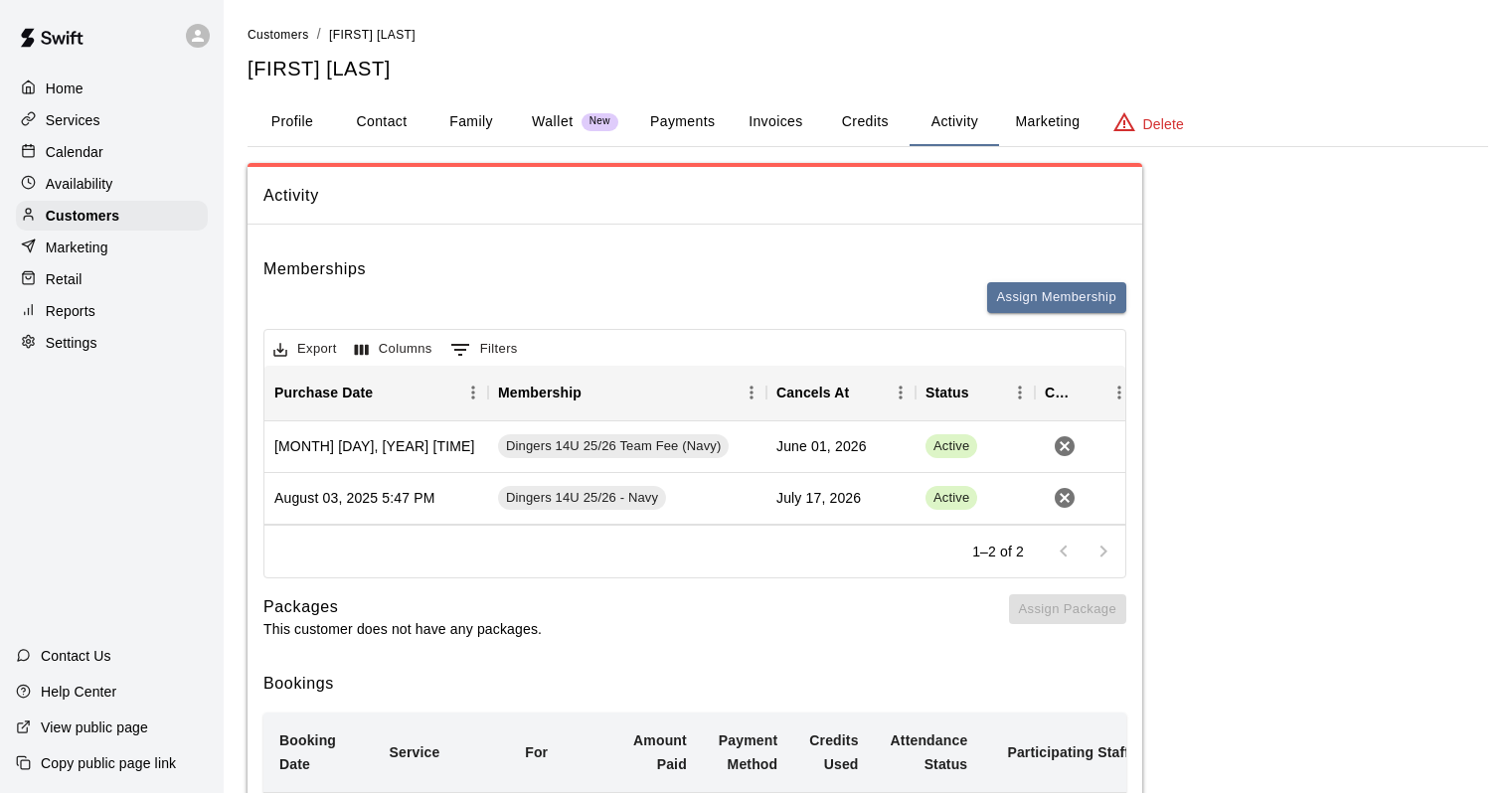 scroll, scrollTop: 0, scrollLeft: 0, axis: both 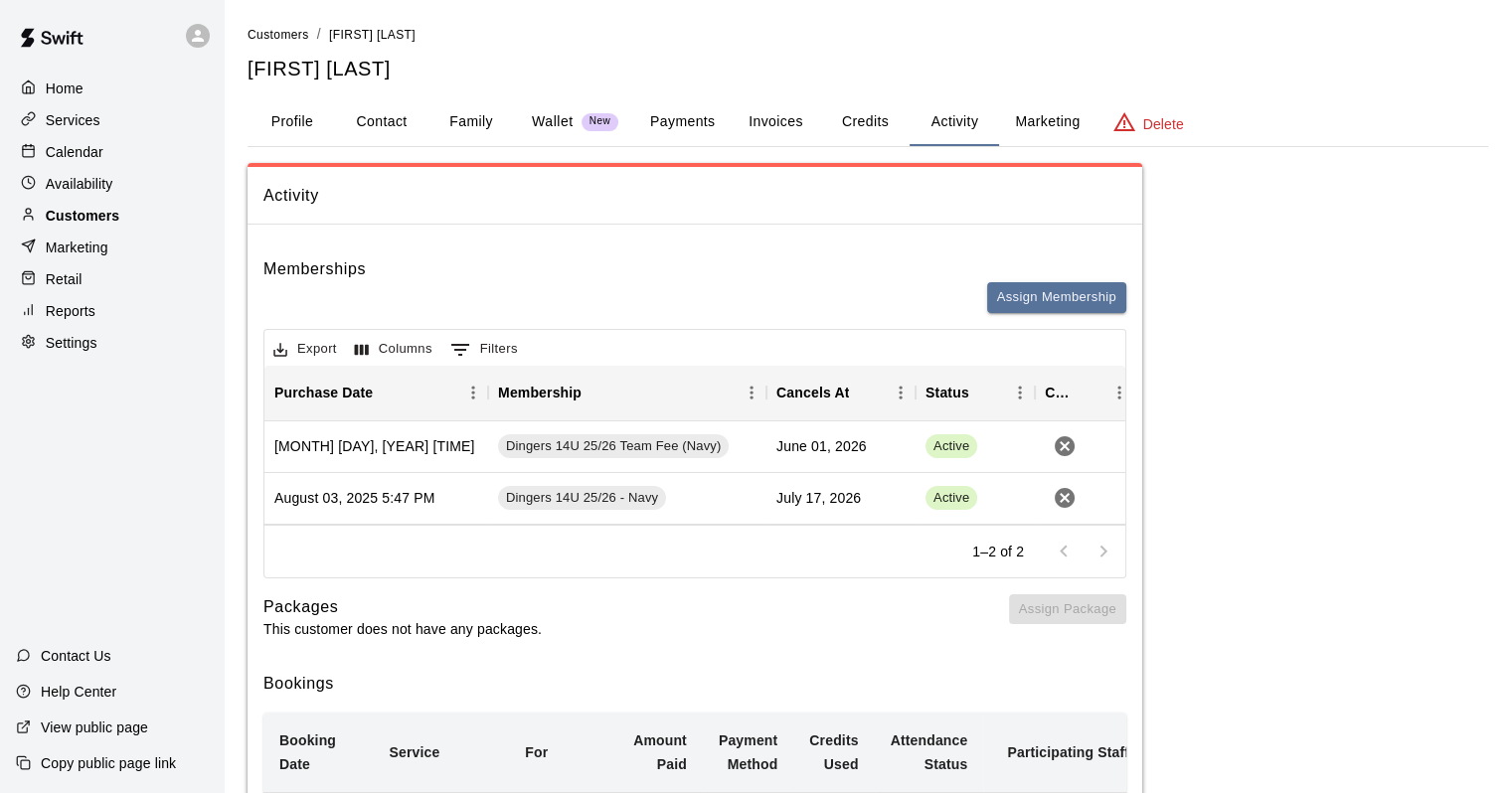 click on "Customers" at bounding box center [111, 216] 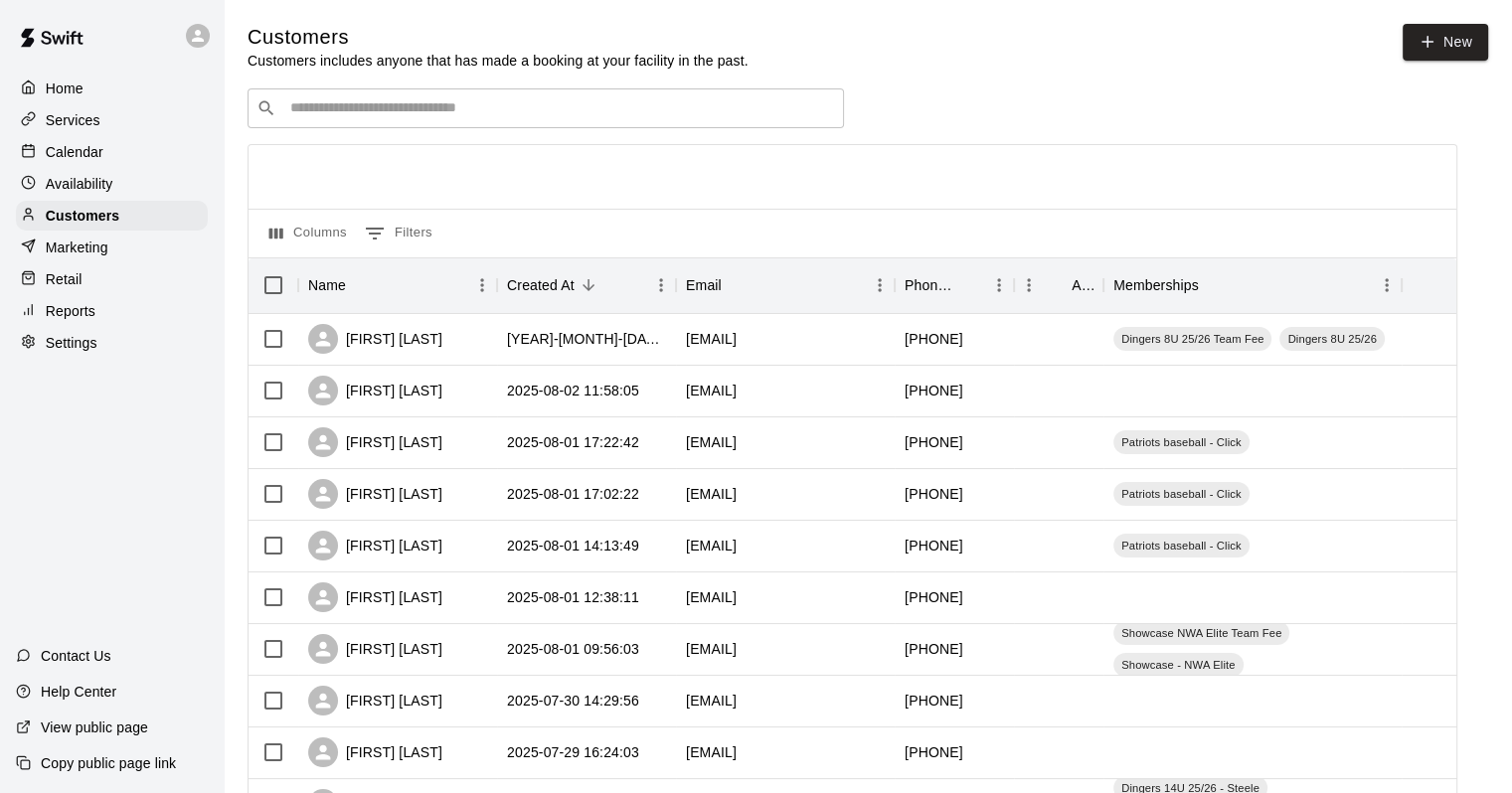 drag, startPoint x: 363, startPoint y: 120, endPoint x: 375, endPoint y: 83, distance: 38.8973 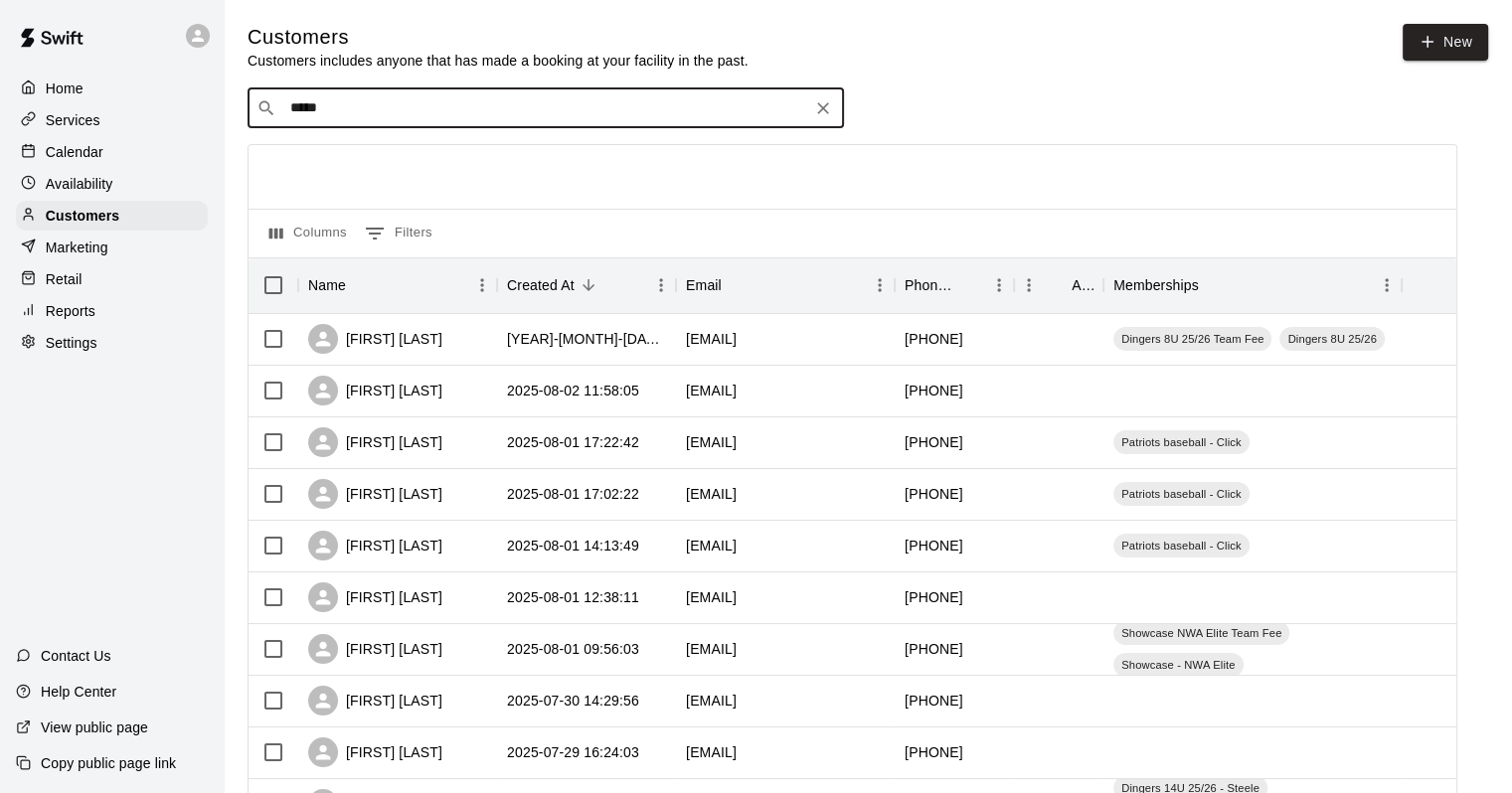 type on "******" 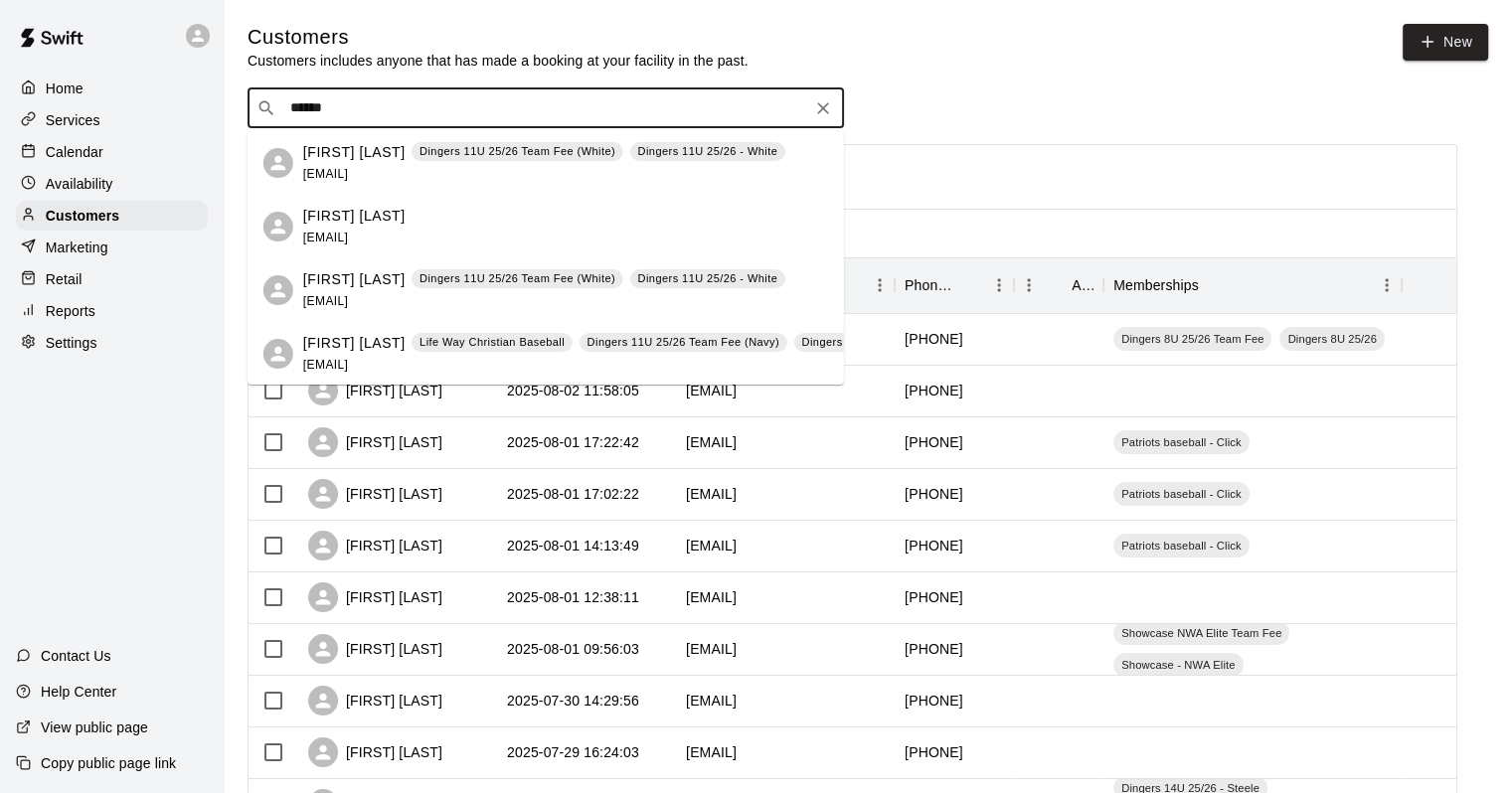 click on "Dingers 11U 25/26 Team Fee (Navy)" at bounding box center (683, 342) 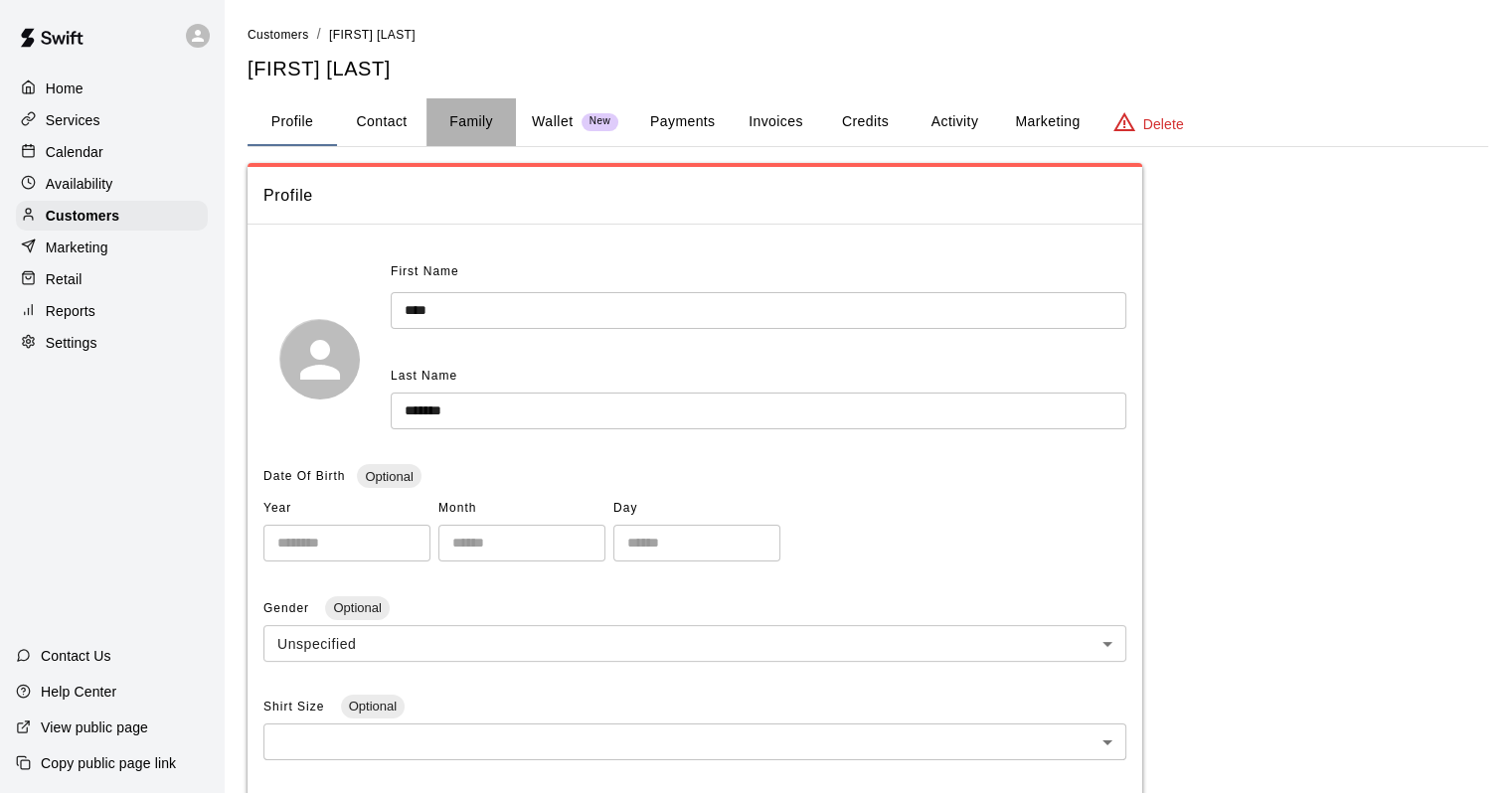 click on "Family" at bounding box center (471, 122) 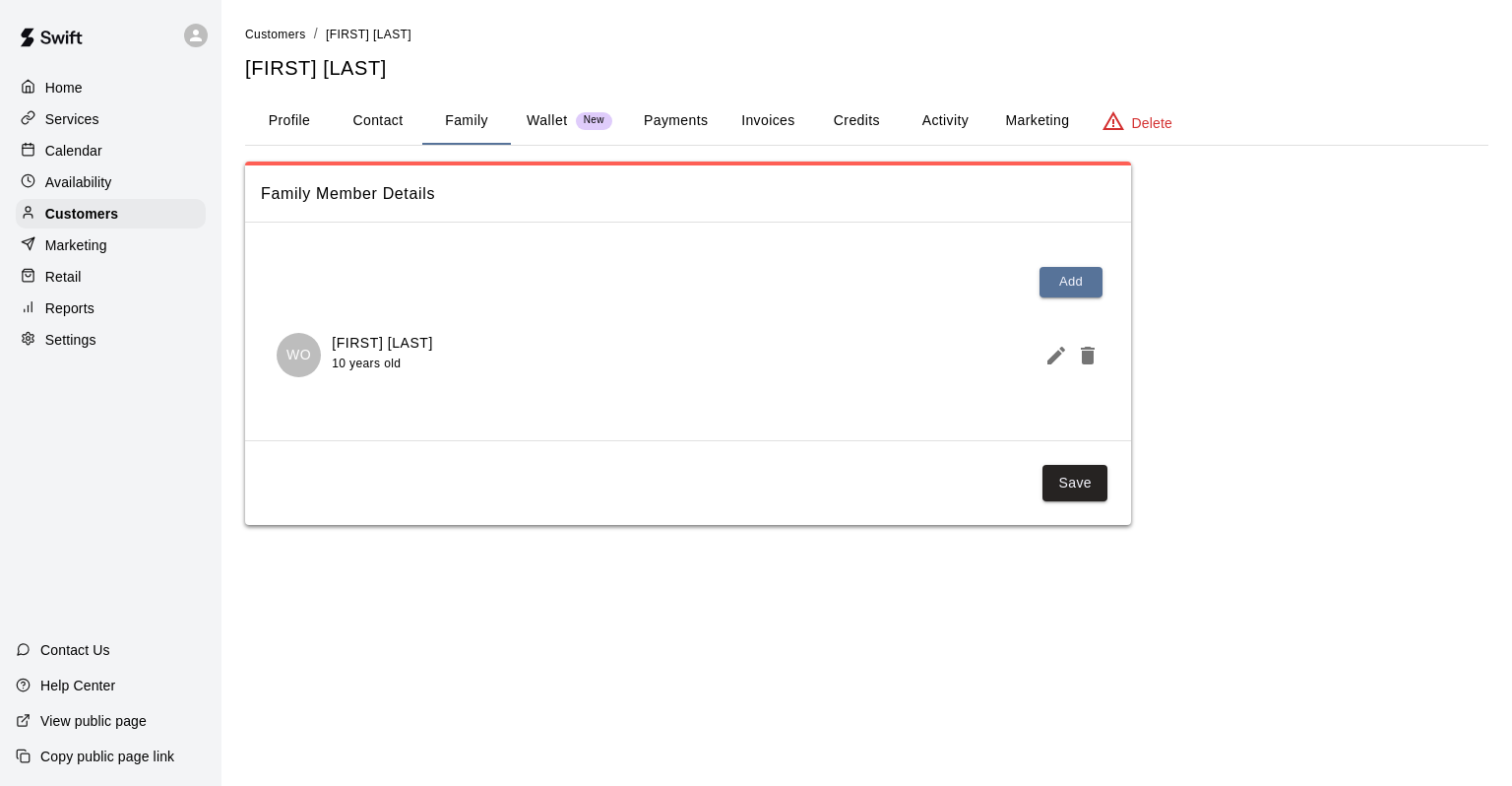 click on "Activity" at bounding box center [945, 121] 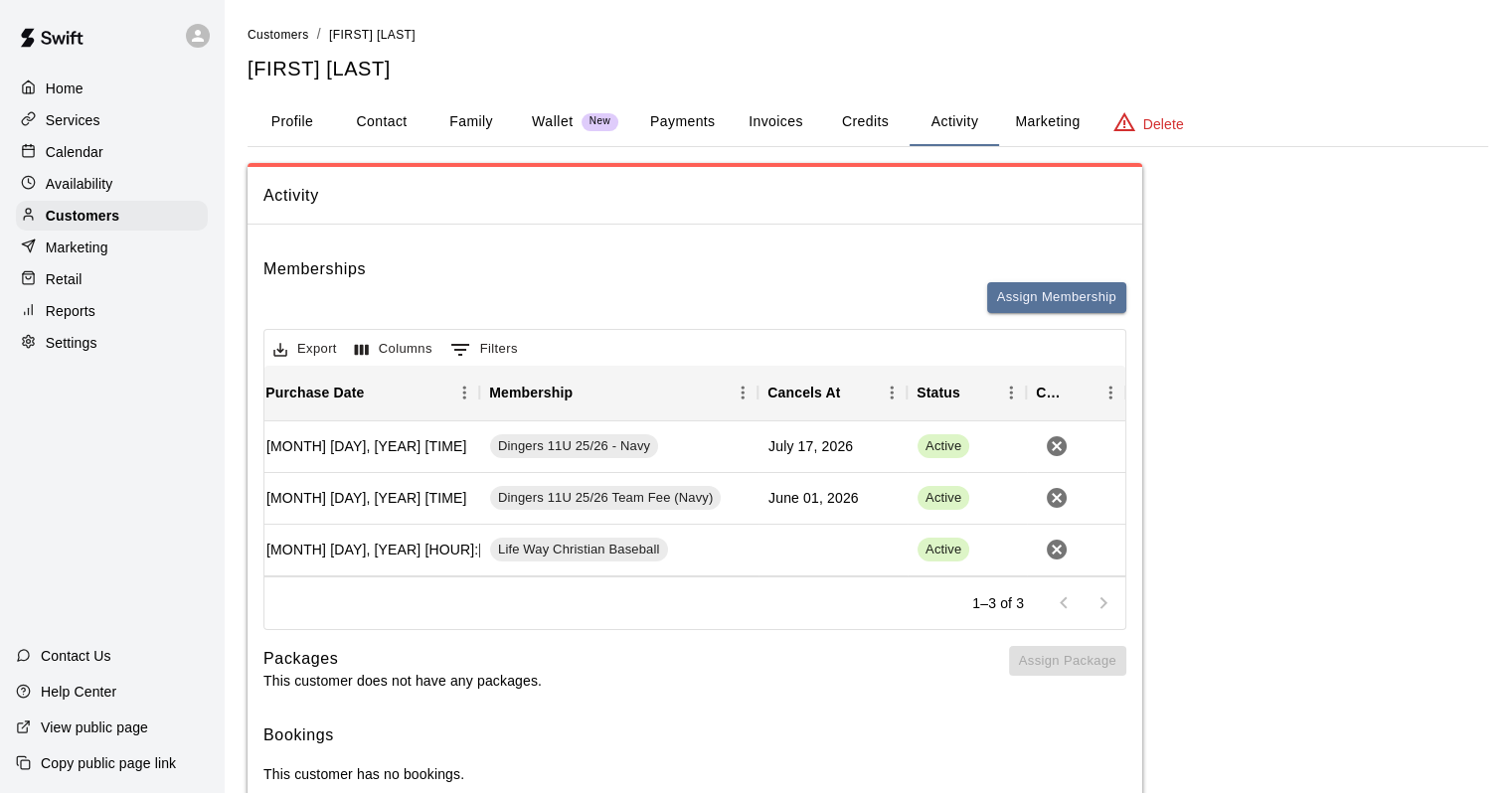 scroll, scrollTop: 0, scrollLeft: 0, axis: both 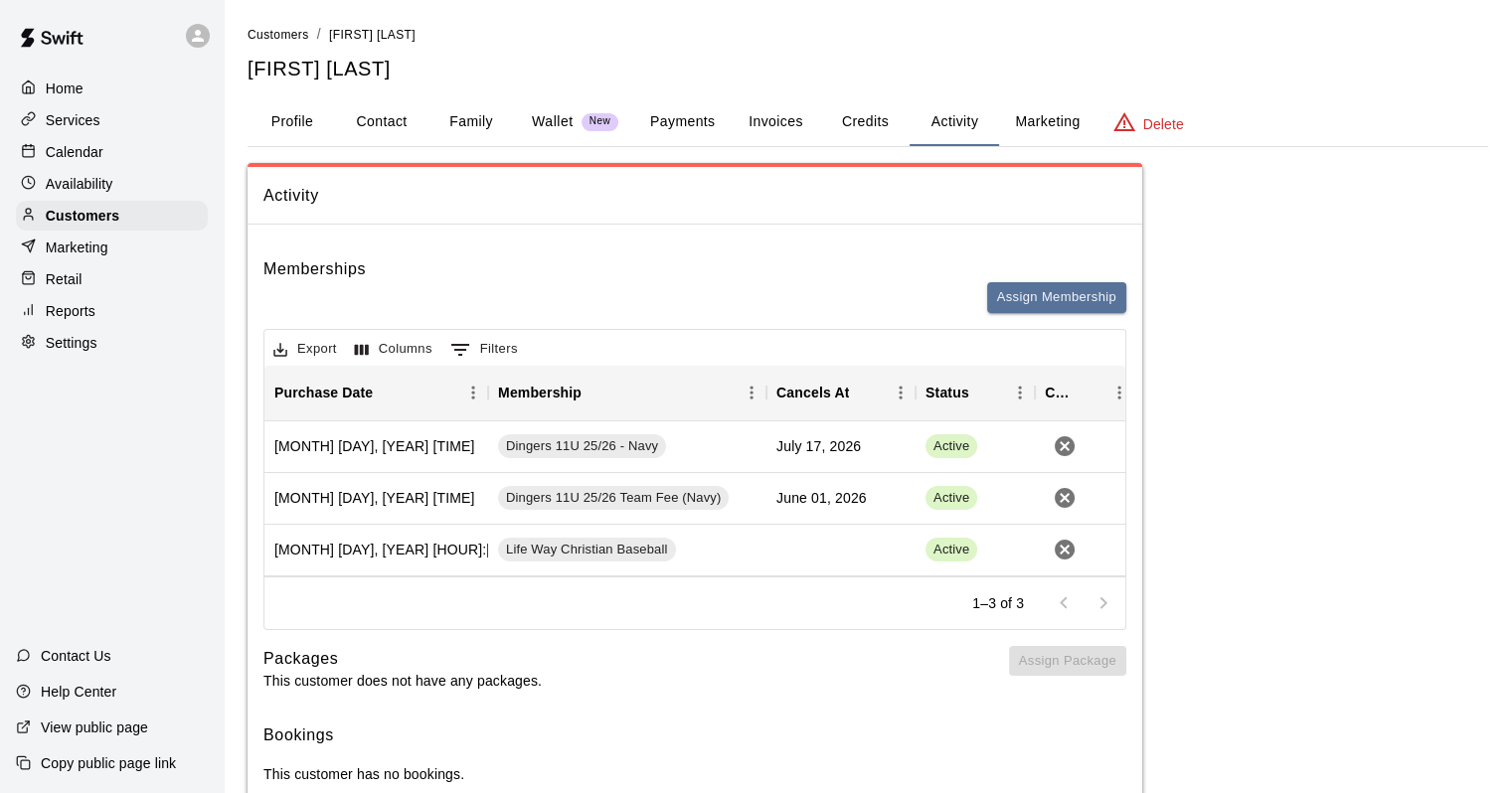 click on "Payments" at bounding box center (682, 122) 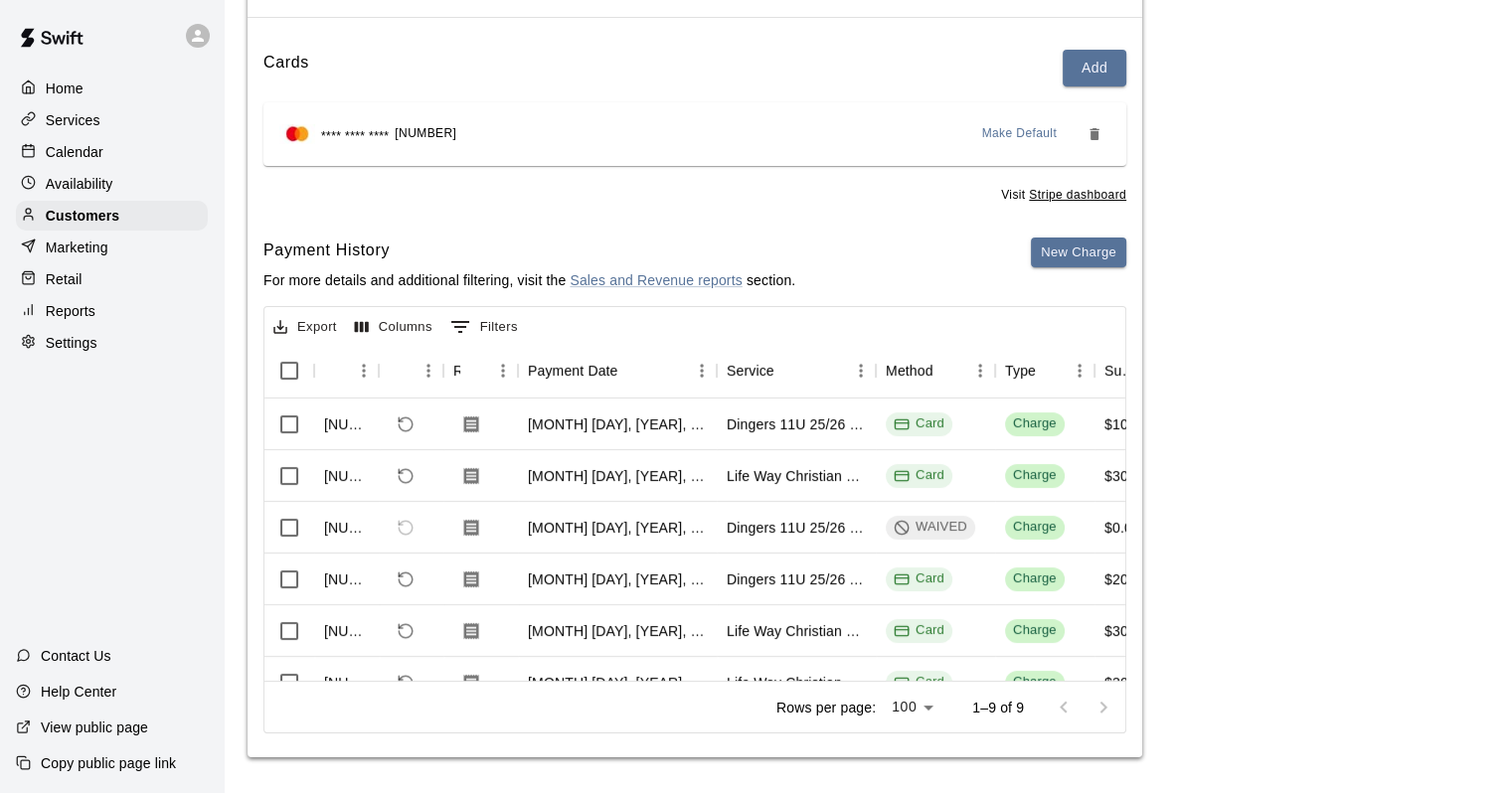 scroll, scrollTop: 210, scrollLeft: 0, axis: vertical 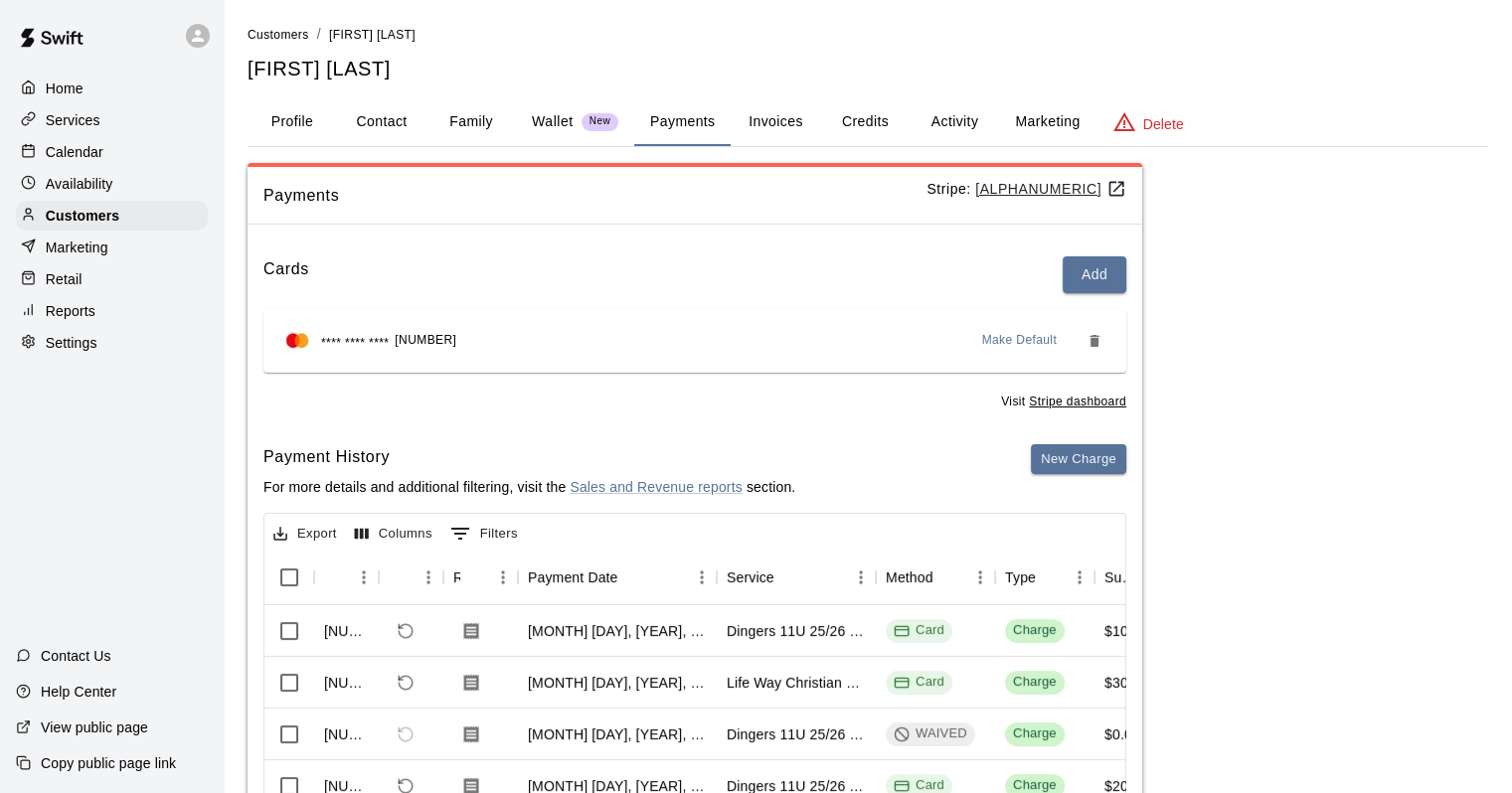 click on "Family" at bounding box center (471, 122) 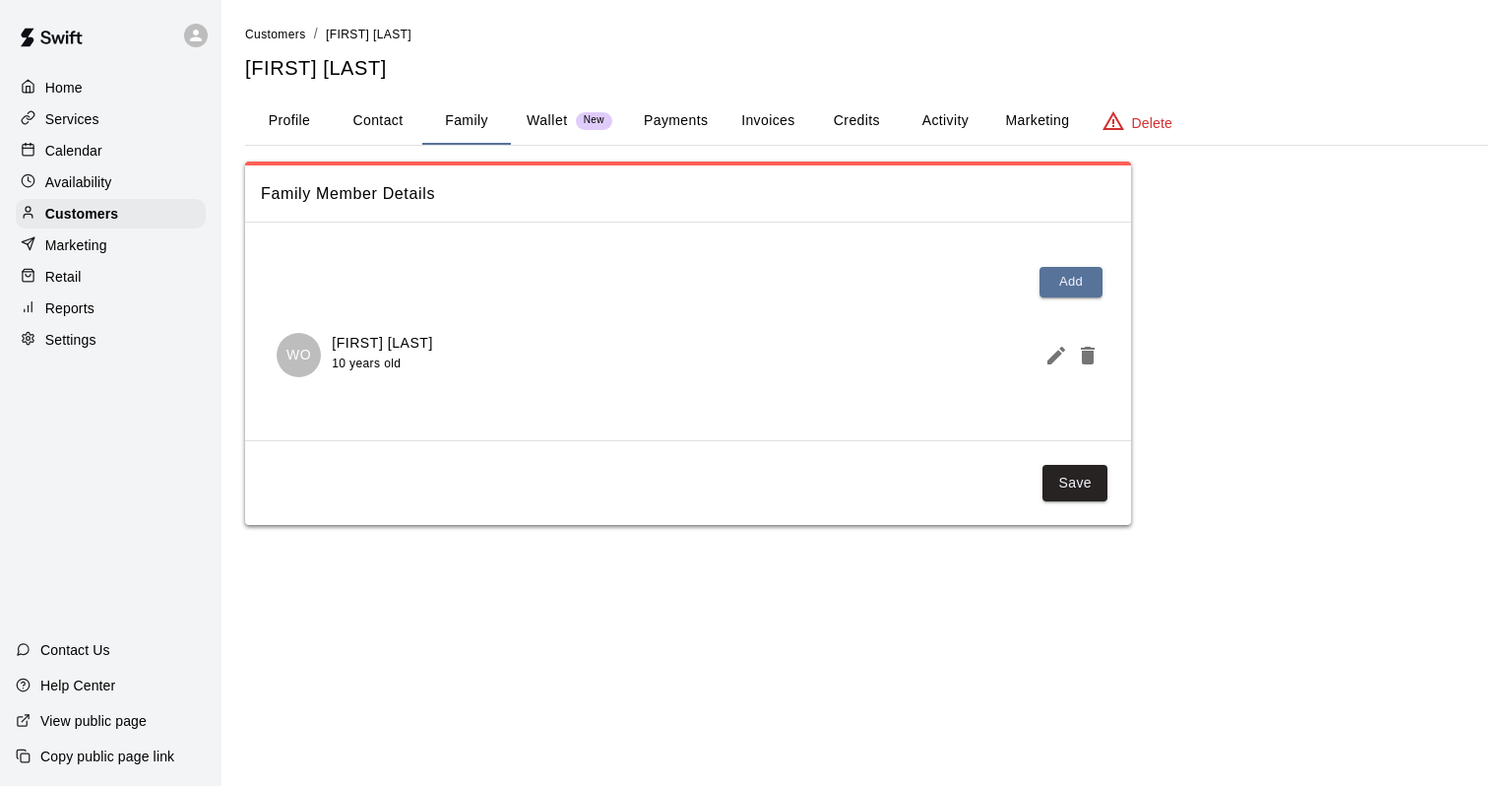 click on "Profile" at bounding box center [289, 121] 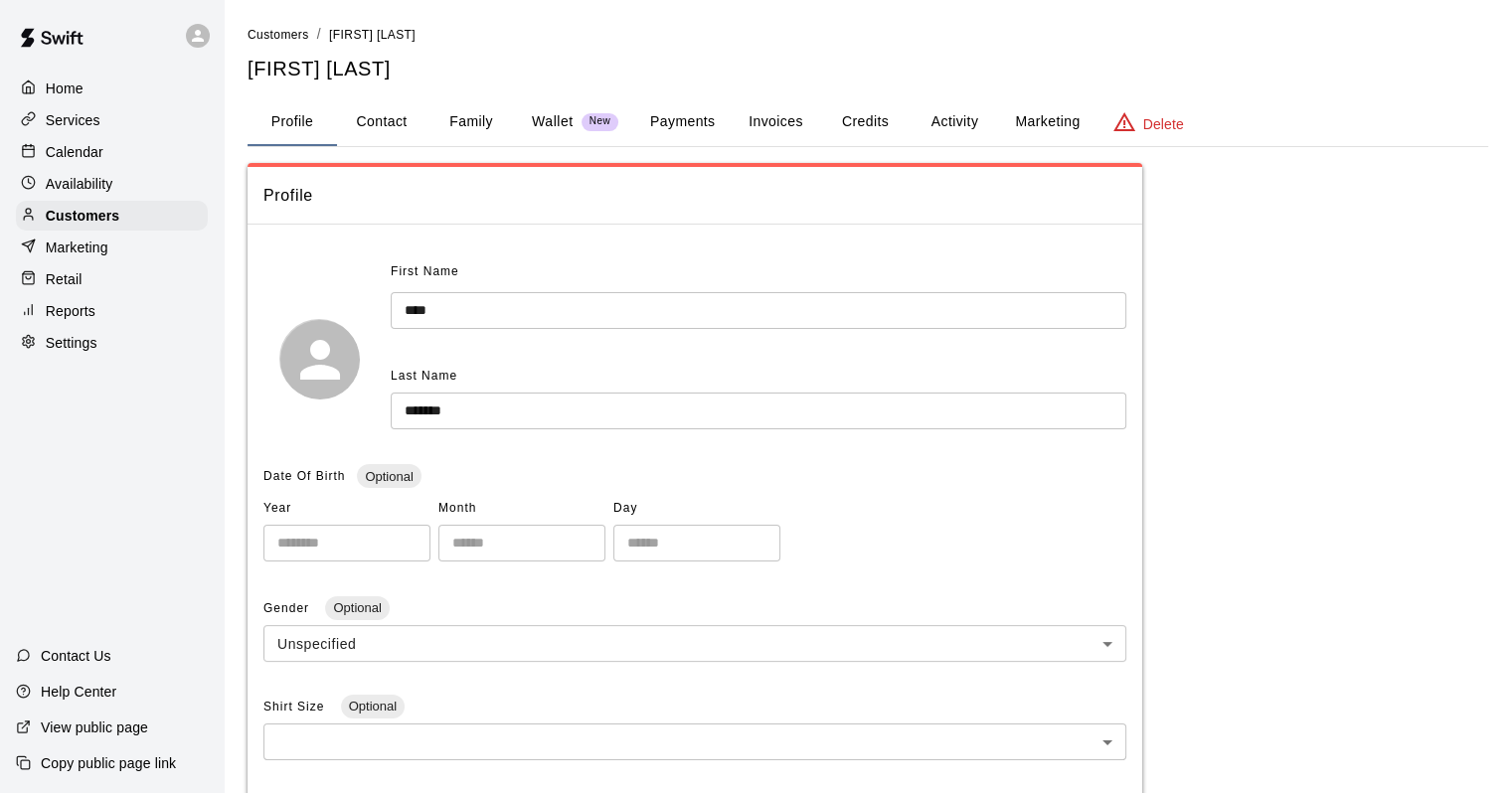 click on "Activity" at bounding box center (954, 122) 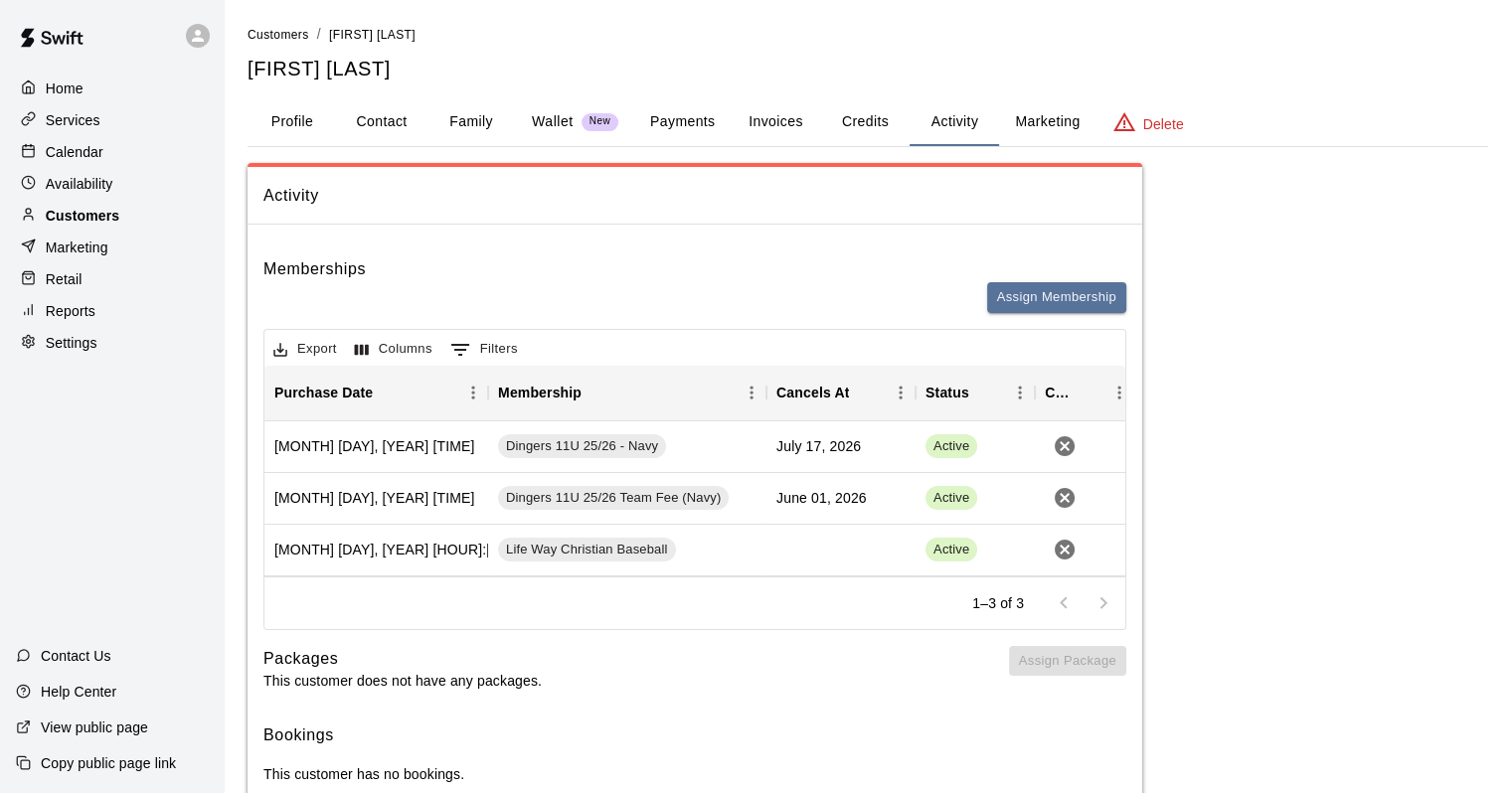 click on "Customers" at bounding box center (83, 216) 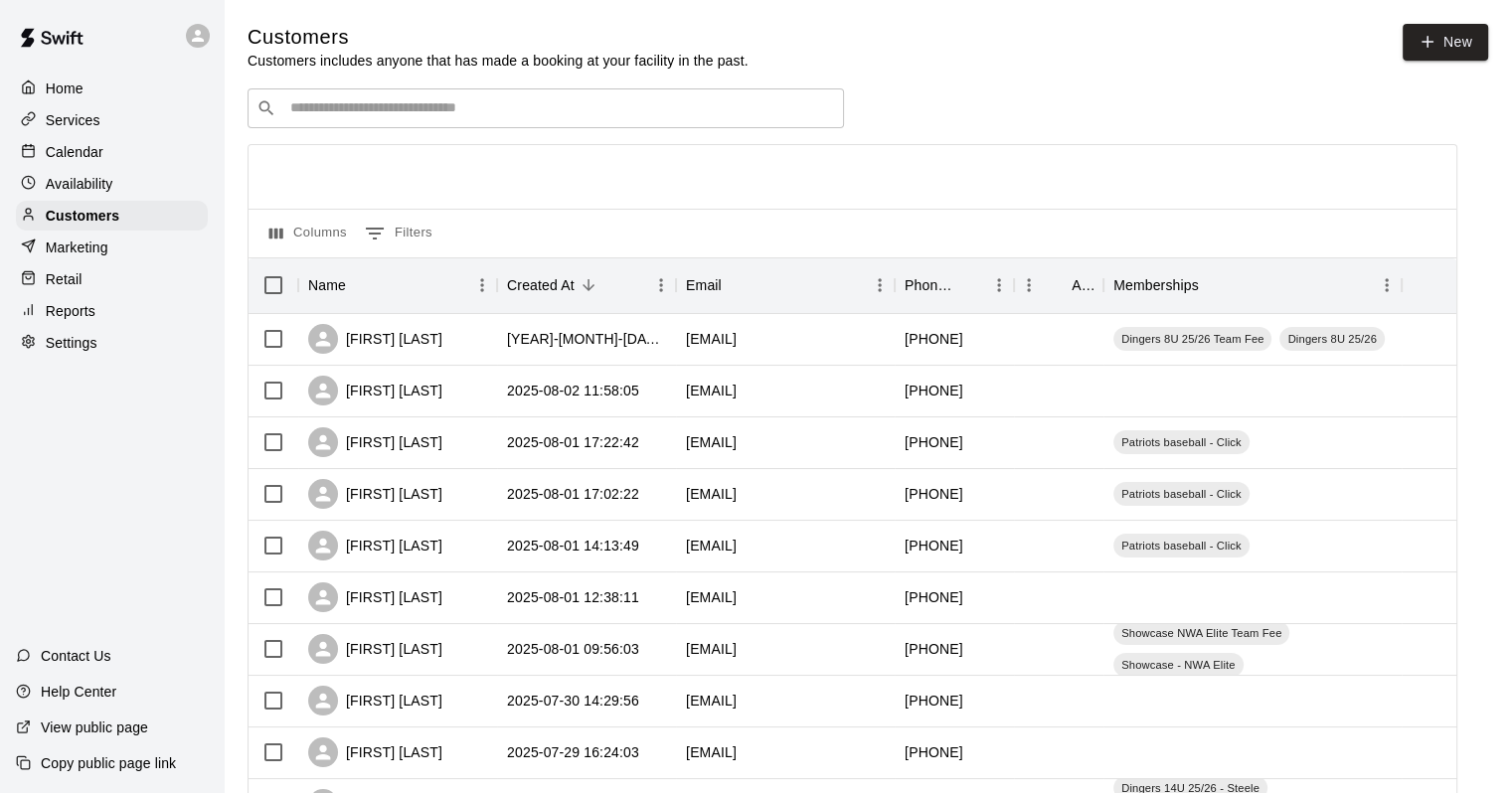 click on "​ ​" at bounding box center (546, 108) 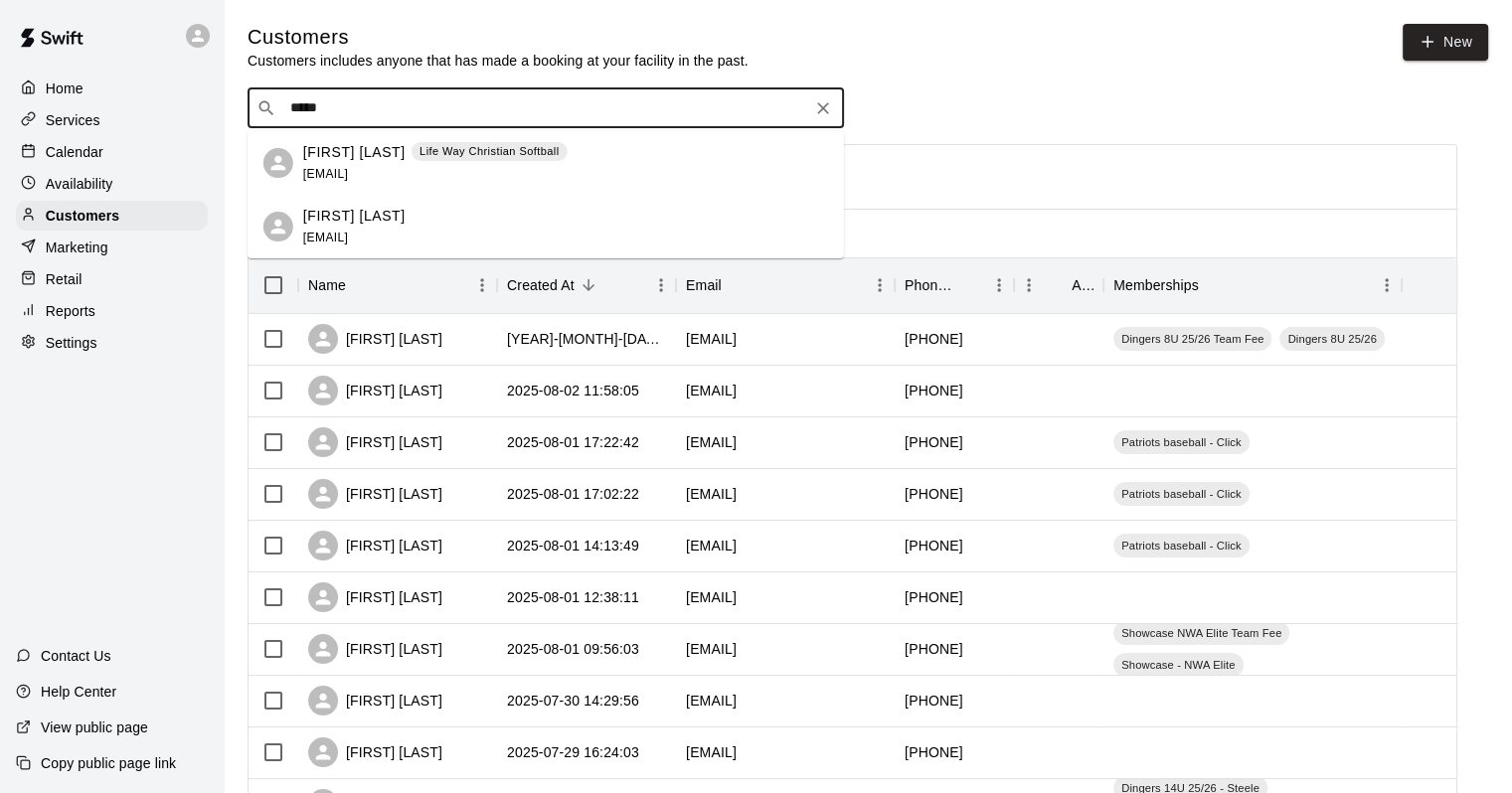 type on "******" 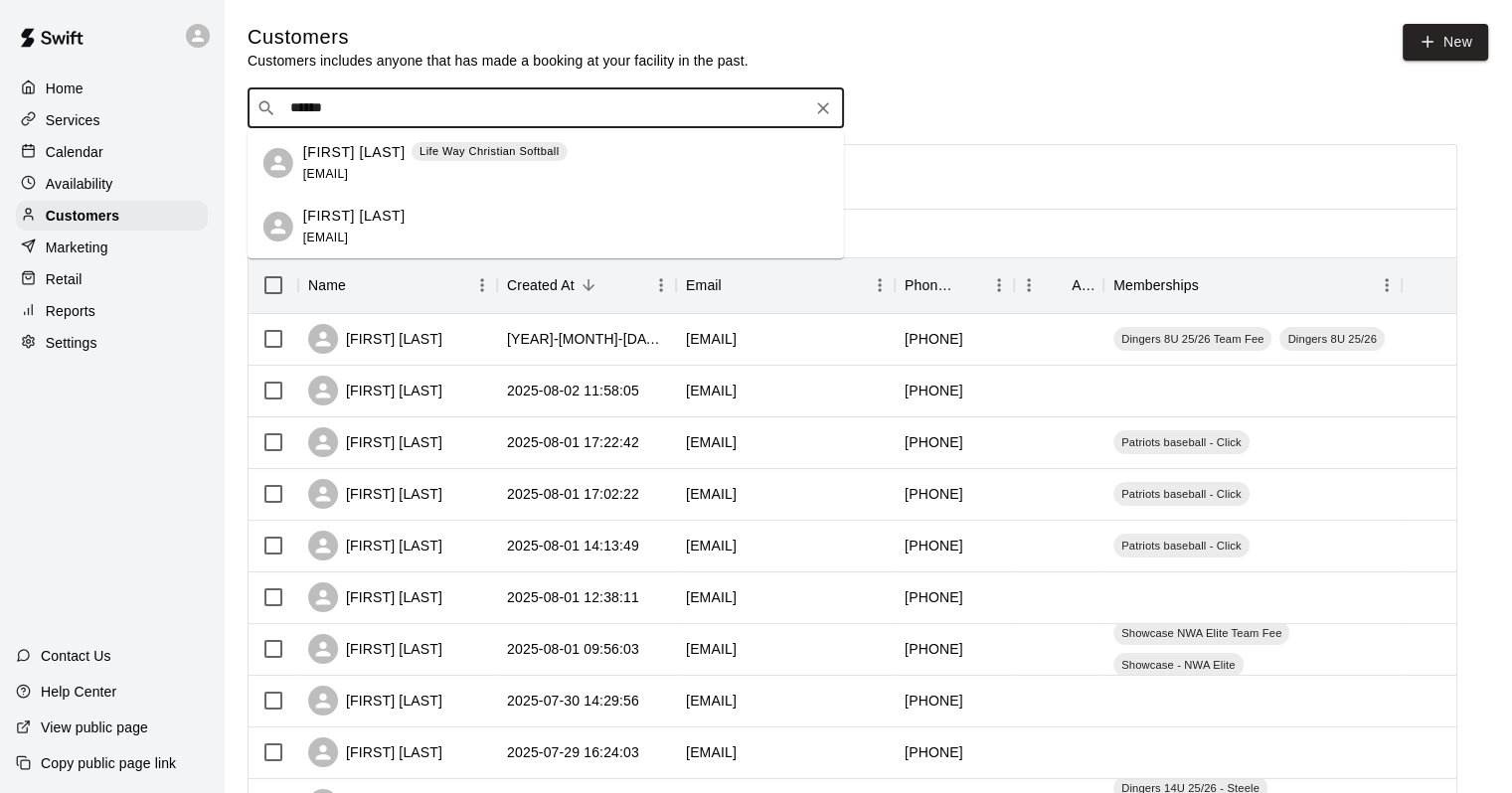 click at bounding box center [822, 108] 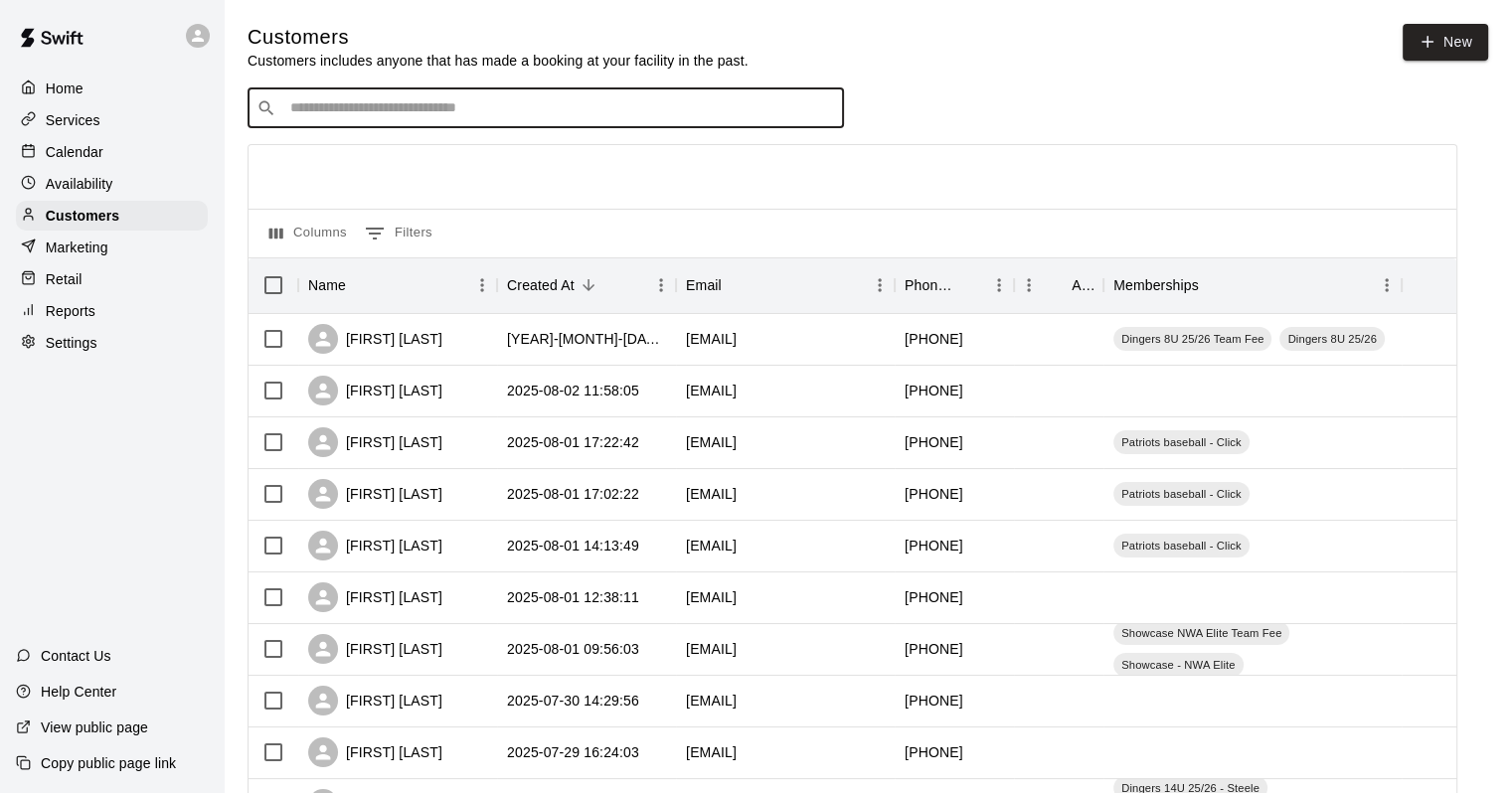click at bounding box center [560, 108] 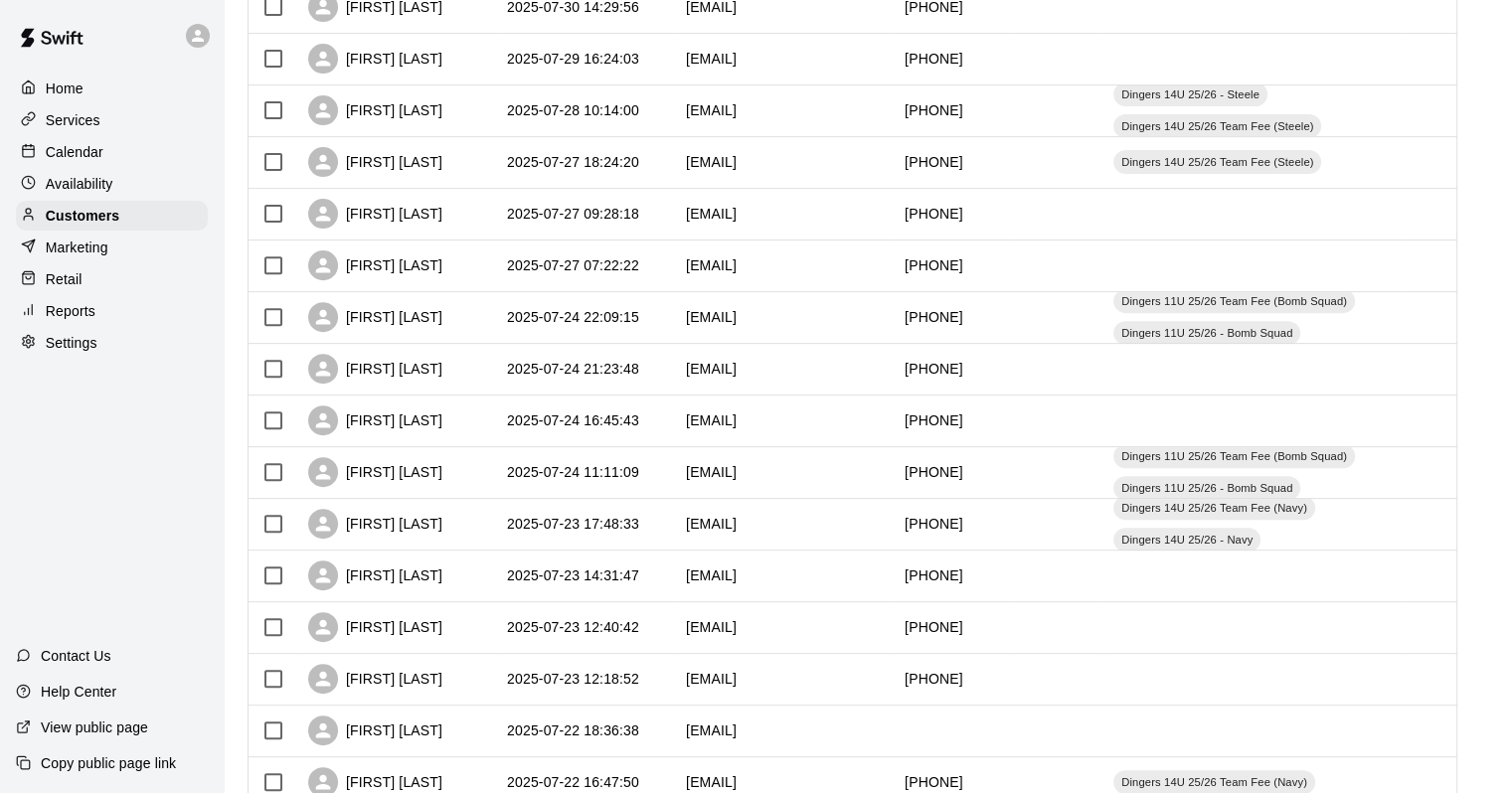 scroll, scrollTop: 923, scrollLeft: 0, axis: vertical 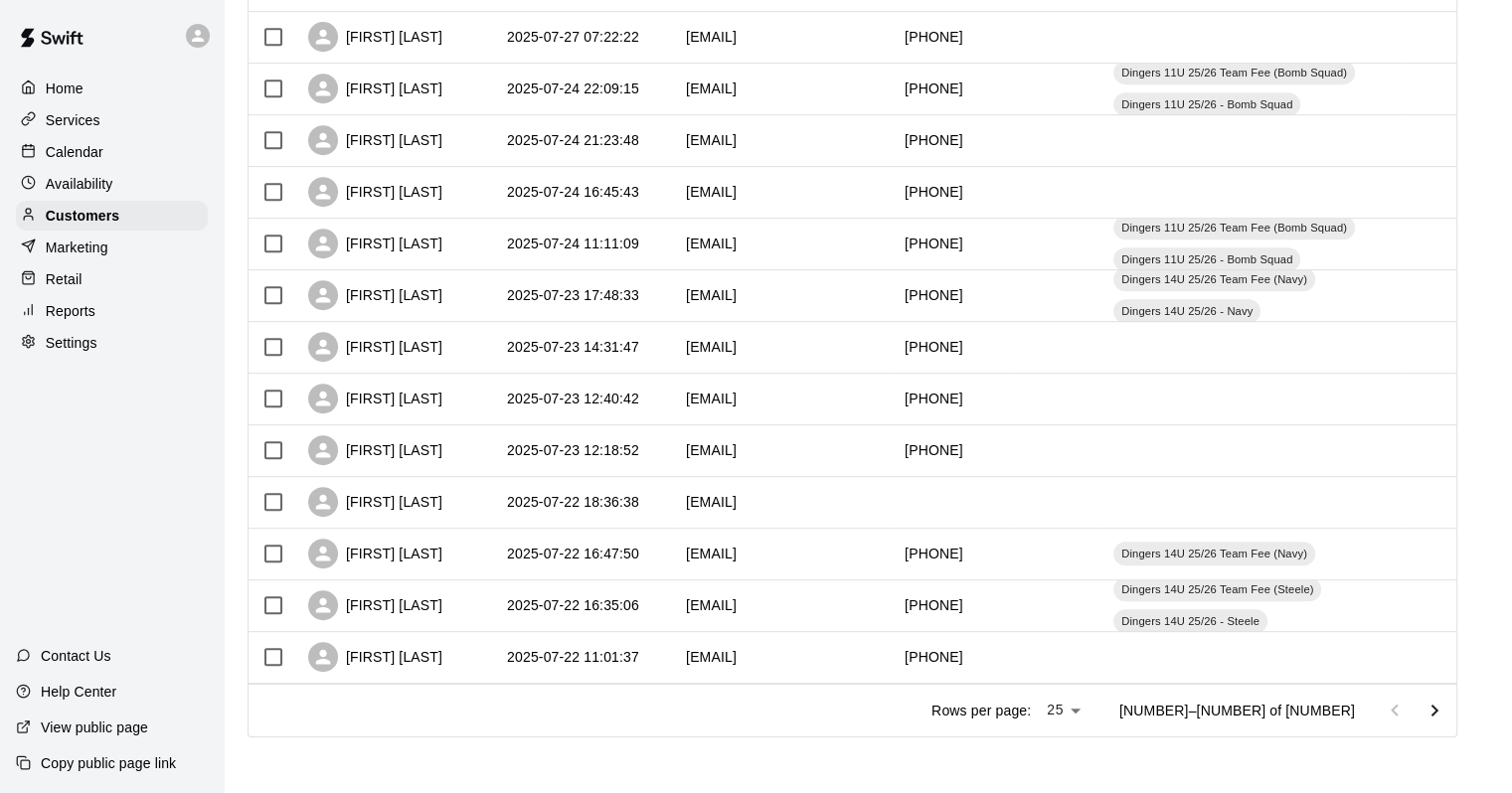 click on "Home Services Calendar Availability Customers Marketing Retail Reports Settings Contact Us Help Center View public page Copy public page link" at bounding box center (111, 396) 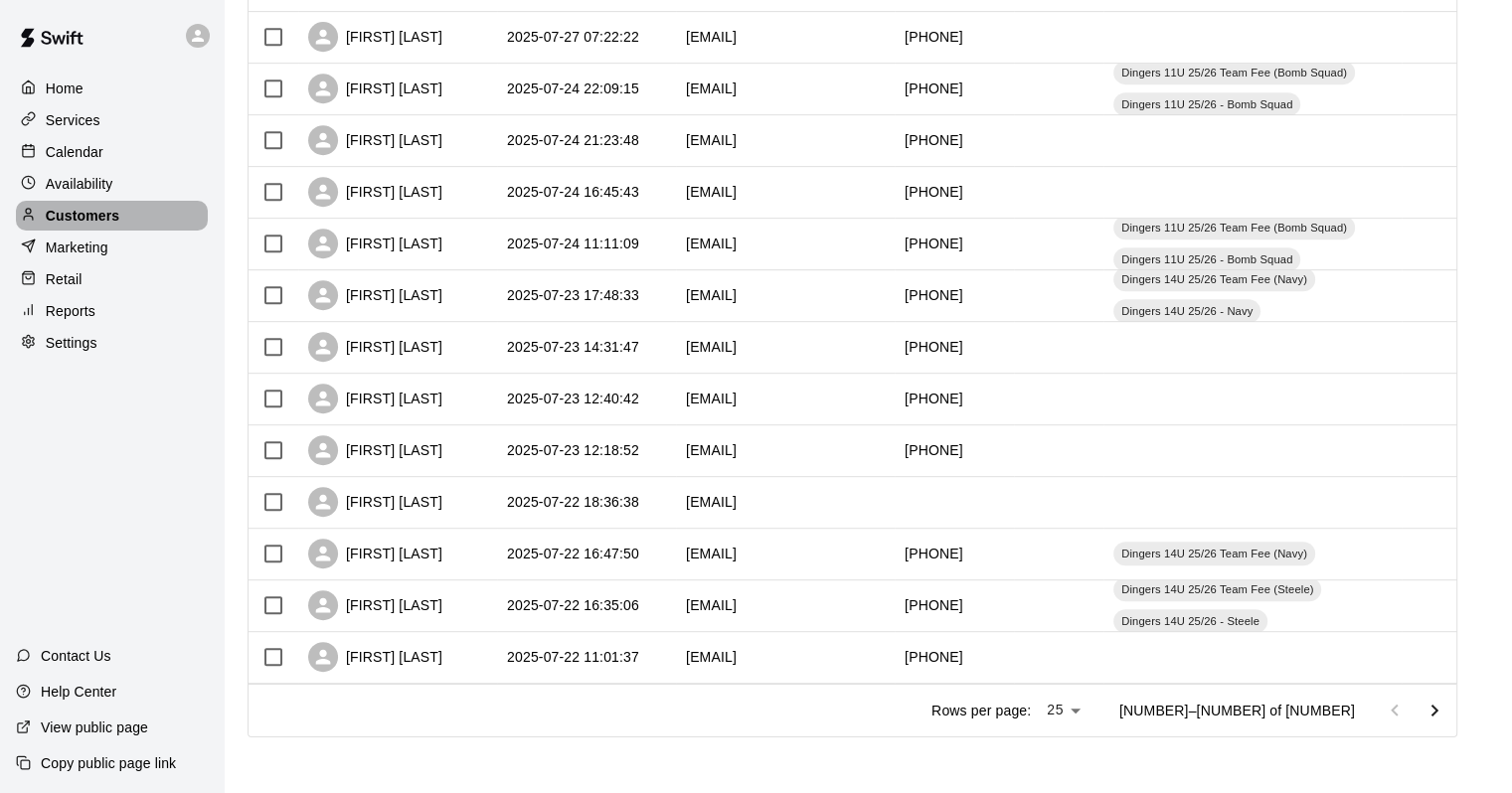 click on "Customers" at bounding box center (111, 216) 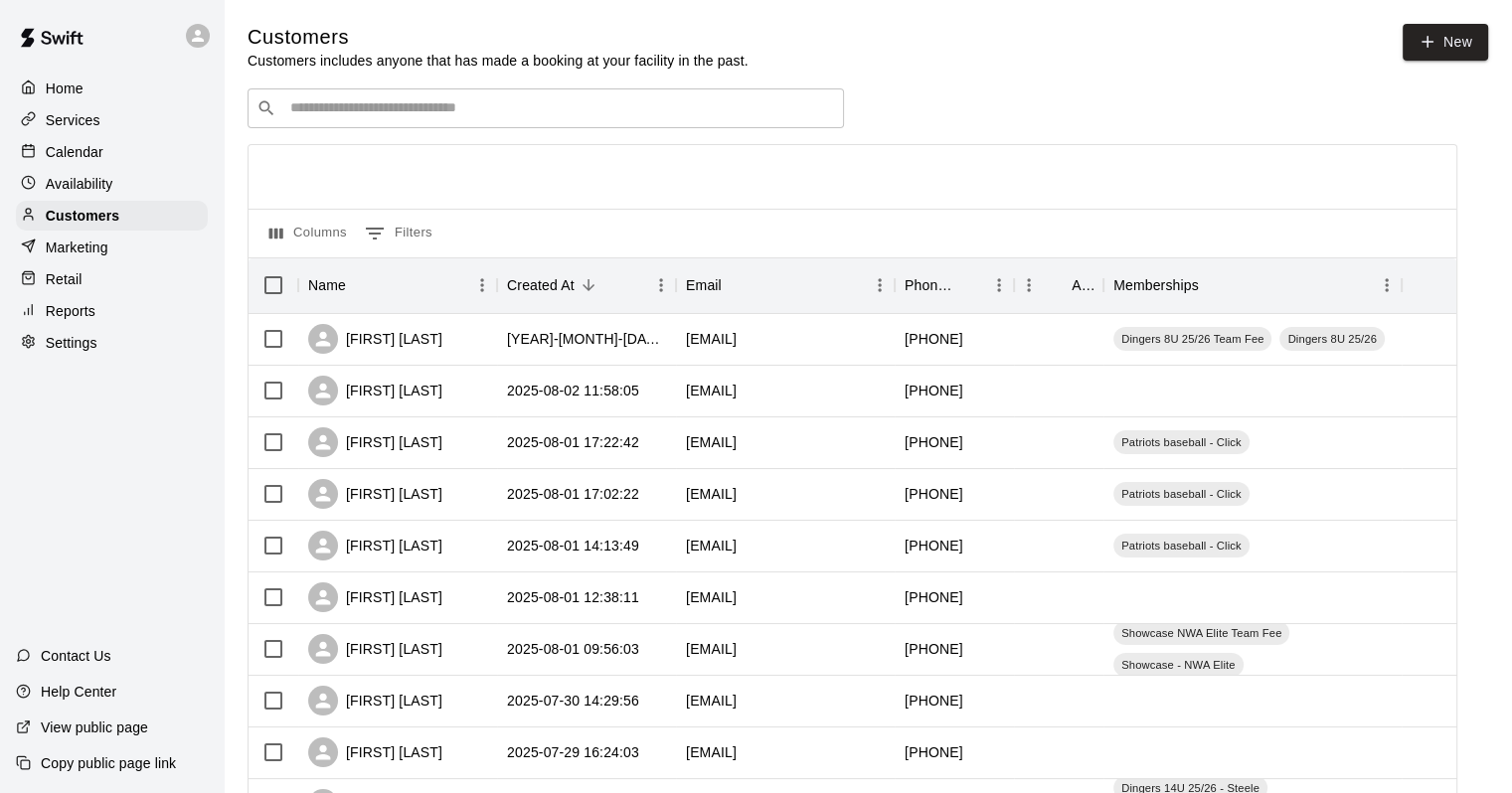 click on "Calendar" at bounding box center (75, 152) 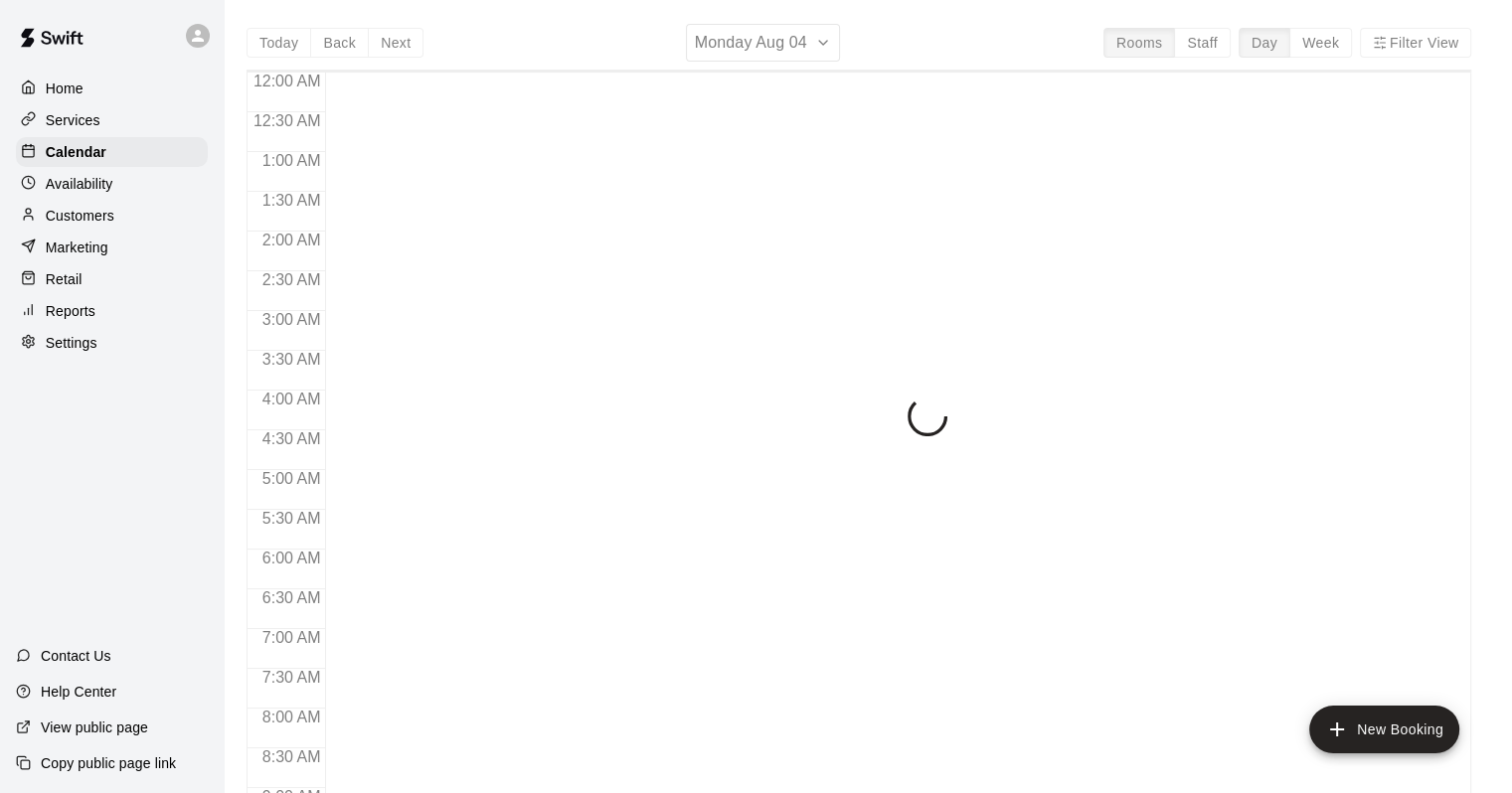 scroll, scrollTop: 1163, scrollLeft: 0, axis: vertical 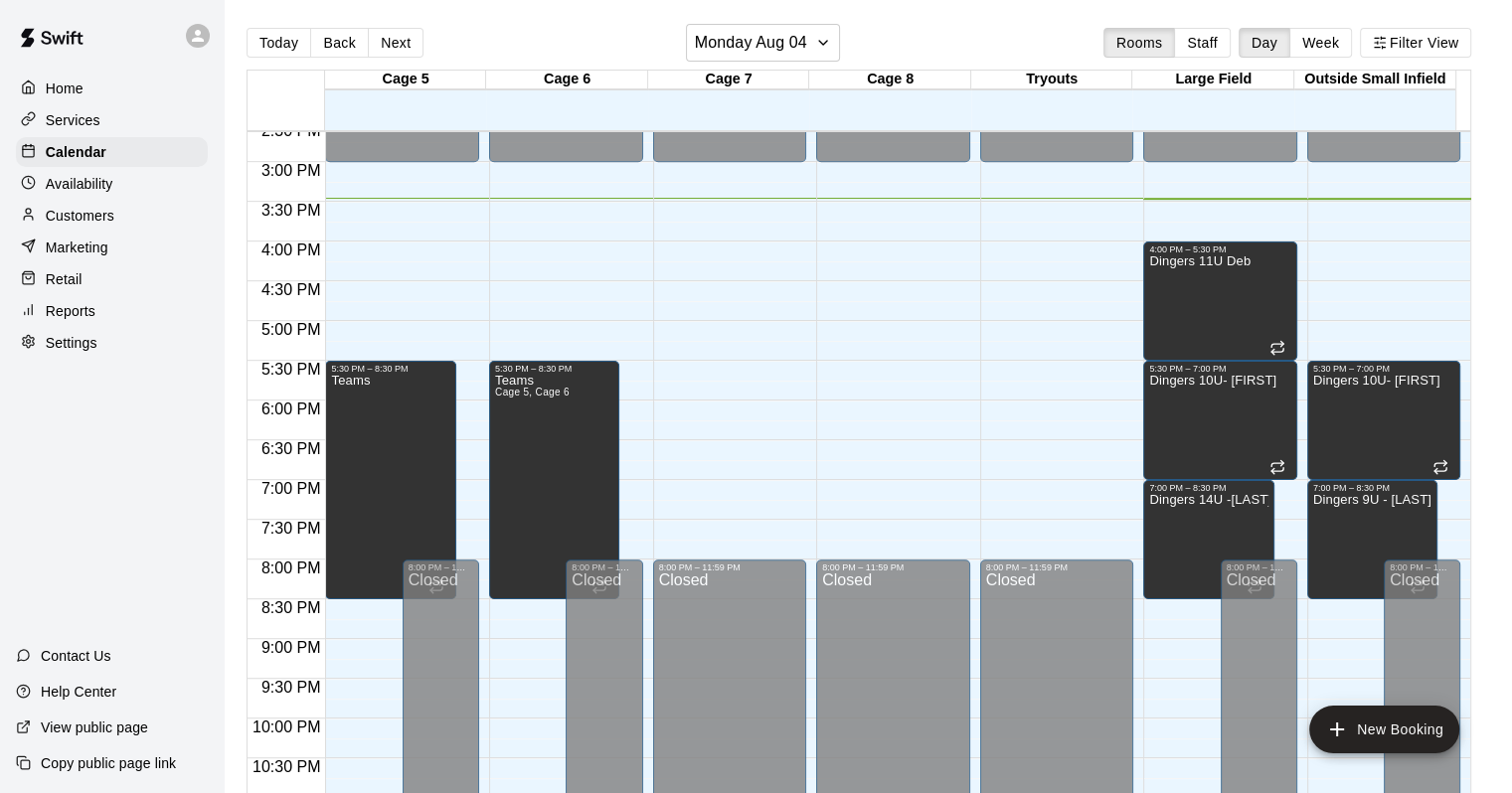 click on "Today Back Next Monday [MONTH] [DAY] Rooms Staff Day Week Filter View Cage 5 04 Mon Cage 6 04 Mon Cage 7 04 Mon Cage 8 04 Mon Tryouts 04 Mon Large Field 04 Mon Outside Small Infield 04 Mon 12:00 AM 12:30 AM 1:00 AM 1:30 AM 2:00 AM 2:30 AM 3:00 AM 3:30 AM 4:00 AM 4:30 AM 5:00 AM 5:30 AM 6:00 AM 6:30 AM 7:00 AM 7:30 AM 8:00 AM 8:30 AM 9:00 AM 9:30 AM 10:00 AM 10:30 AM 11:00 AM 11:30 AM 12:00 PM 12:30 PM 1:00 PM 1:30 PM 2:00 PM 2:30 PM 3:00 PM 3:30 PM 4:00 PM 4:30 PM 5:00 PM 5:30 PM 6:00 PM 6:30 PM 7:00 PM 7:30 PM 8:00 PM 8:30 PM 9:00 PM 9:30 PM 10:00 PM 10:30 PM 11:00 PM 11:30 PM 12:00 AM – 3:00 PM Closed 5:30 PM – 8:30 PM Teams 8:00 PM – 11:59 PM Closed 12:00 AM – 3:00 PM Closed 5:30 PM – 8:30 PM Teams Cage 5, Cage 6 8:00 PM – 11:59 PM Closed 12:00 AM – 3:00 PM Closed 8:00 PM – 11:59 PM Closed 12:00 AM – 3:00 PM Closed 8:00 PM – 11:59 PM Closed 12:00 AM – 3:00 PM Closed 8:00 PM – 11:59 PM Closed 12:00 AM – 3:00 PM Closed 4:00 PM – 5:30 PM Dingers 11U- Deb 5:30 PM – 7:00 PM Closed Closed" at bounding box center [868, 412] 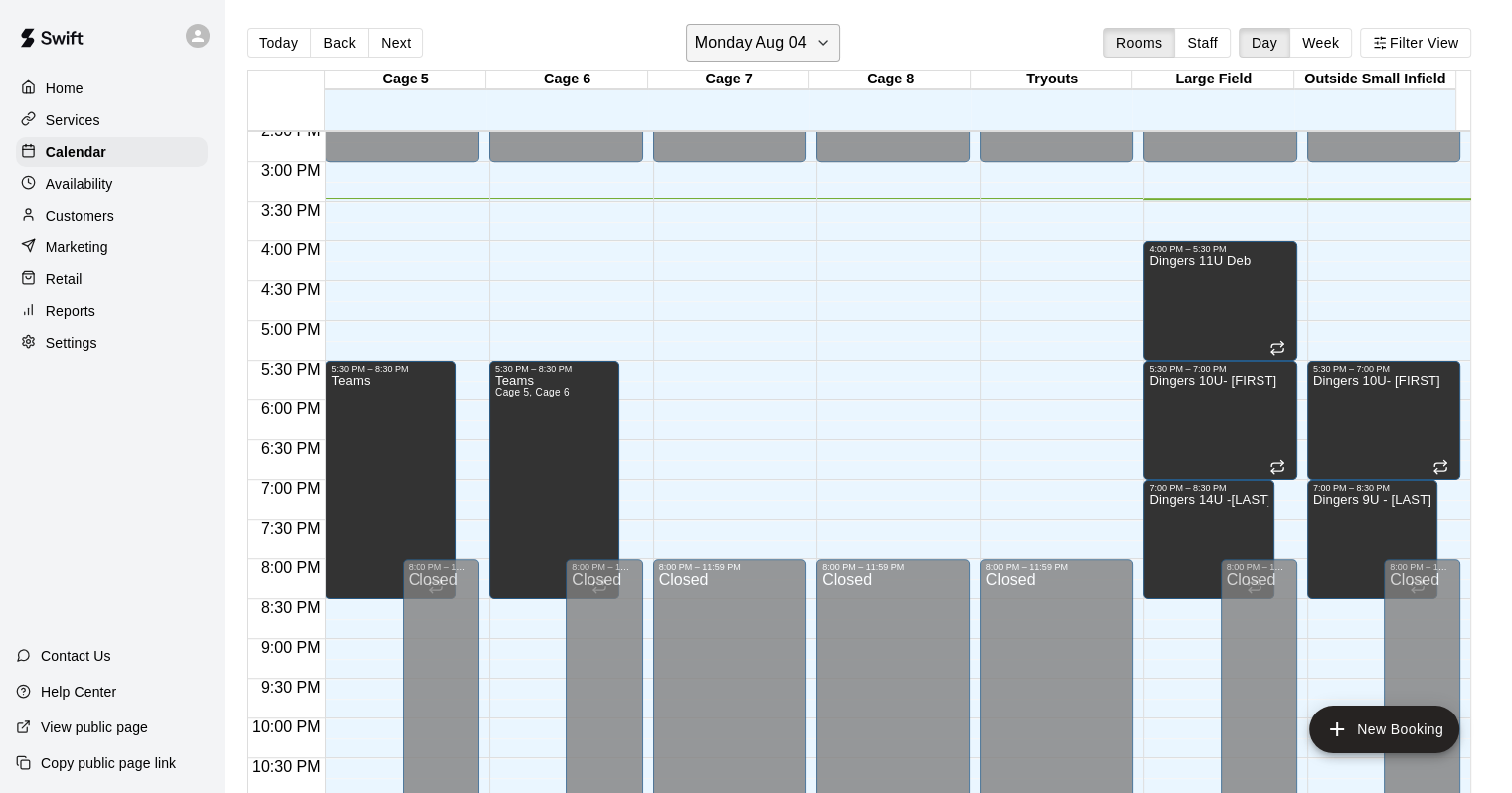 click on "Monday Aug 04" at bounding box center (751, 43) 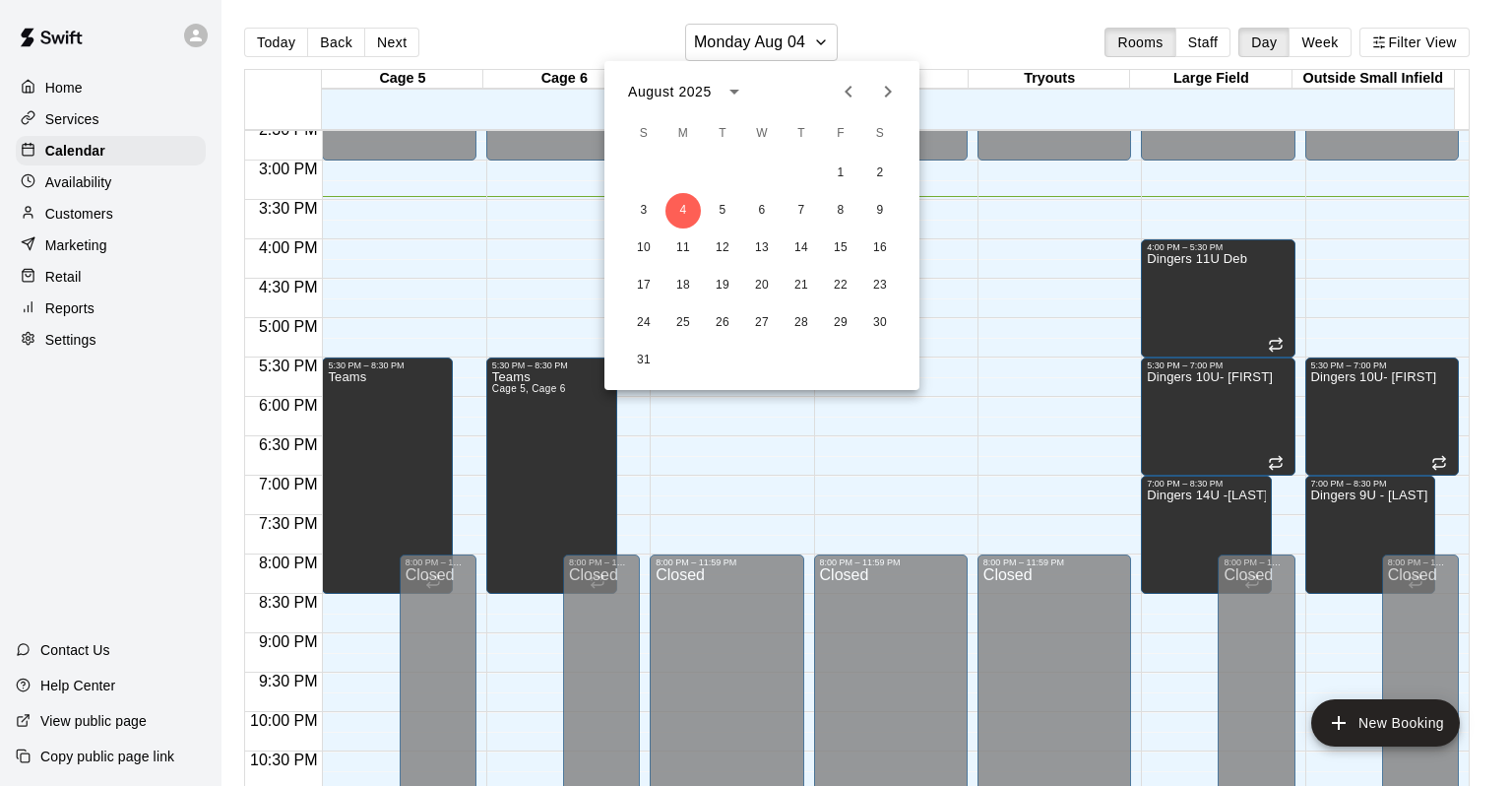 click 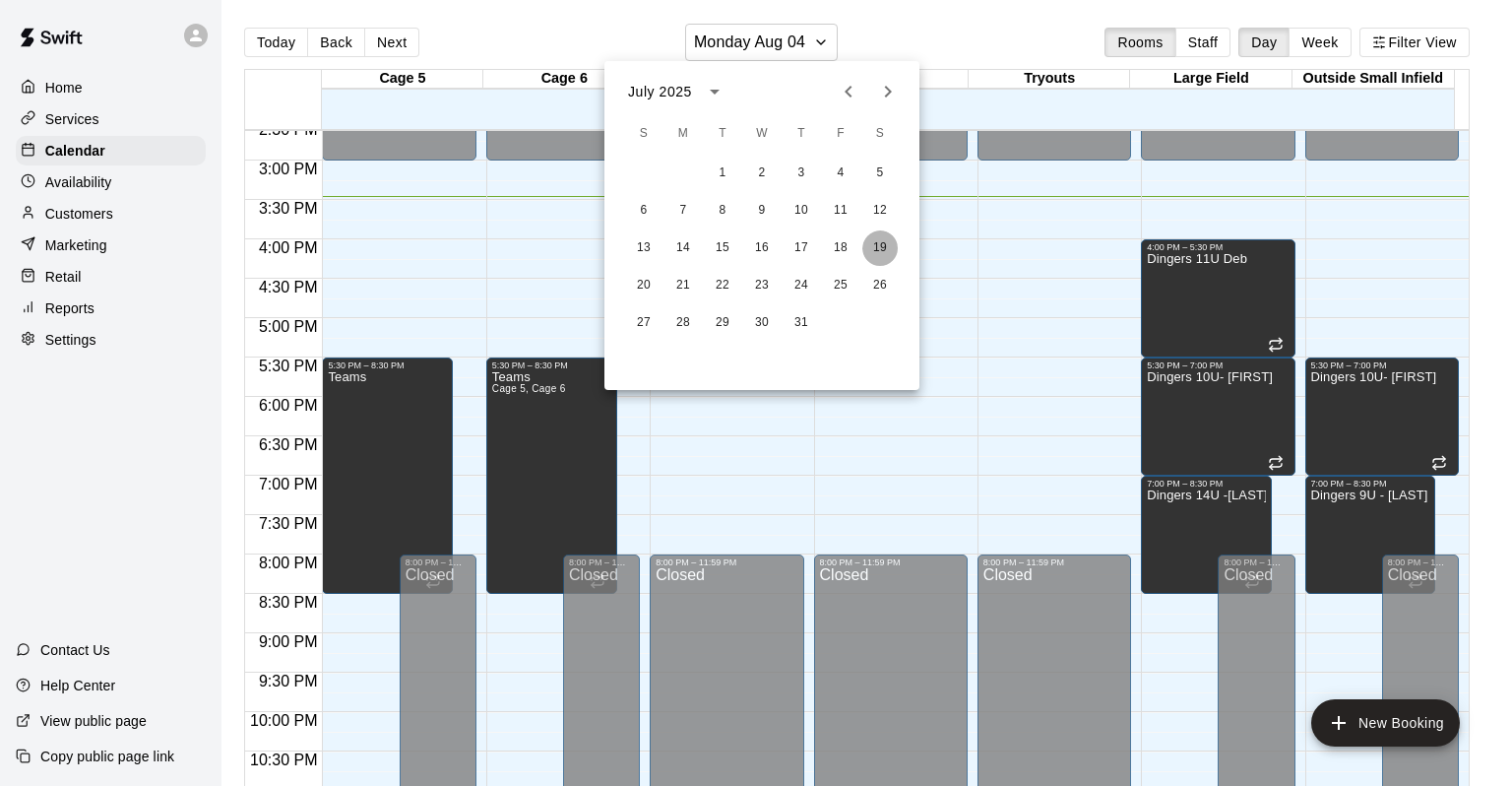click on "19" at bounding box center (880, 248) 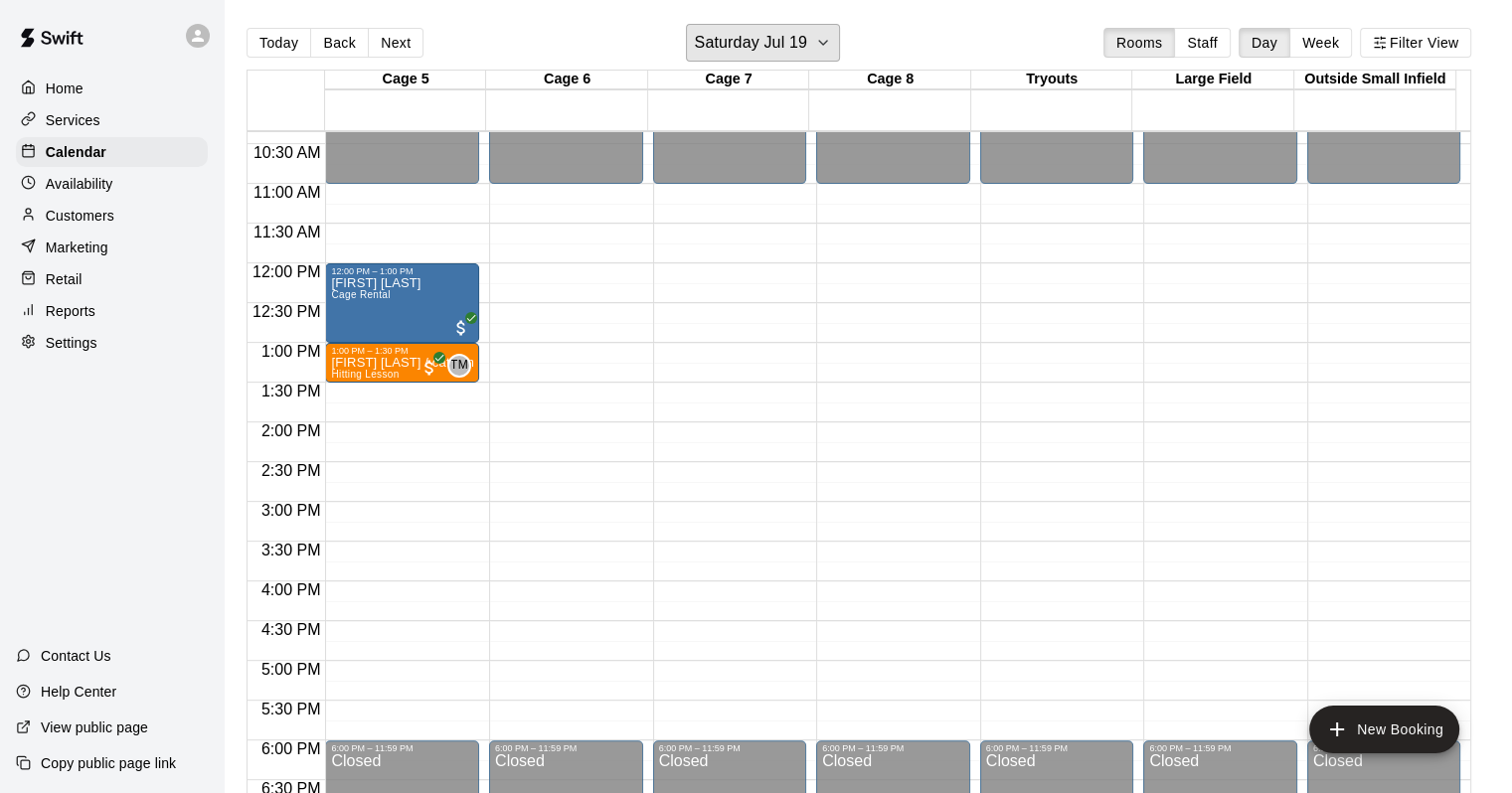 scroll, scrollTop: 865, scrollLeft: 0, axis: vertical 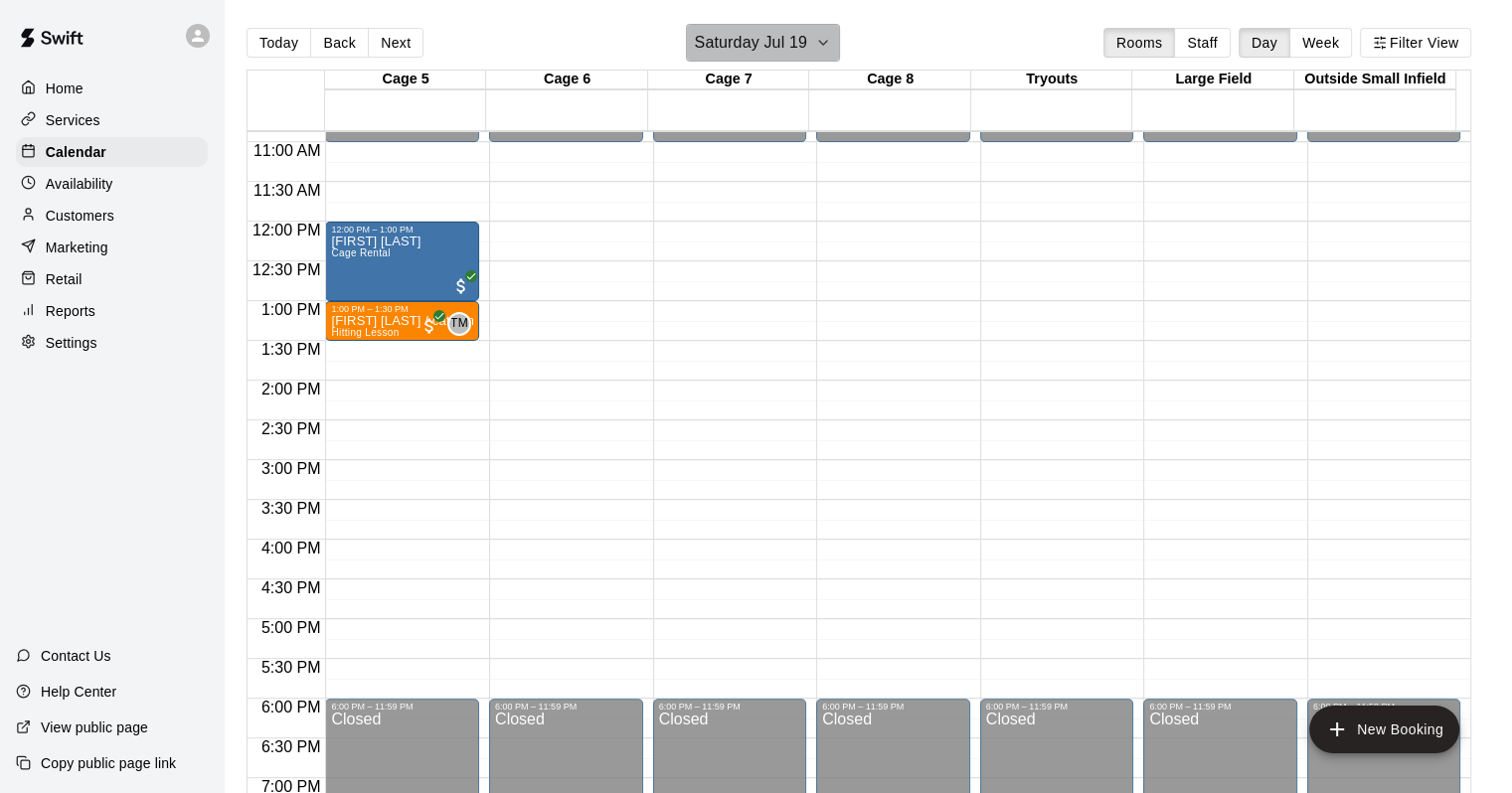 click 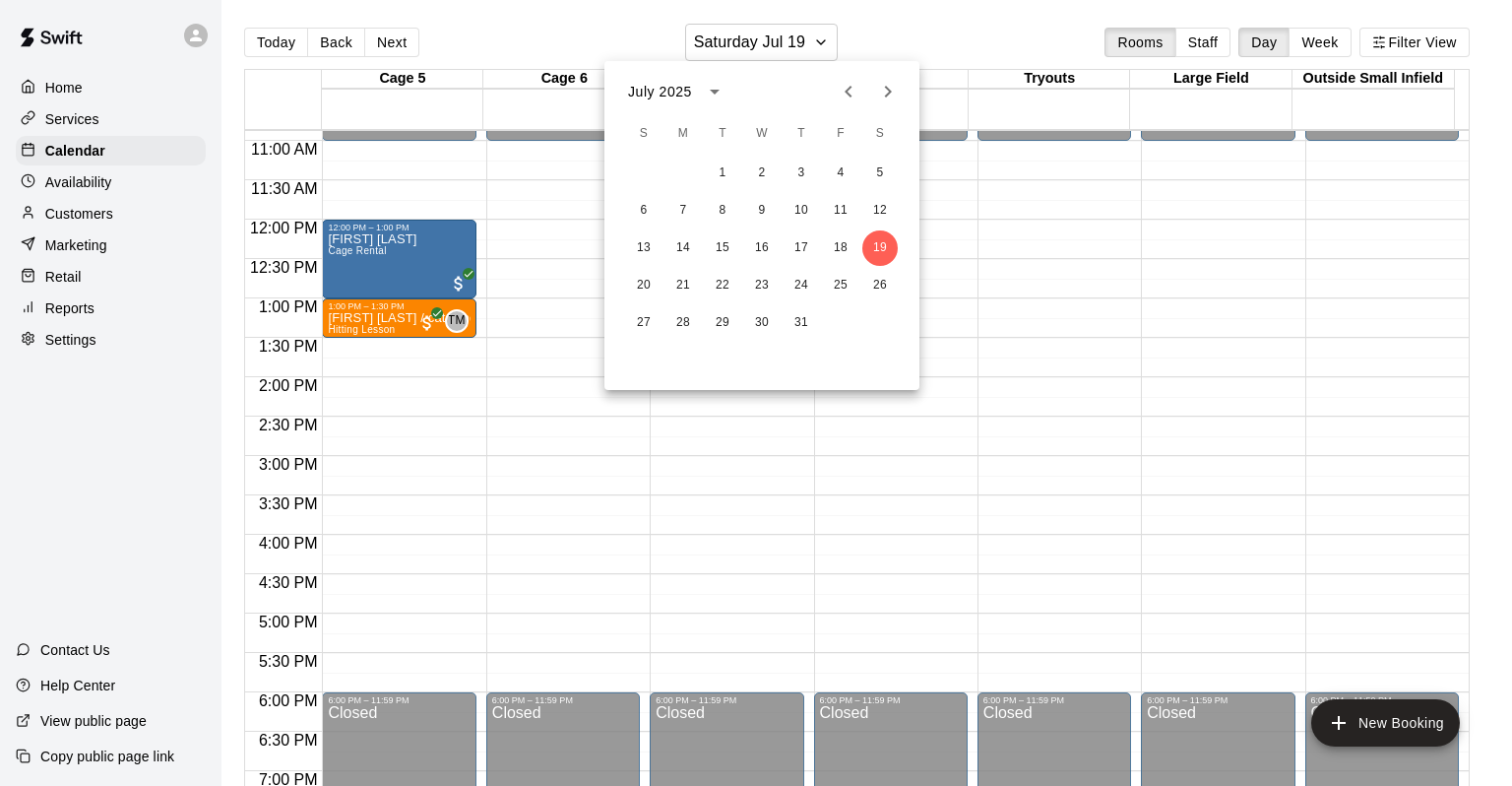 click 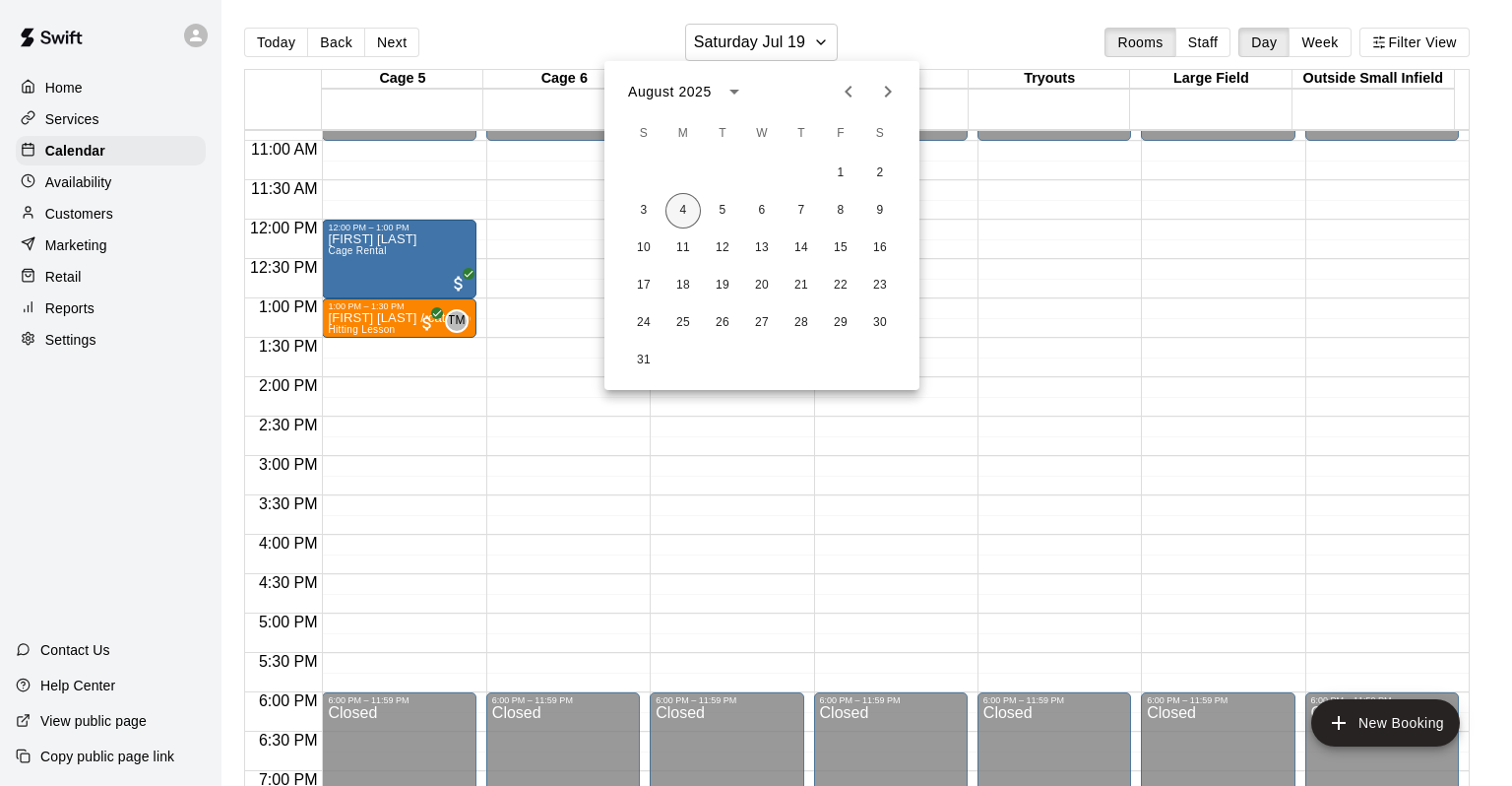click on "4" at bounding box center [683, 211] 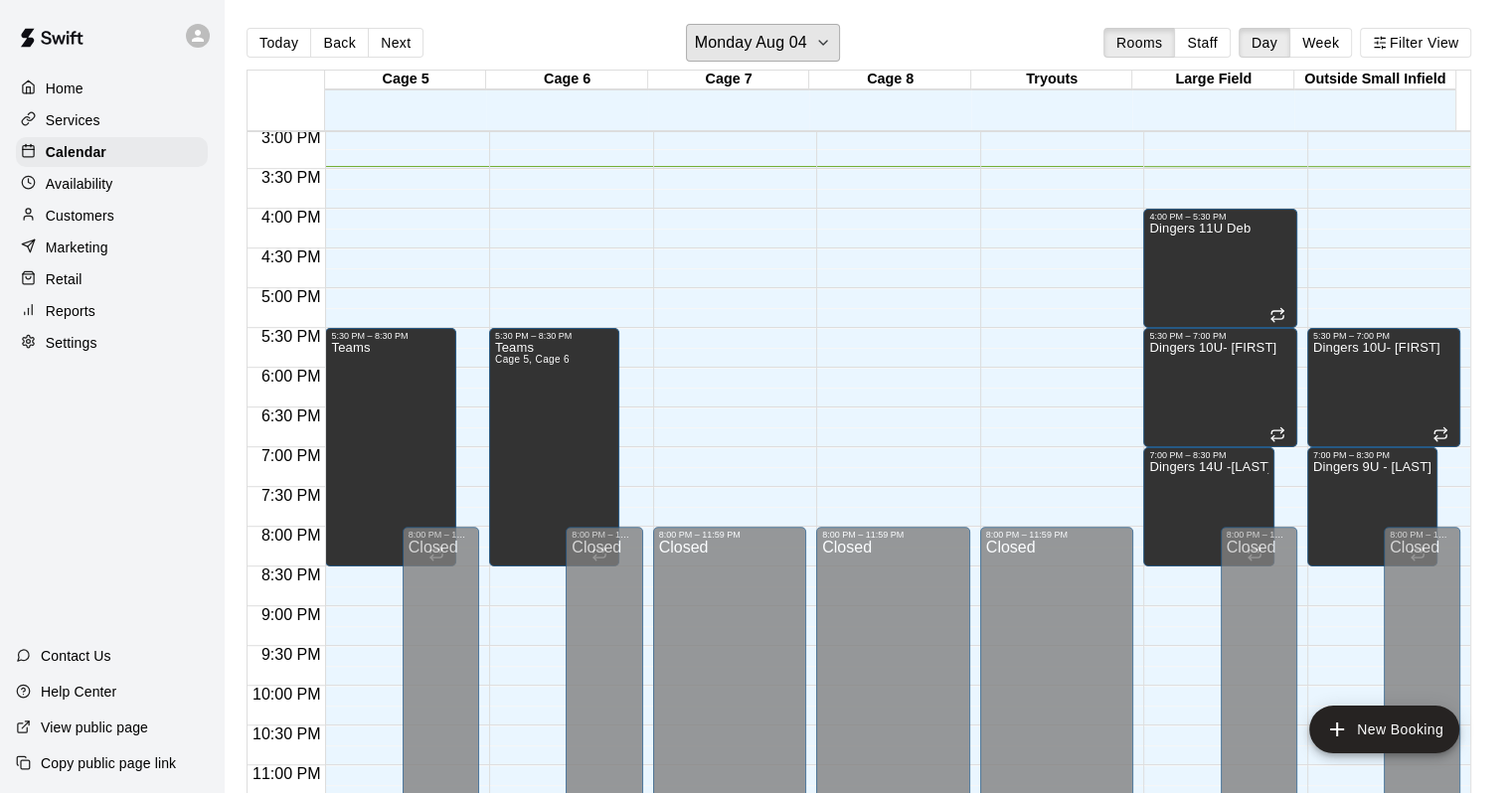 scroll, scrollTop: 1223, scrollLeft: 0, axis: vertical 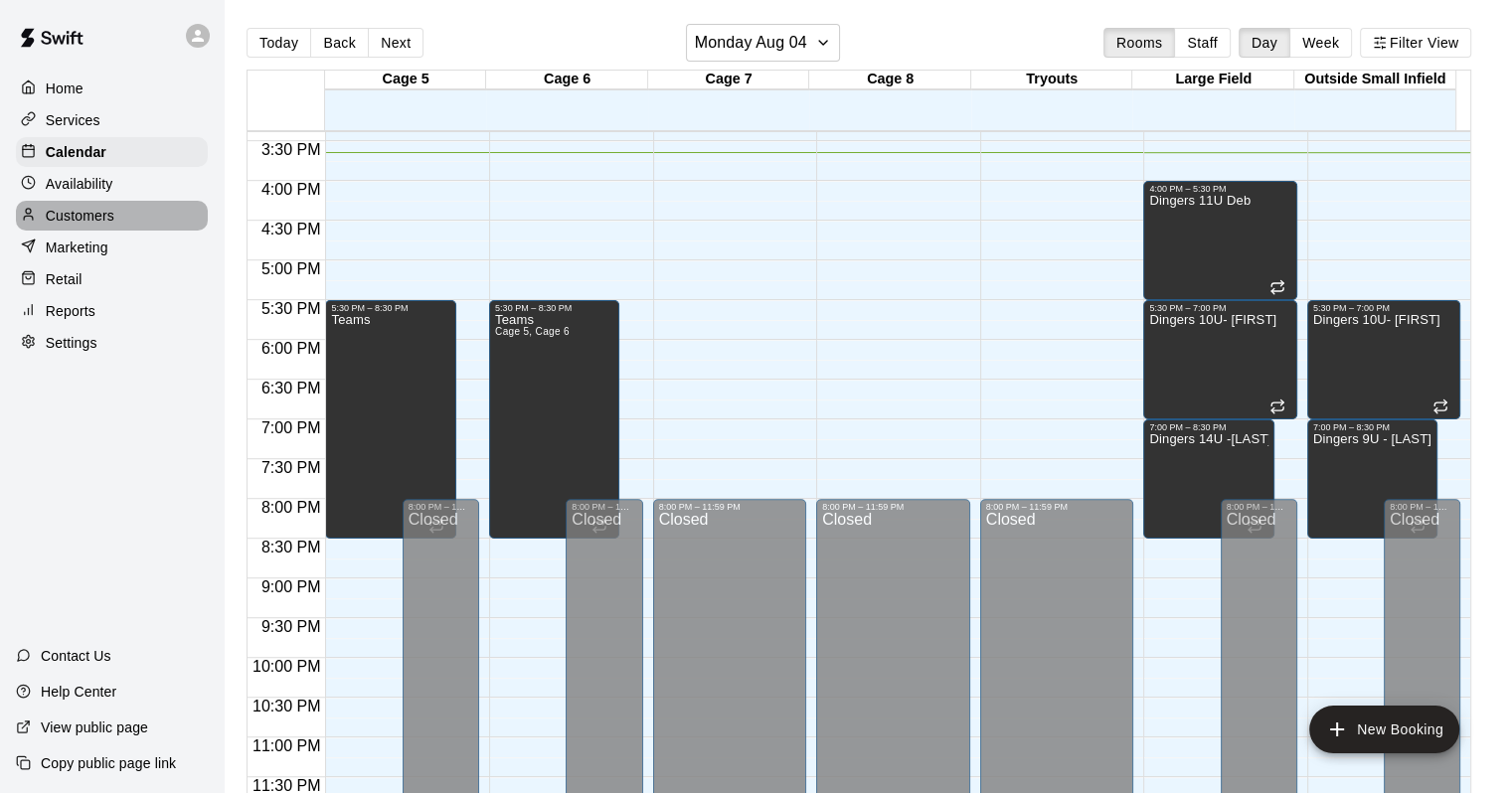 click on "Customers" at bounding box center (80, 216) 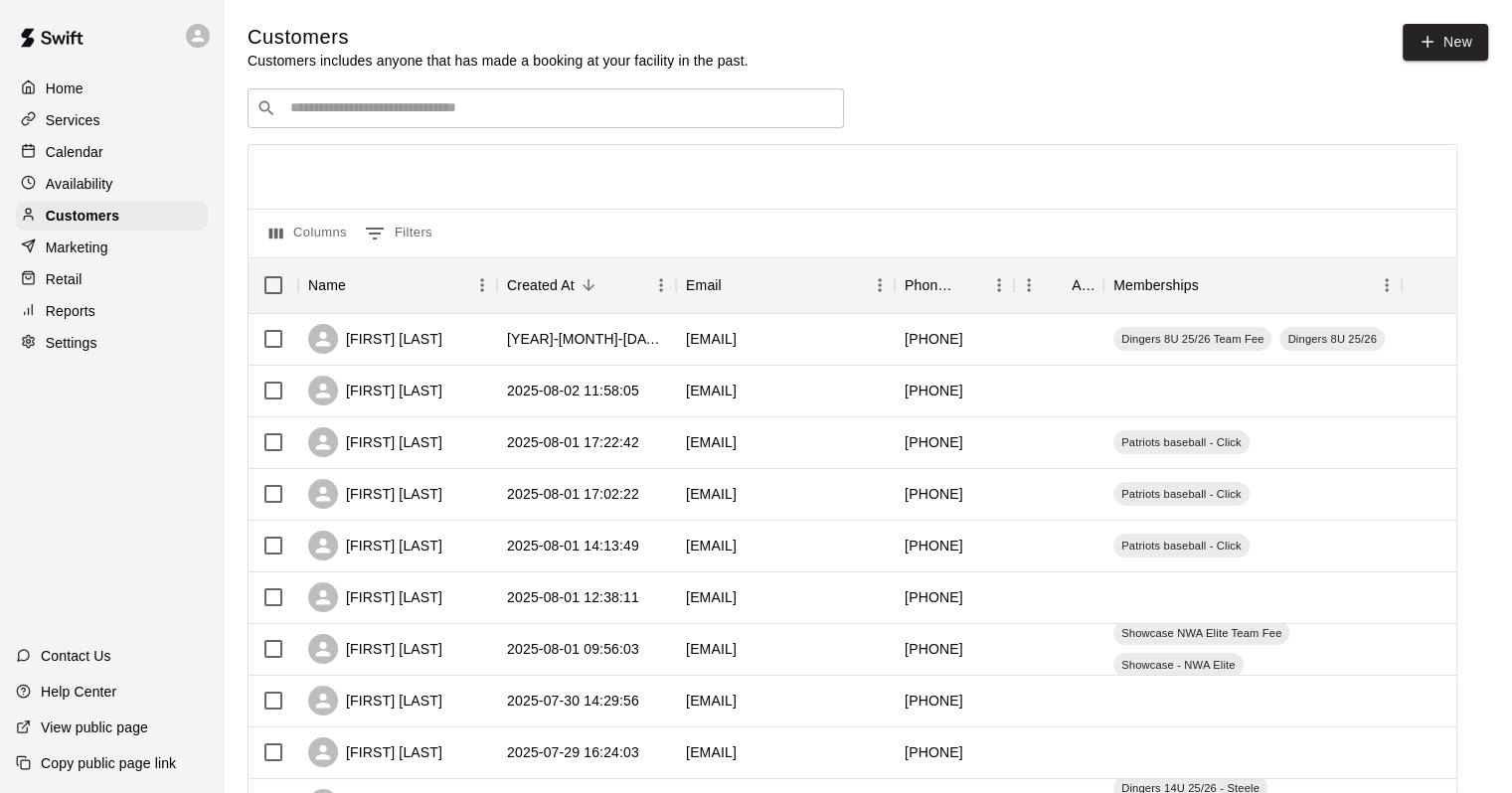 drag, startPoint x: 803, startPoint y: 93, endPoint x: 815, endPoint y: 86, distance: 13.892444 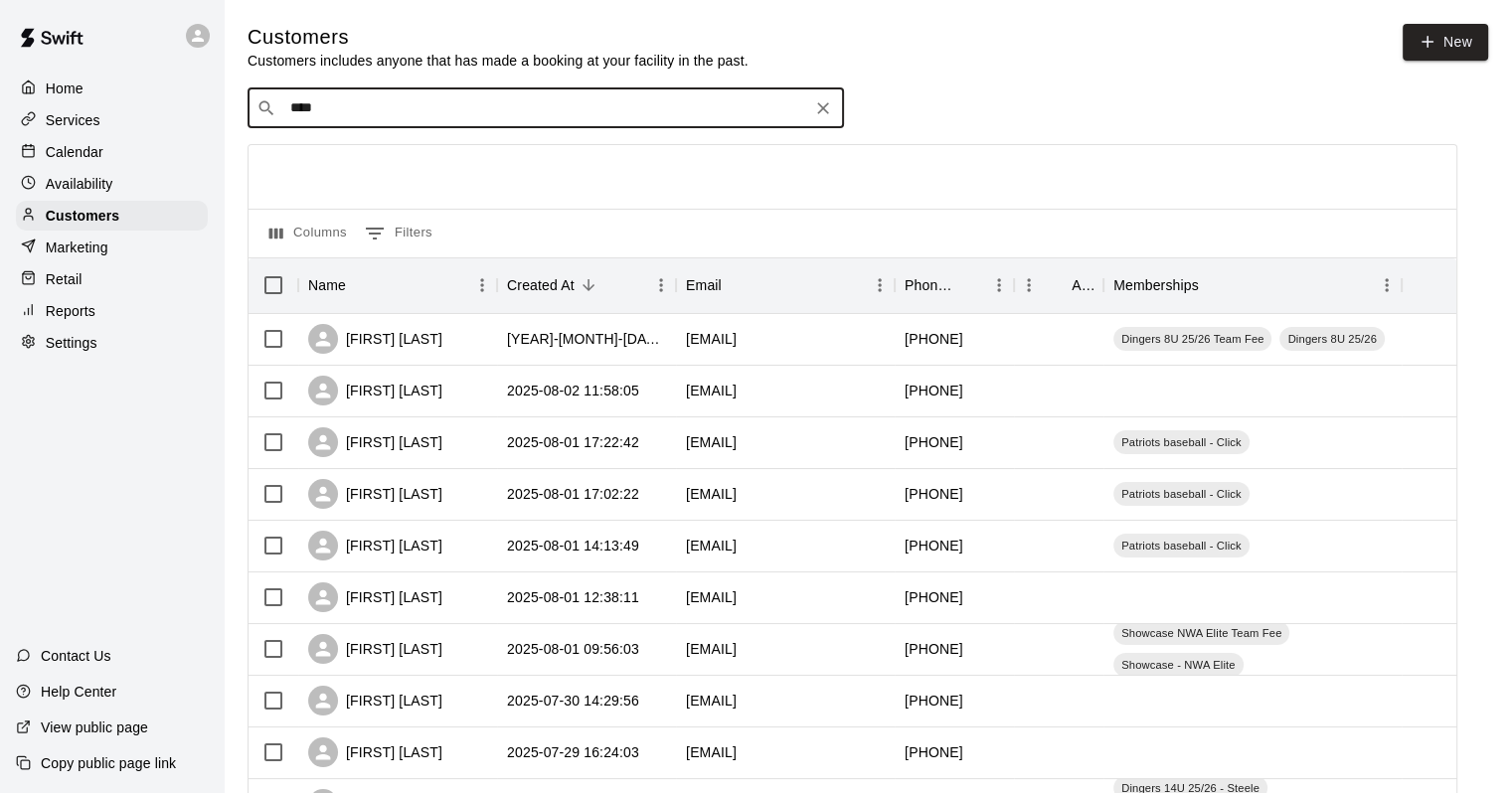 type on "*****" 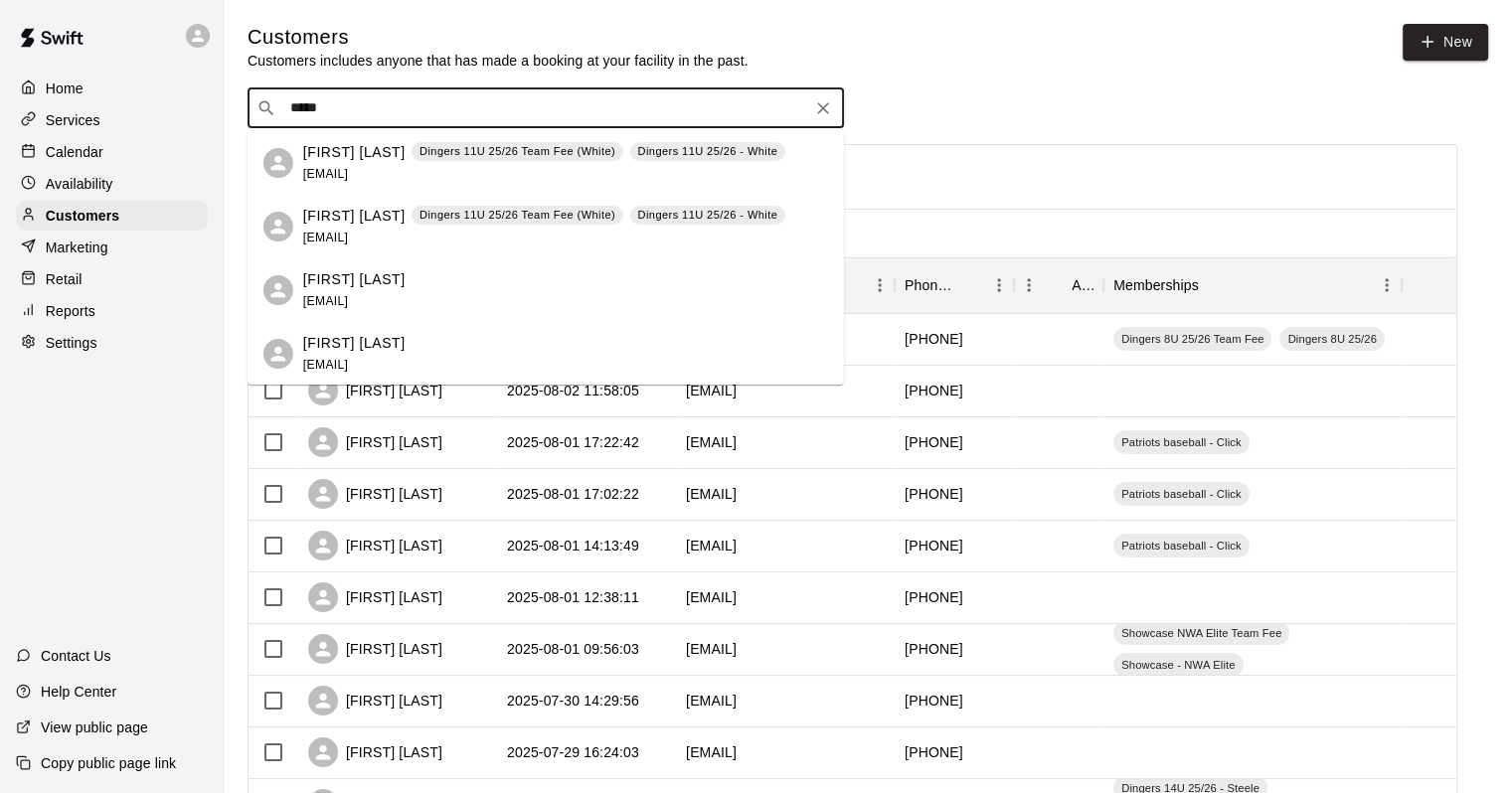 drag, startPoint x: 451, startPoint y: 170, endPoint x: 462, endPoint y: 169, distance: 11.045361 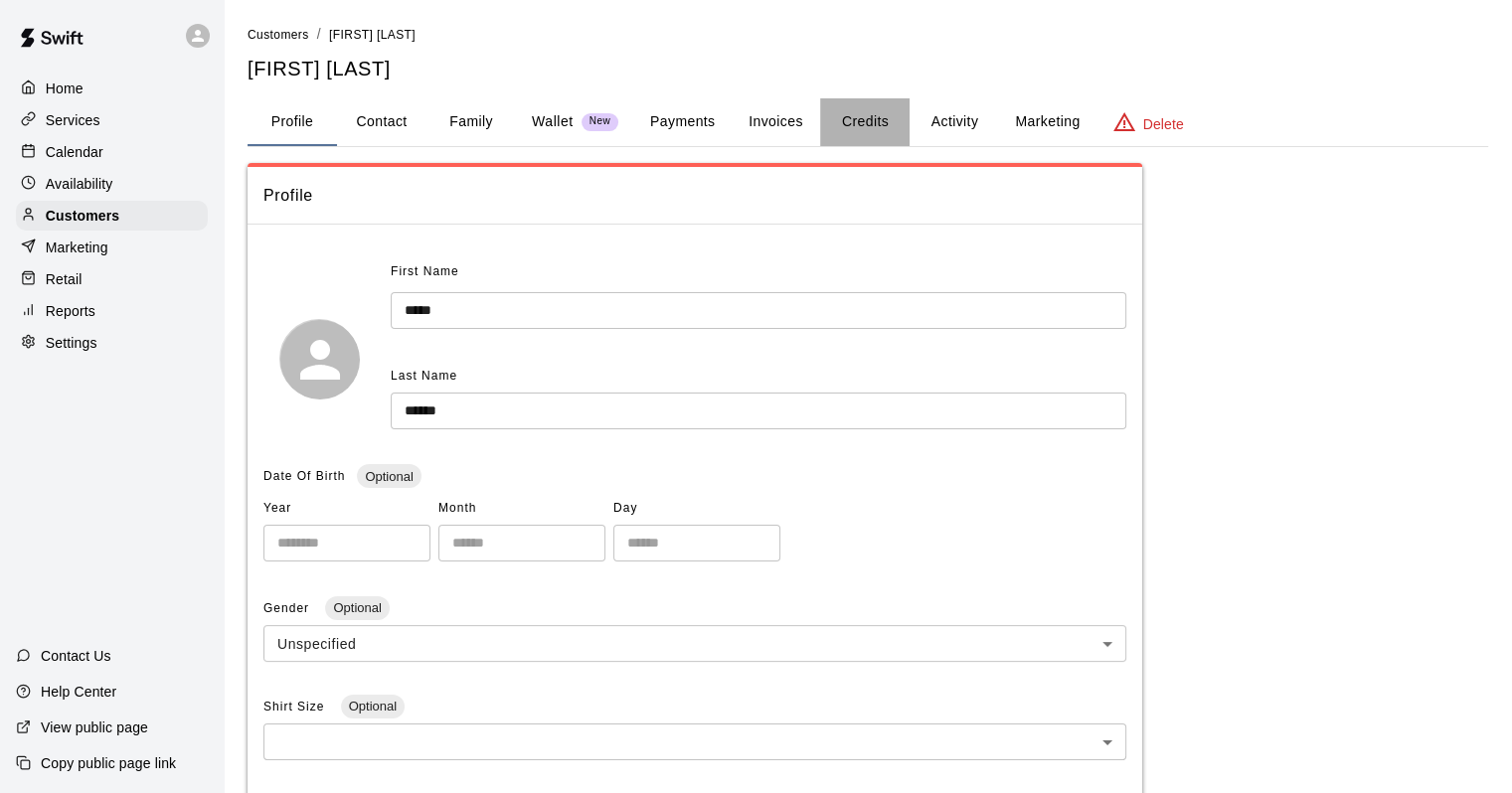 click on "Credits" at bounding box center (865, 122) 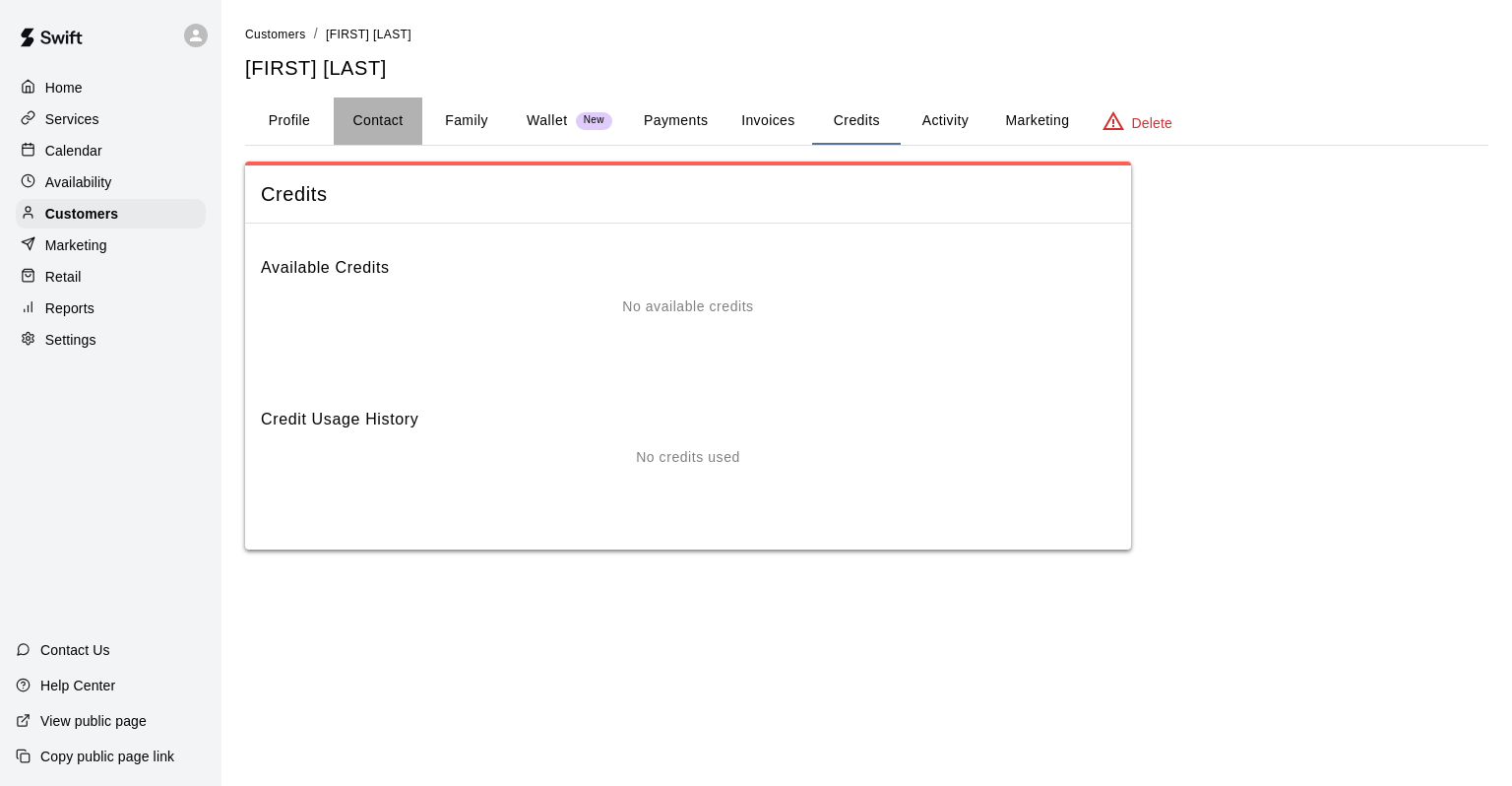 click on "Contact" at bounding box center (378, 121) 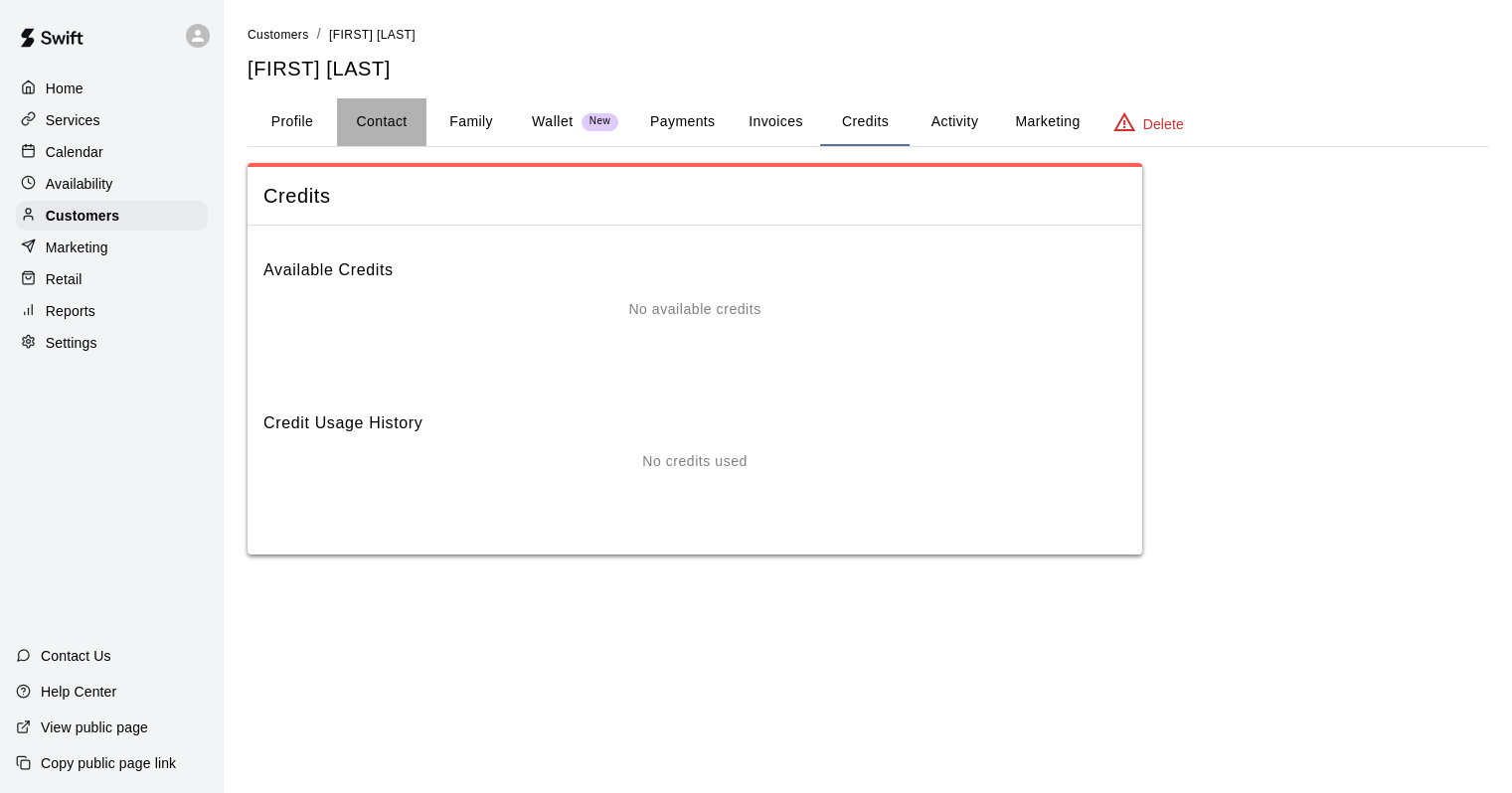 select on "**" 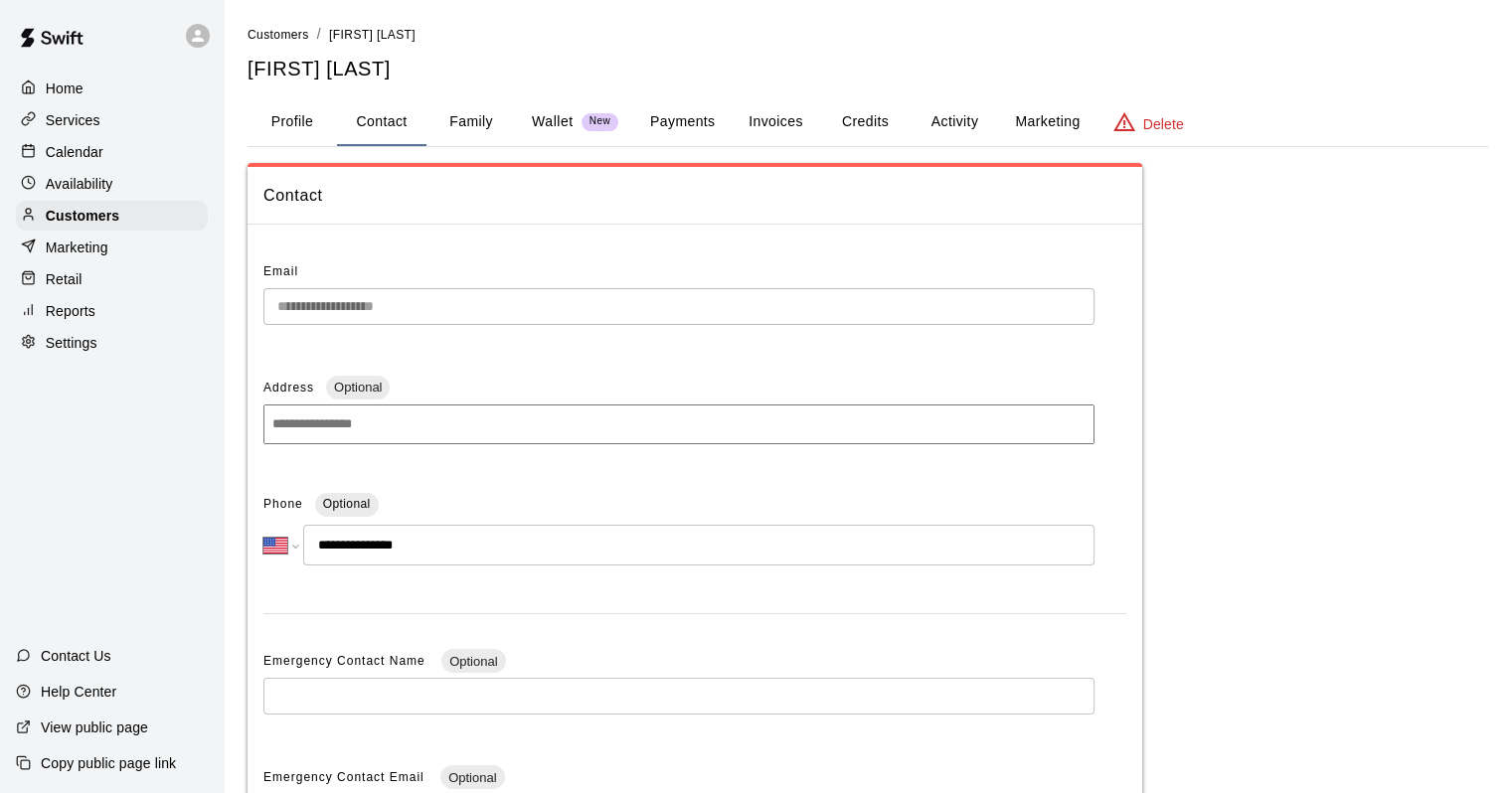click on "Family" at bounding box center [471, 122] 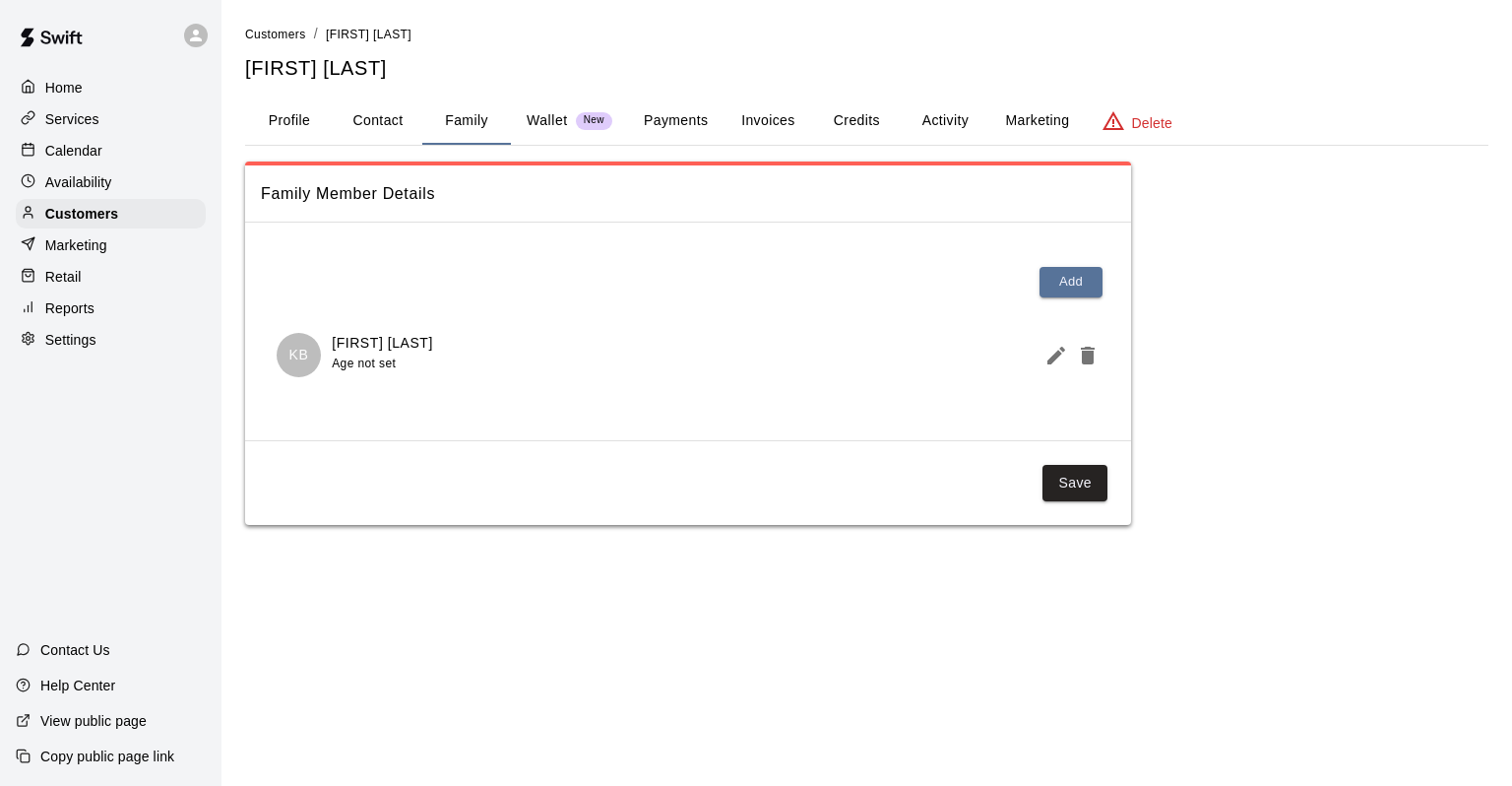 click on "Contact" at bounding box center [378, 121] 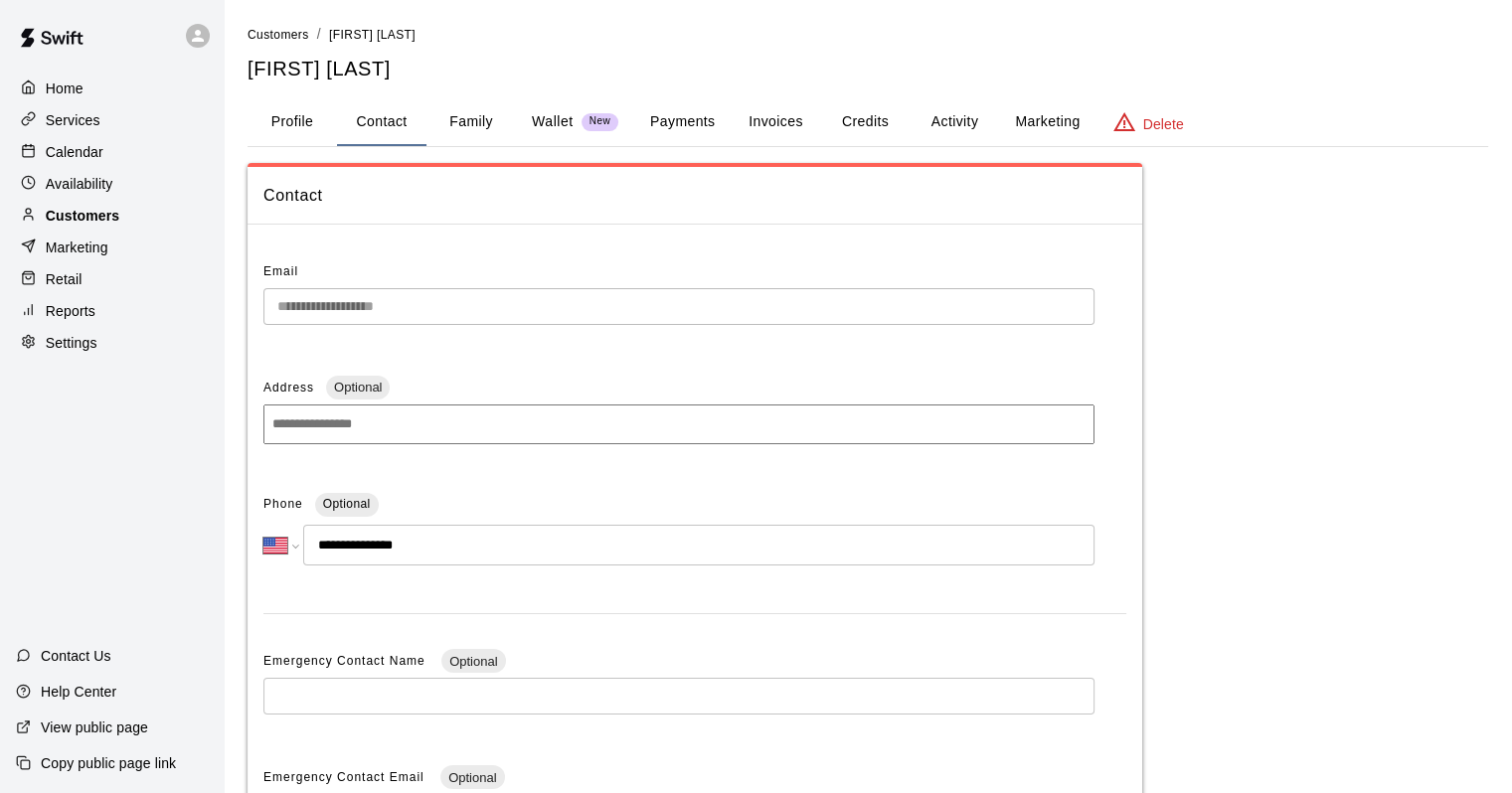 click on "Customers" at bounding box center [83, 216] 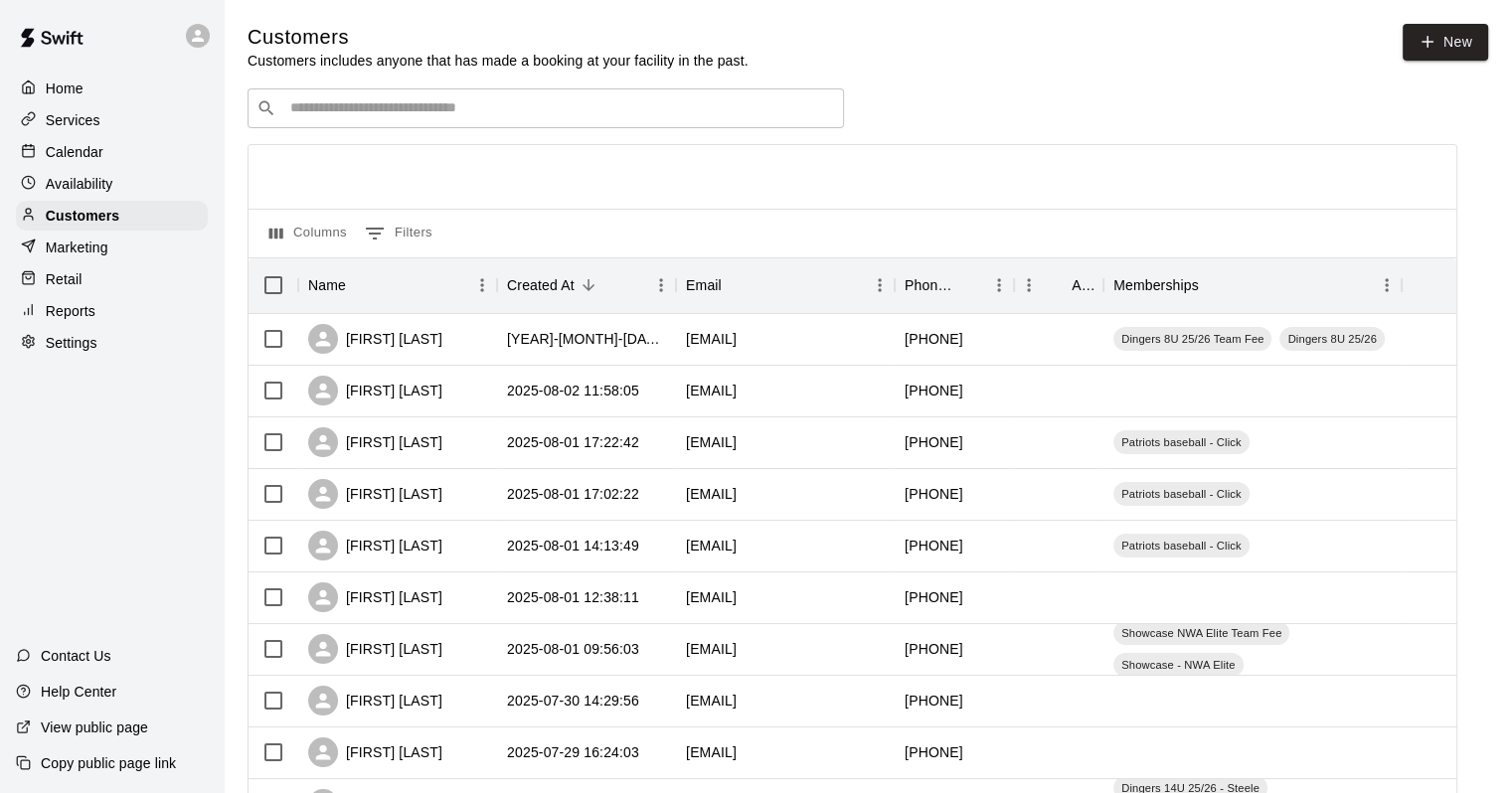 click on "​ ​" at bounding box center [546, 108] 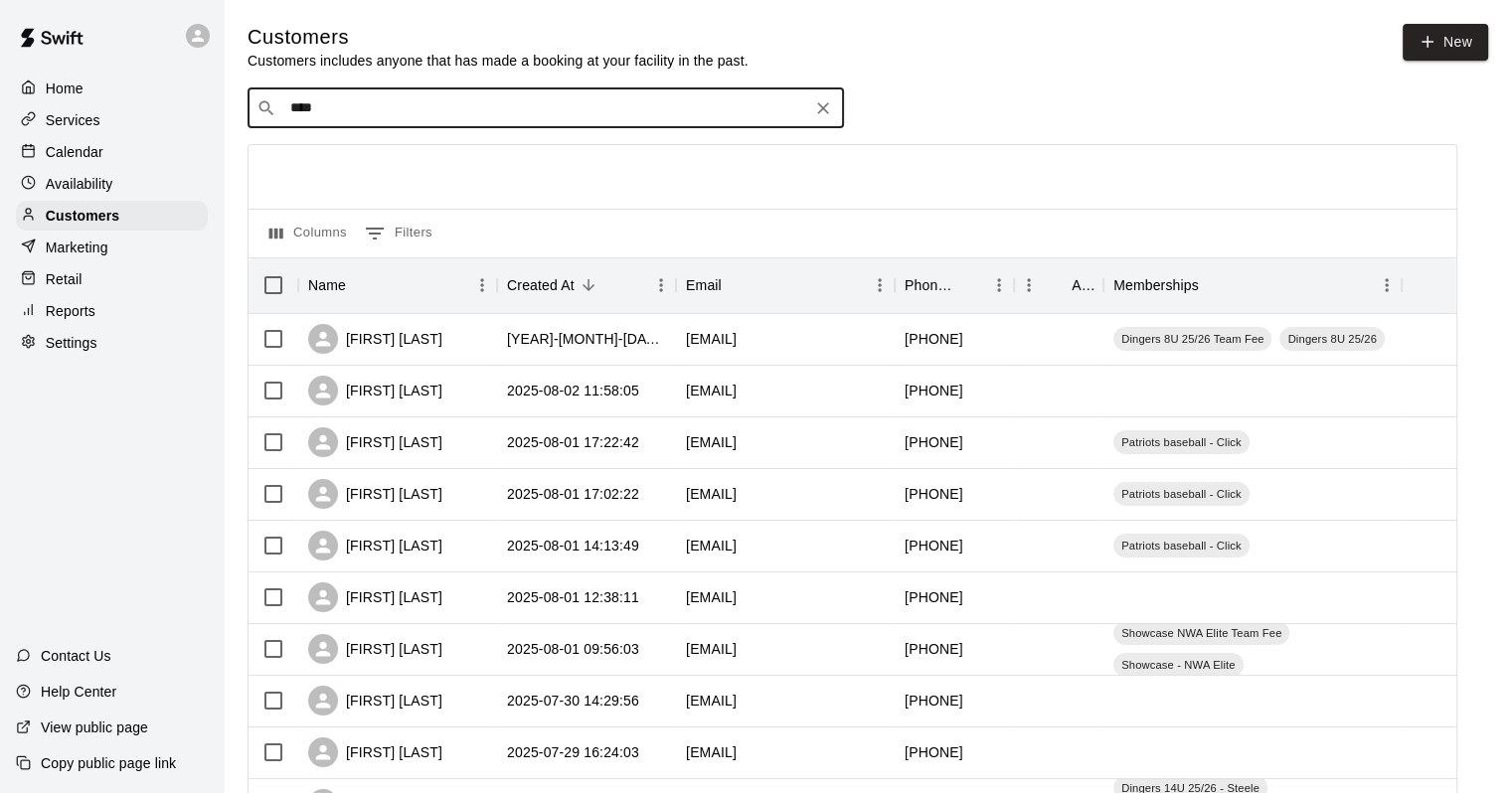 type on "*****" 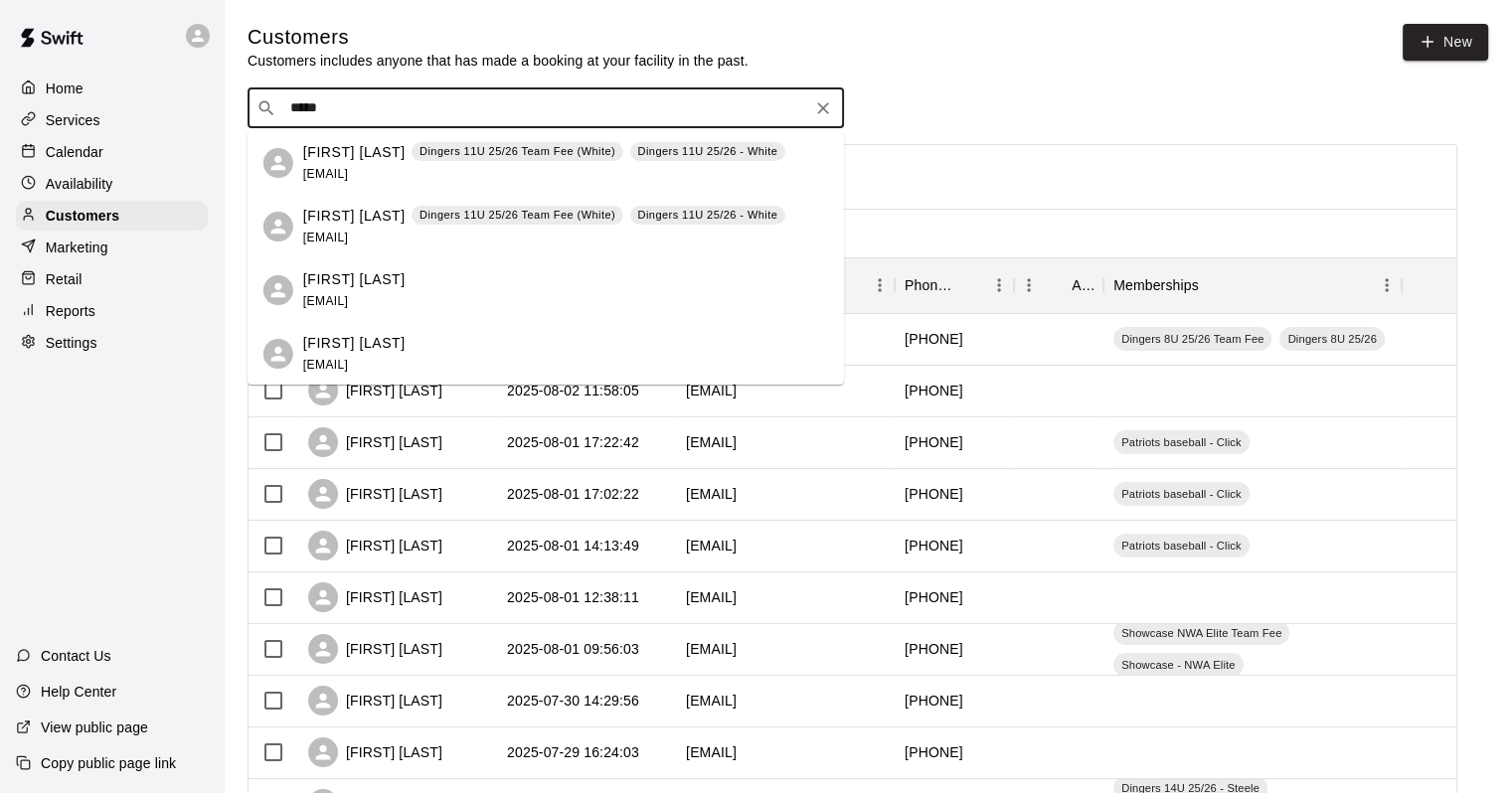 click on "Caleb Bailey" at bounding box center [354, 152] 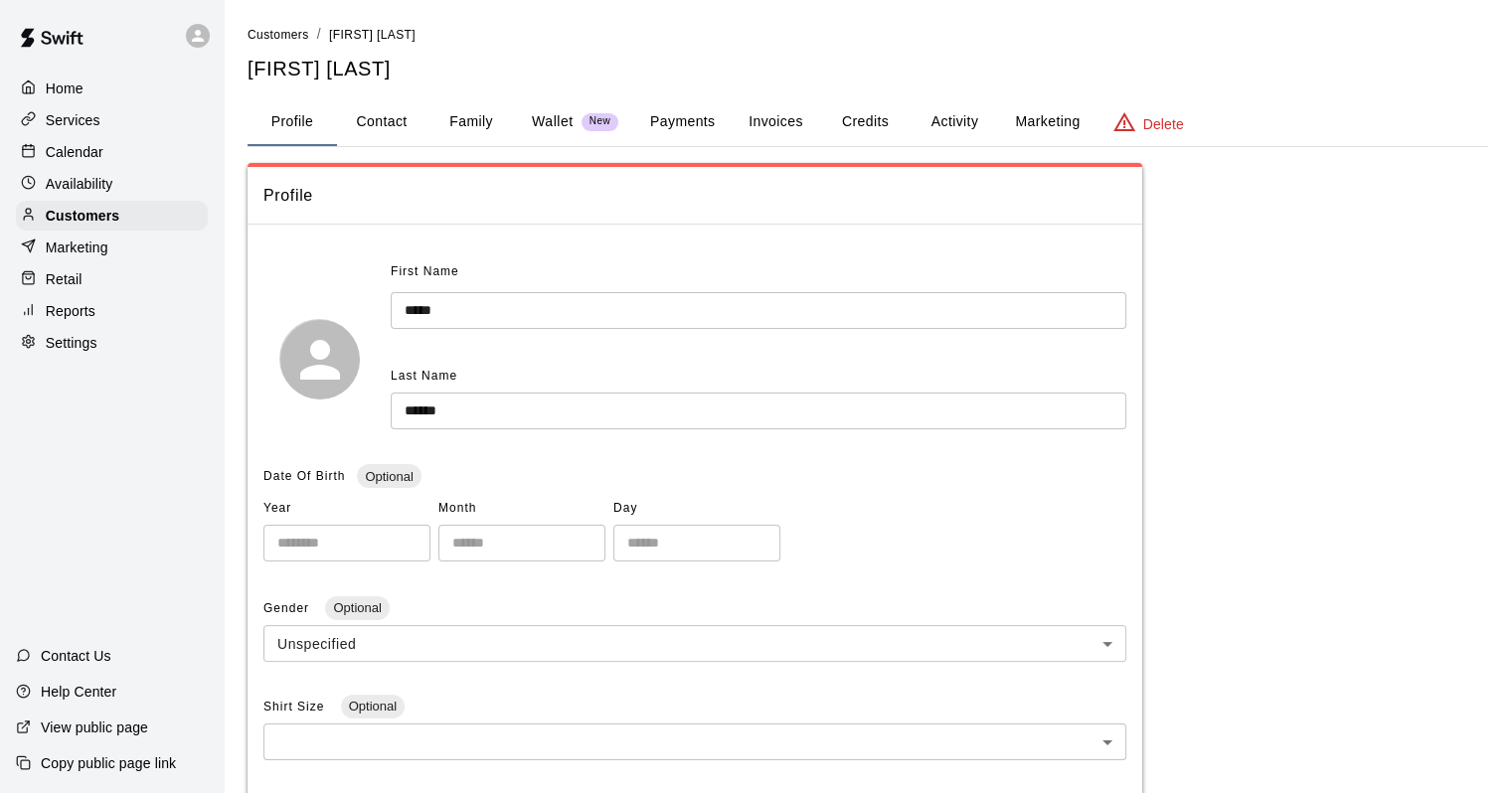 click on "Activity" at bounding box center [954, 122] 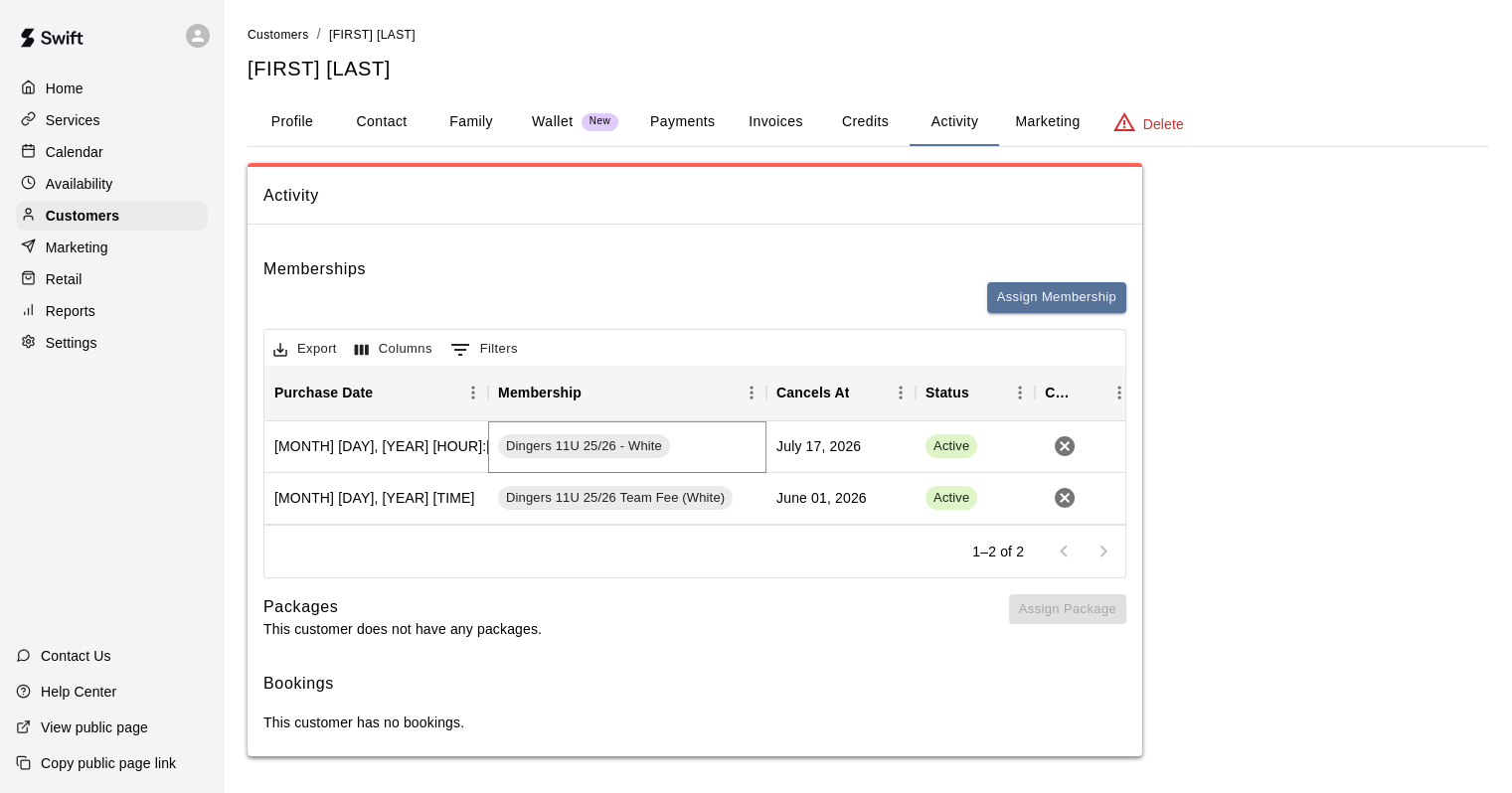 click on "Dingers 11U 25/26 - White" at bounding box center (584, 446) 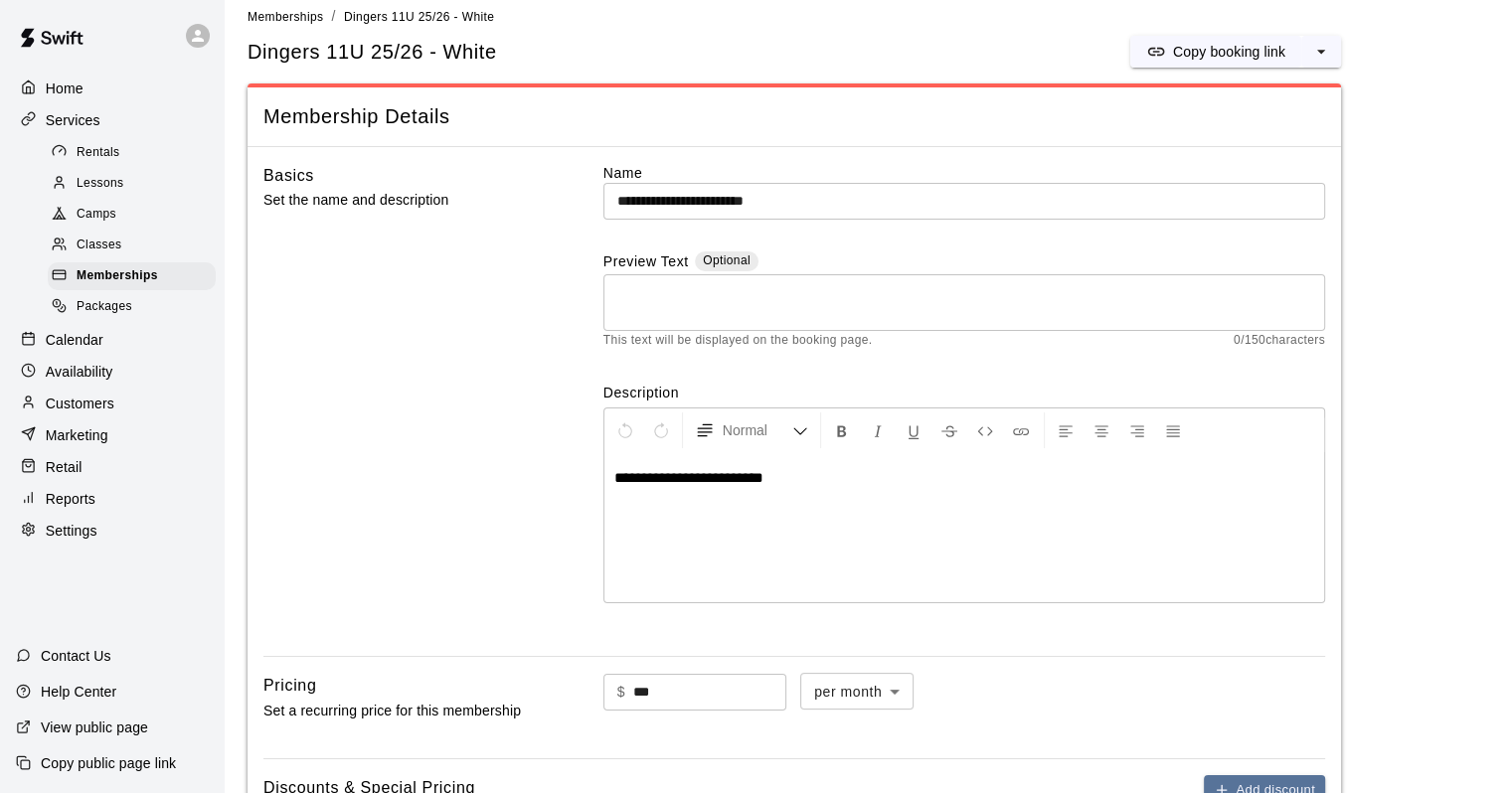 scroll, scrollTop: 0, scrollLeft: 0, axis: both 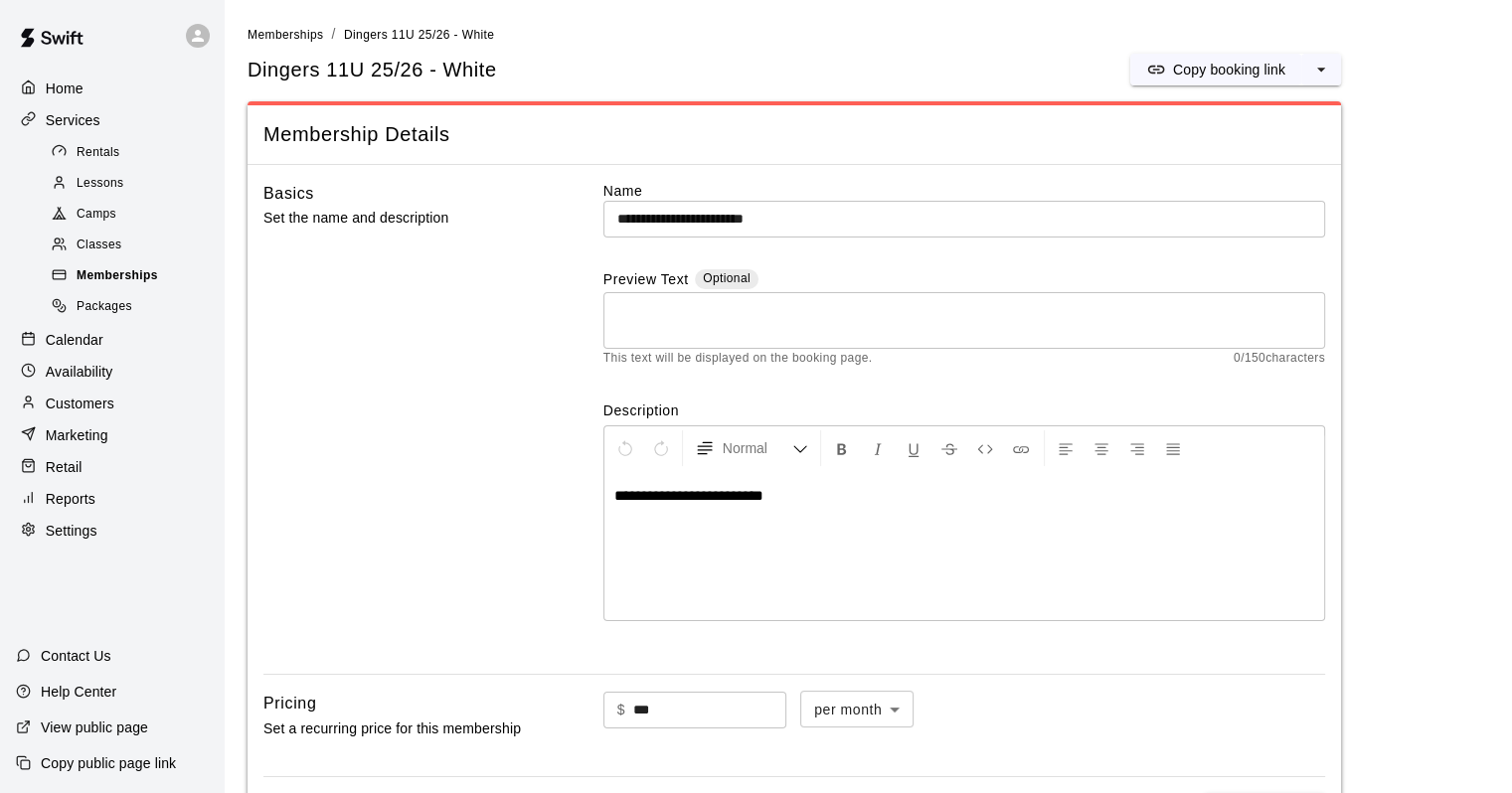 click on "Memberships" at bounding box center (131, 276) 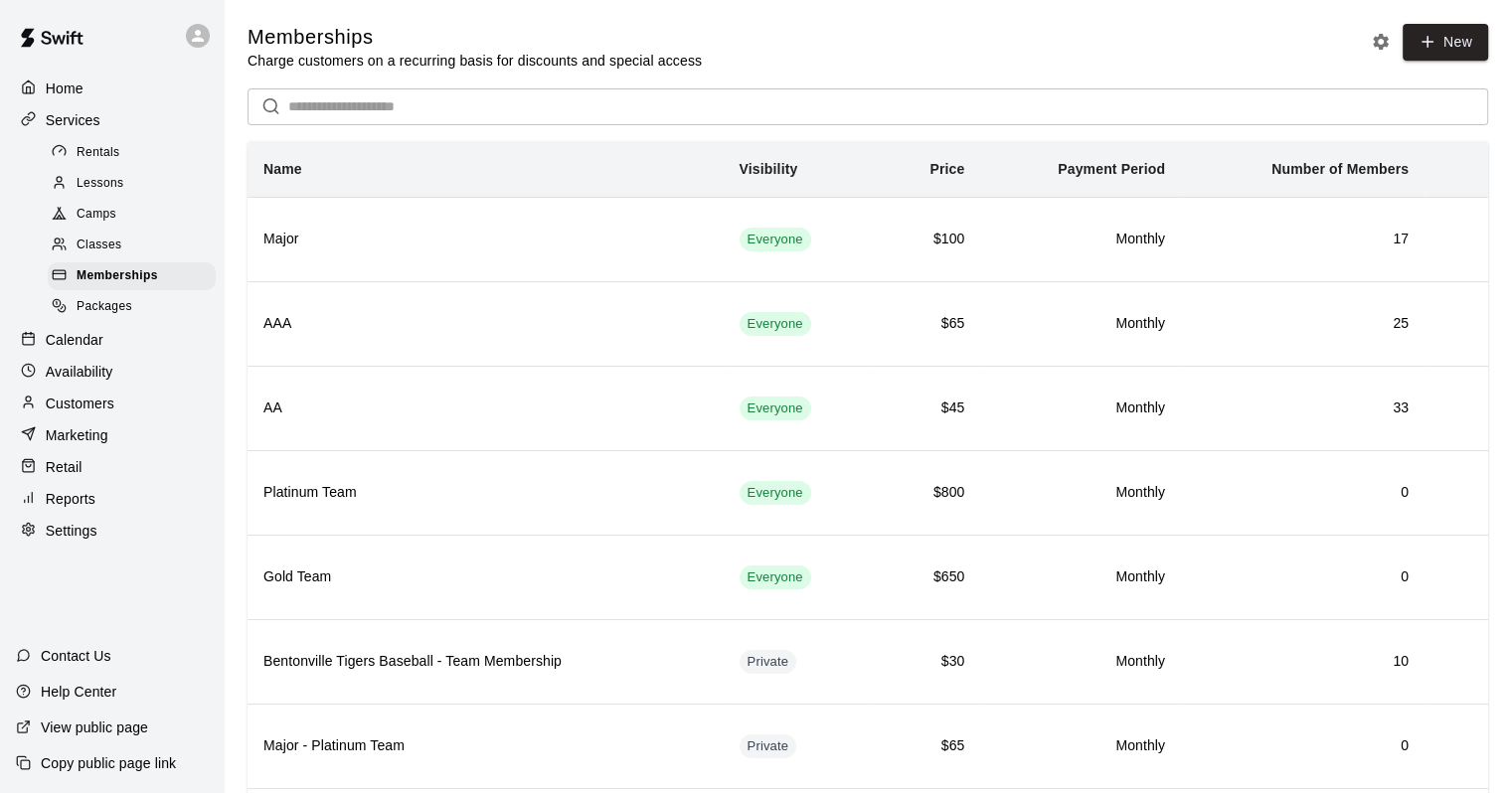 click on "Customers" at bounding box center [80, 403] 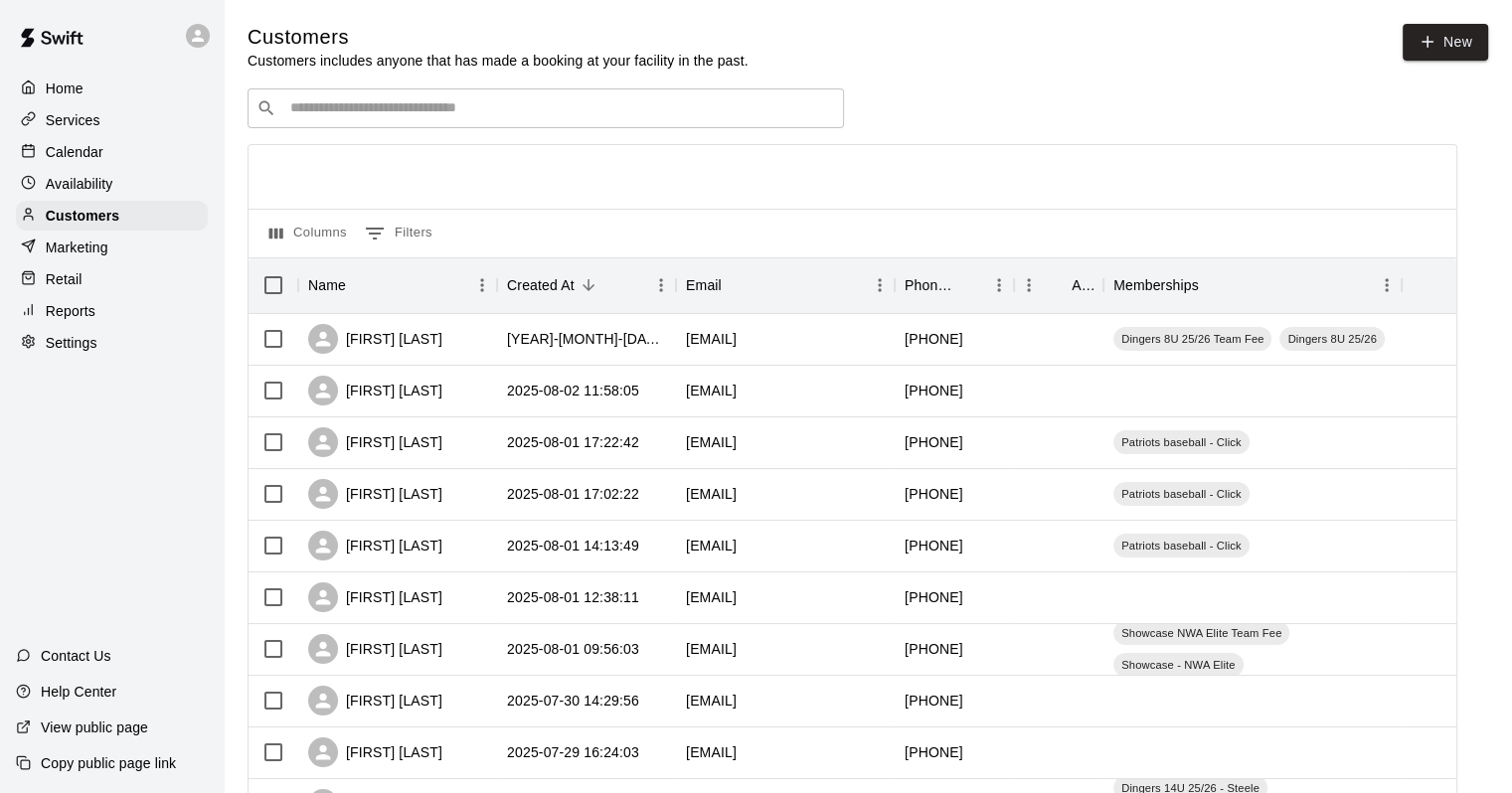 click at bounding box center (560, 108) 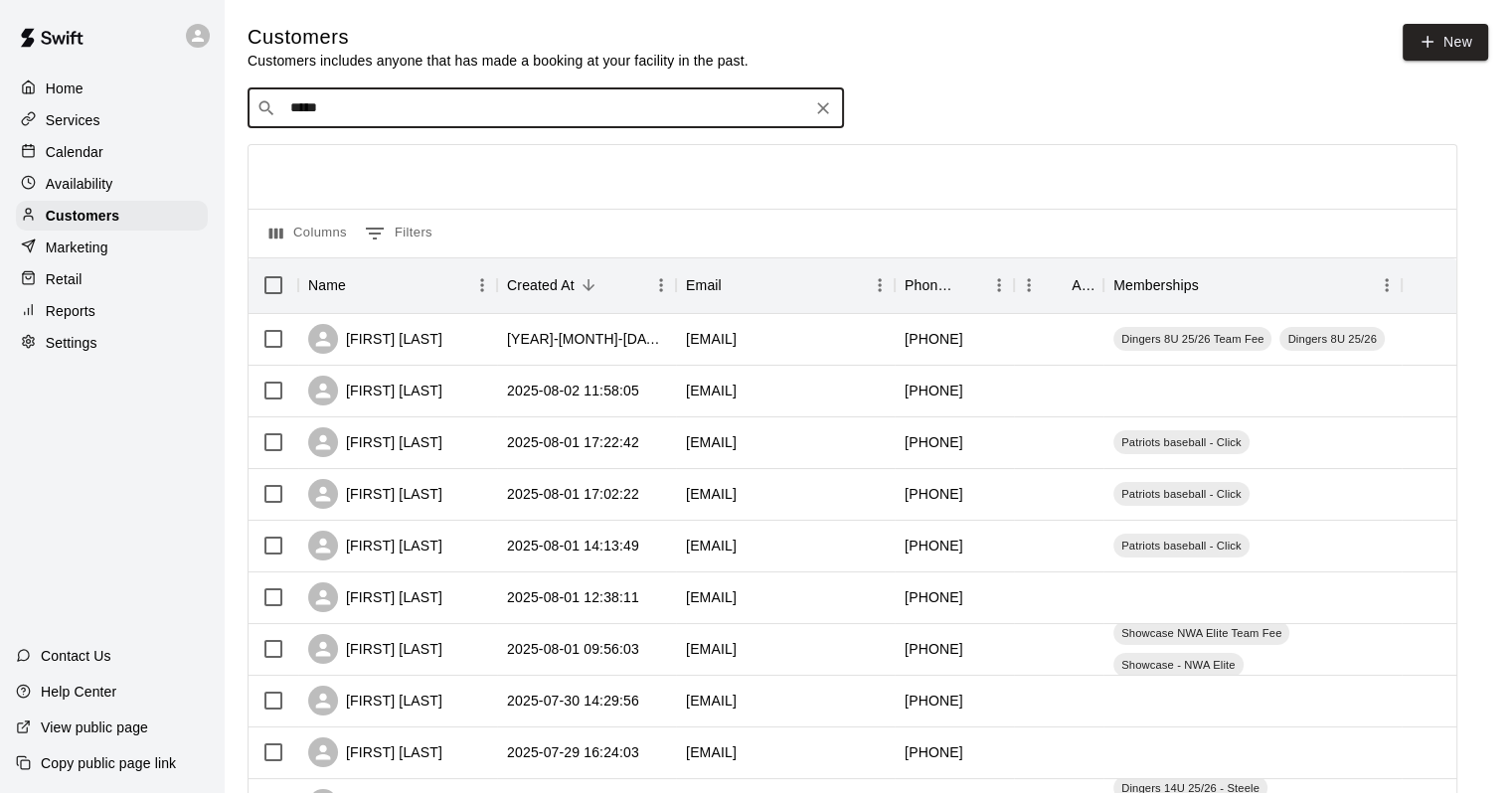 type on "******" 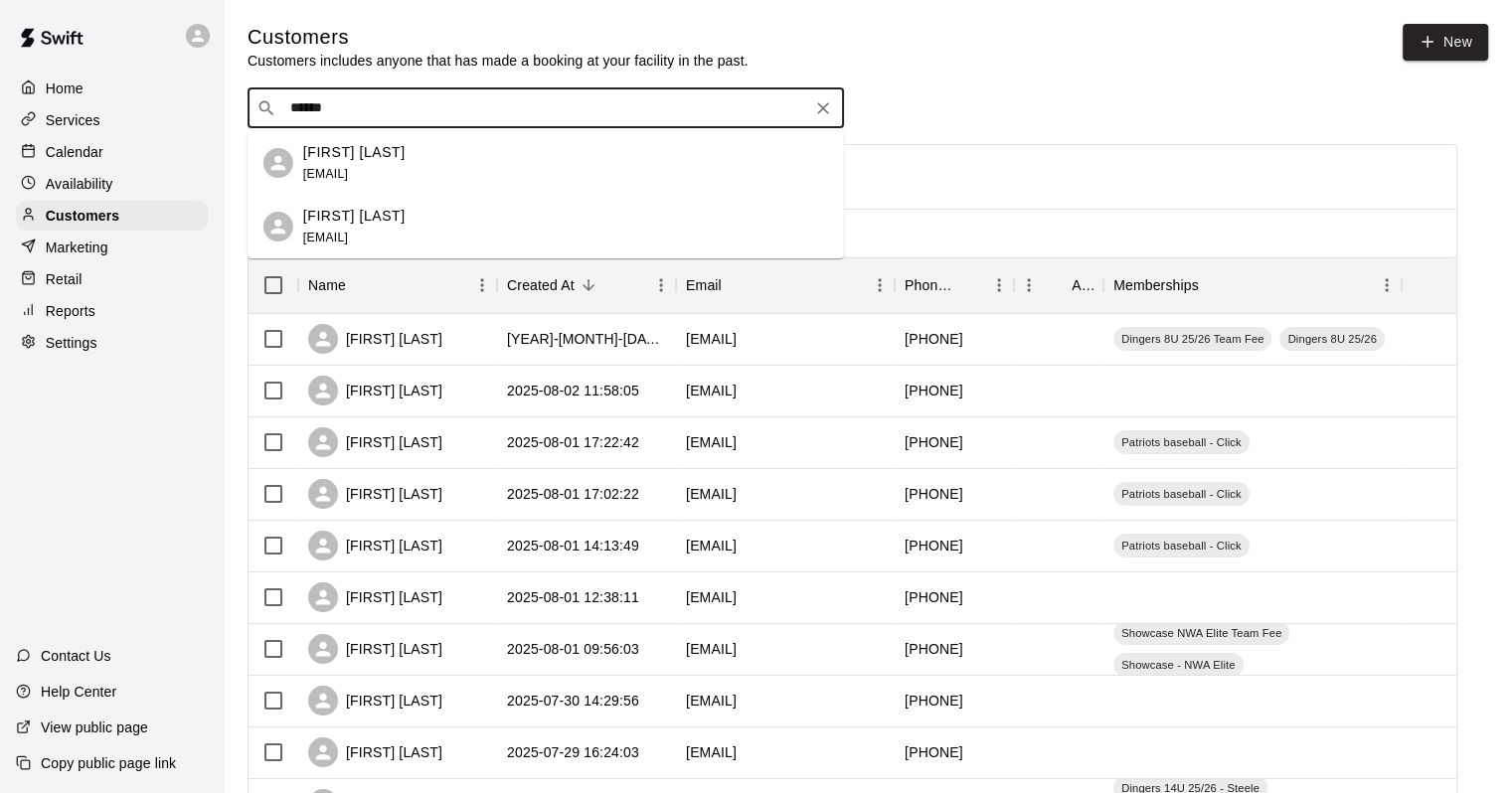 click on "Katie Grover kgrover0119@gmail.com" at bounding box center [546, 163] 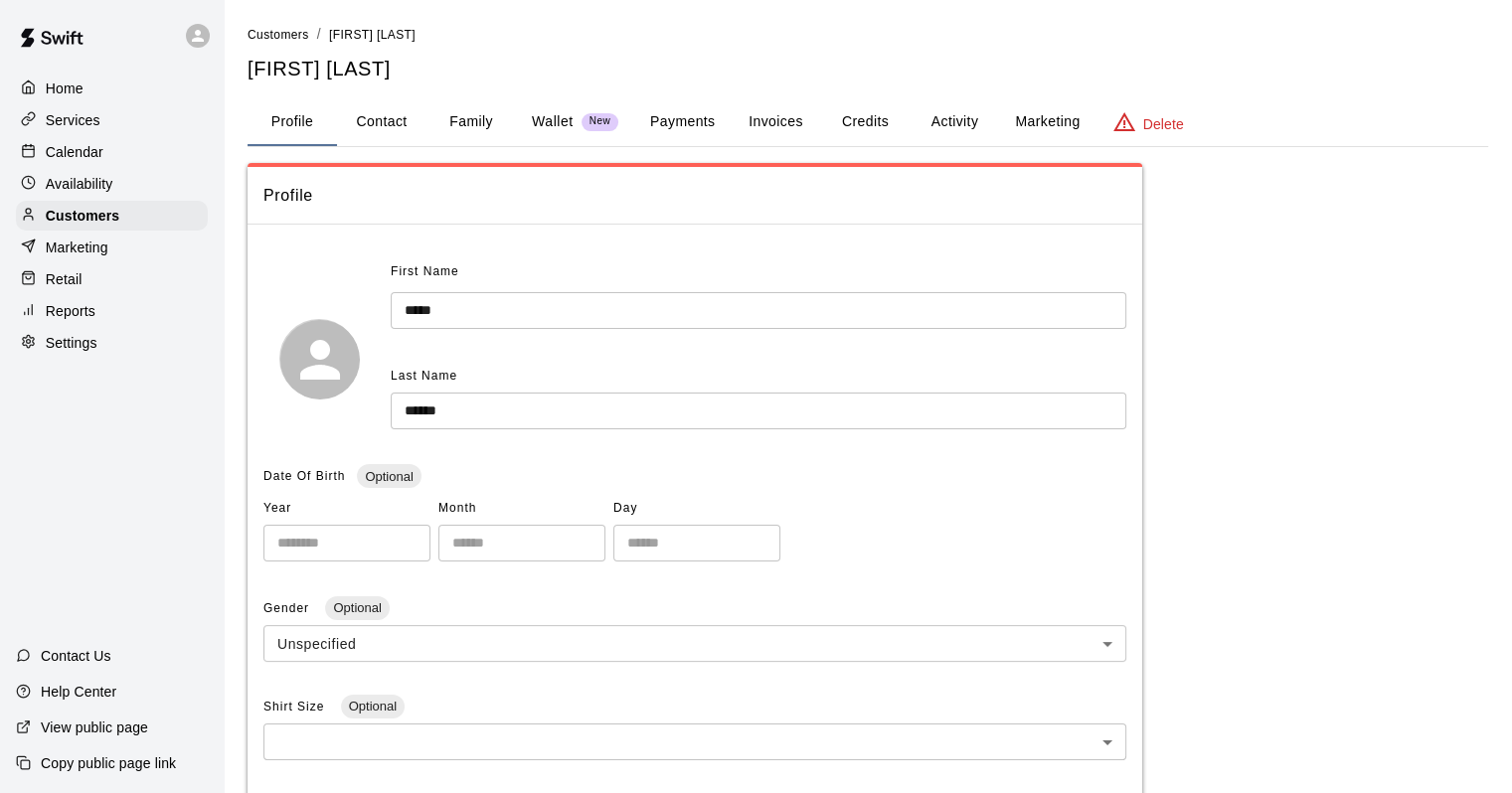 click on "Activity" at bounding box center [954, 122] 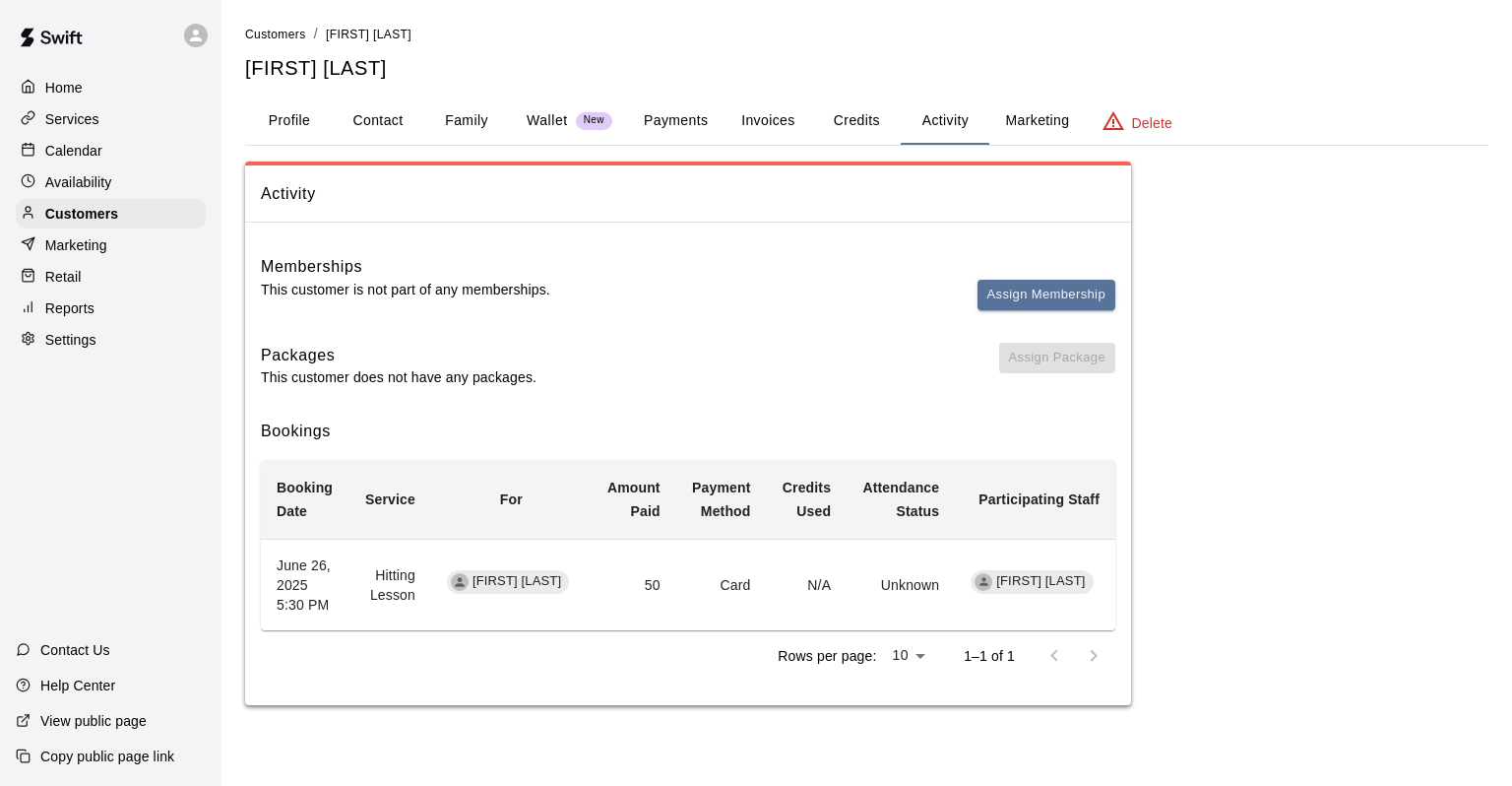 click on "Credits" at bounding box center (856, 121) 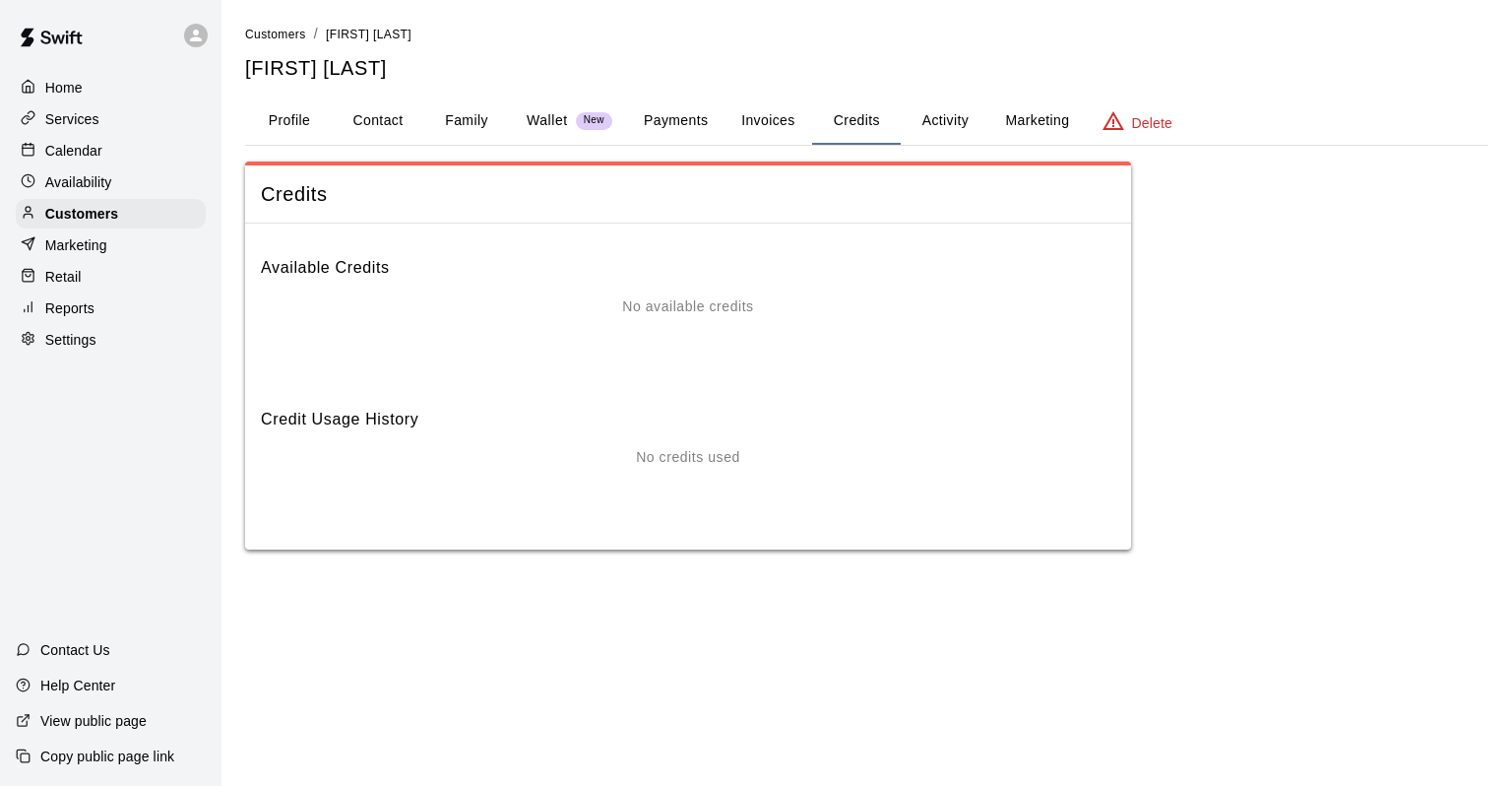click on "Invoices" at bounding box center [768, 121] 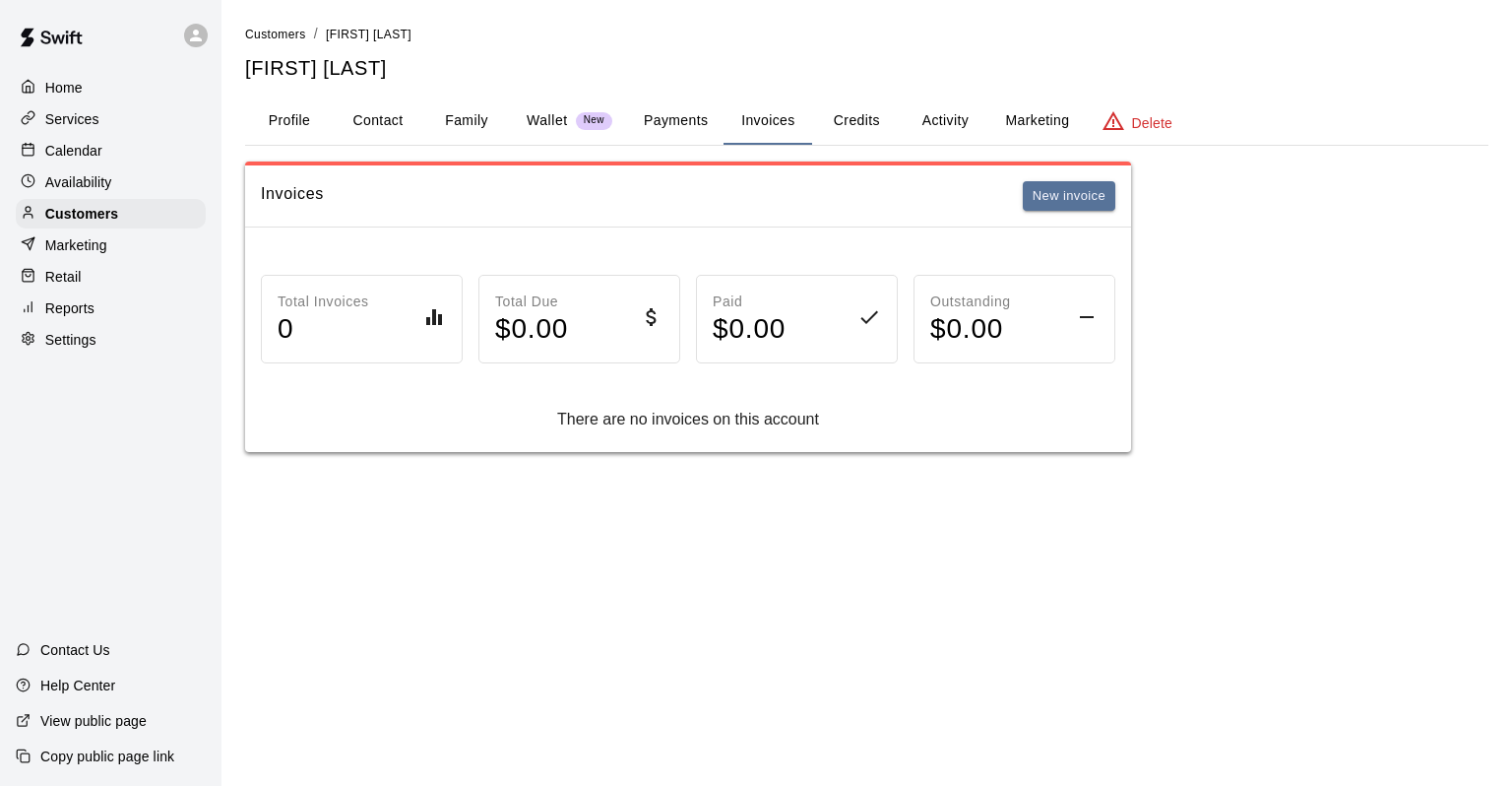 click on "Payments" at bounding box center [675, 121] 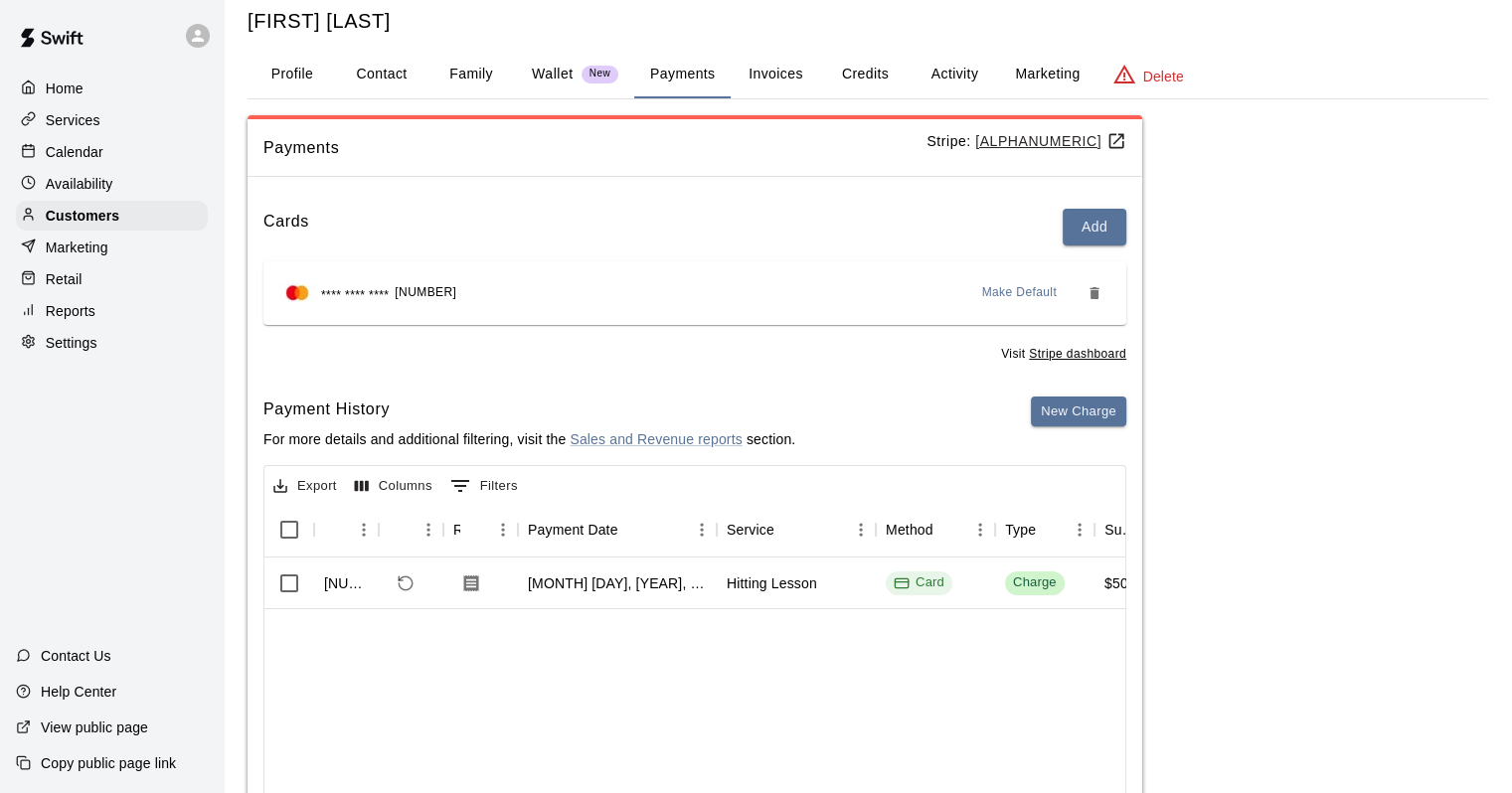 scroll, scrollTop: 0, scrollLeft: 0, axis: both 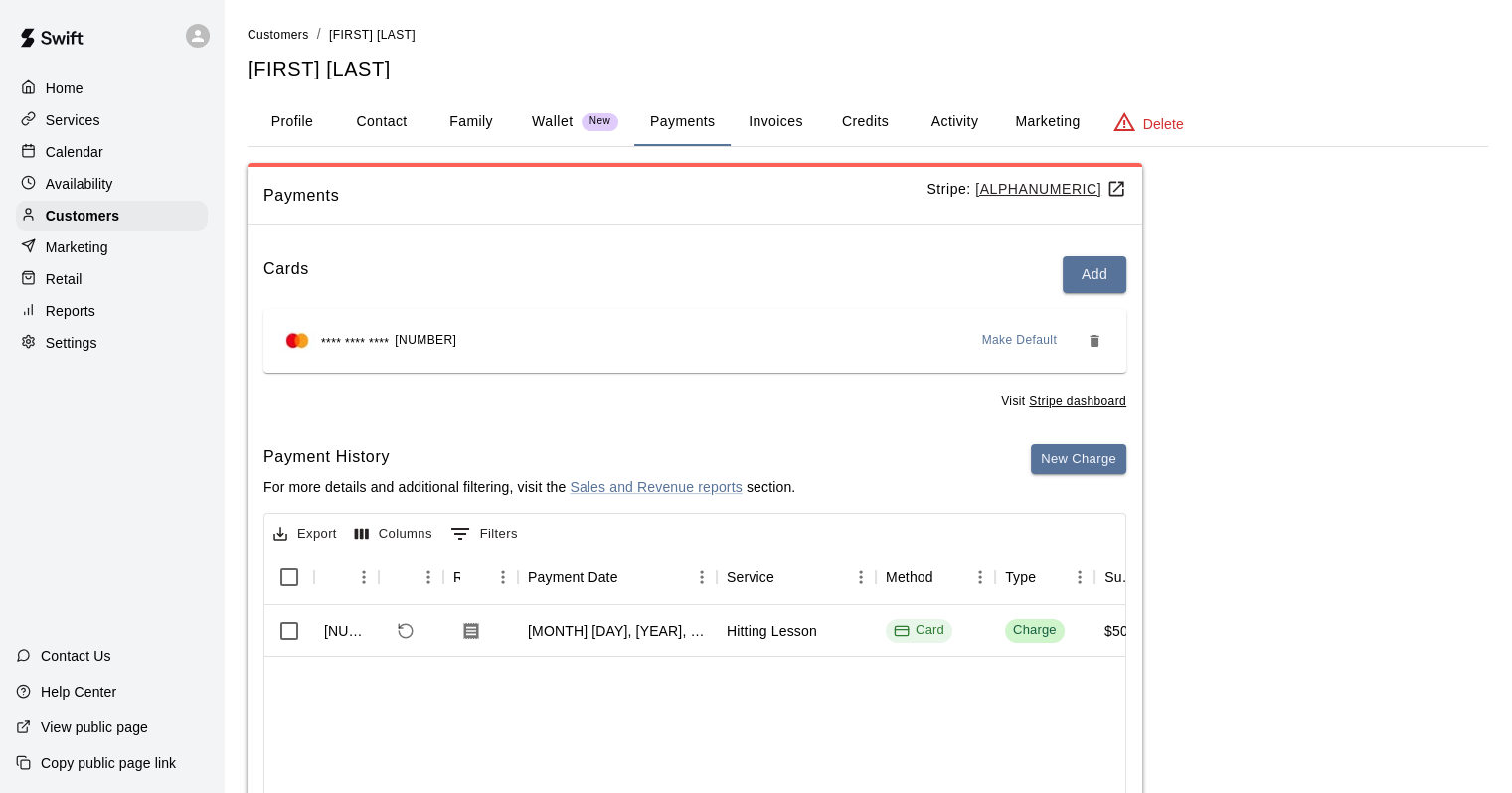 click on "Activity" at bounding box center [954, 122] 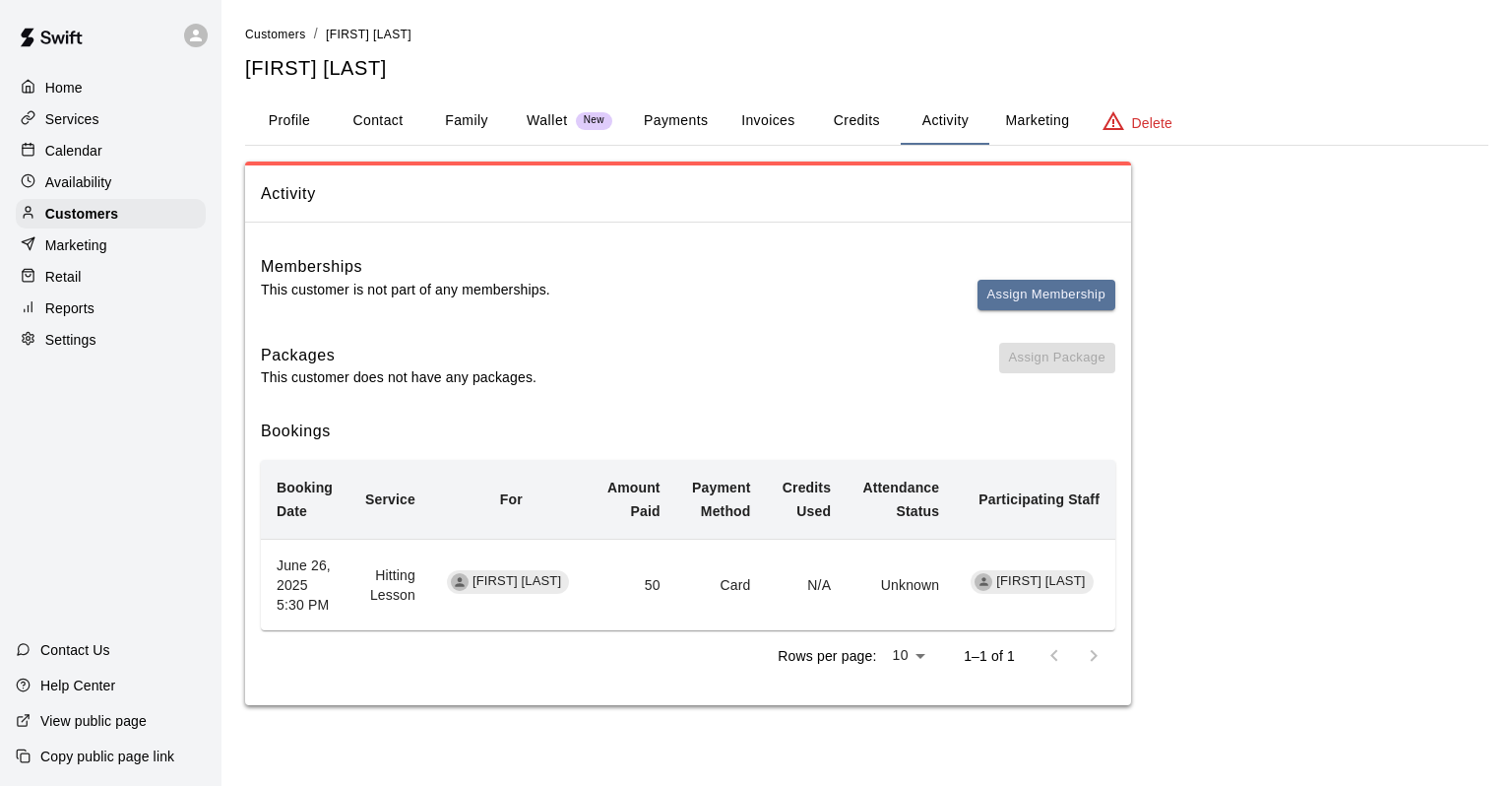click on "Contact" at bounding box center [378, 121] 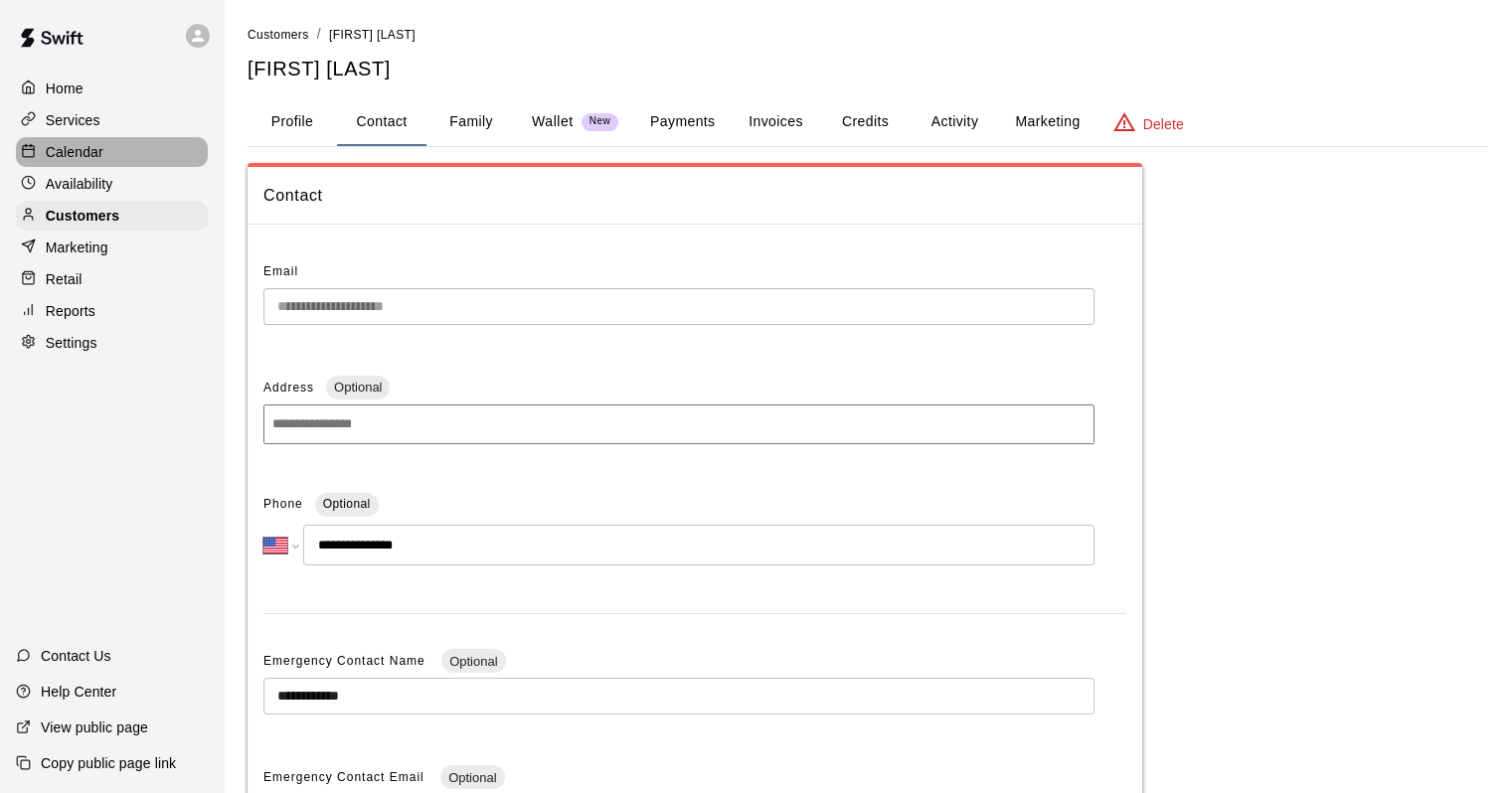 click on "Calendar" at bounding box center (75, 152) 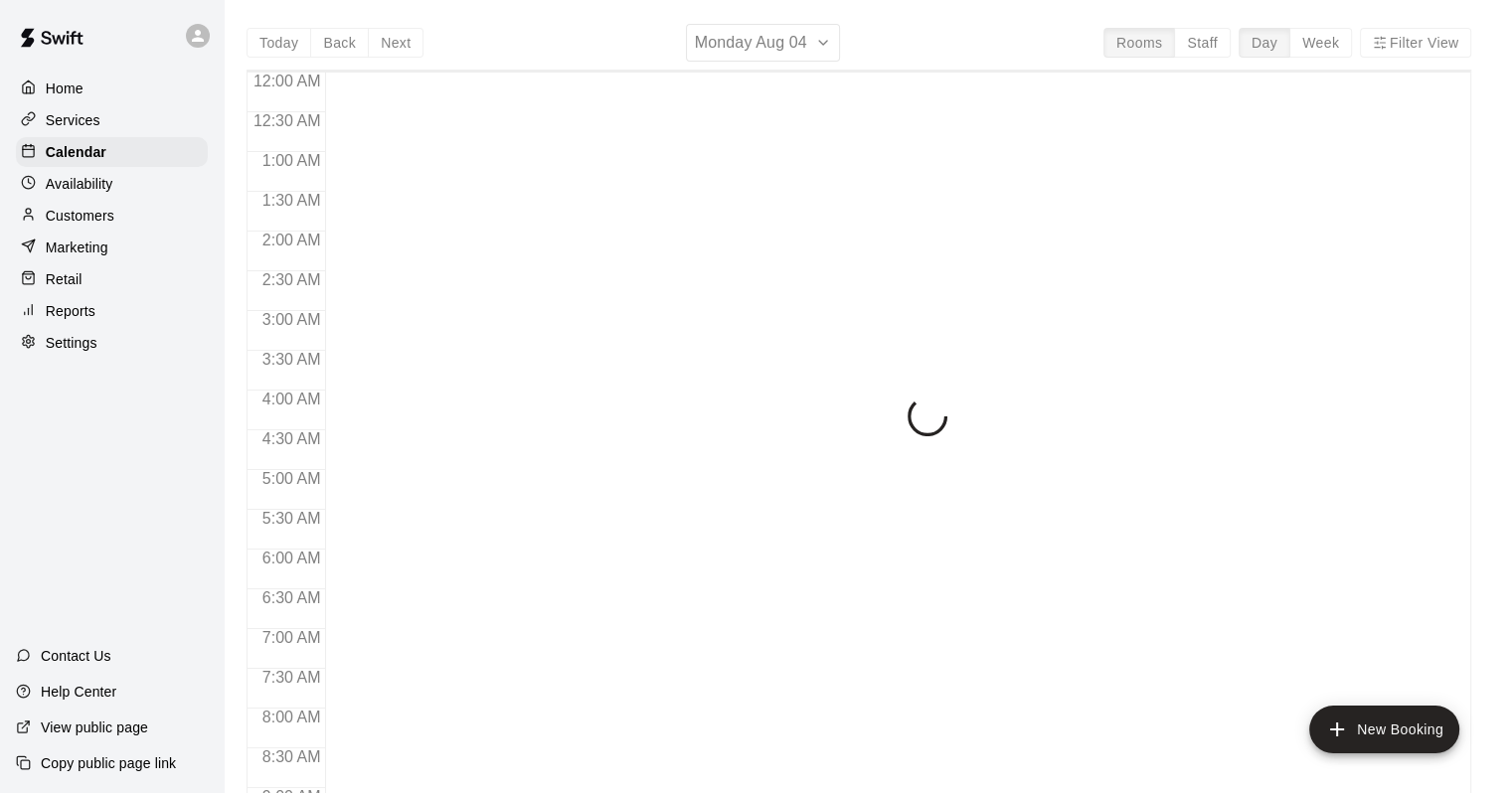 scroll, scrollTop: 1163, scrollLeft: 0, axis: vertical 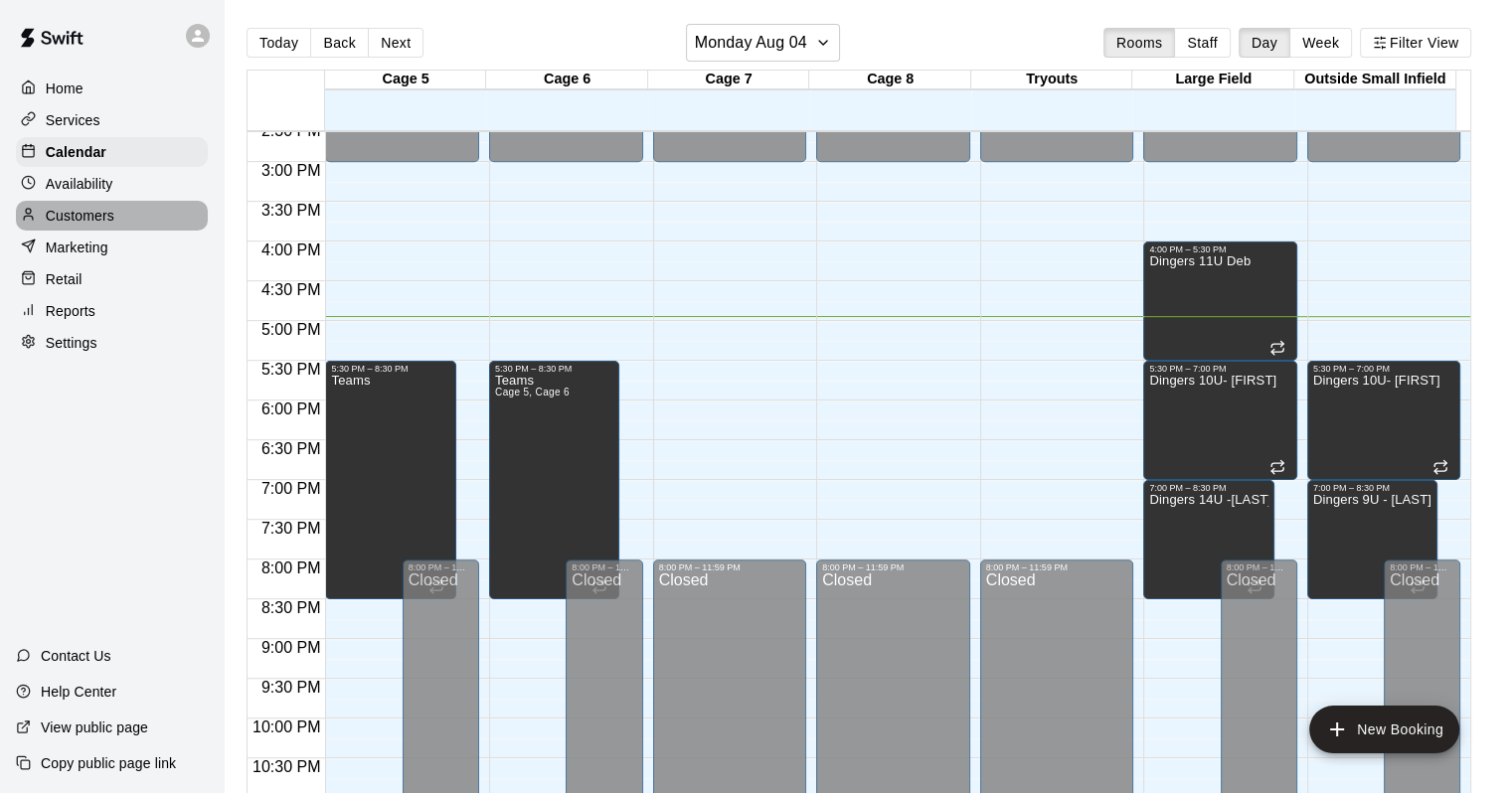 click on "Customers" at bounding box center [80, 216] 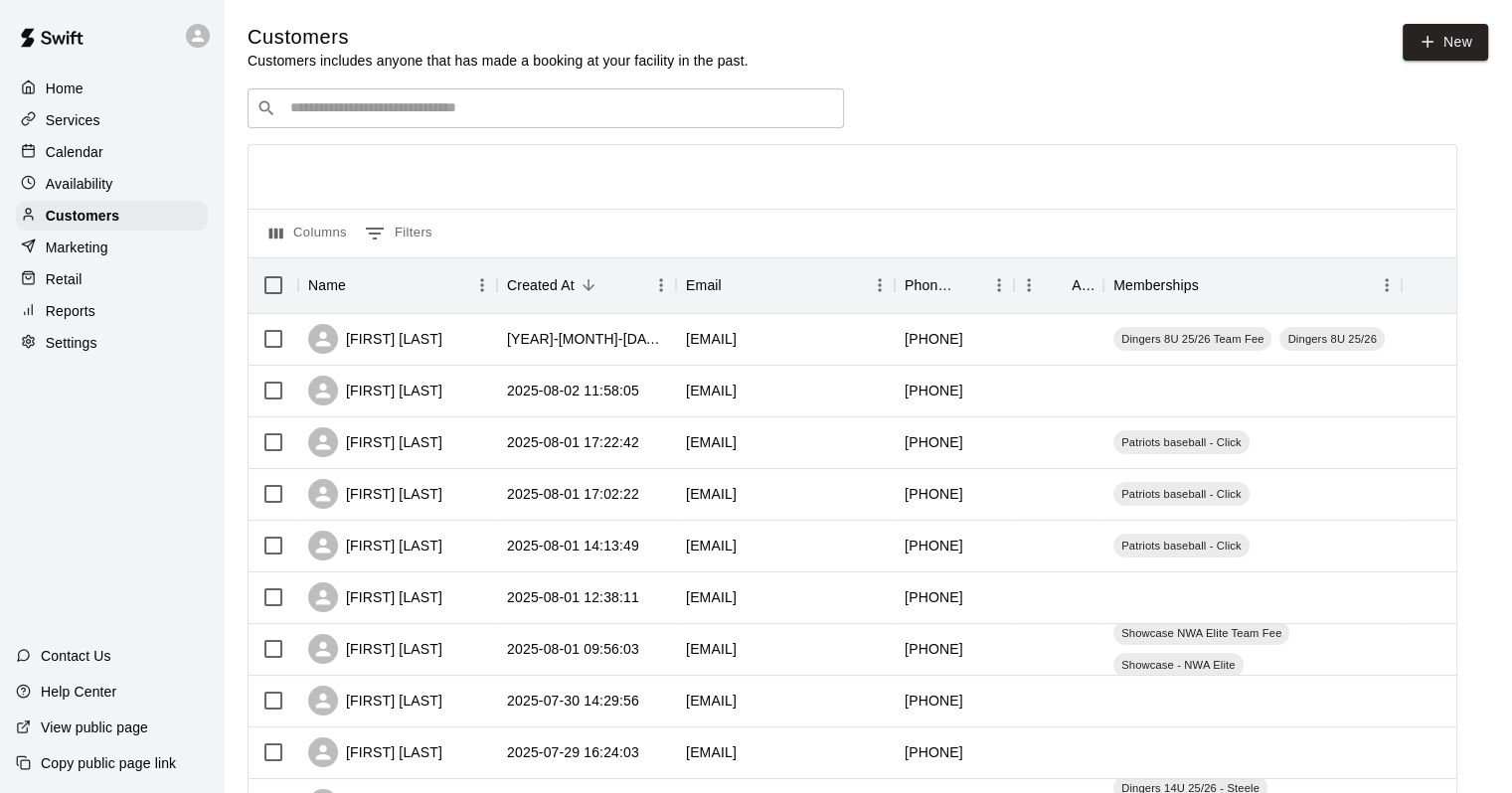 click at bounding box center [560, 108] 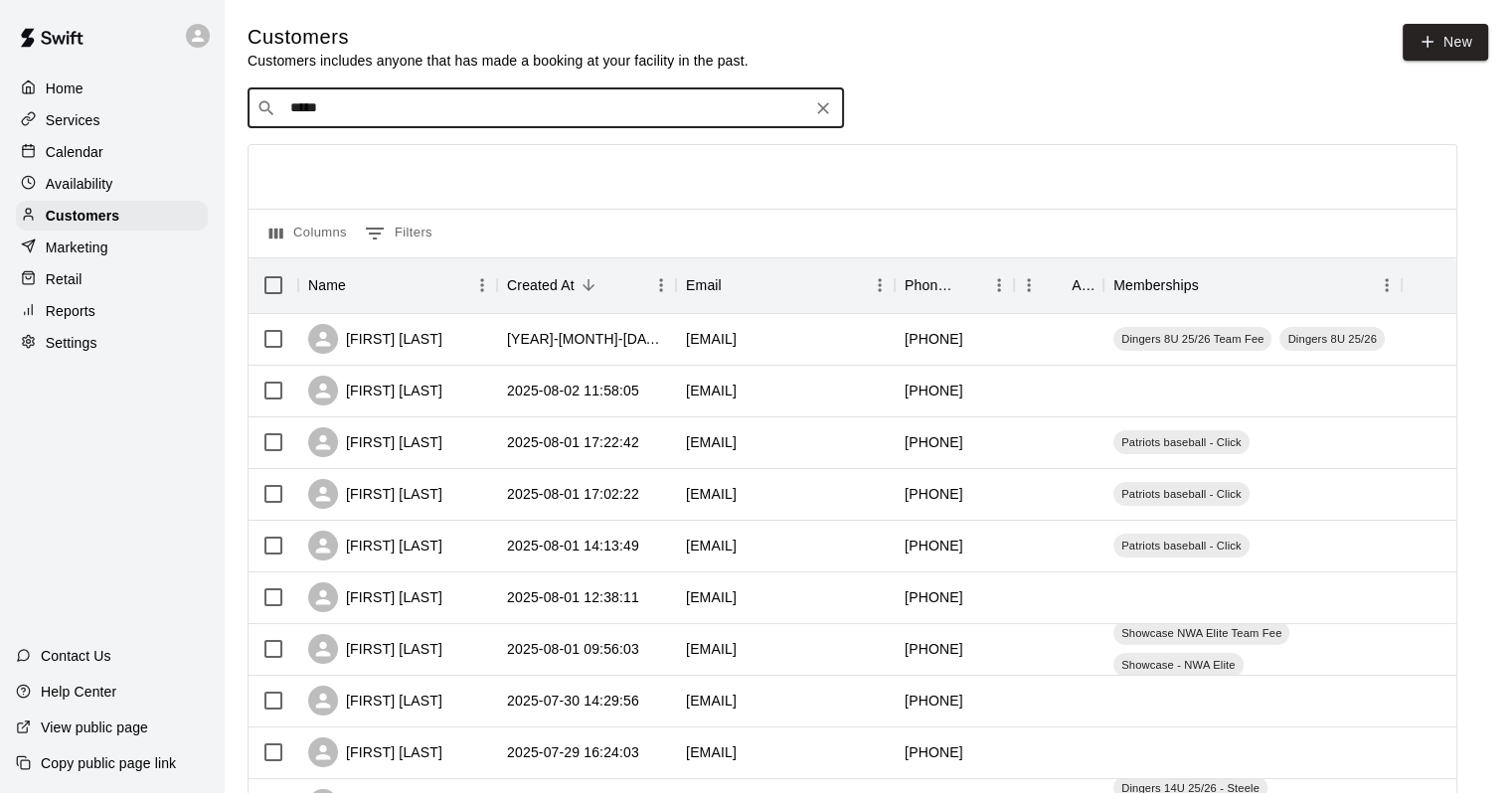 type on "******" 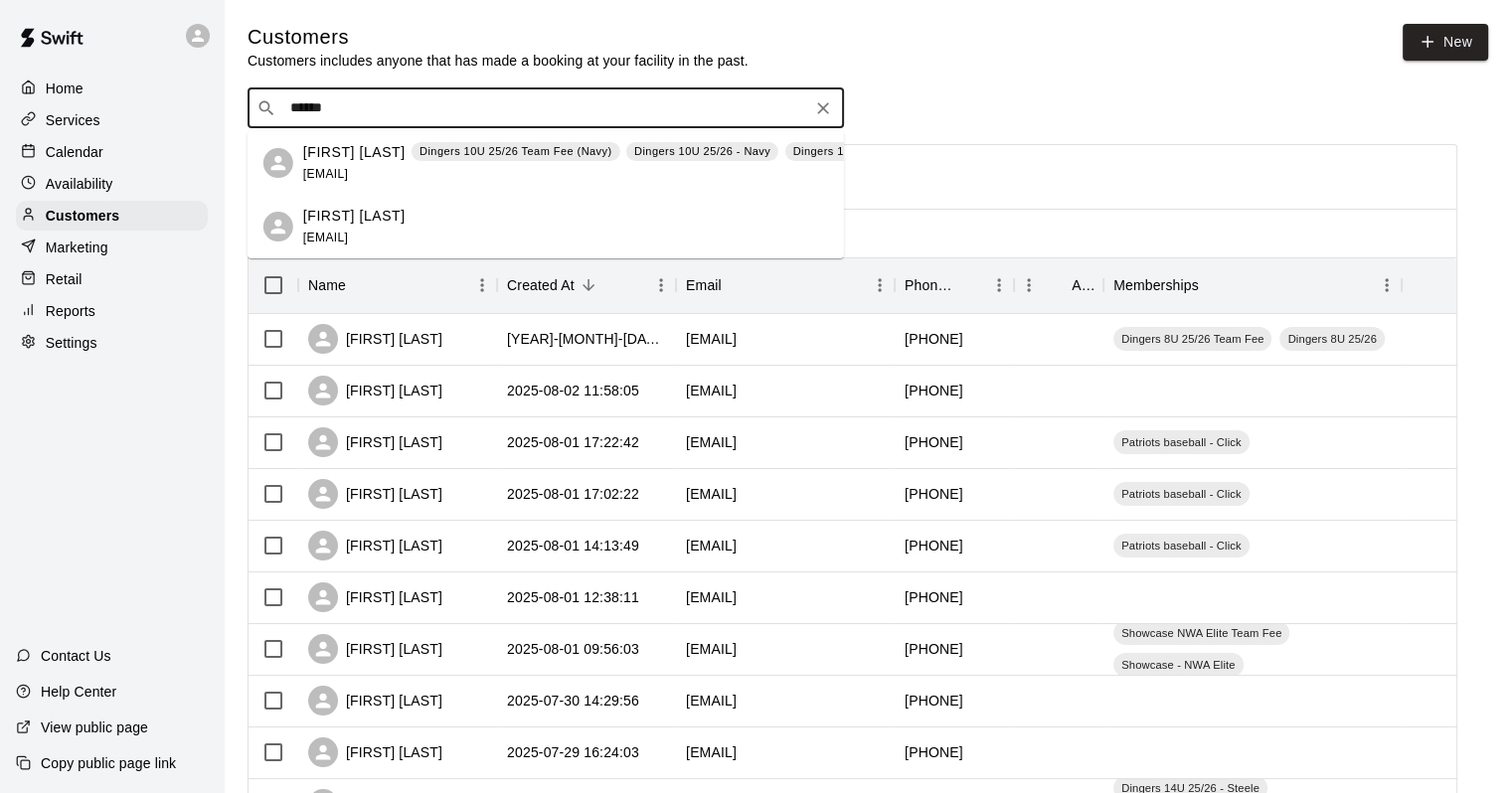click on "Dingers 10U 25/26 Team Fee (Navy)" at bounding box center [515, 151] 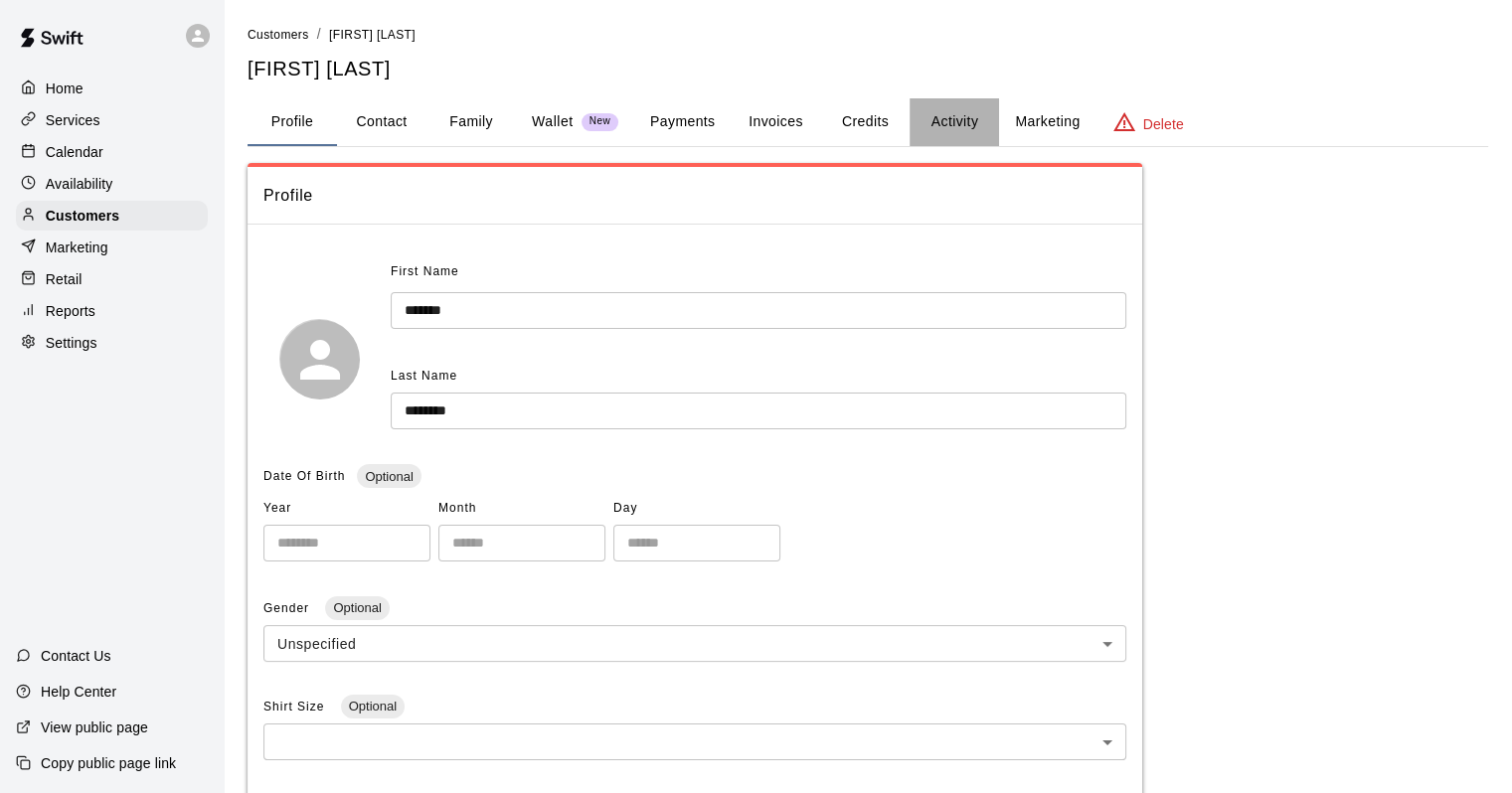 click on "Activity" at bounding box center (954, 122) 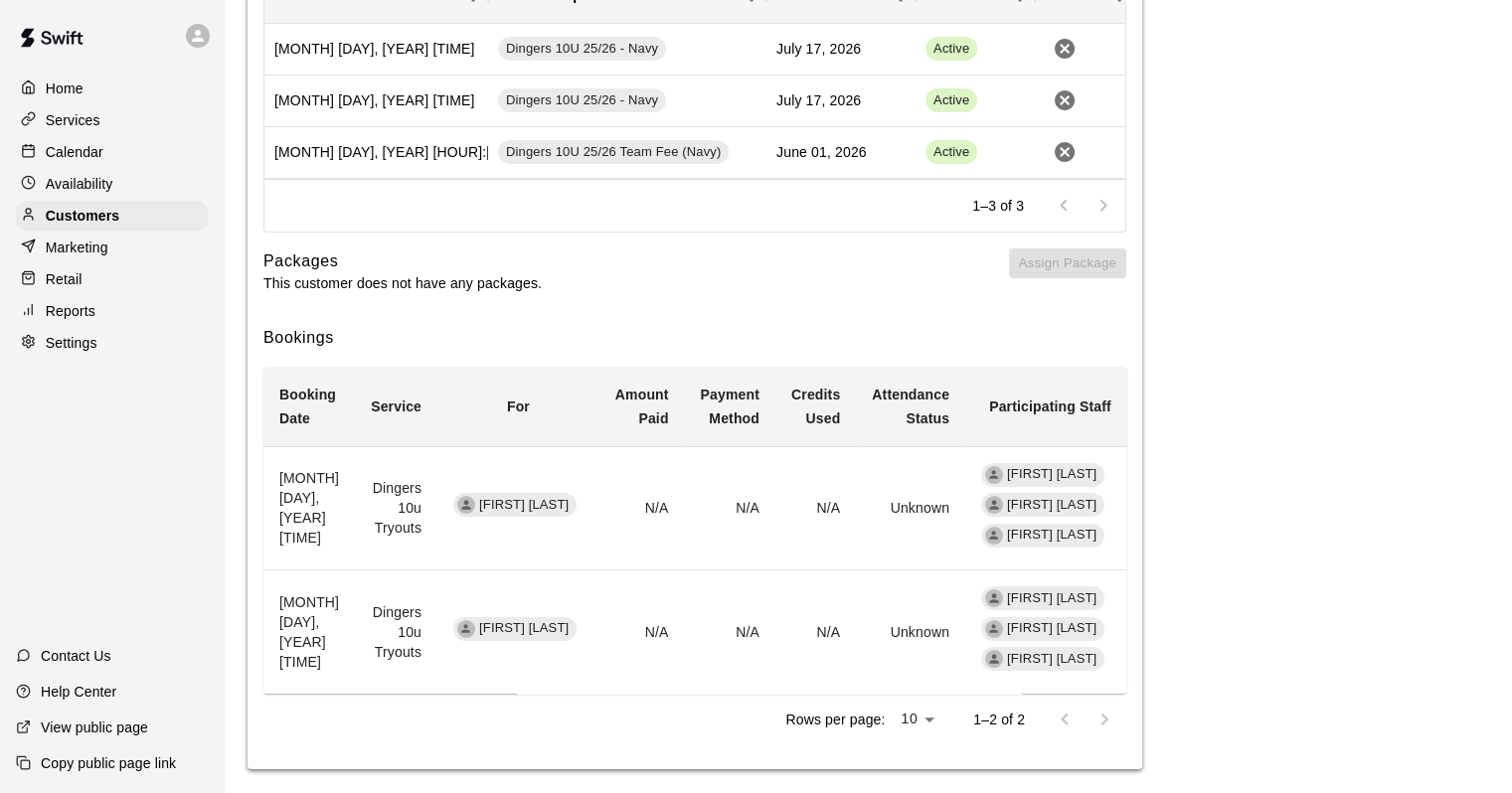 scroll, scrollTop: 0, scrollLeft: 0, axis: both 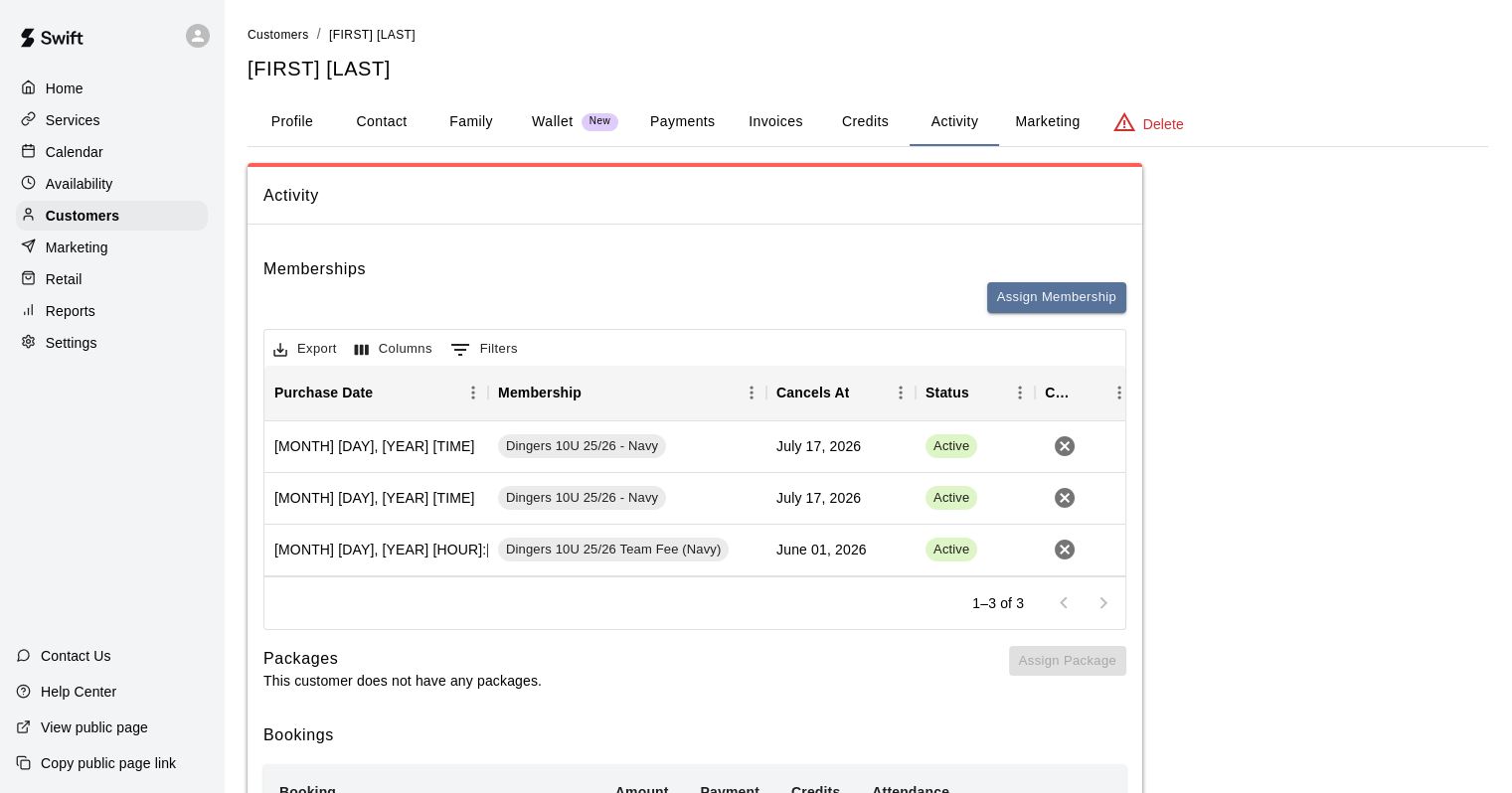 click on "Payments" at bounding box center [682, 122] 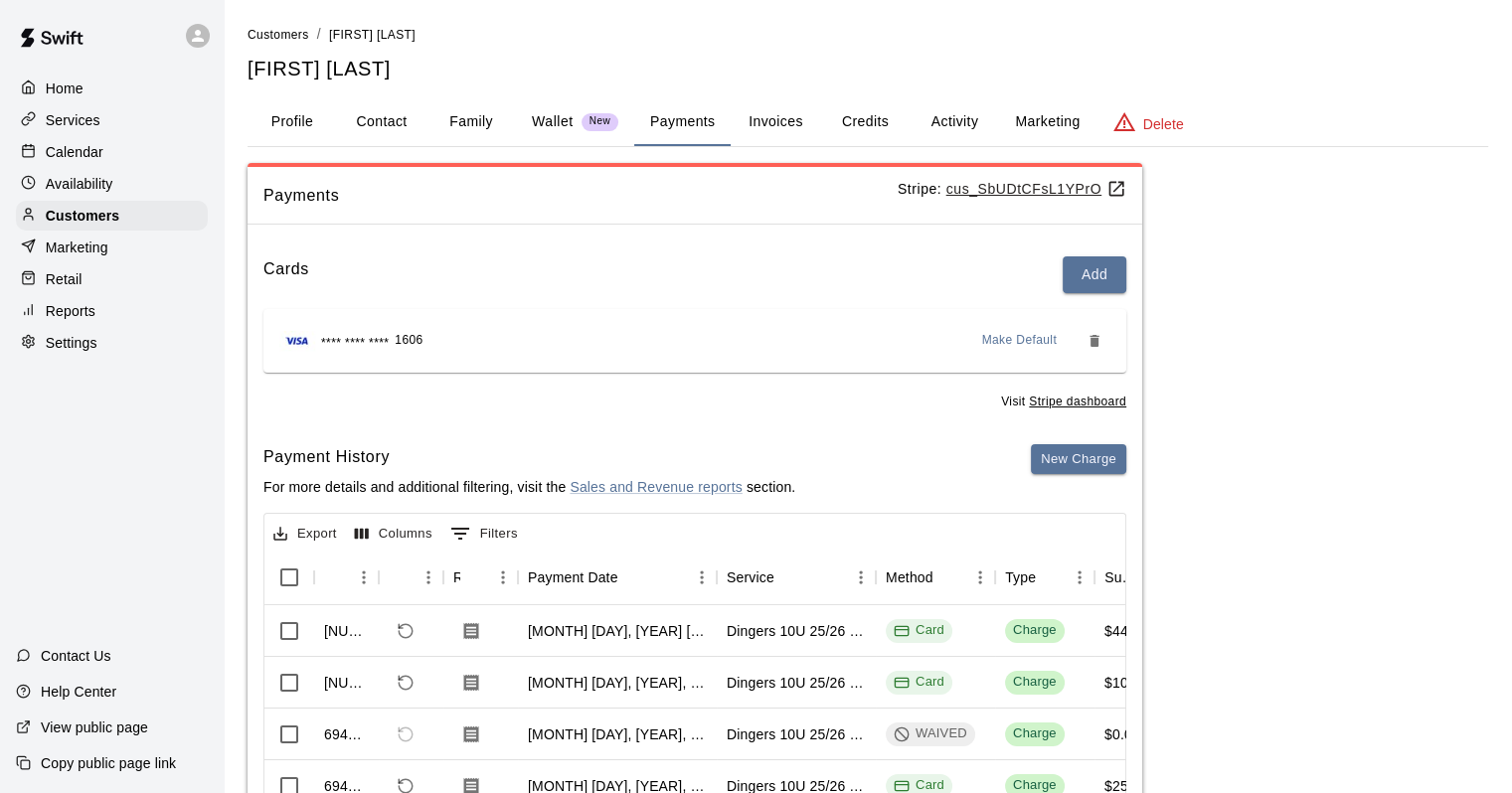 scroll, scrollTop: 210, scrollLeft: 0, axis: vertical 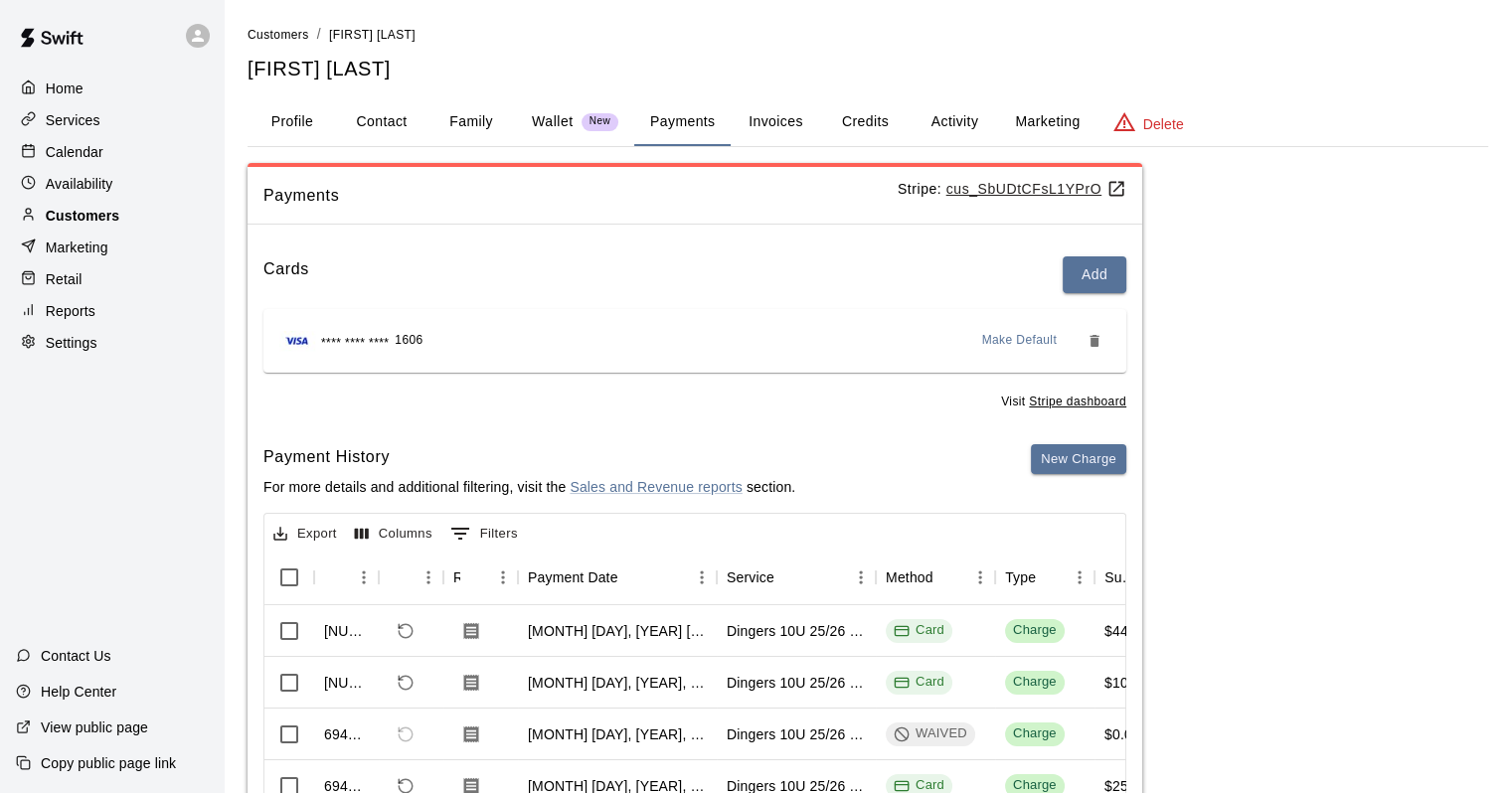 click on "Customers" at bounding box center (83, 216) 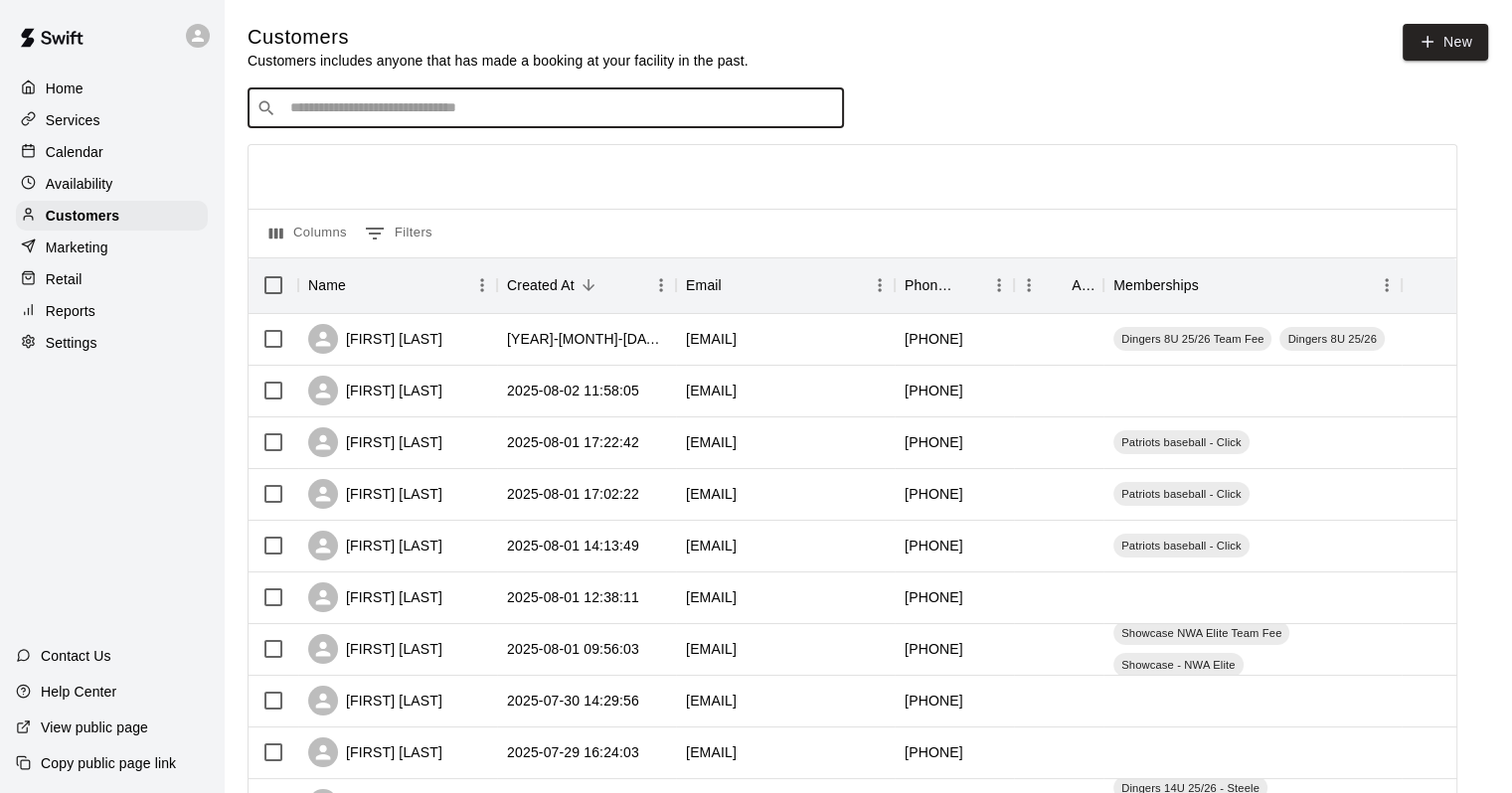 click at bounding box center (560, 108) 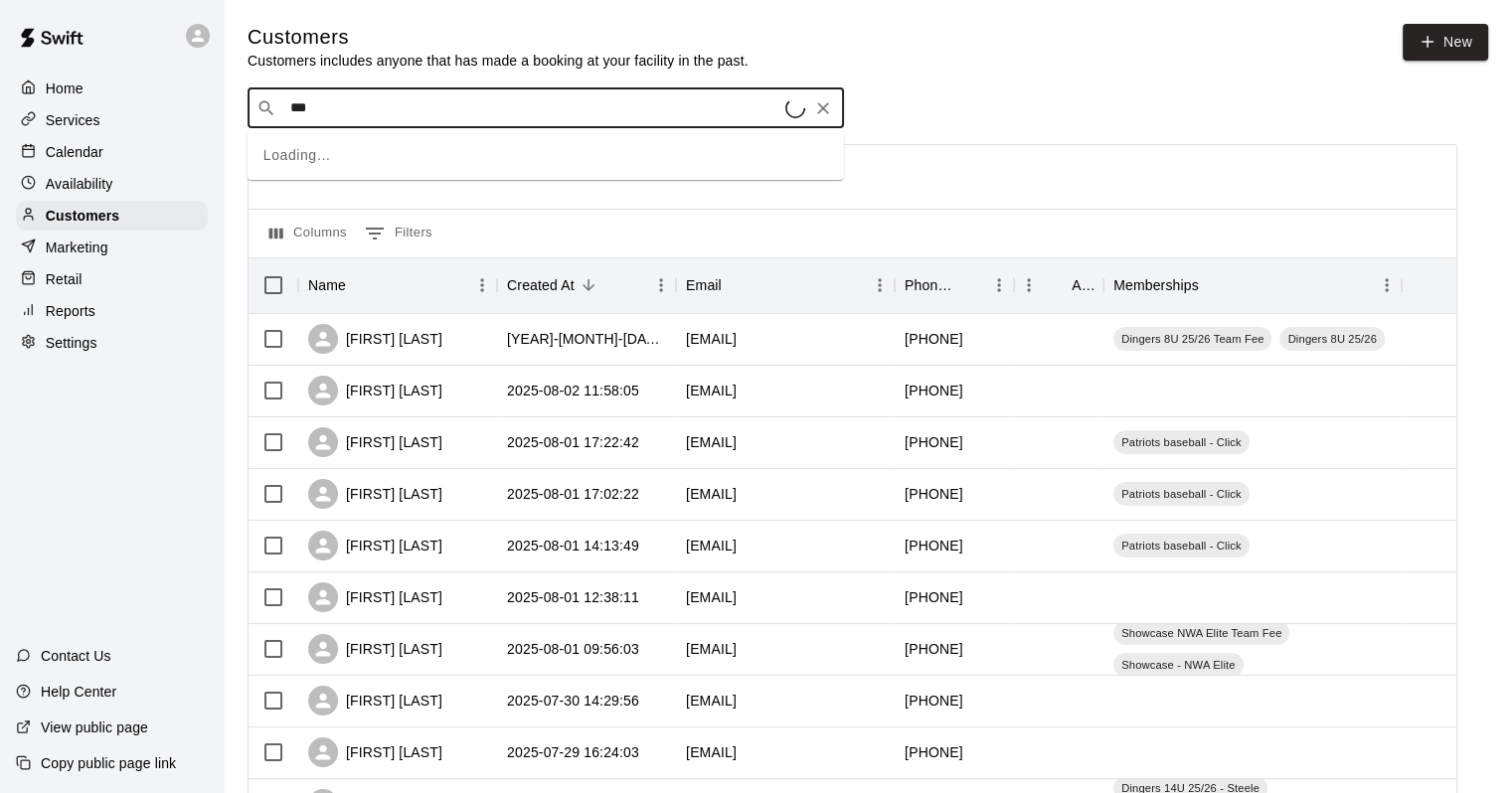 type on "****" 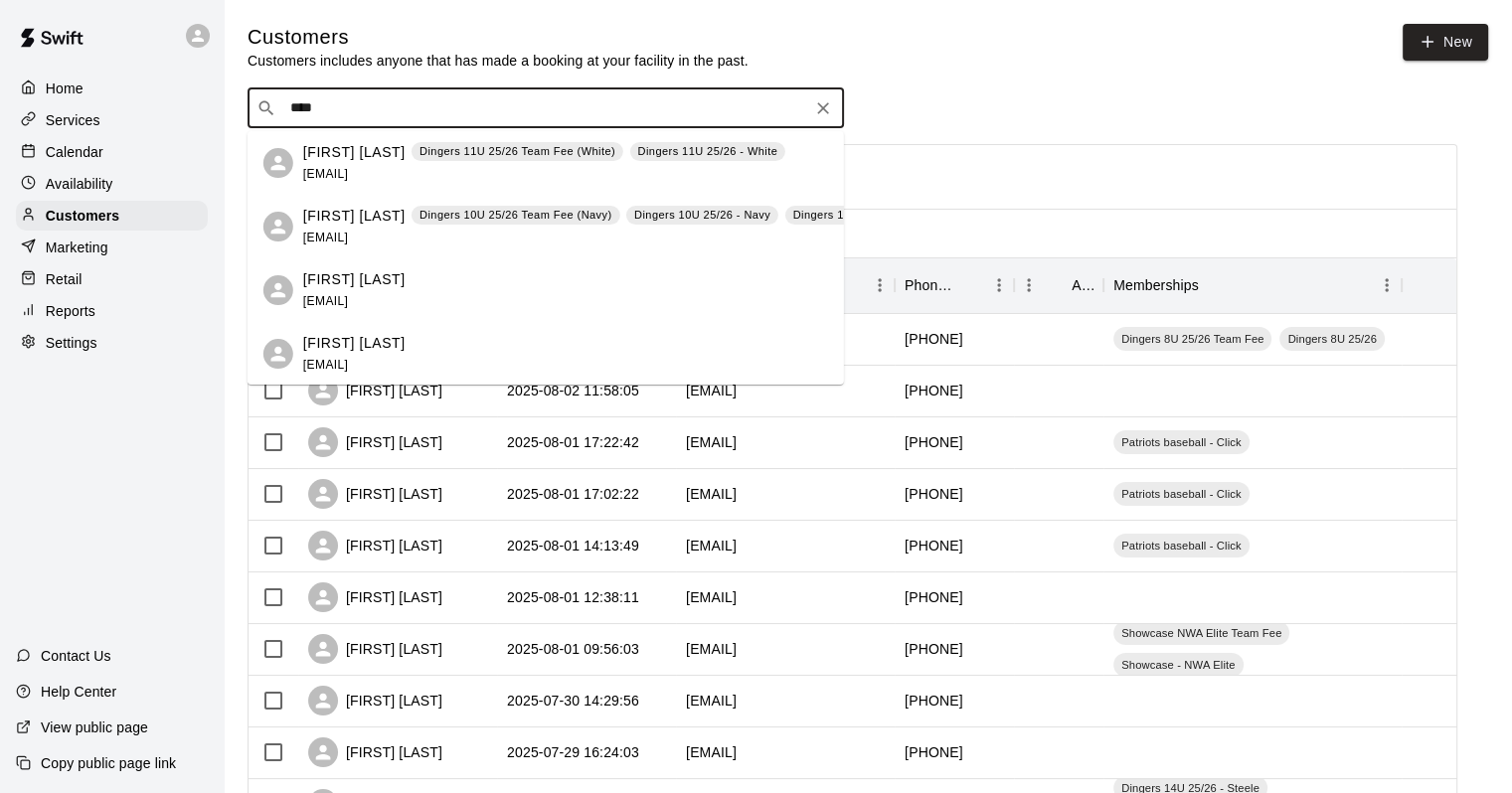 click on "[FIRST] [LAST]" at bounding box center (354, 216) 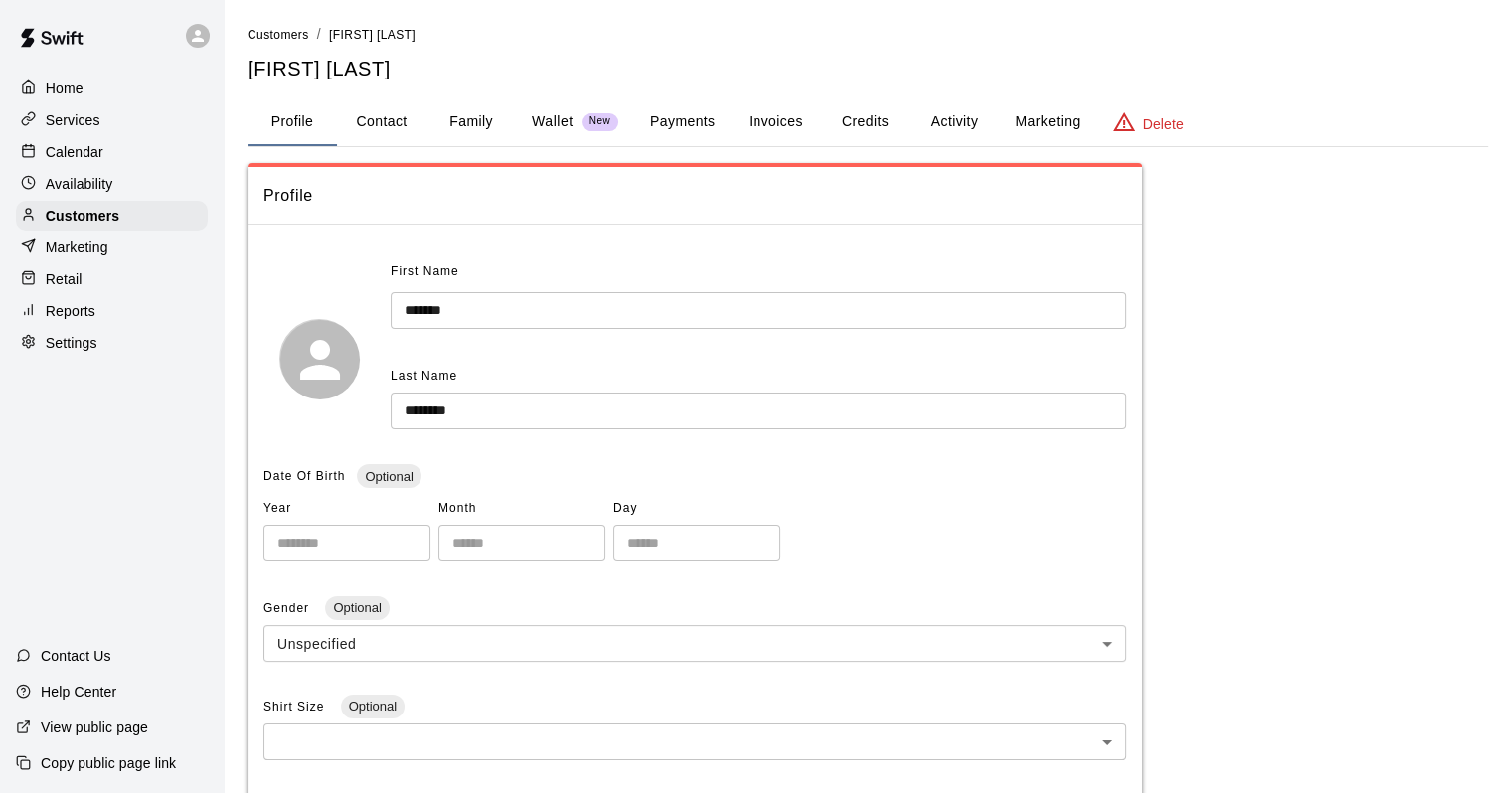click on "Activity" at bounding box center [954, 122] 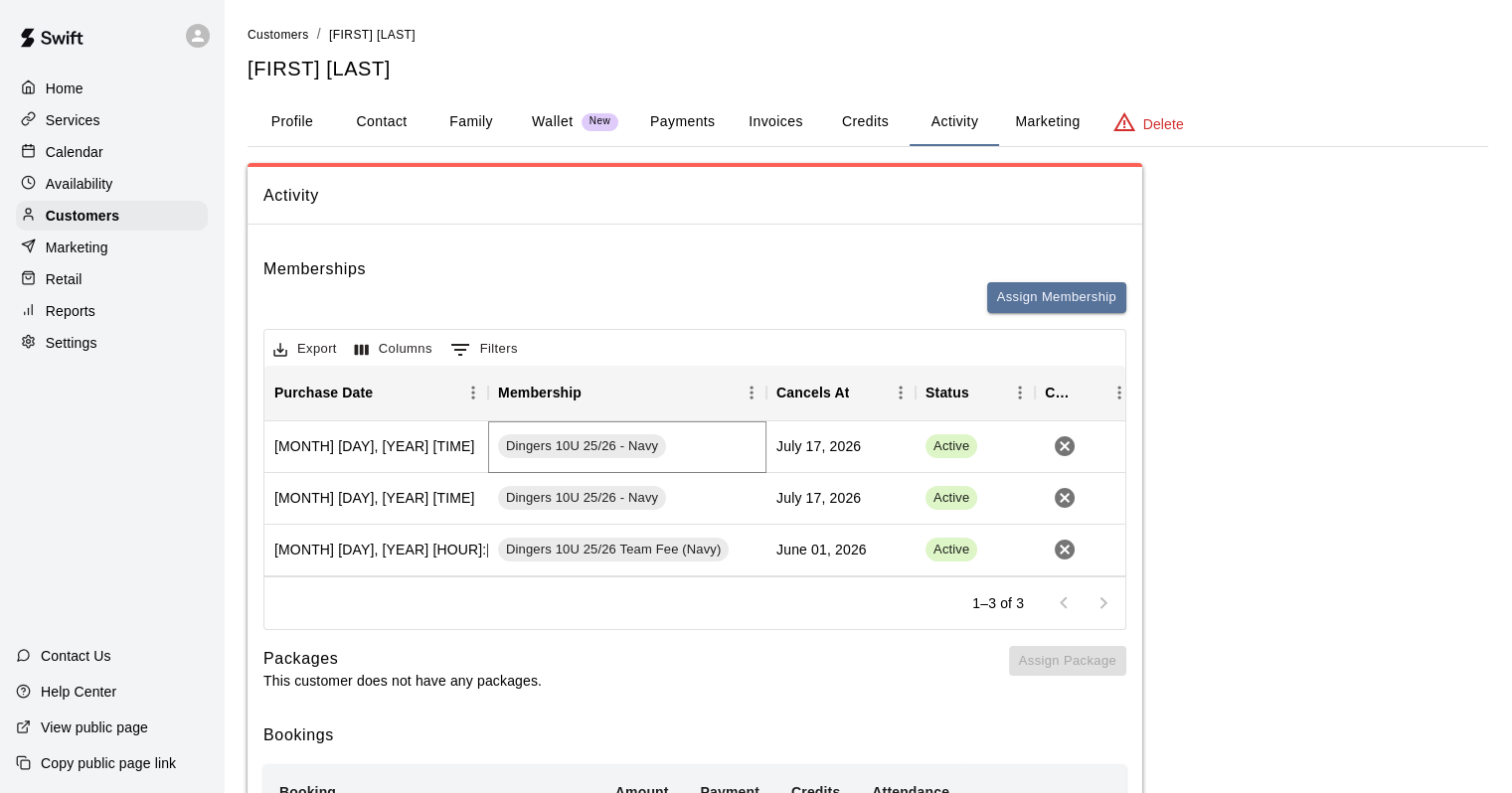click on "Dingers 10U 25/26 - Navy" at bounding box center (582, 446) 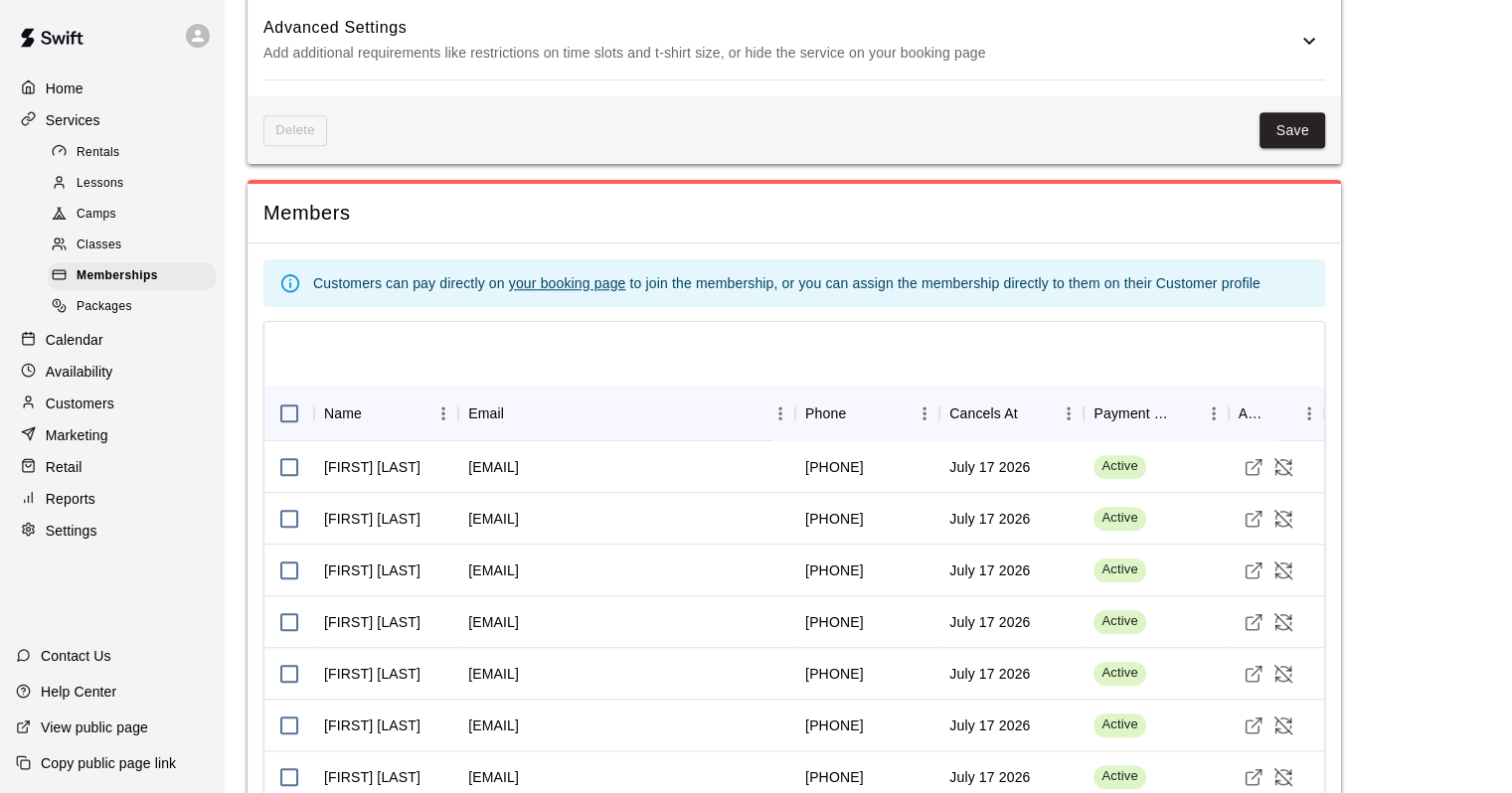 scroll, scrollTop: 994, scrollLeft: 0, axis: vertical 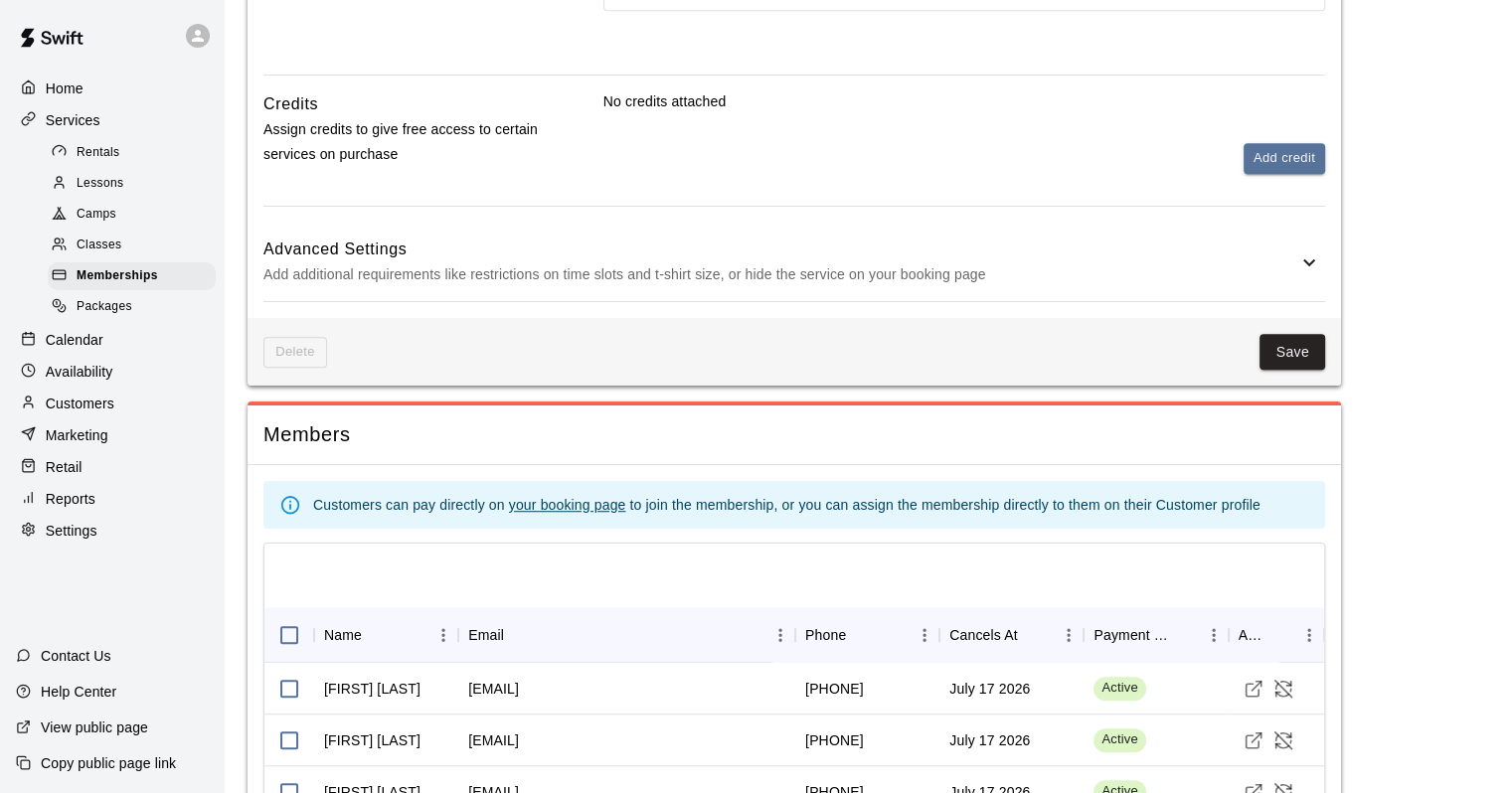 click on "Calendar" at bounding box center [75, 340] 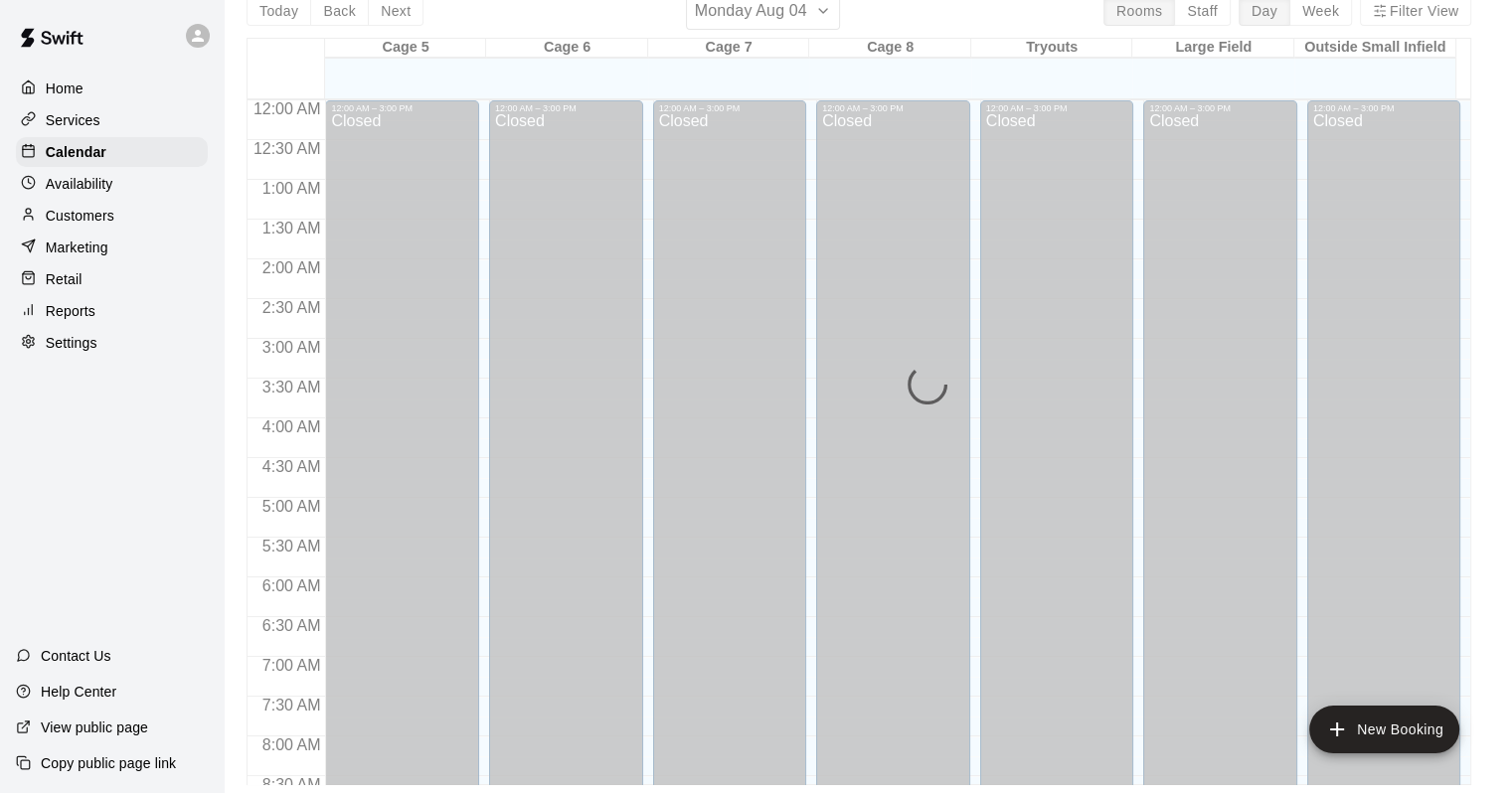 scroll, scrollTop: 0, scrollLeft: 0, axis: both 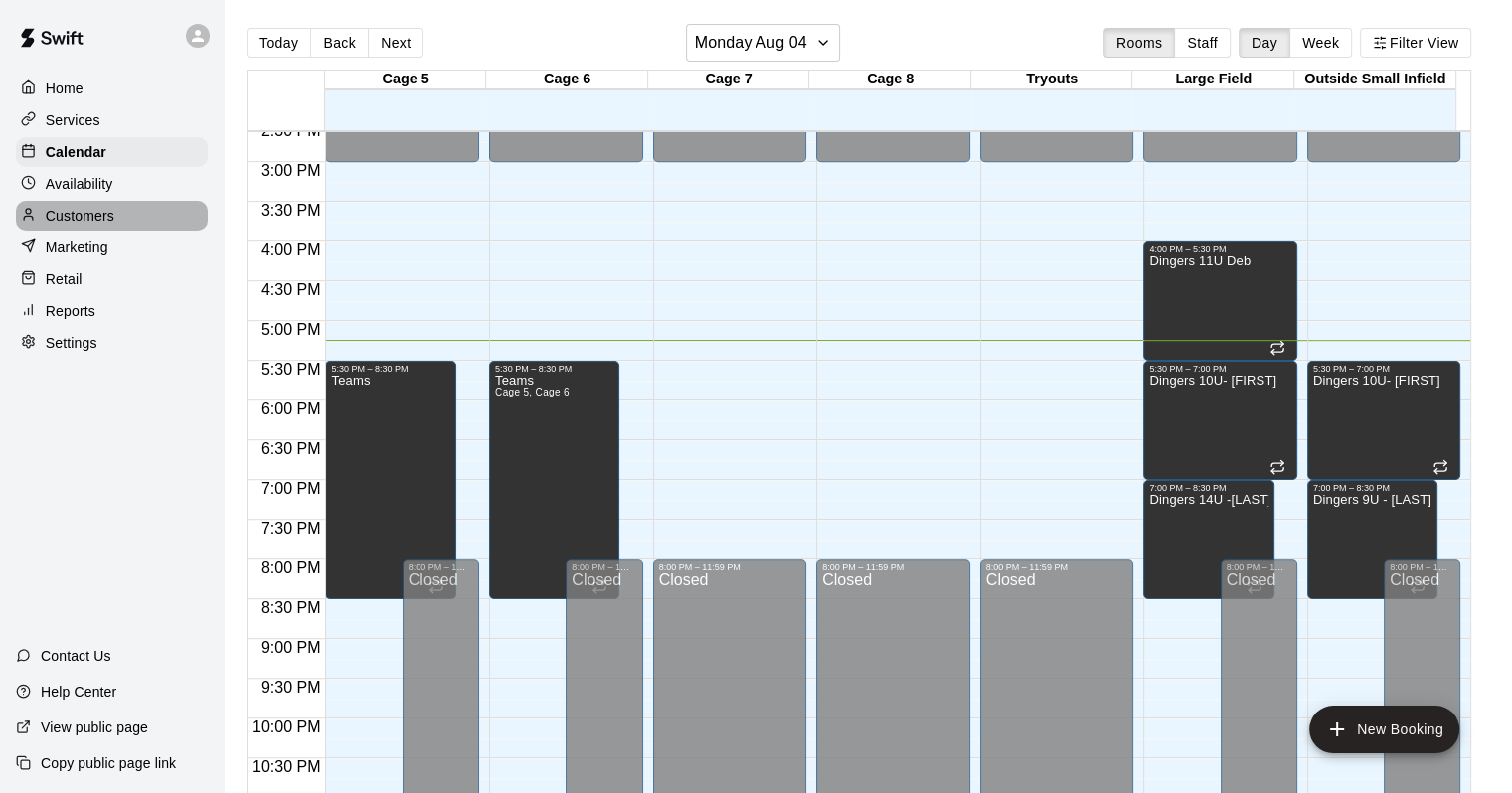 click on "Customers" at bounding box center [80, 216] 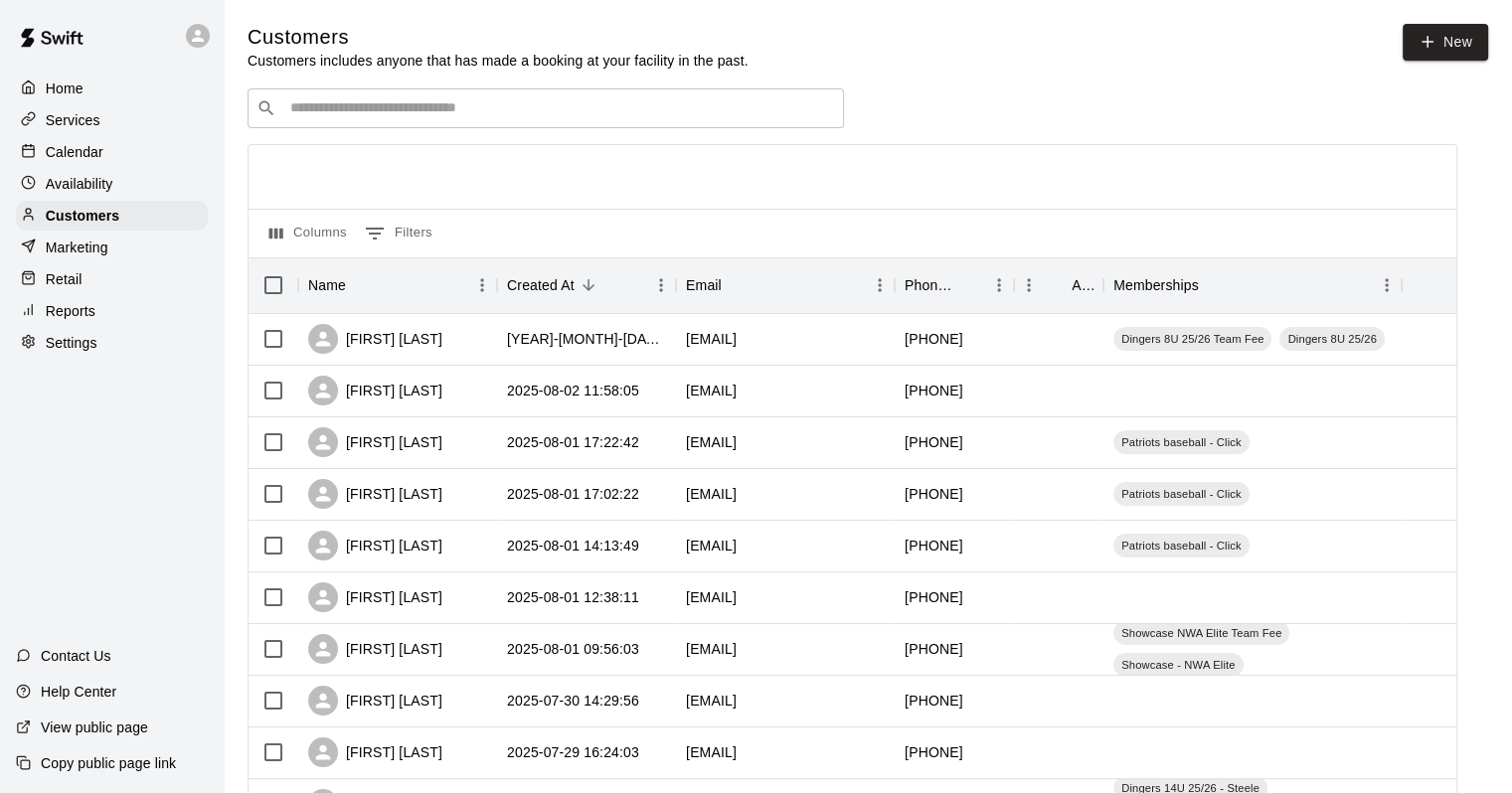 click at bounding box center [560, 108] 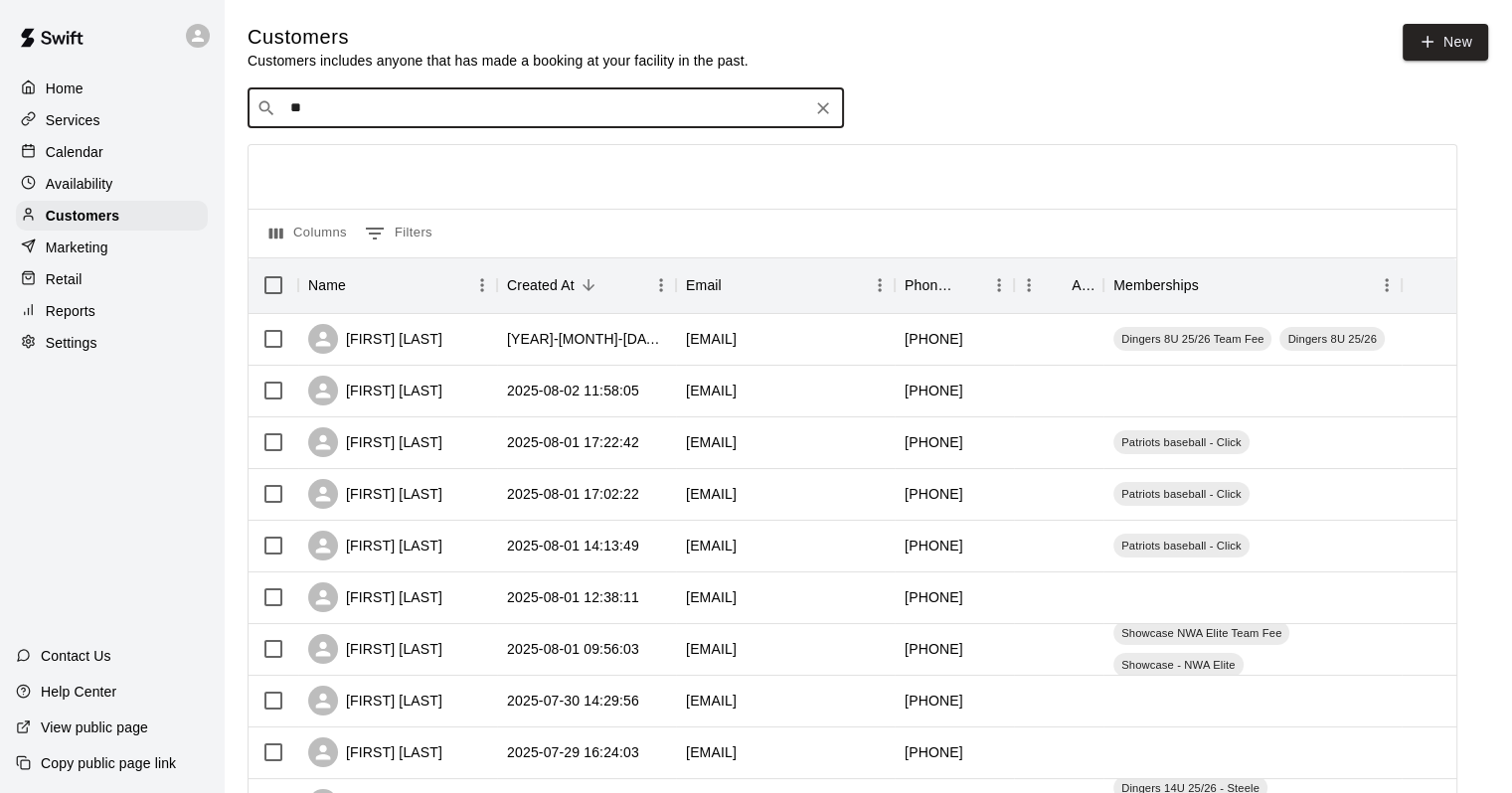 type on "*" 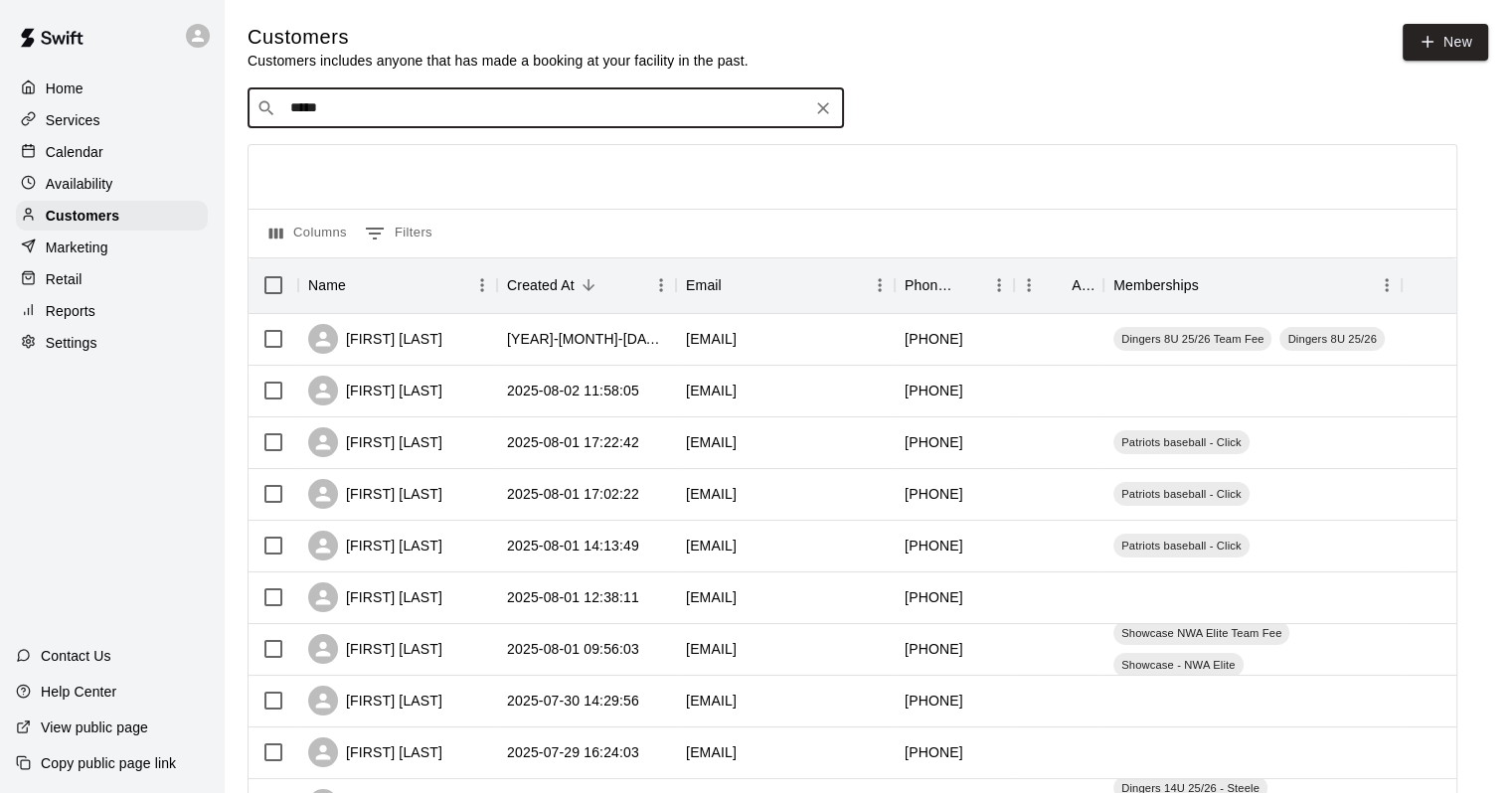 type on "******" 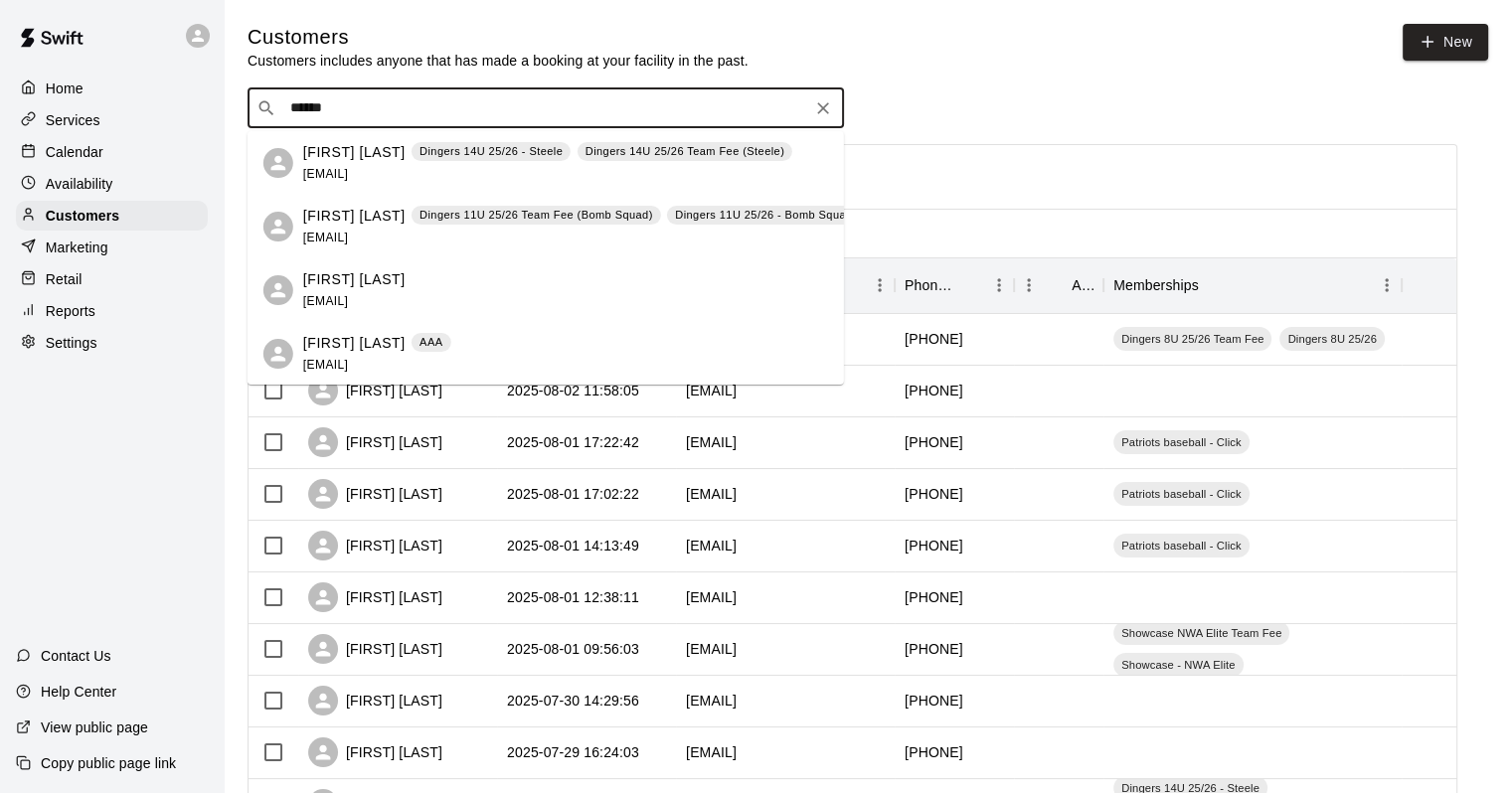 click 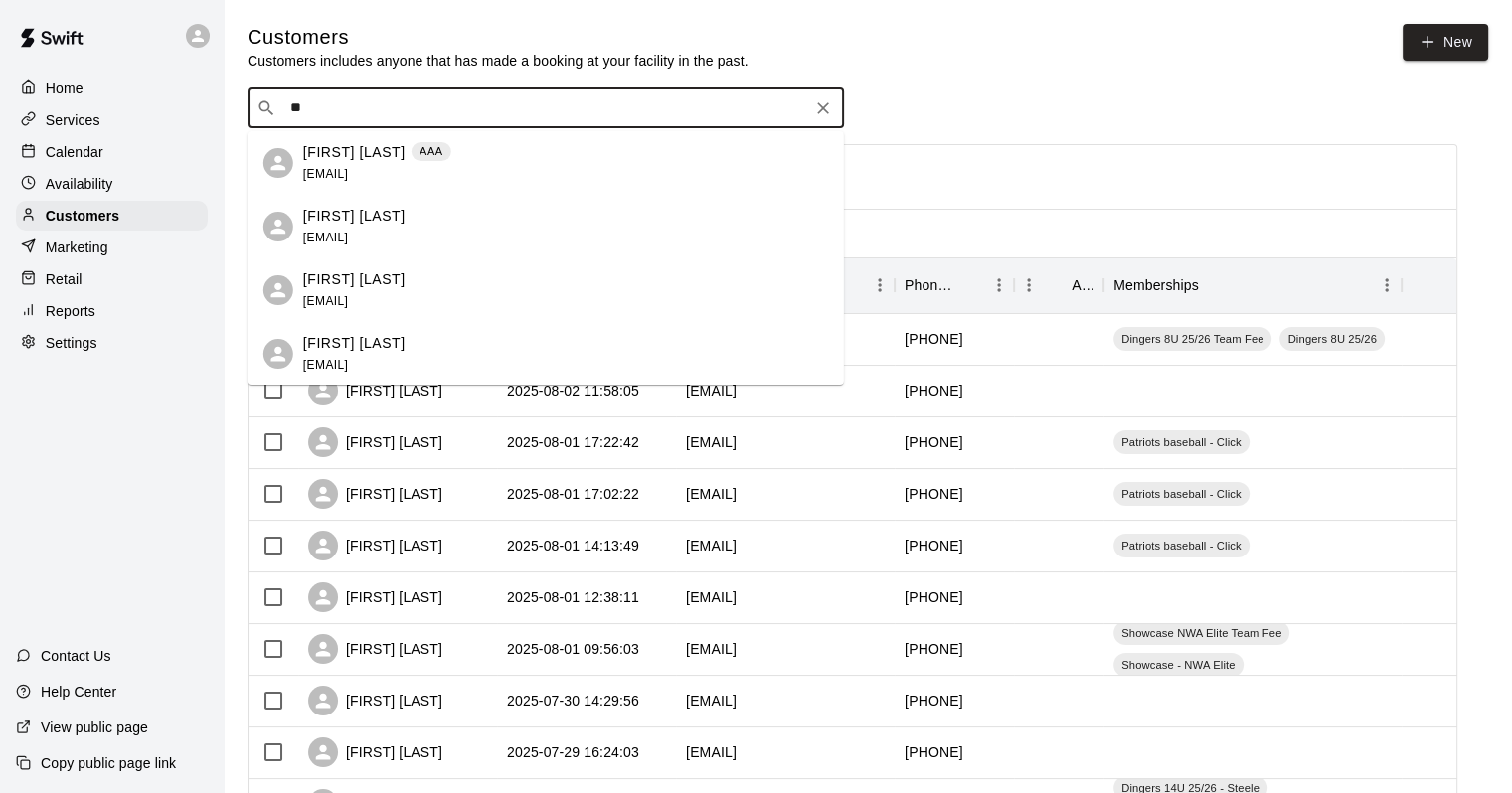 type on "*" 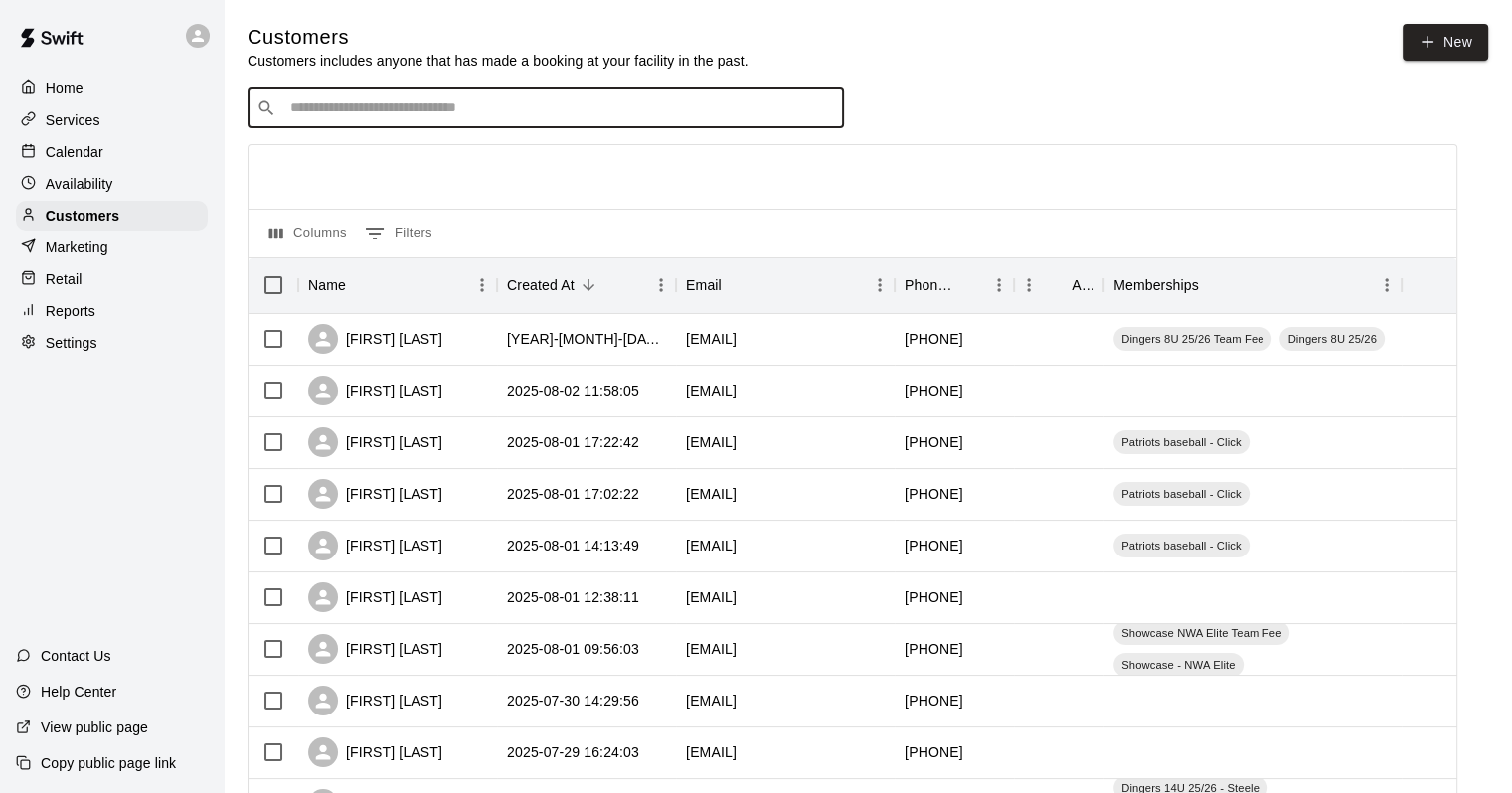 click at bounding box center [560, 108] 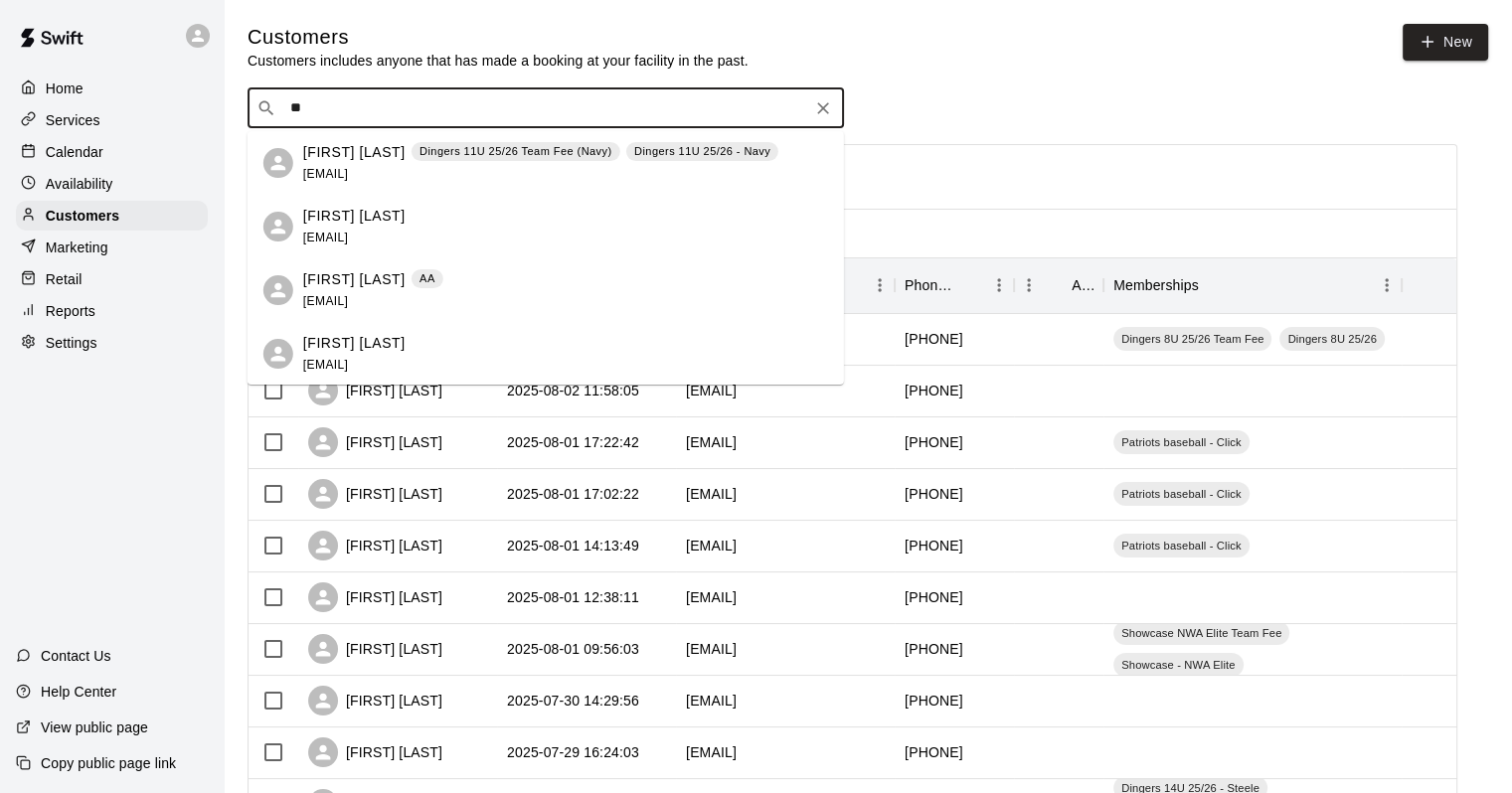 type on "*" 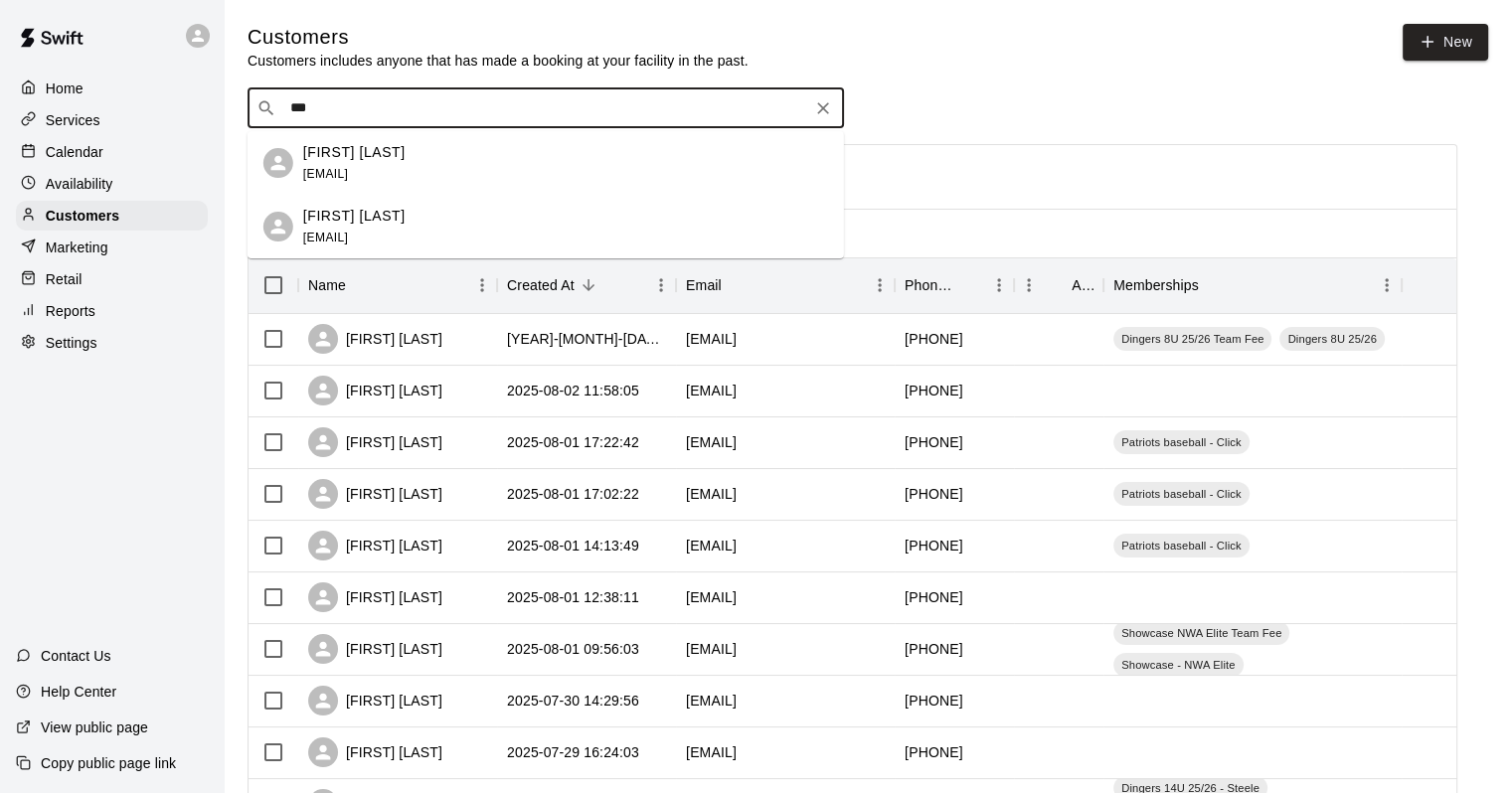 type on "****" 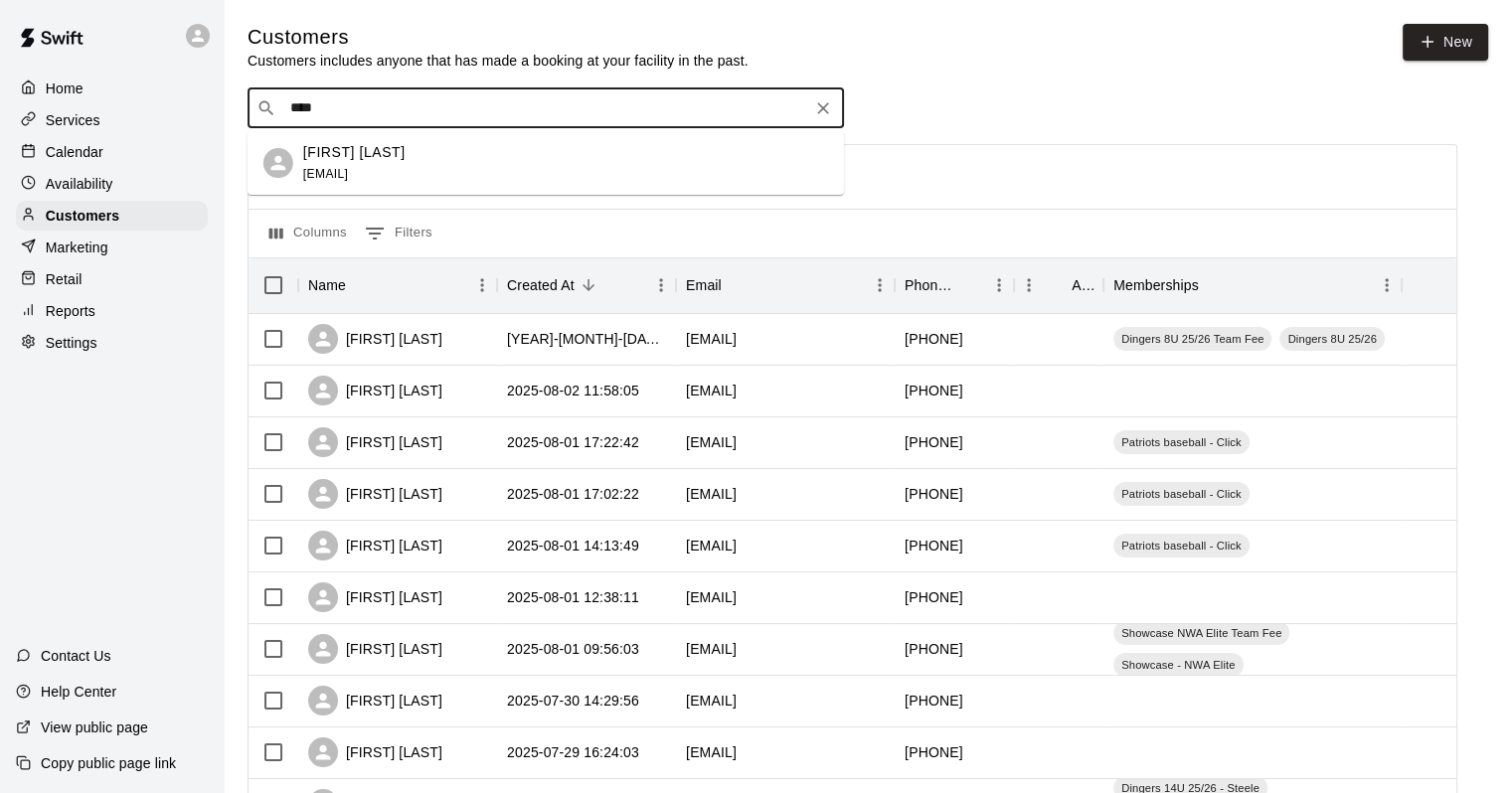 click on "Hank Hanning cohanning@gmail.com" at bounding box center [546, 163] 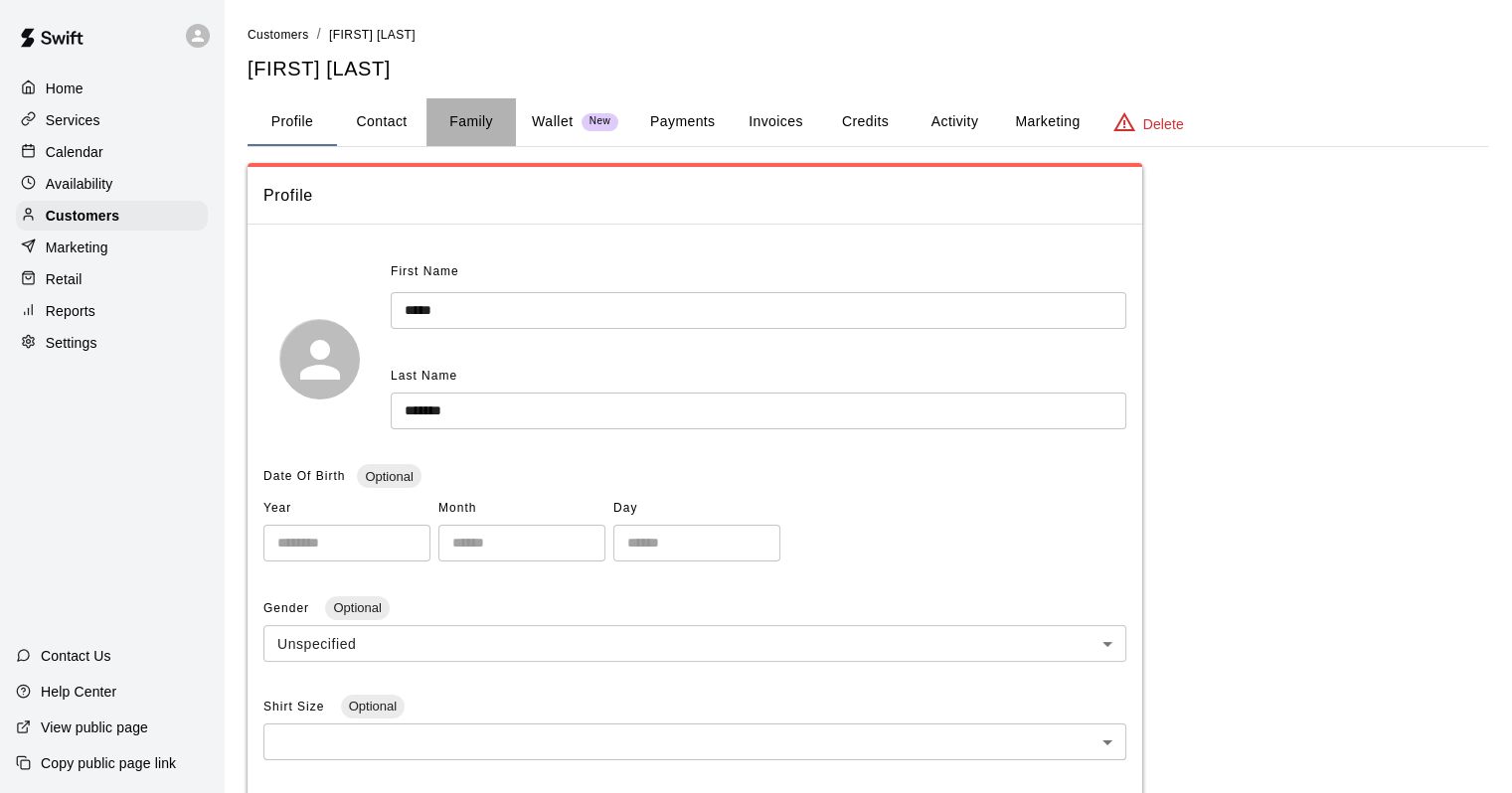 click on "Family" at bounding box center [471, 122] 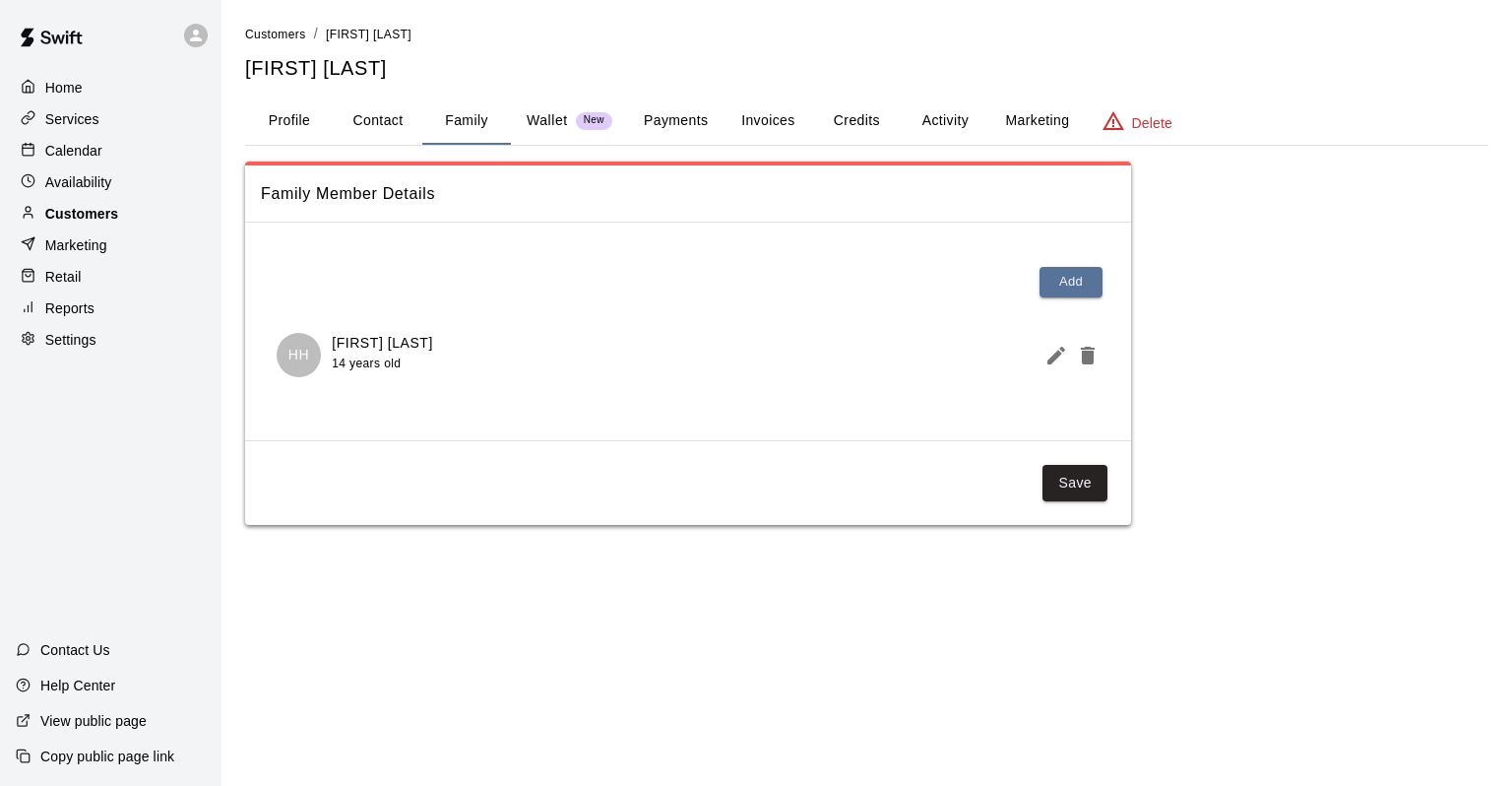click on "Customers" at bounding box center [110, 214] 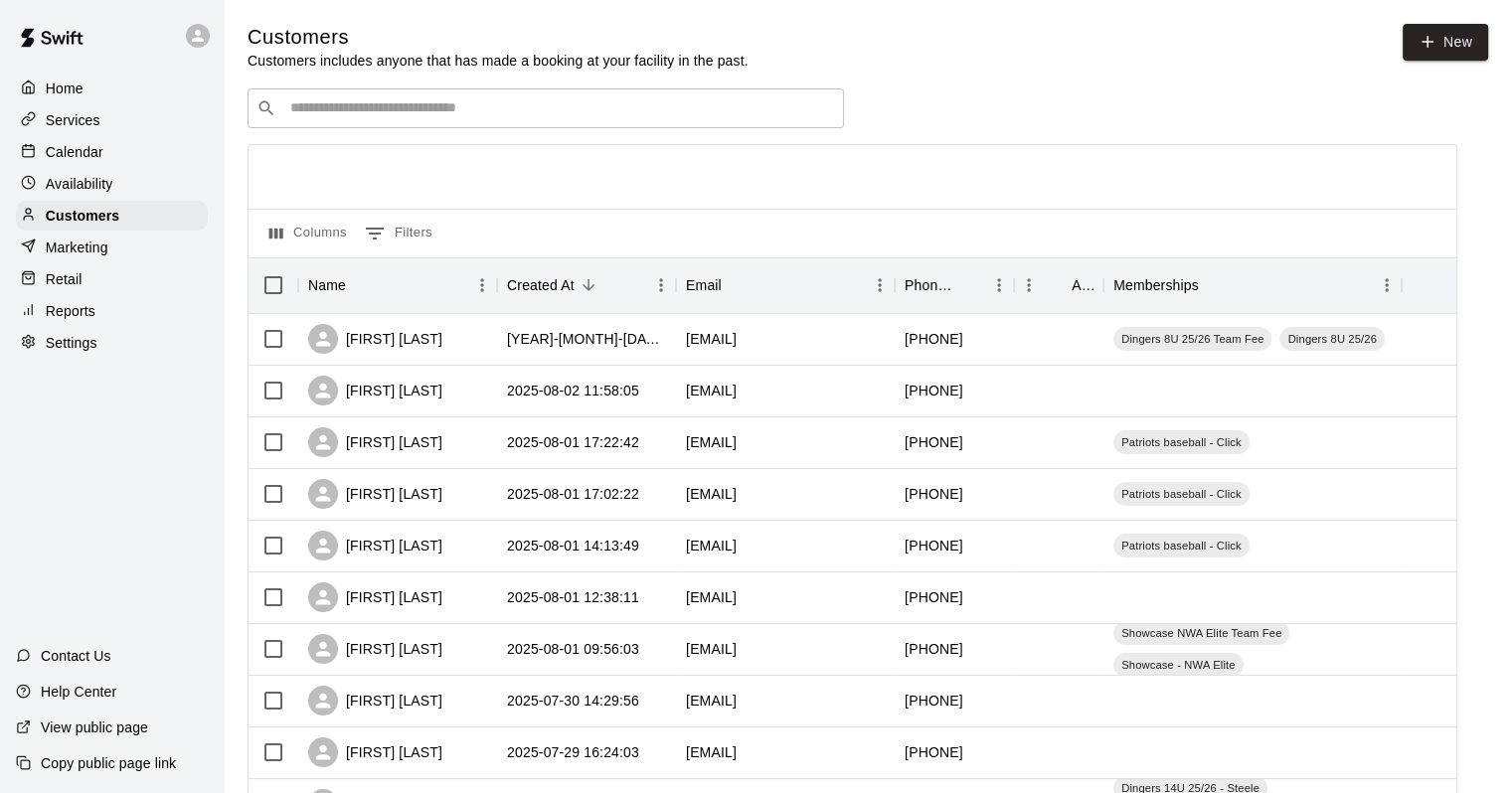 click at bounding box center [560, 108] 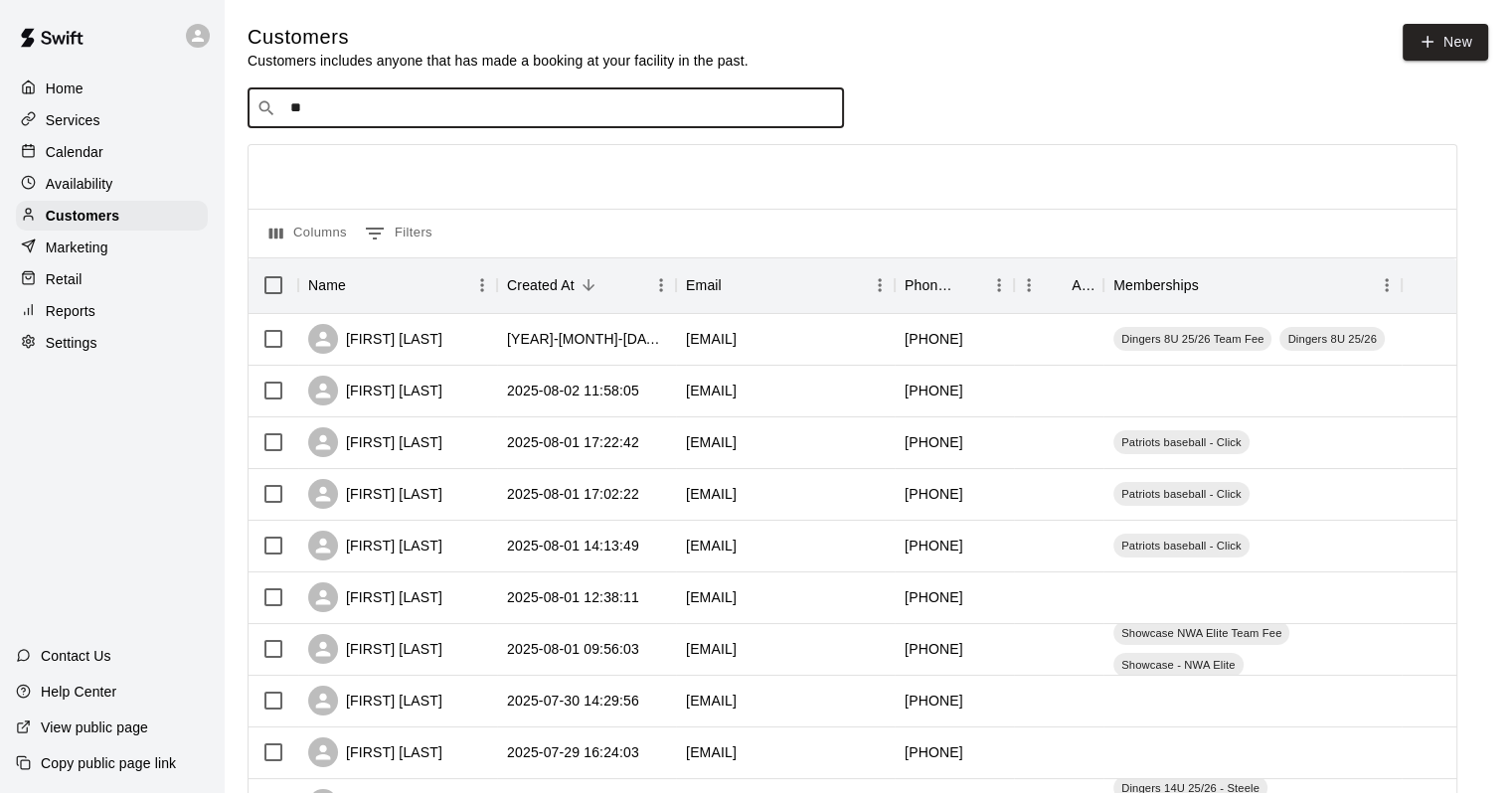 type on "***" 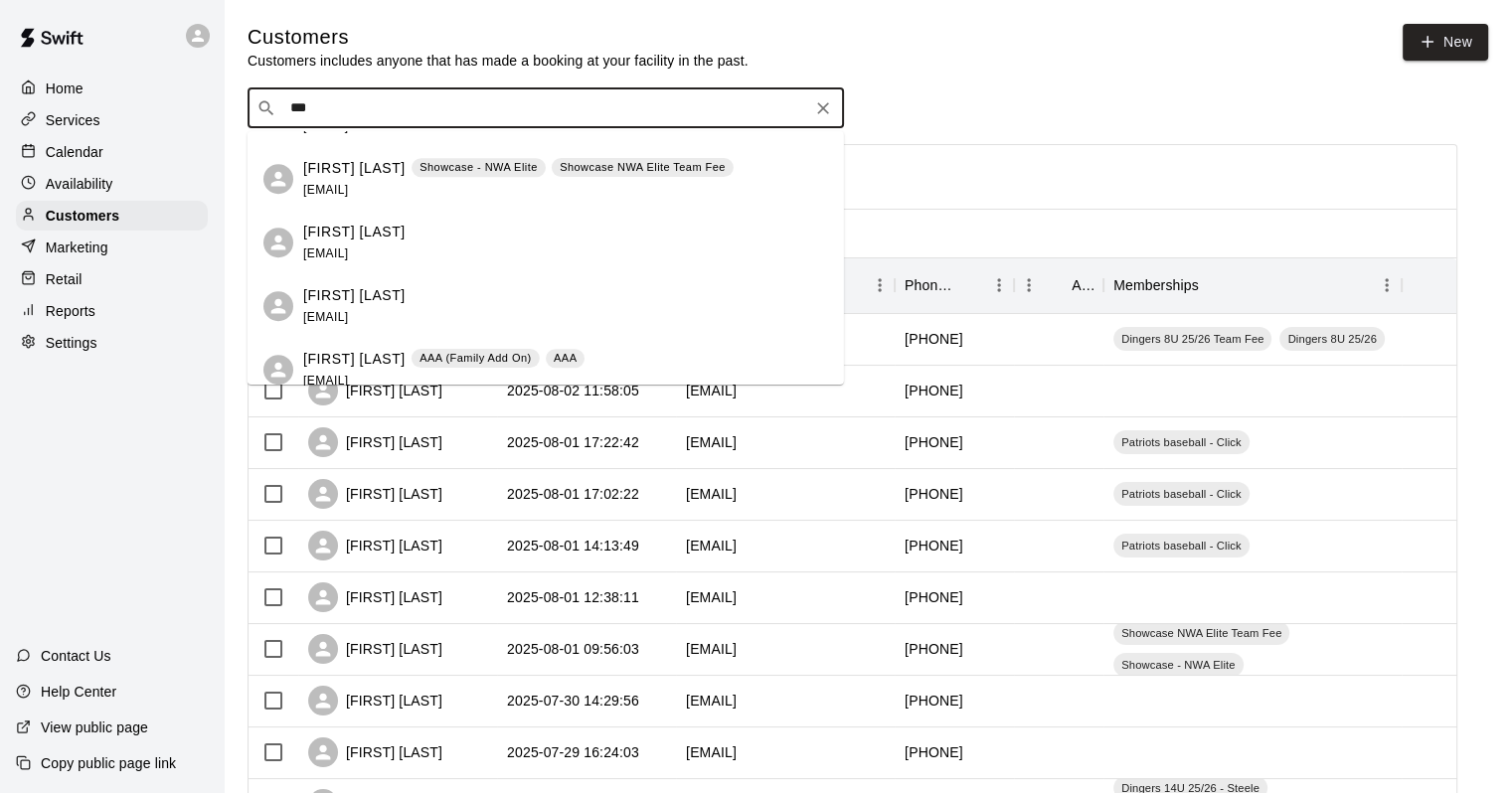 scroll, scrollTop: 1292, scrollLeft: 0, axis: vertical 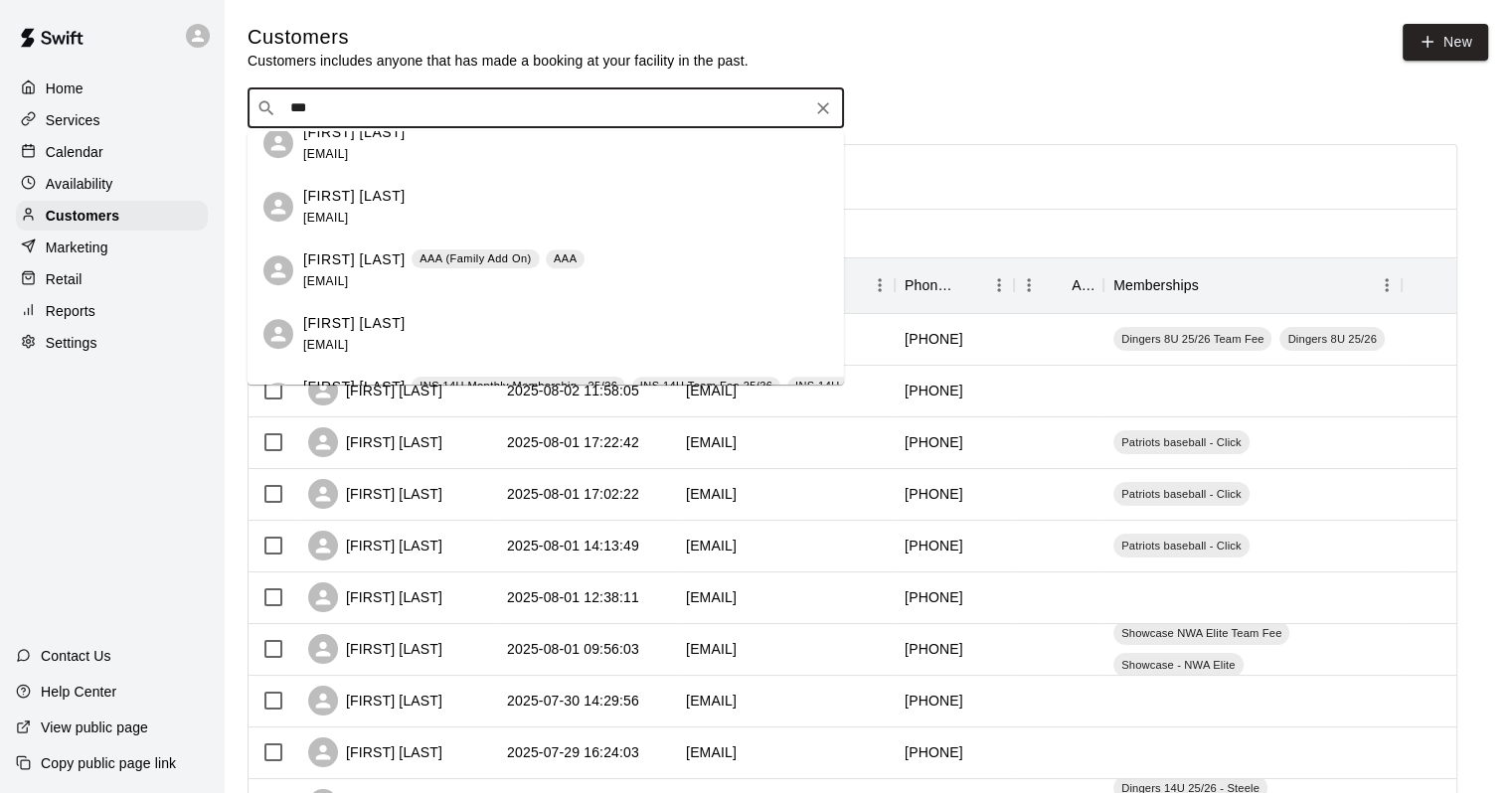 click on "Eli Bartelt" at bounding box center [354, 259] 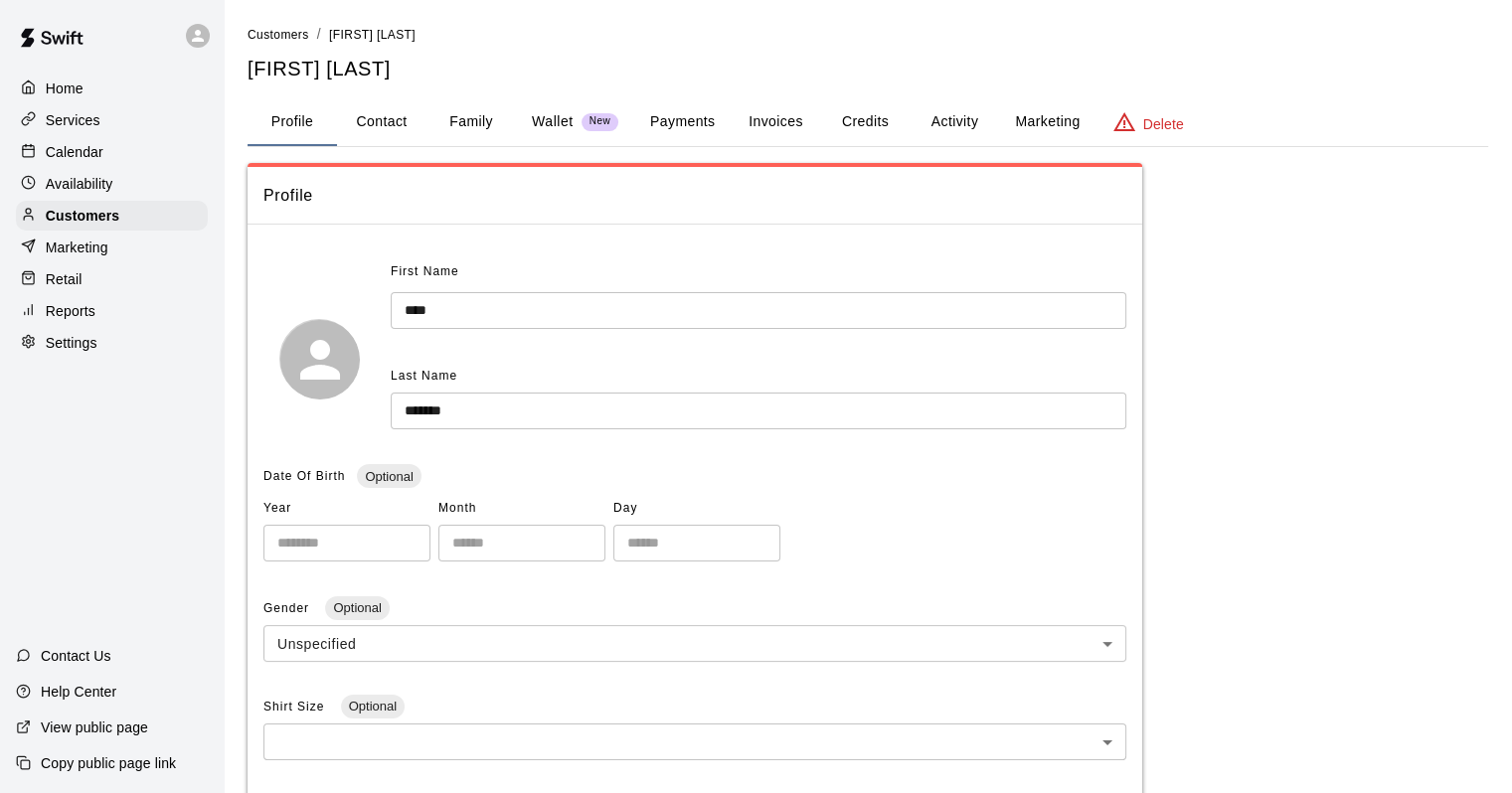 click on "Family" at bounding box center [471, 122] 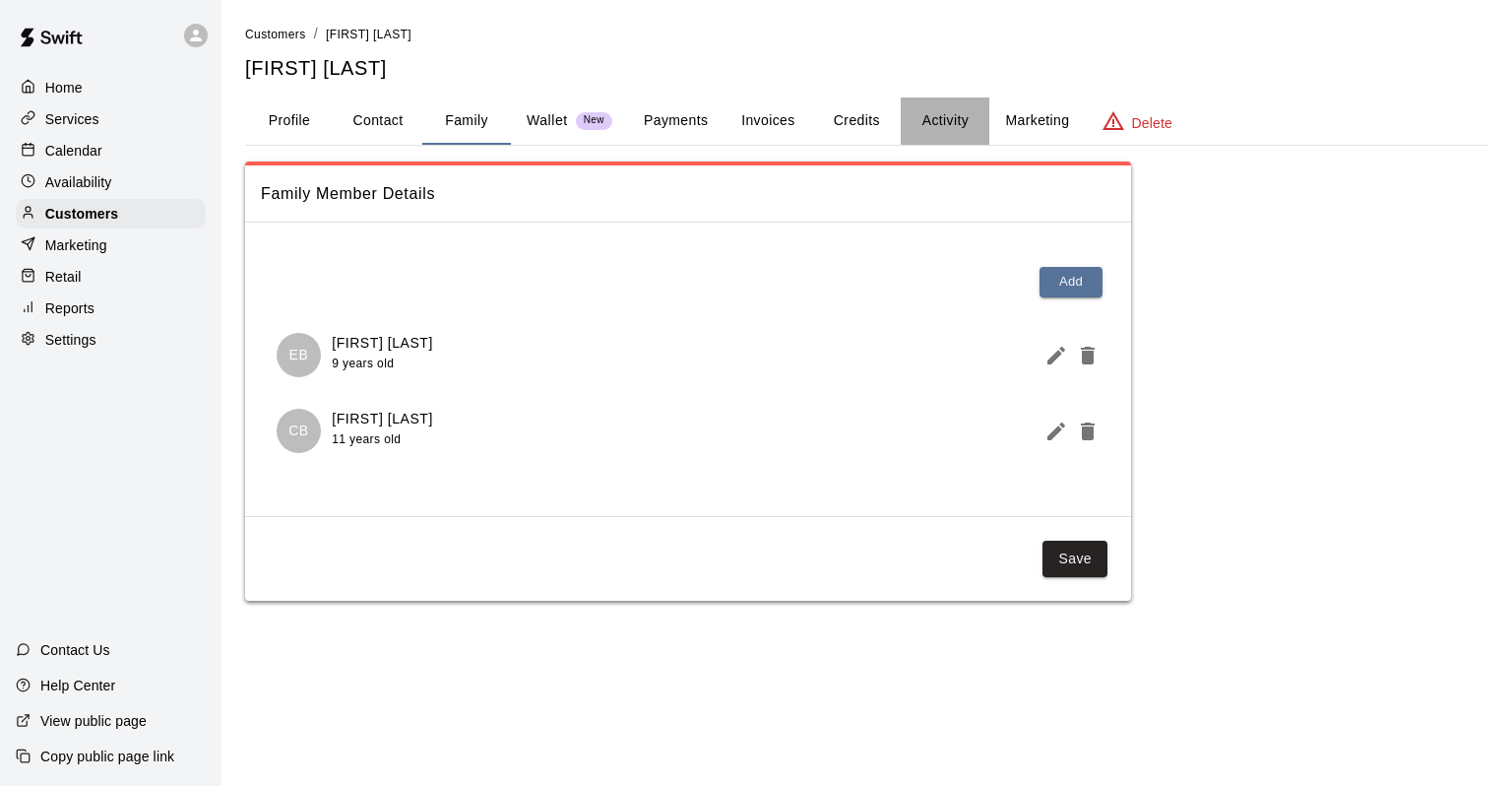 click on "Activity" at bounding box center [945, 121] 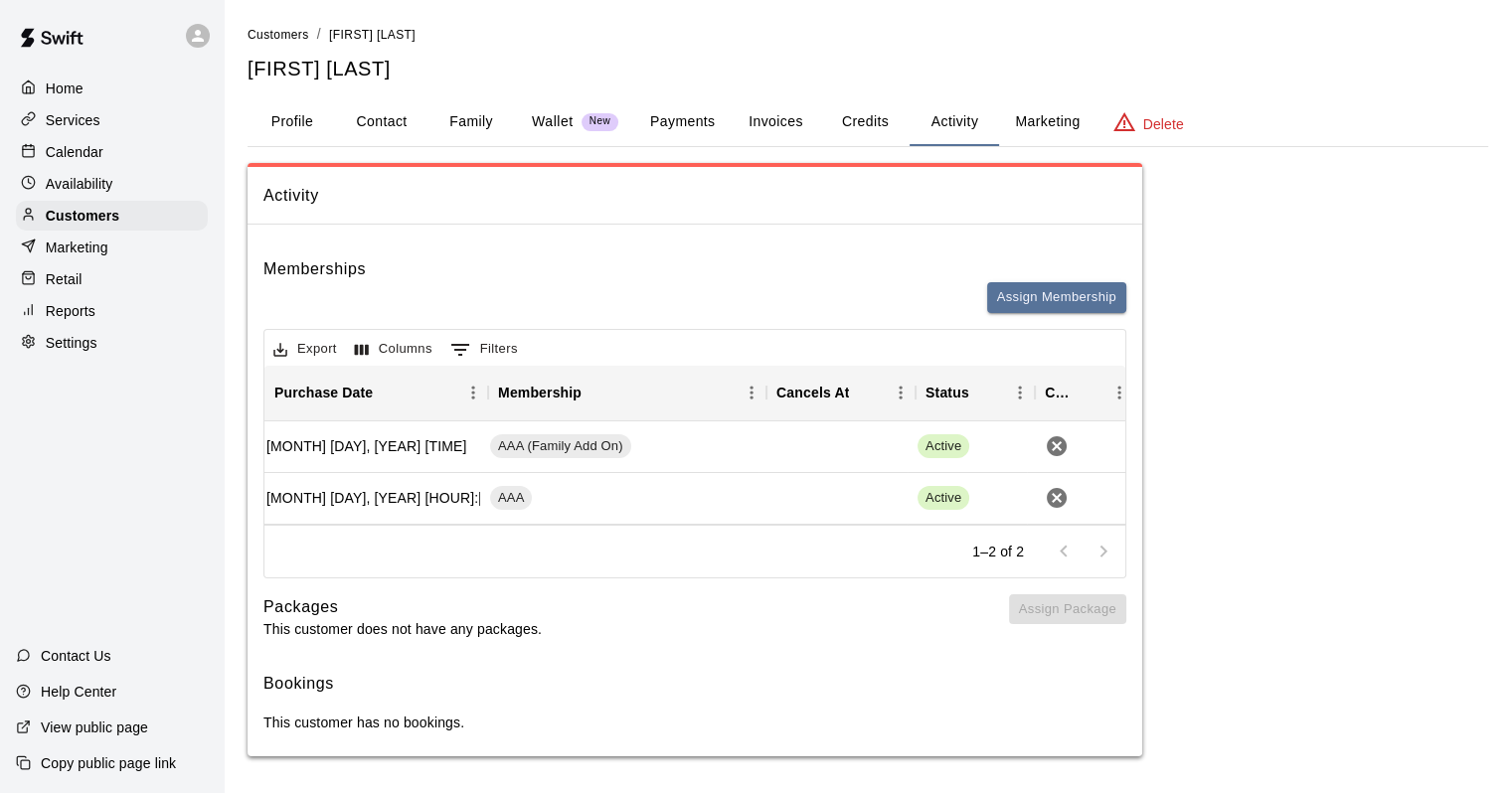 scroll, scrollTop: 0, scrollLeft: 0, axis: both 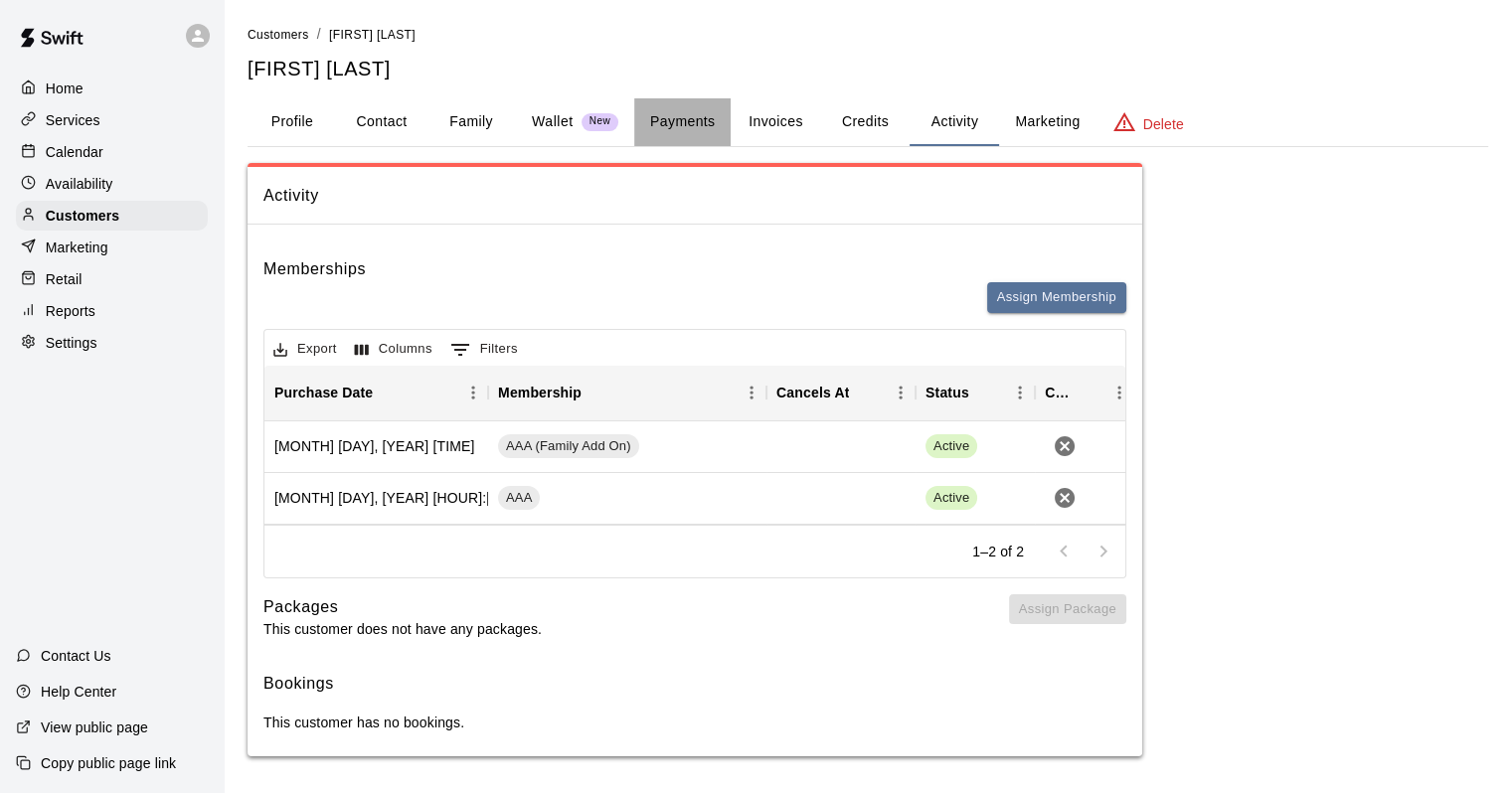 click on "Payments" at bounding box center (682, 122) 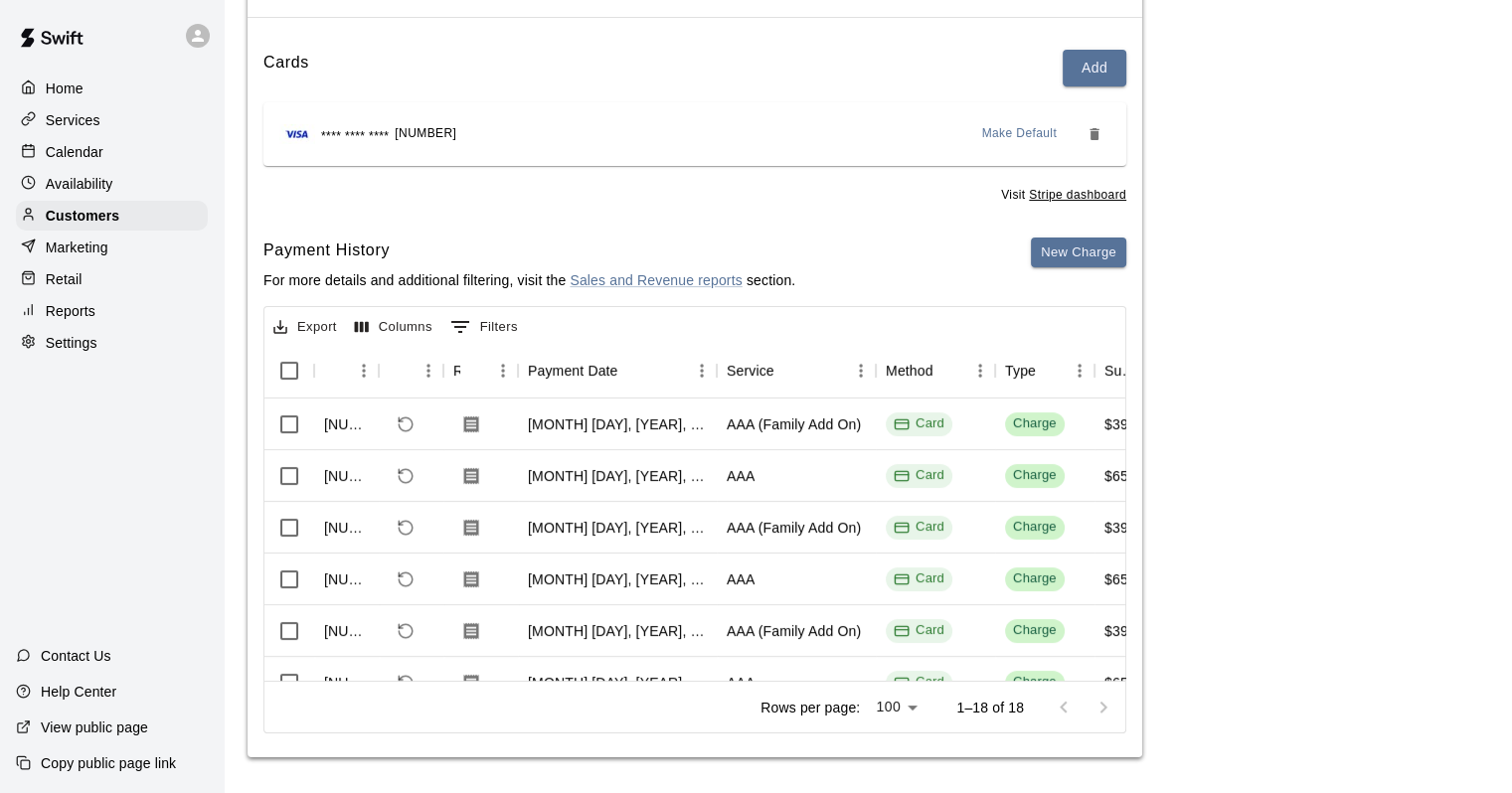 scroll, scrollTop: 210, scrollLeft: 0, axis: vertical 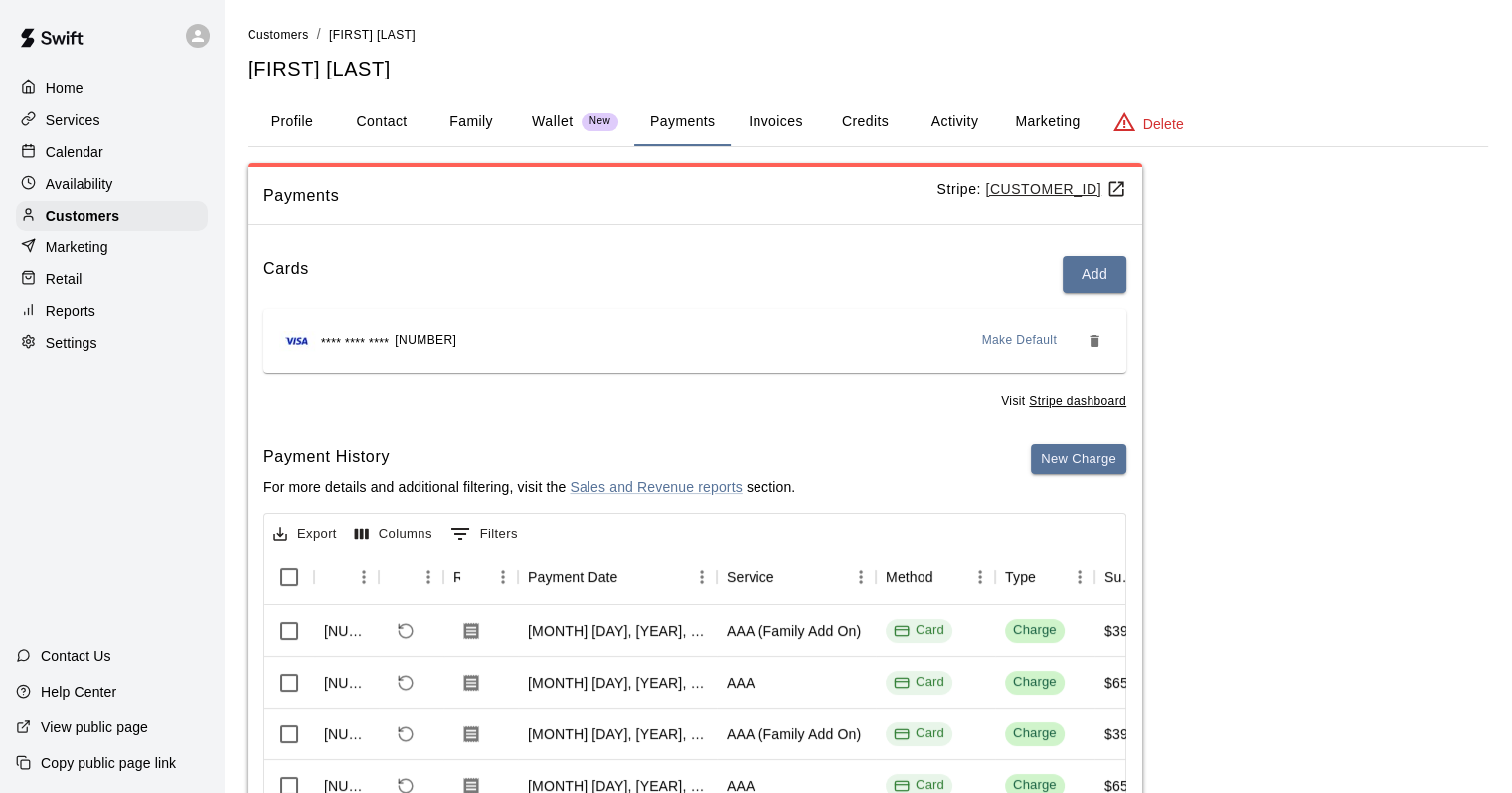 click on "Family" at bounding box center [471, 122] 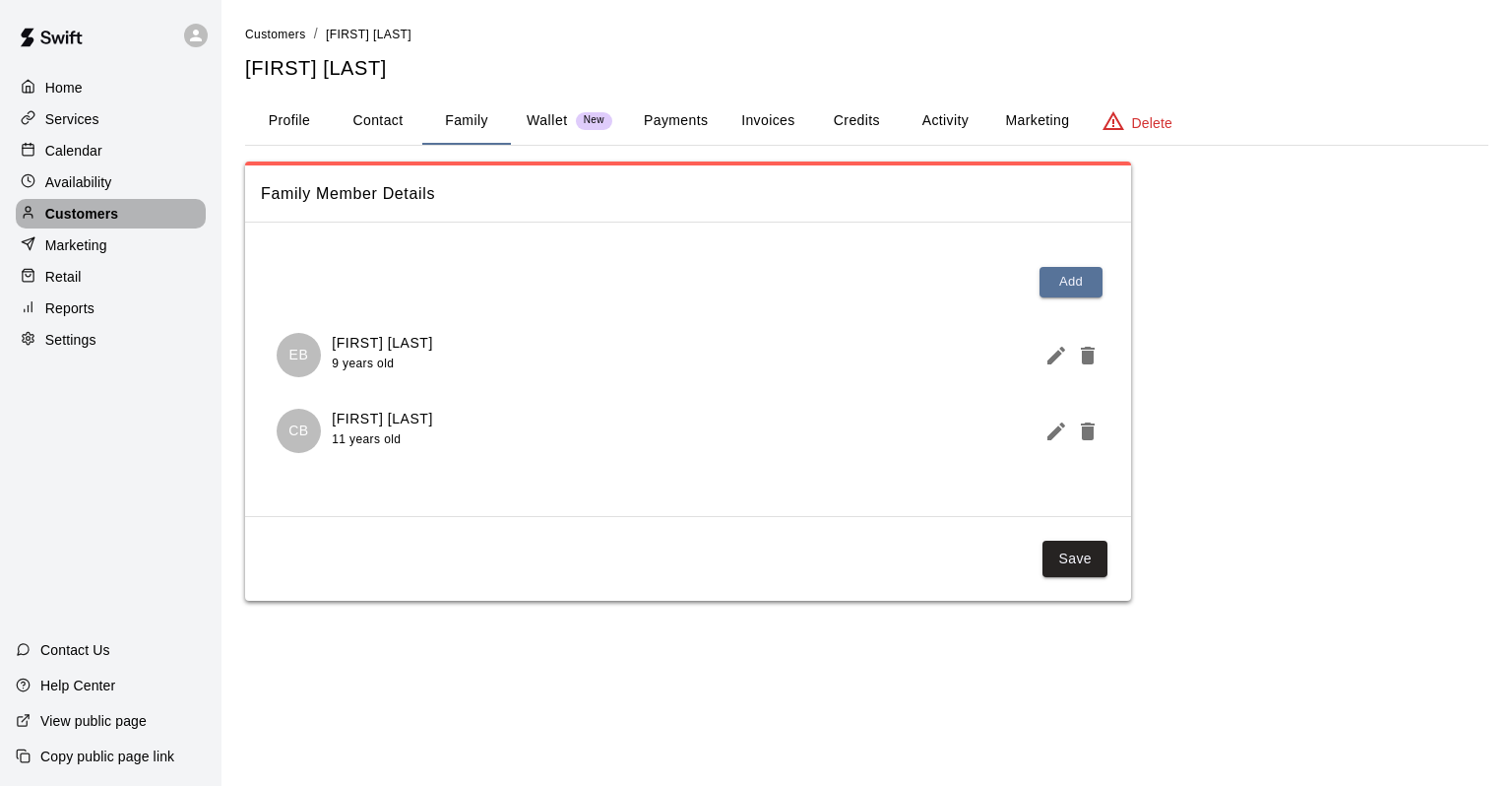 click on "Customers" at bounding box center (82, 214) 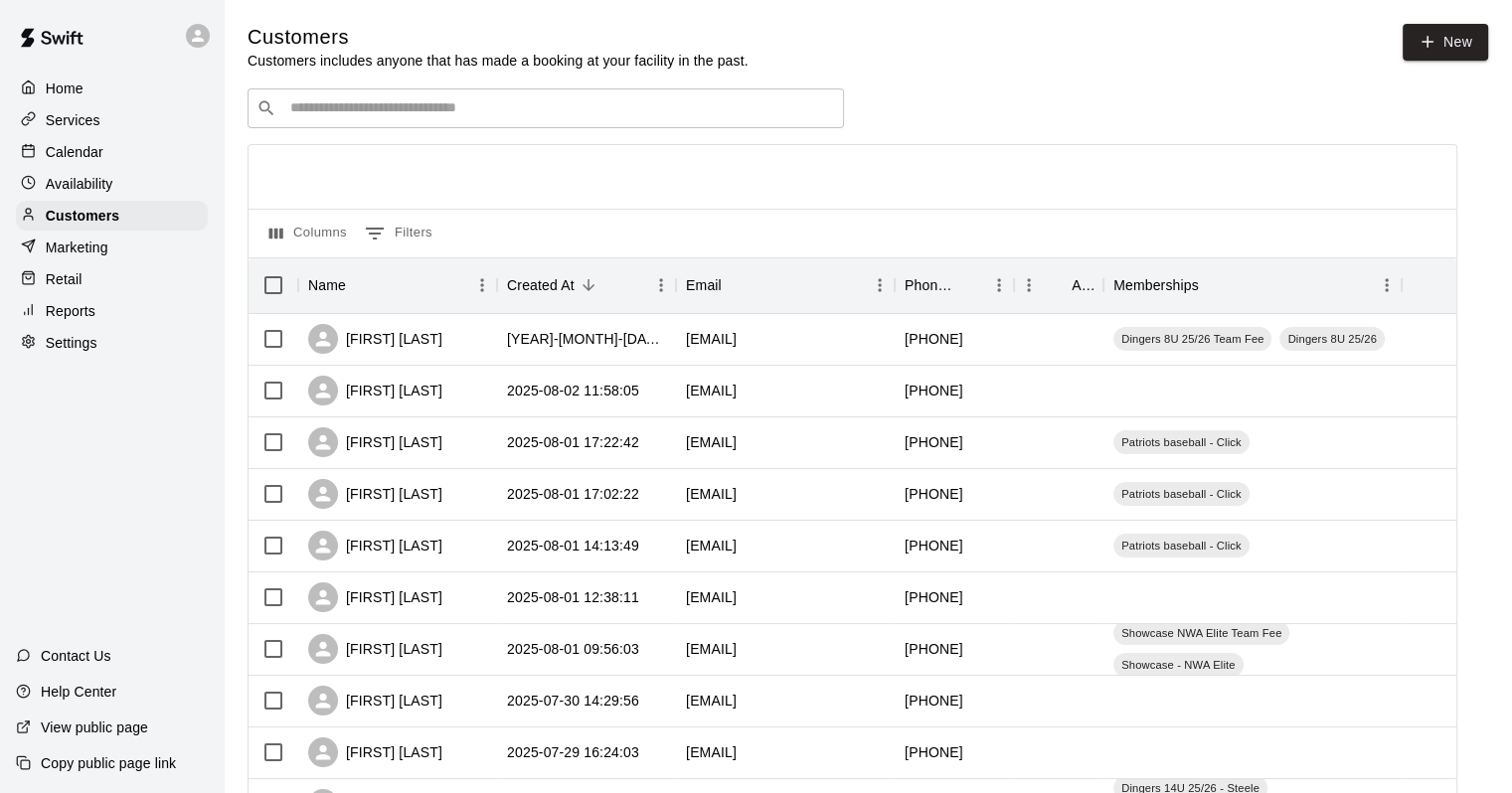 click on "Customers Customers includes anyone that has made a booking at your facility in the past.   New ​ ​ Columns 0 Filters Name Created At Email Phone Number Age Memberships Dylan Crase 2025-08-04 12:00:53 crase023@yahoo.com +19186931974 Dingers 8U 25/26 Team Fee  Dingers 8U 25/26  Christy Cops 2025-08-02 11:58:05 my2toesinthesand@yahoo.com +14793662553 Matt Walters 2025-08-01 17:22:42 mattwalters1289@gmail.com +18705771924 Patriots baseball - Click Jodie Daniels 2025-08-01 17:02:22 jodiedaniels73@gmail.com +14796197070 Patriots baseball - Click Vince Biondo 2025-08-01 14:13:49 vince_michaelbiondo@yahoo.com +14792828947 Patriots baseball - Click George Barr 2025-08-01 12:38:11 gsbarr22@gmail.com +16085161963 Amber Smith 2025-08-01 09:56:03 ascottsmith87@gmail.com +14799701973 Showcase NWA Elite Team Fee Showcase - NWA Elite Darby Burnett 2025-07-30 14:29:56 darbylyn5@gmail.com +14793662510 Arturo Elivo 2025-07-29 16:24:03 arturo.elivo@gmail.com +14176808881 Tiffany Taylor 2025-07-28 10:14:00 +14797139549 25 **" at bounding box center (868, 842) 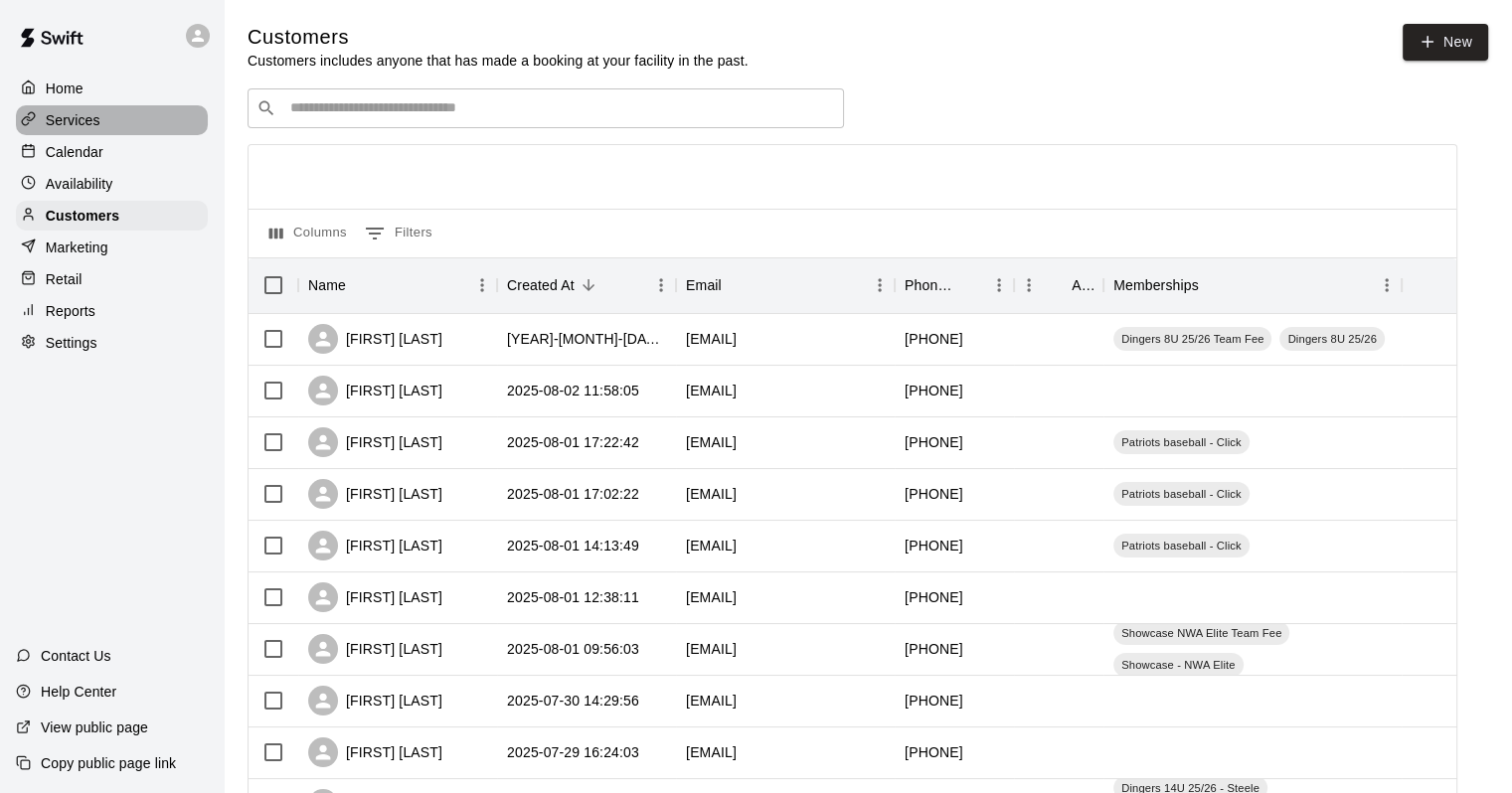 click on "Services" at bounding box center (73, 120) 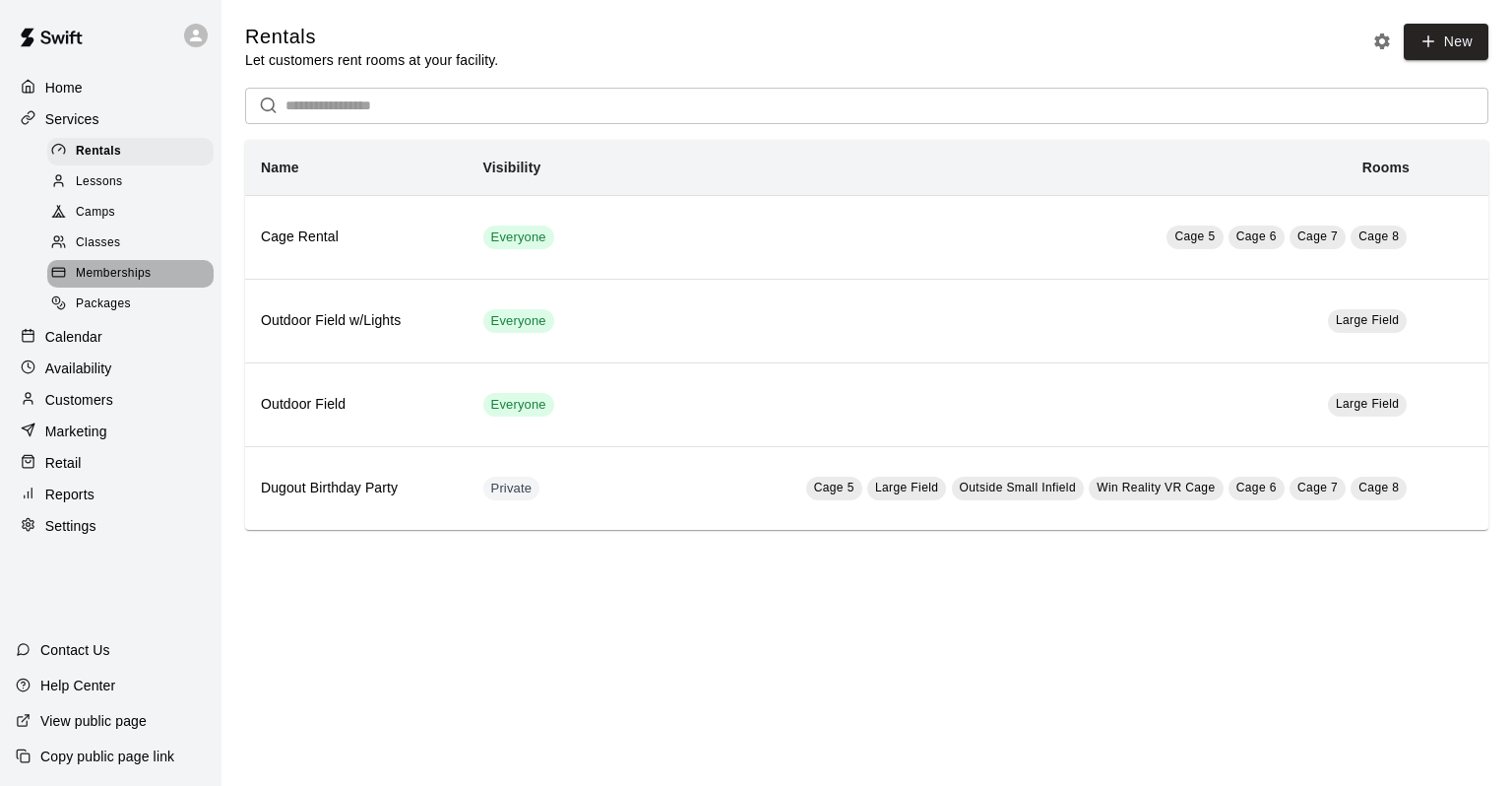 click on "Memberships" at bounding box center (130, 274) 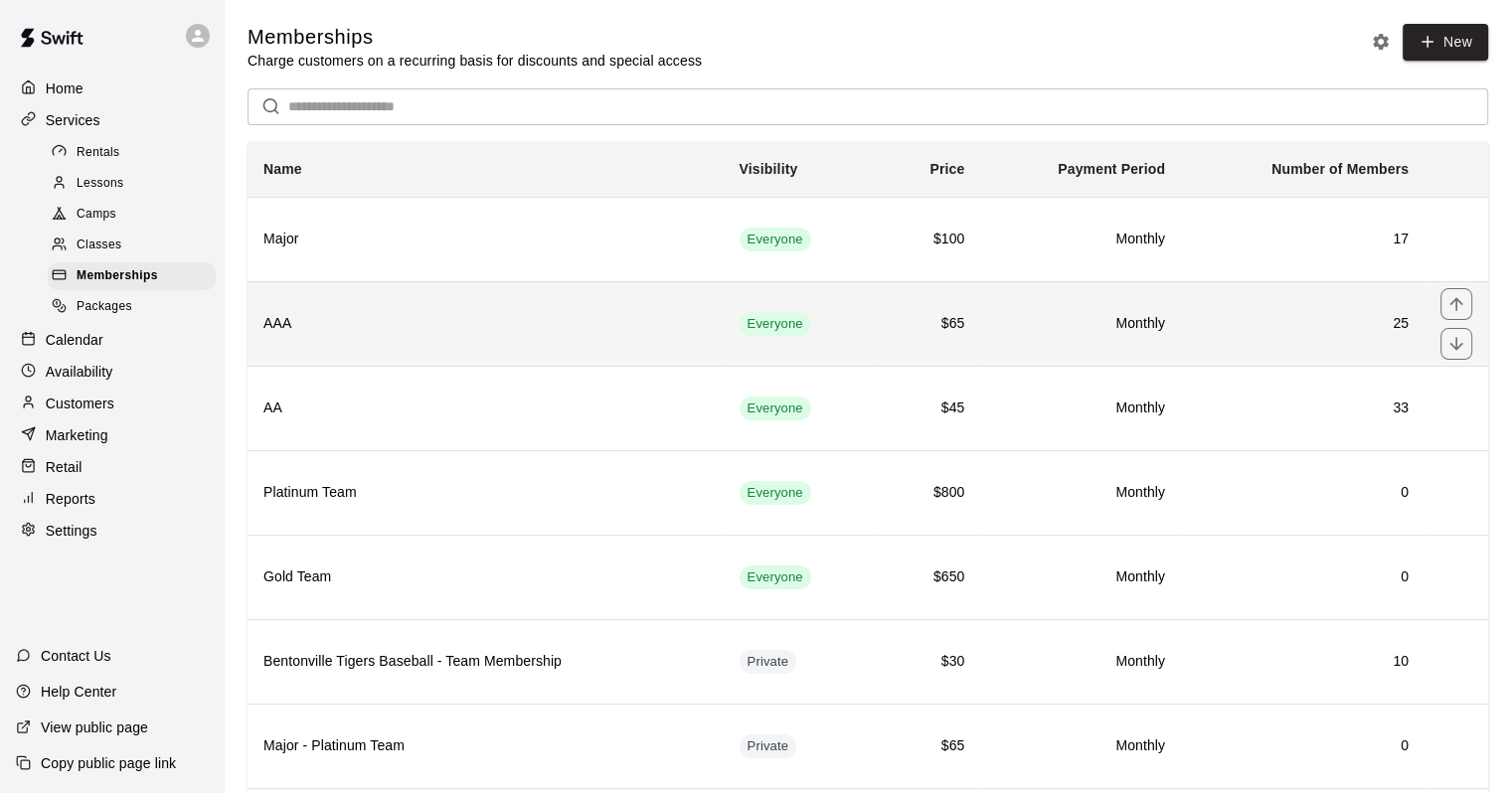 click on "$65" at bounding box center [926, 323] 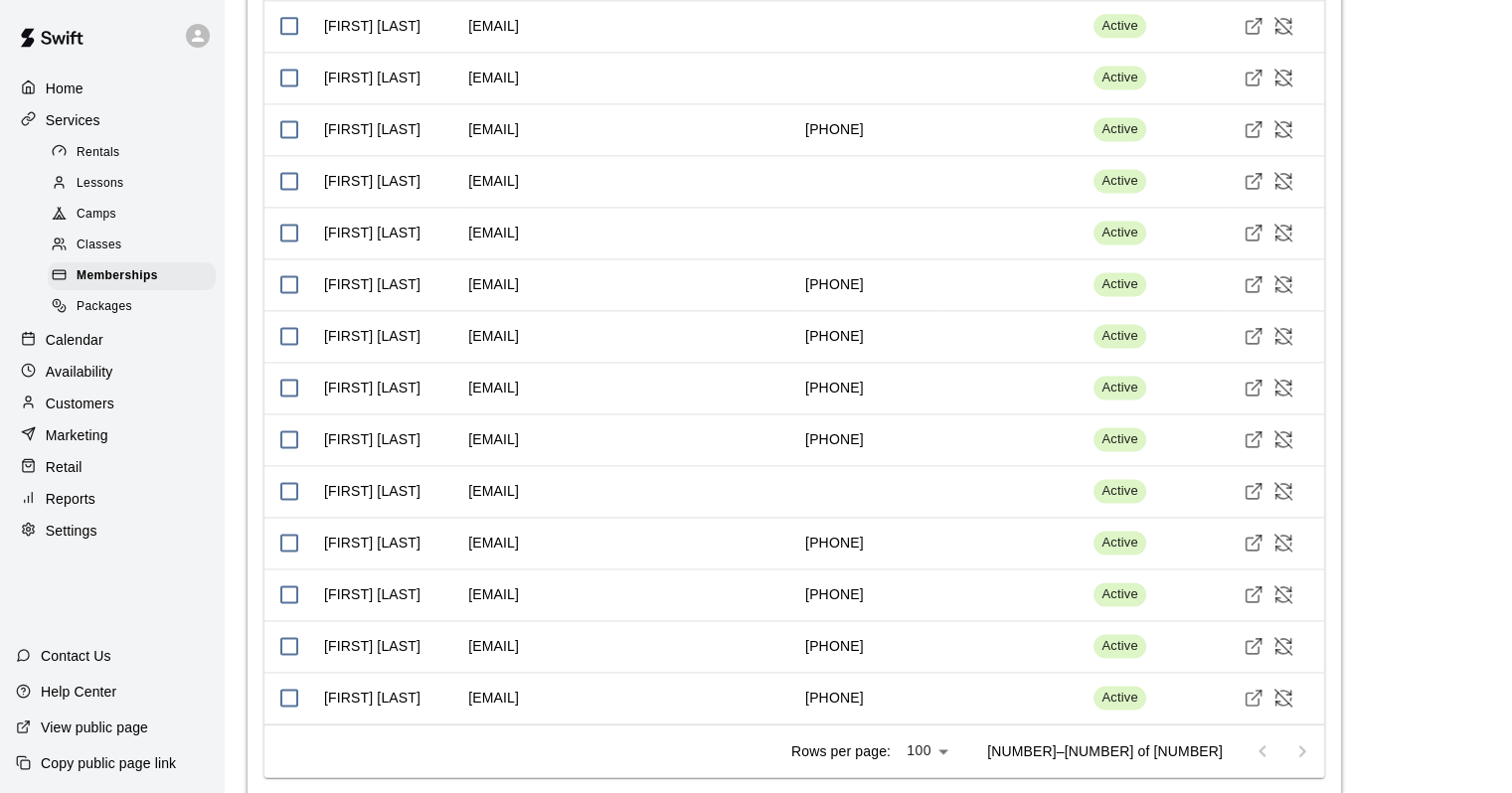 scroll, scrollTop: 1888, scrollLeft: 0, axis: vertical 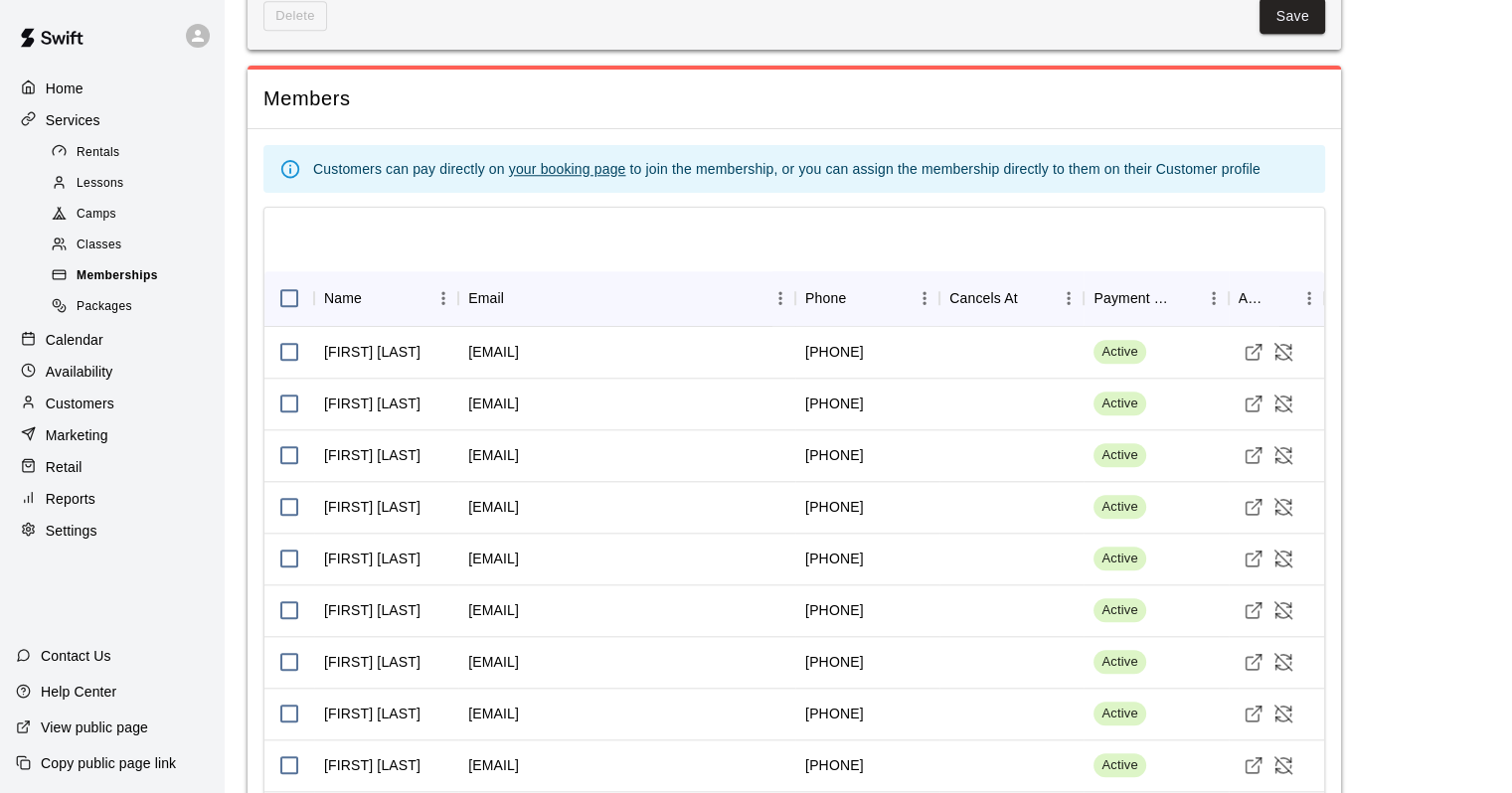click on "Memberships" at bounding box center (117, 276) 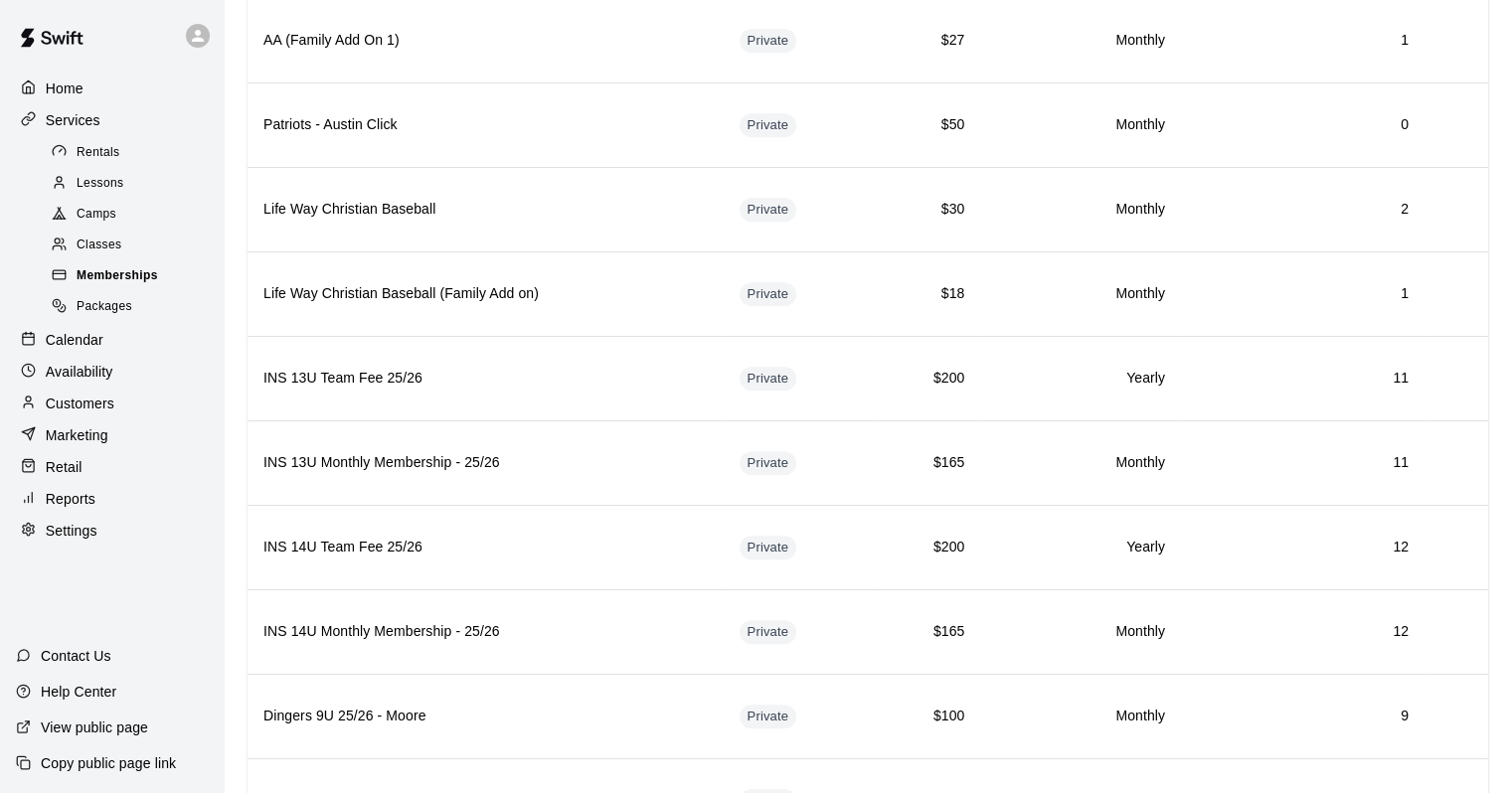 scroll, scrollTop: 0, scrollLeft: 0, axis: both 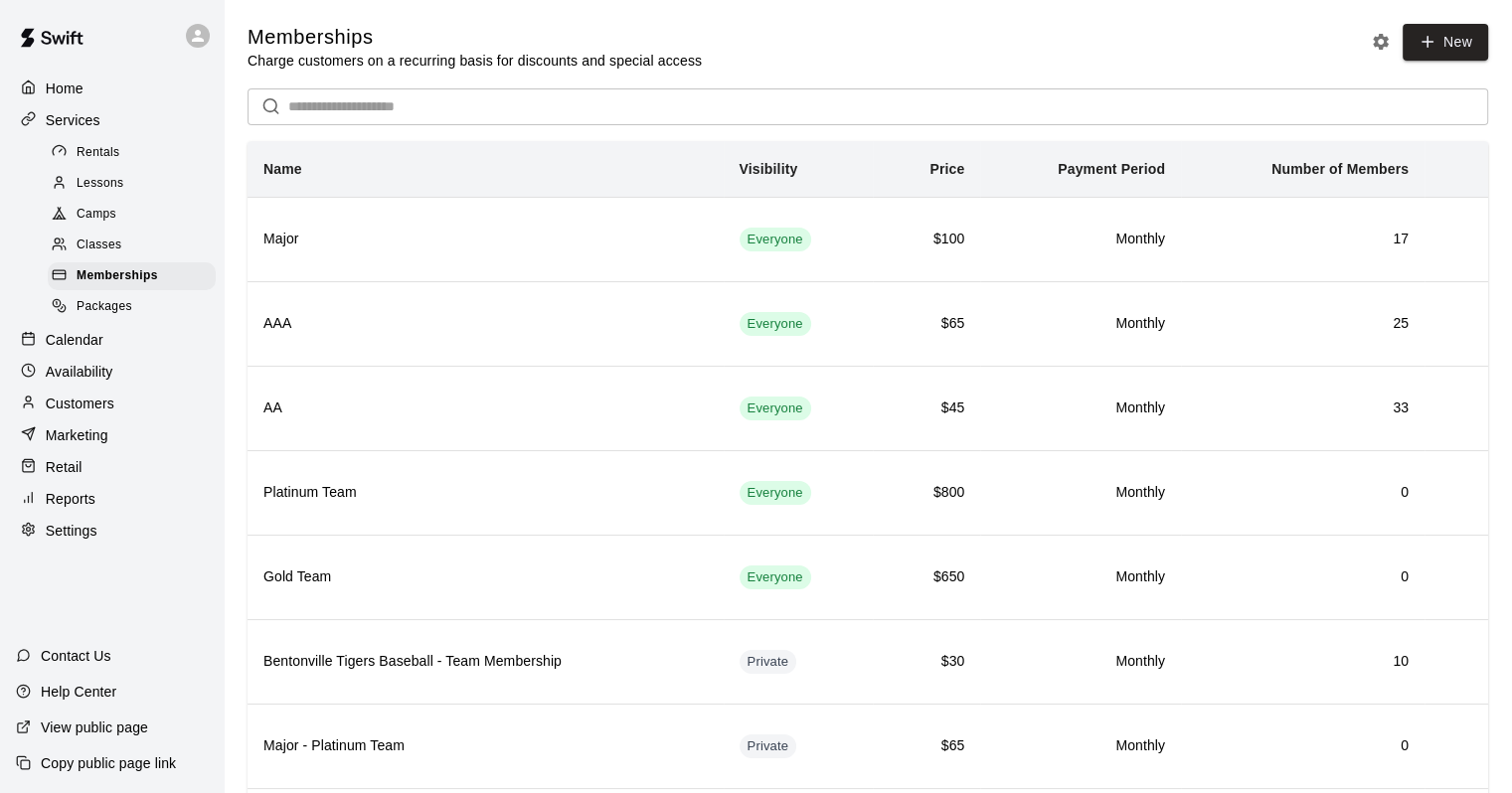 click on "Customers" at bounding box center [80, 403] 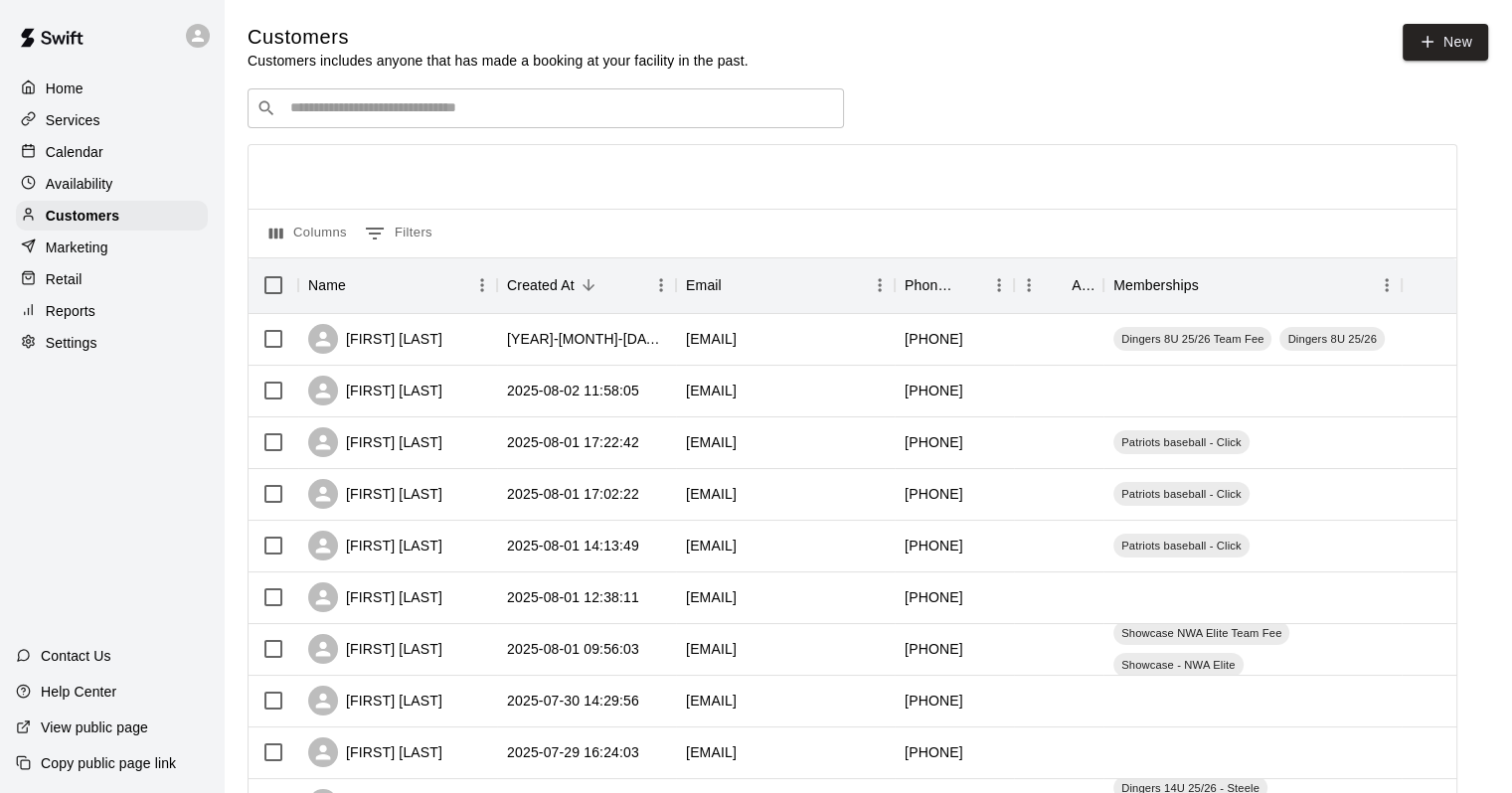 click at bounding box center (560, 108) 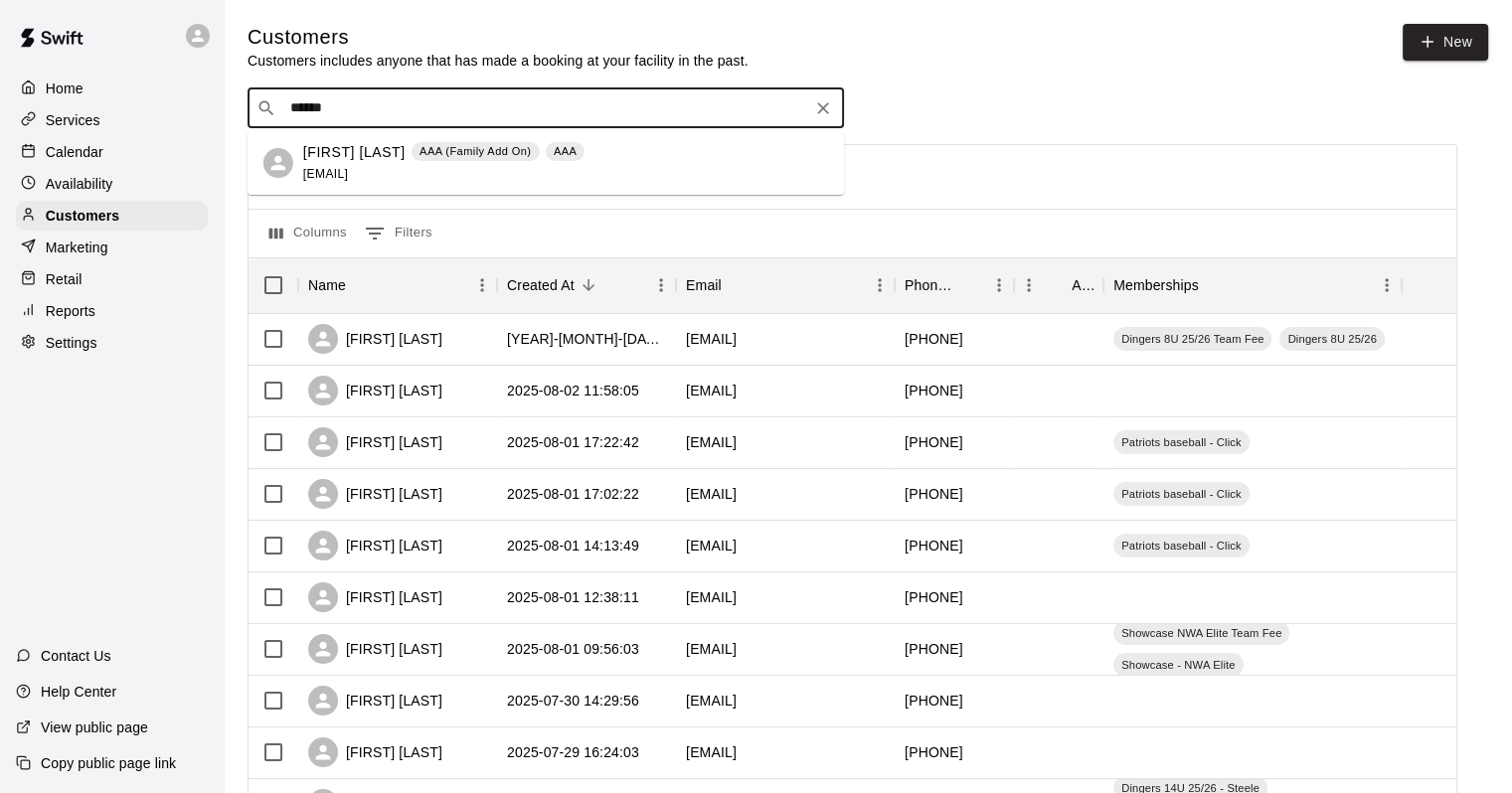 type on "*******" 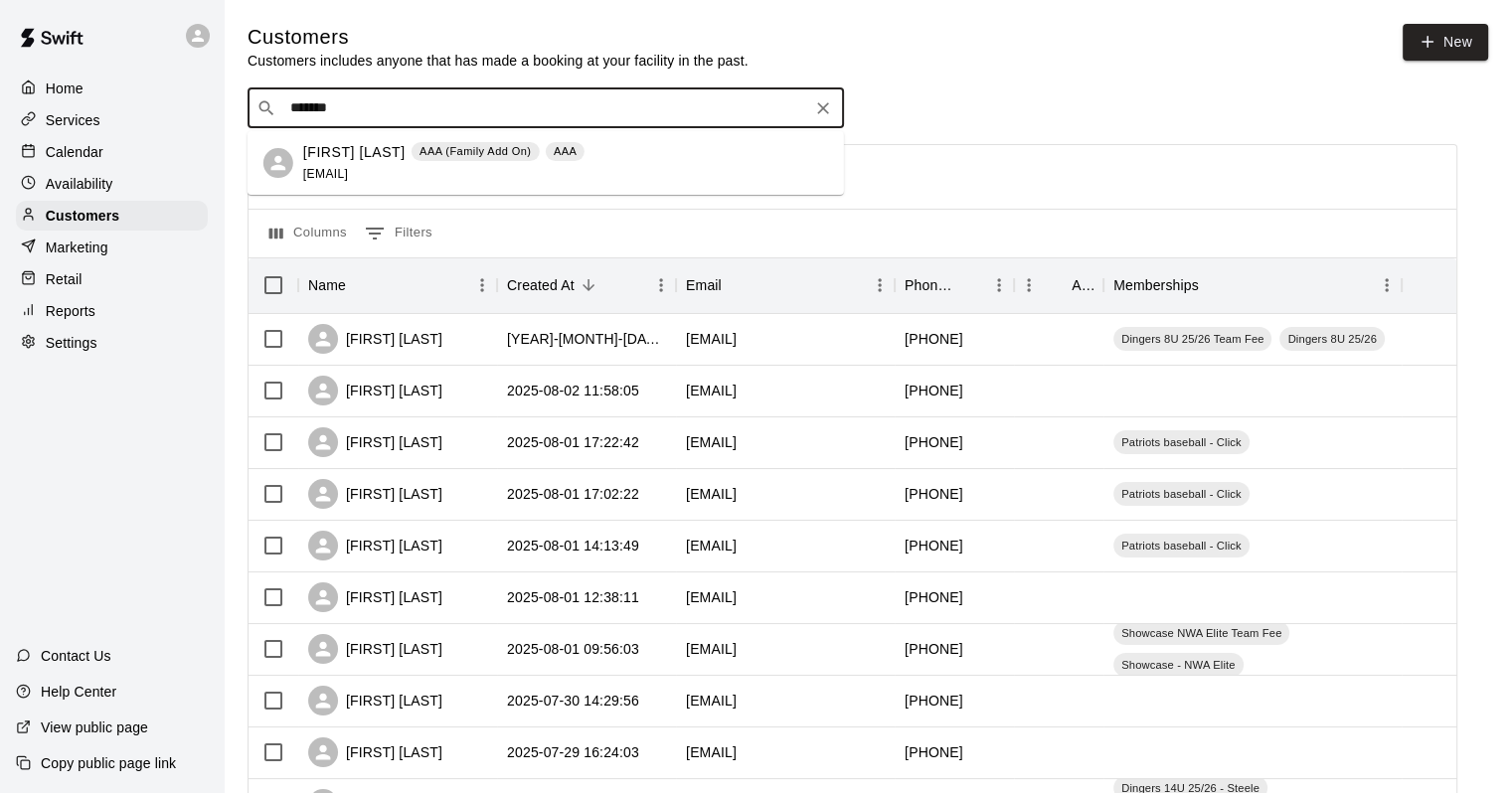 click on "AAA (Family Add On)" at bounding box center (475, 152) 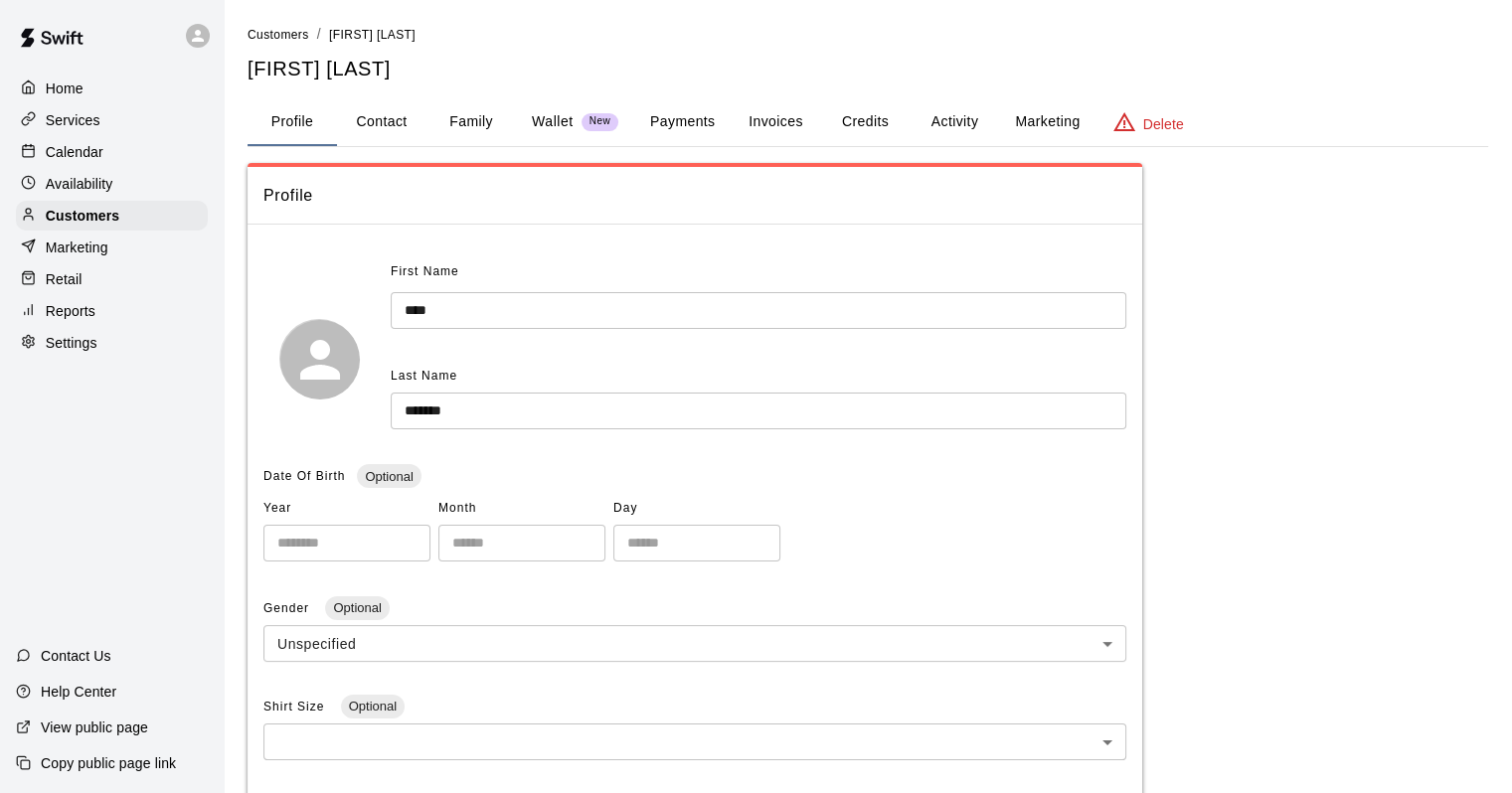 click on "Activity" at bounding box center [954, 122] 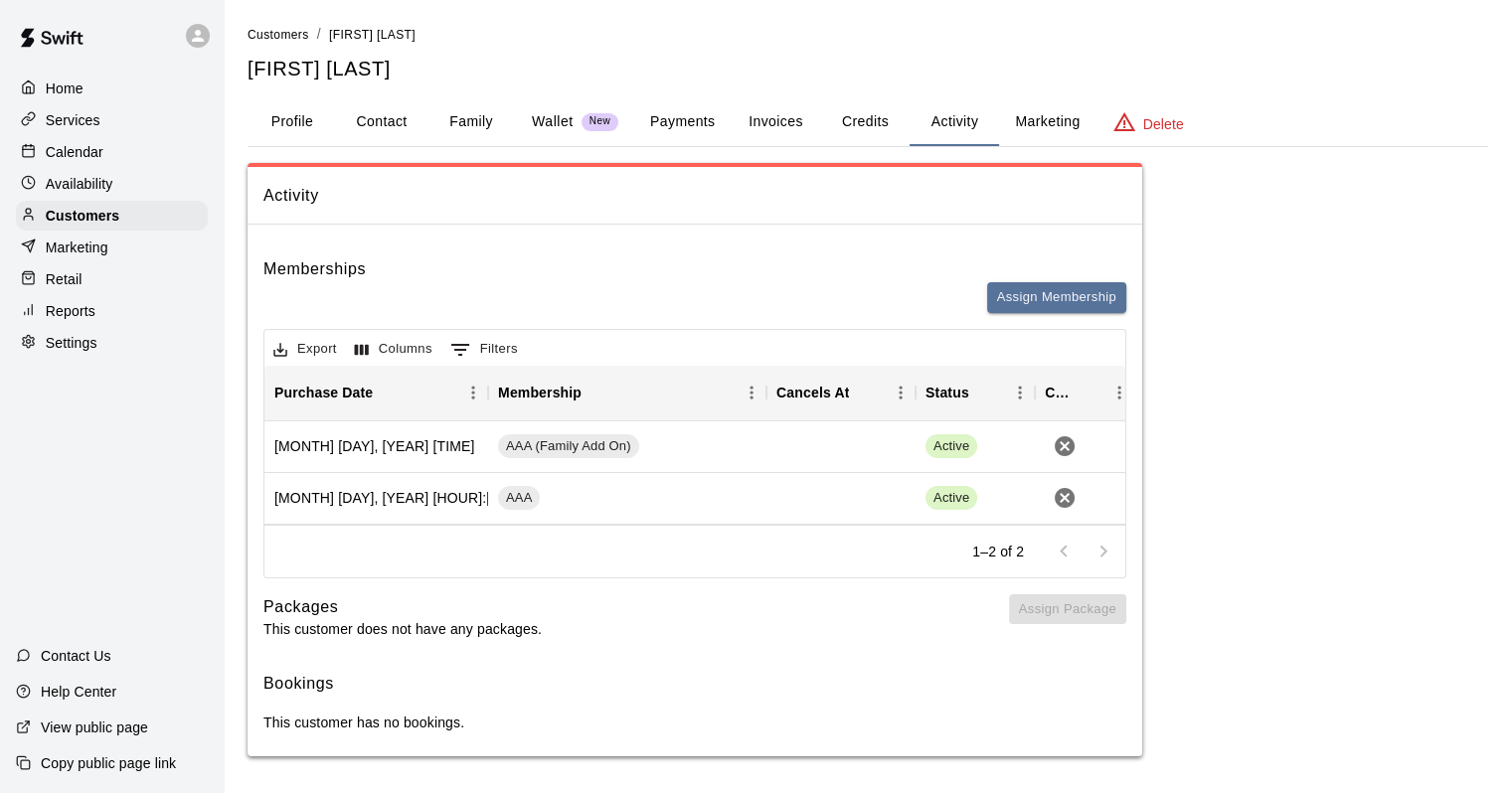 click on "Family" at bounding box center [471, 122] 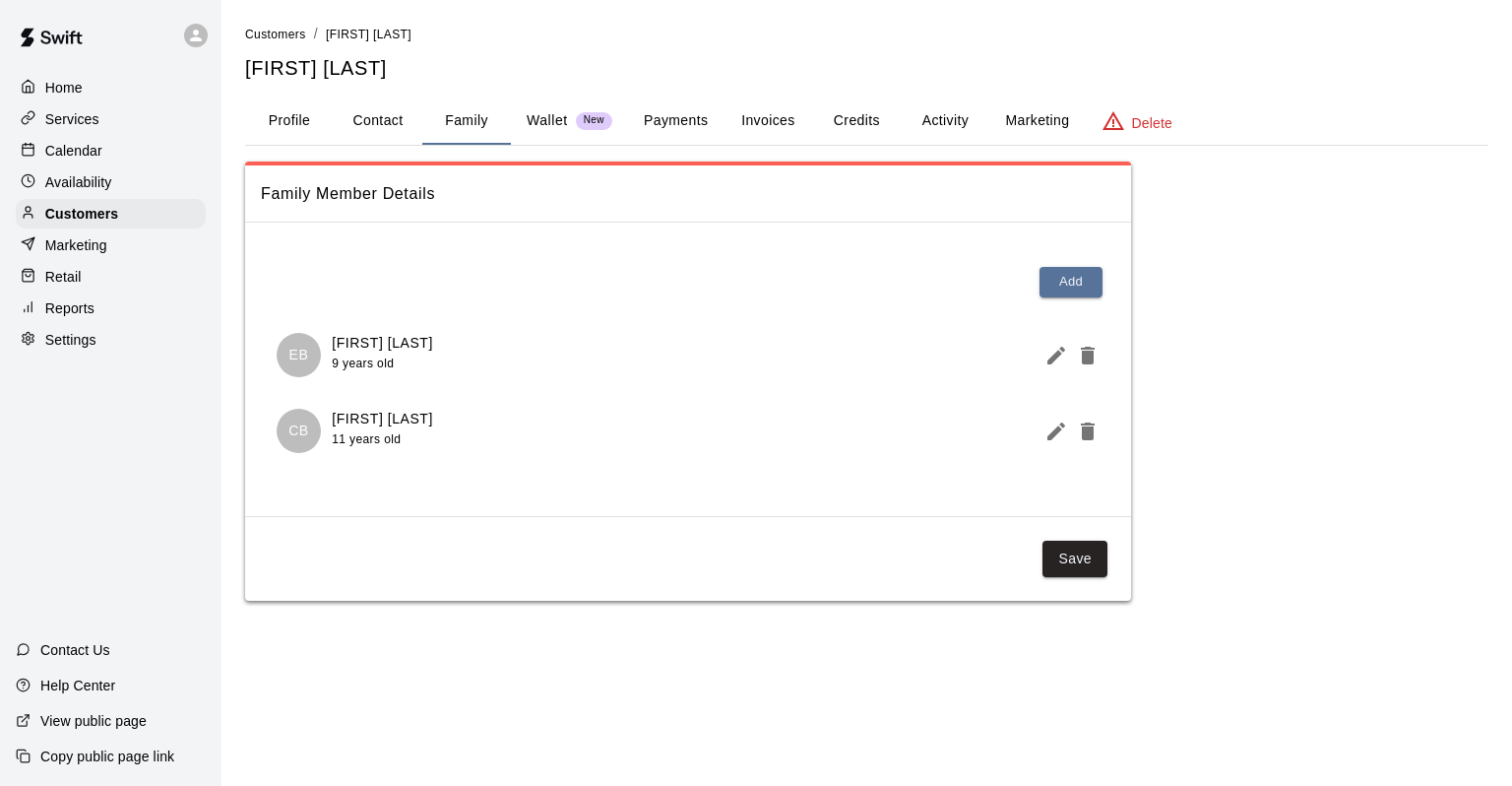 click on "Payments" at bounding box center [675, 121] 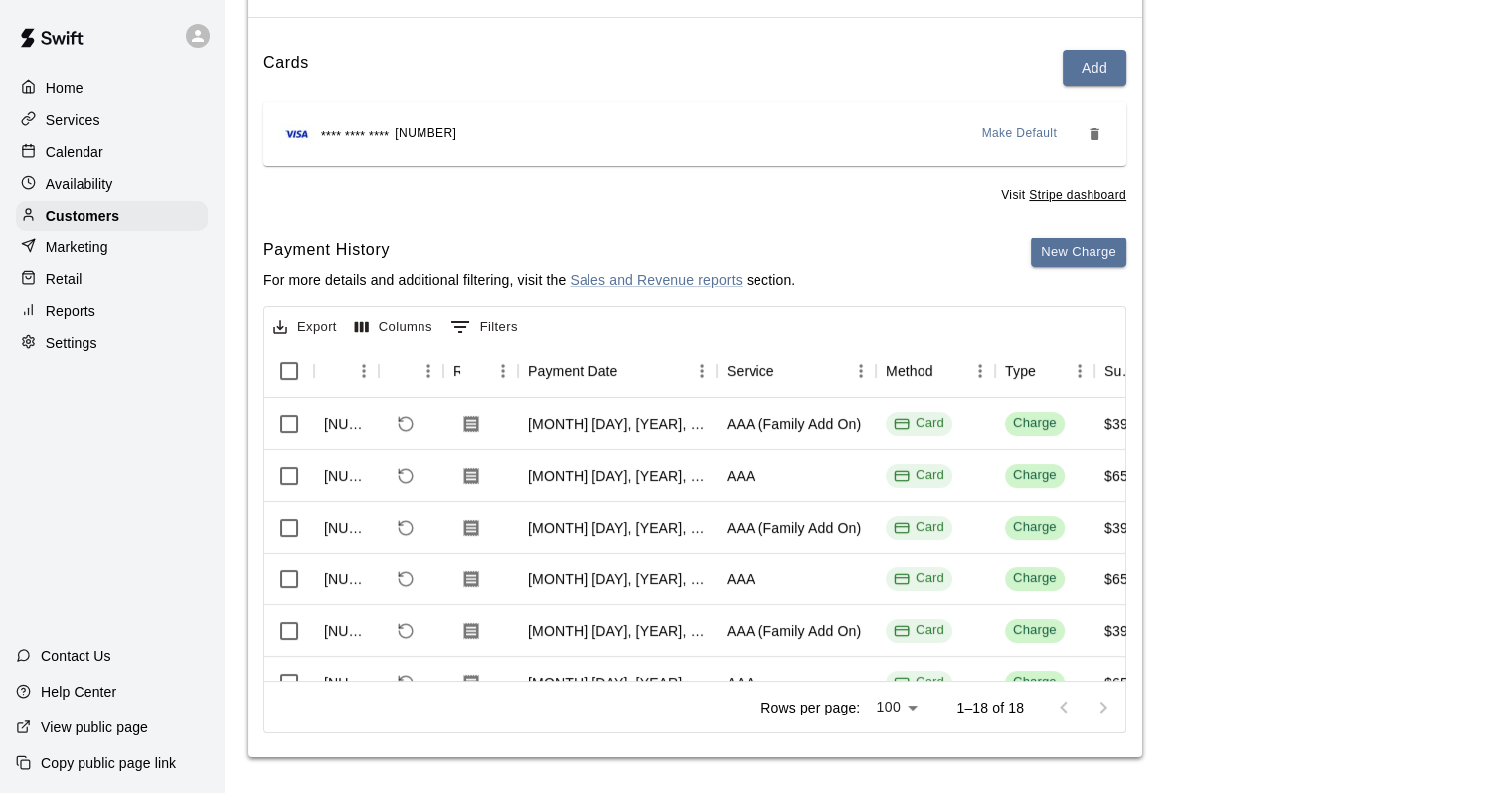 scroll, scrollTop: 210, scrollLeft: 0, axis: vertical 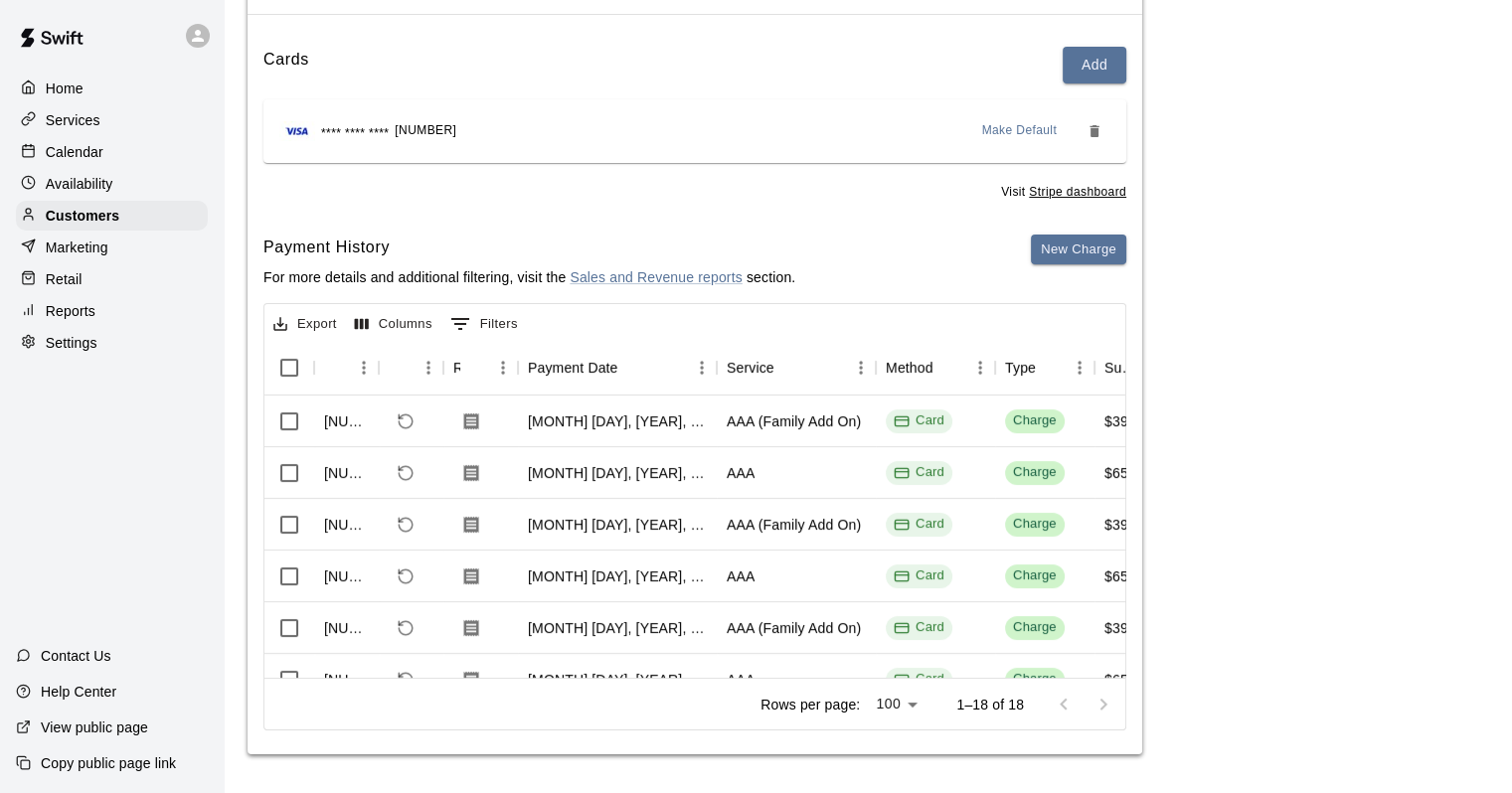 click on "Services" at bounding box center (73, 120) 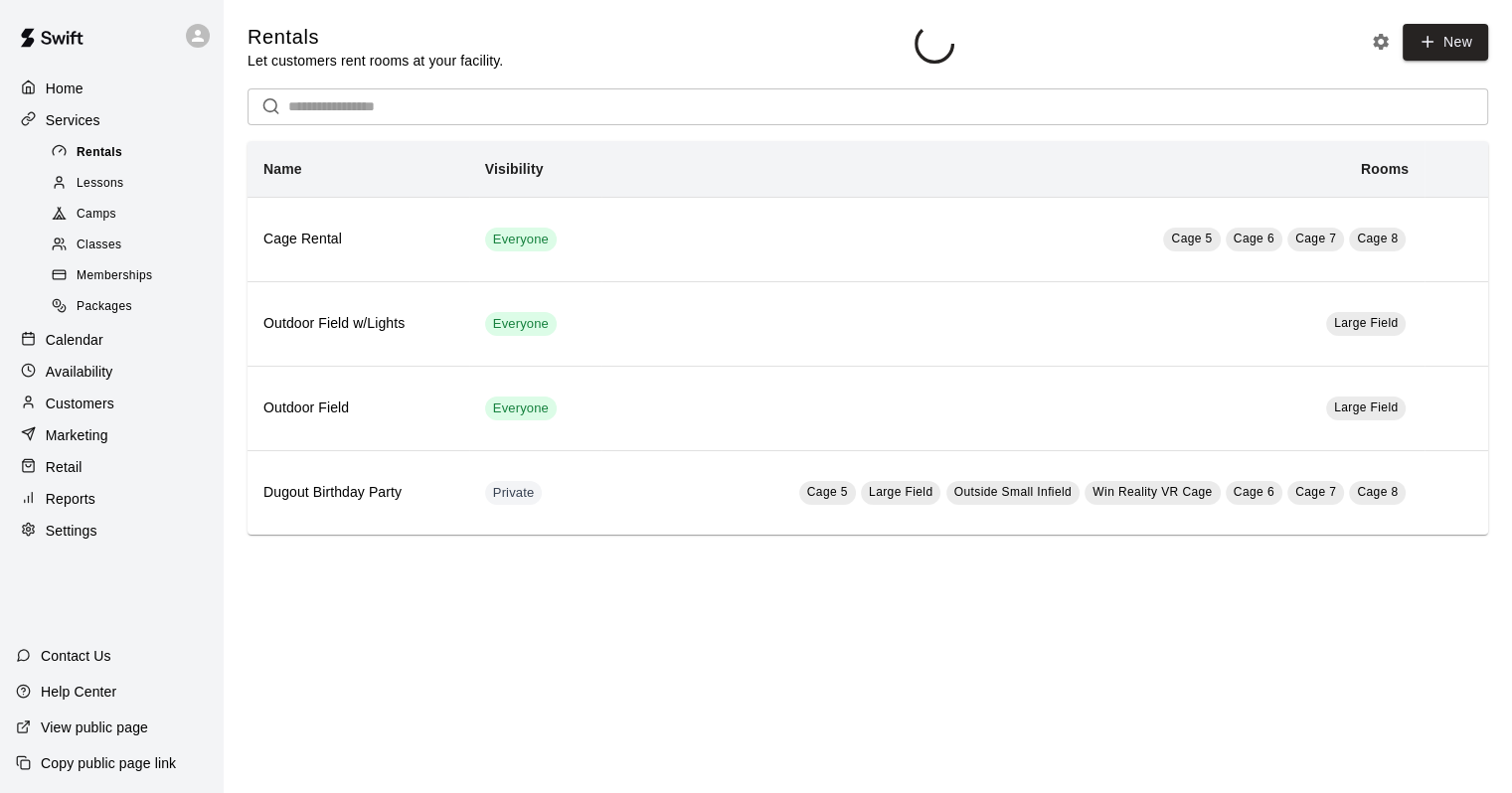scroll, scrollTop: 0, scrollLeft: 0, axis: both 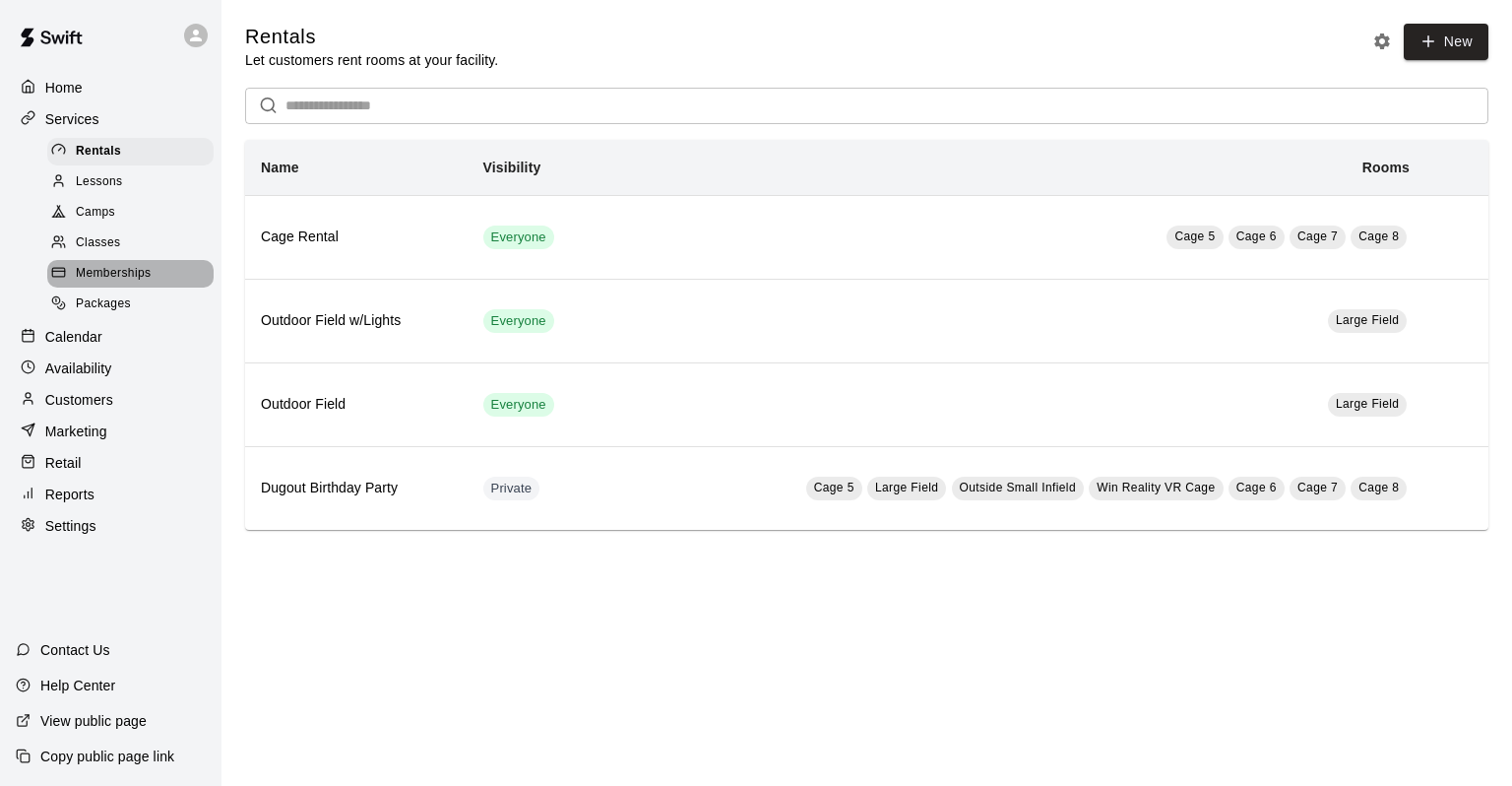click on "Memberships" at bounding box center [130, 274] 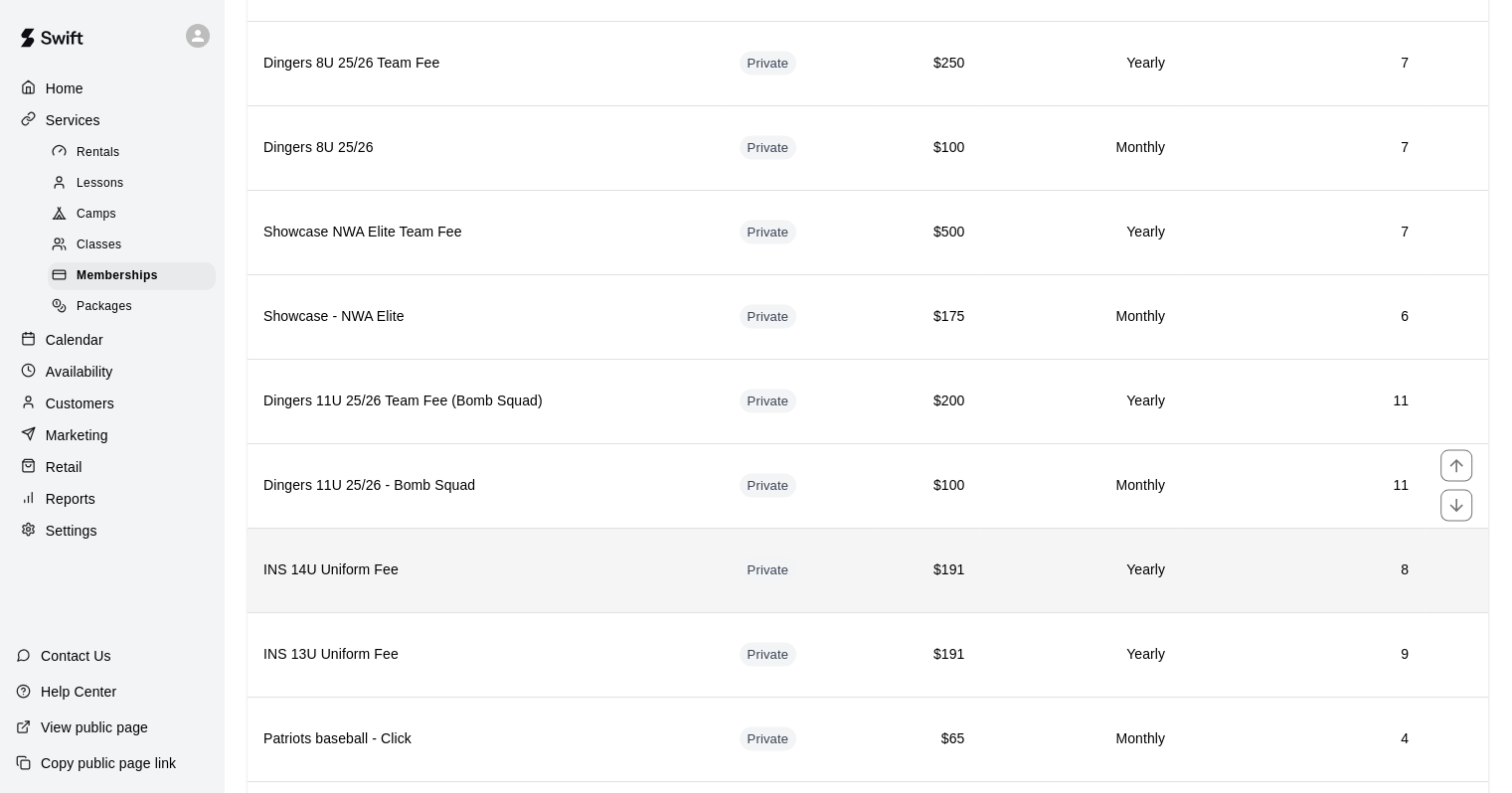scroll, scrollTop: 3787, scrollLeft: 0, axis: vertical 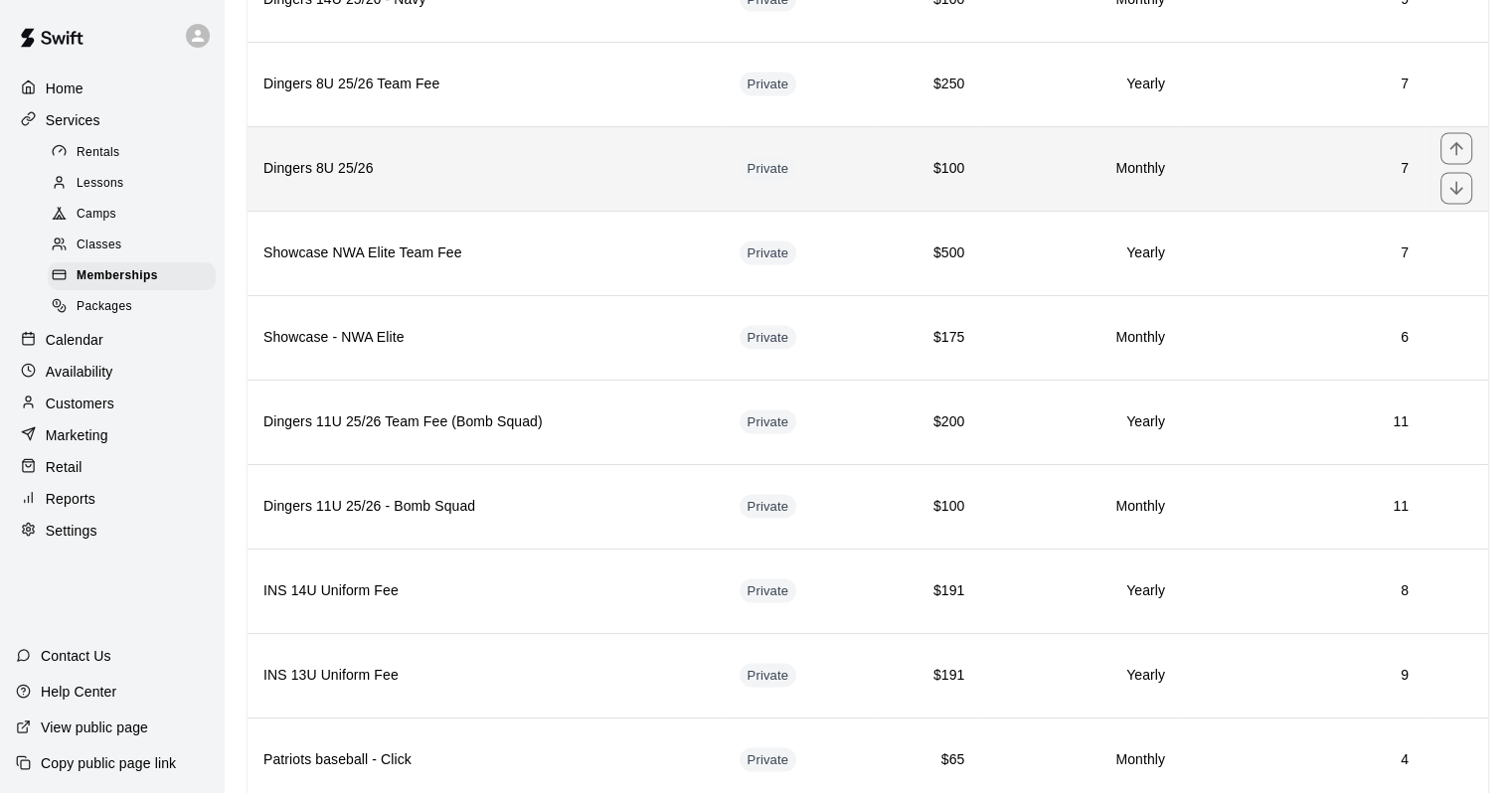 click on "Dingers 8U 25/26" at bounding box center (485, 168) 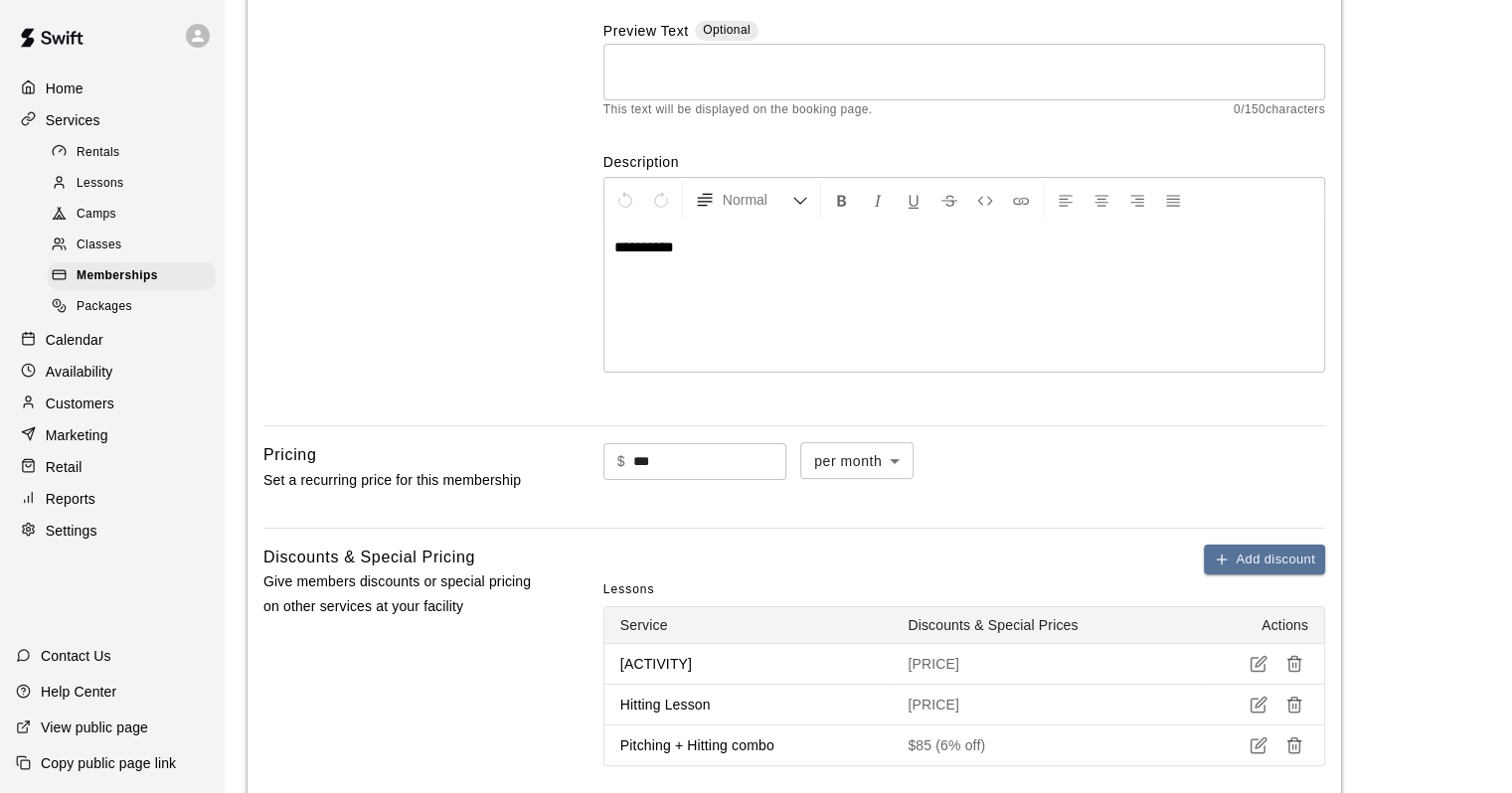 scroll, scrollTop: 0, scrollLeft: 0, axis: both 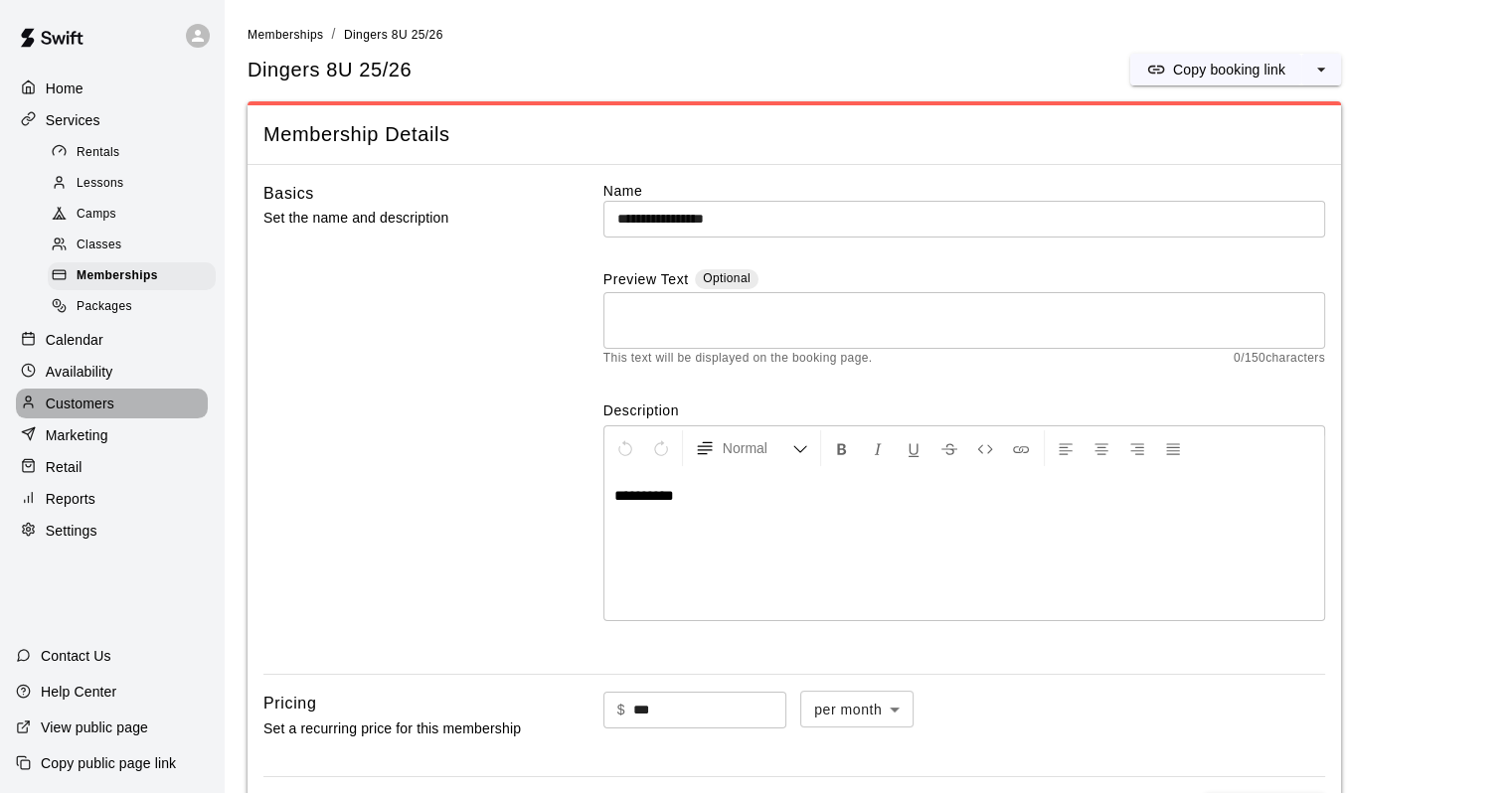 click on "Customers" at bounding box center (80, 403) 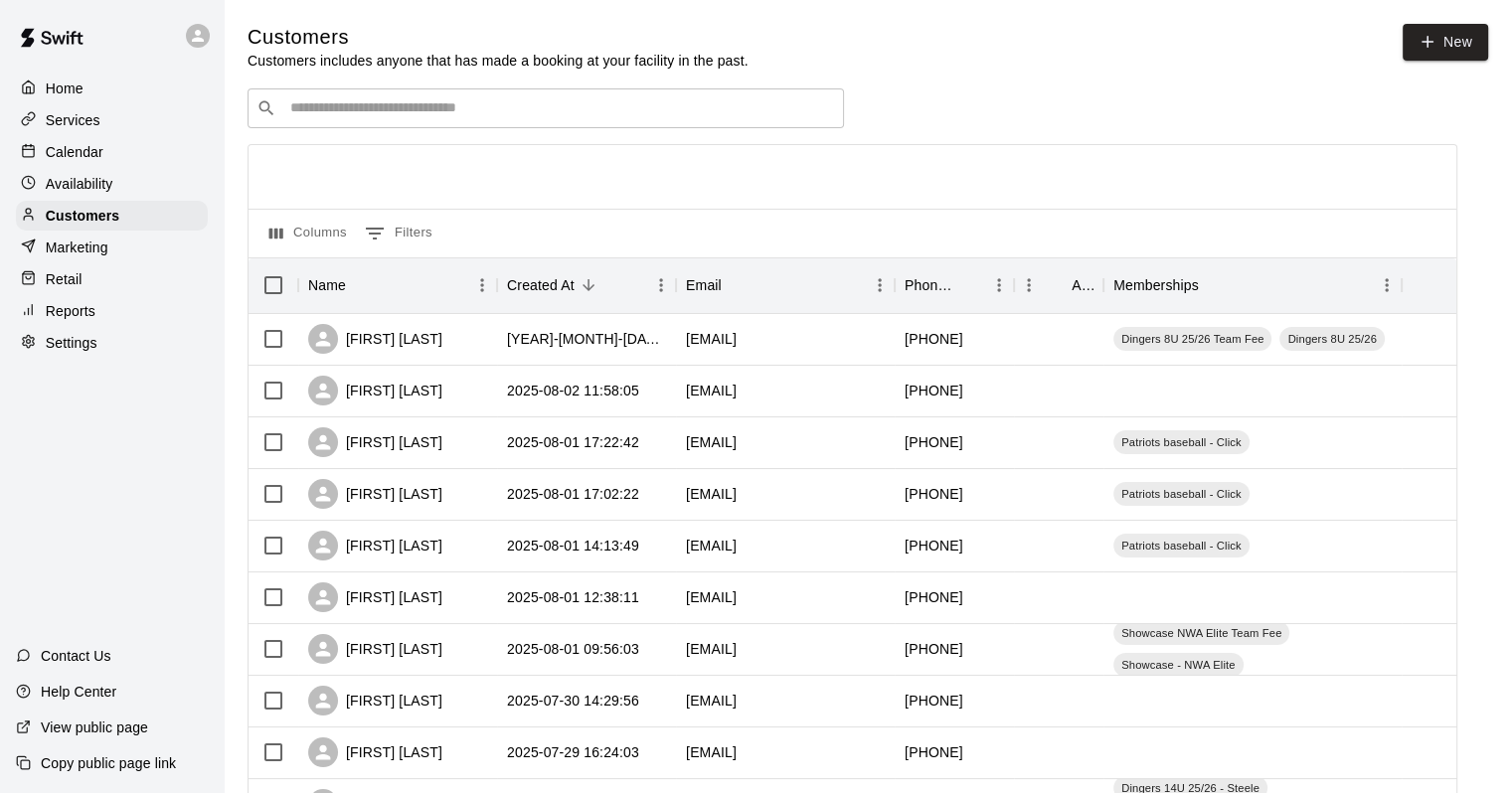 click at bounding box center (560, 108) 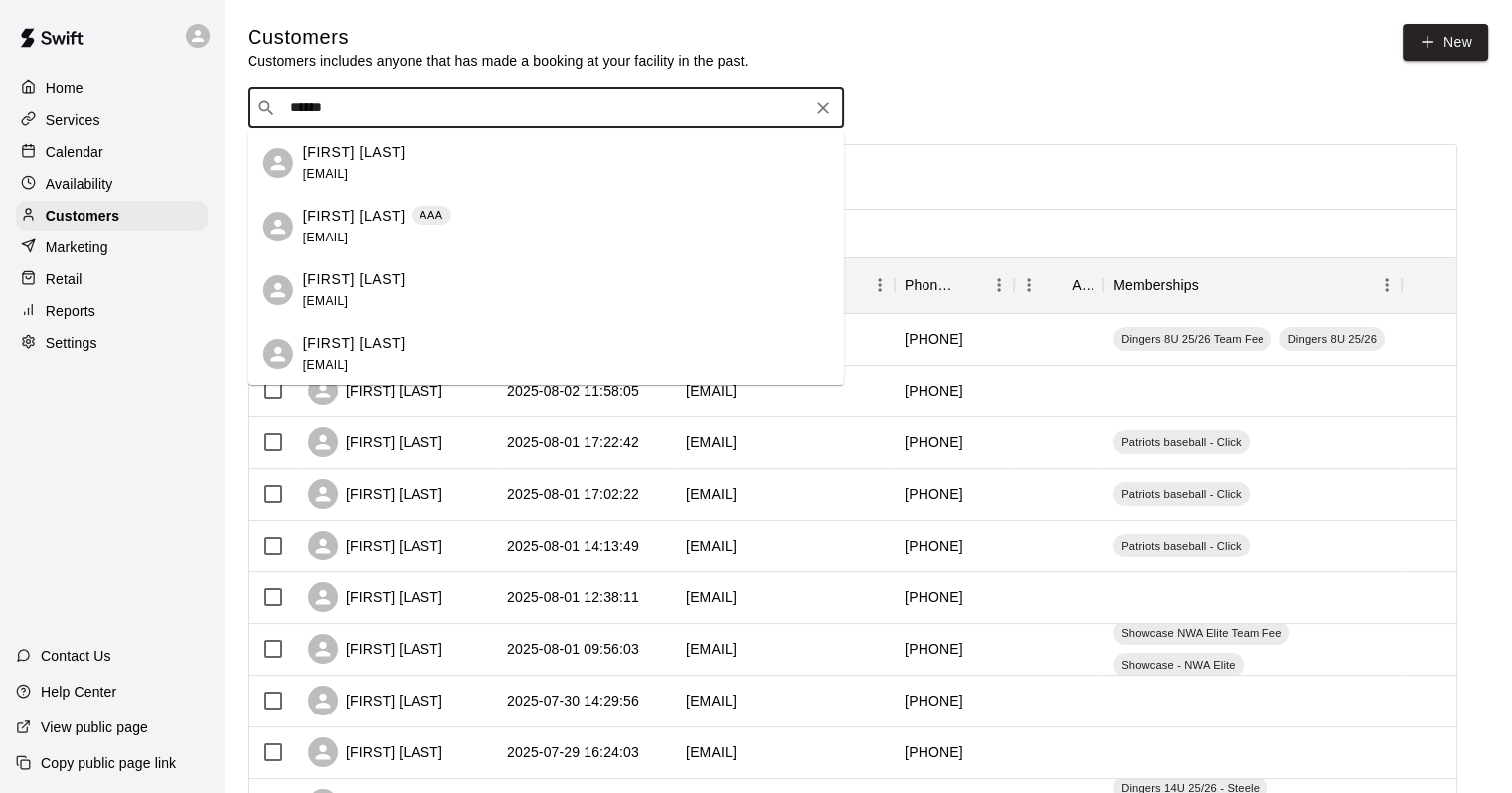 type on "*******" 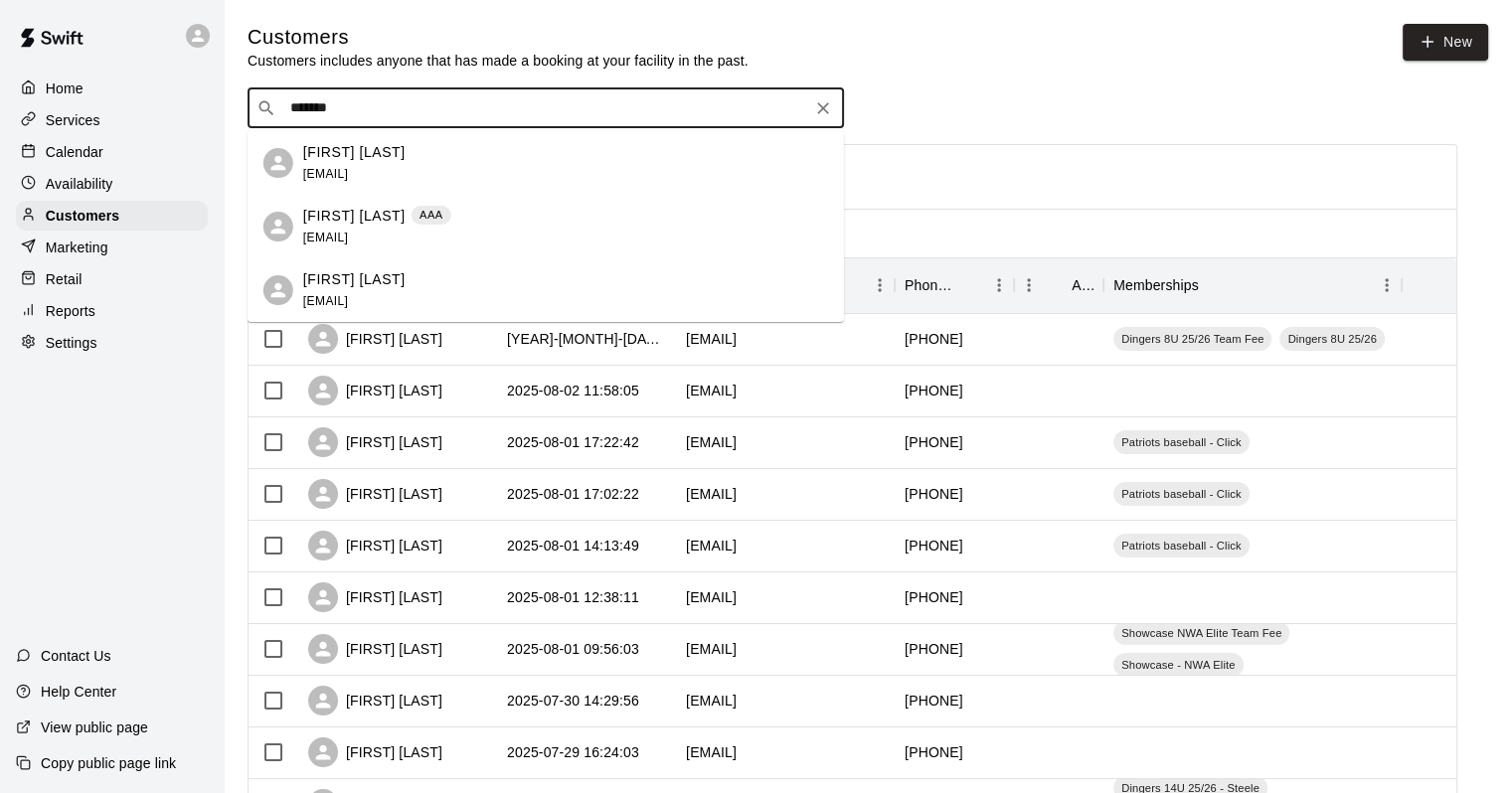click on "laurenreshell@gmail.com" at bounding box center [325, 238] 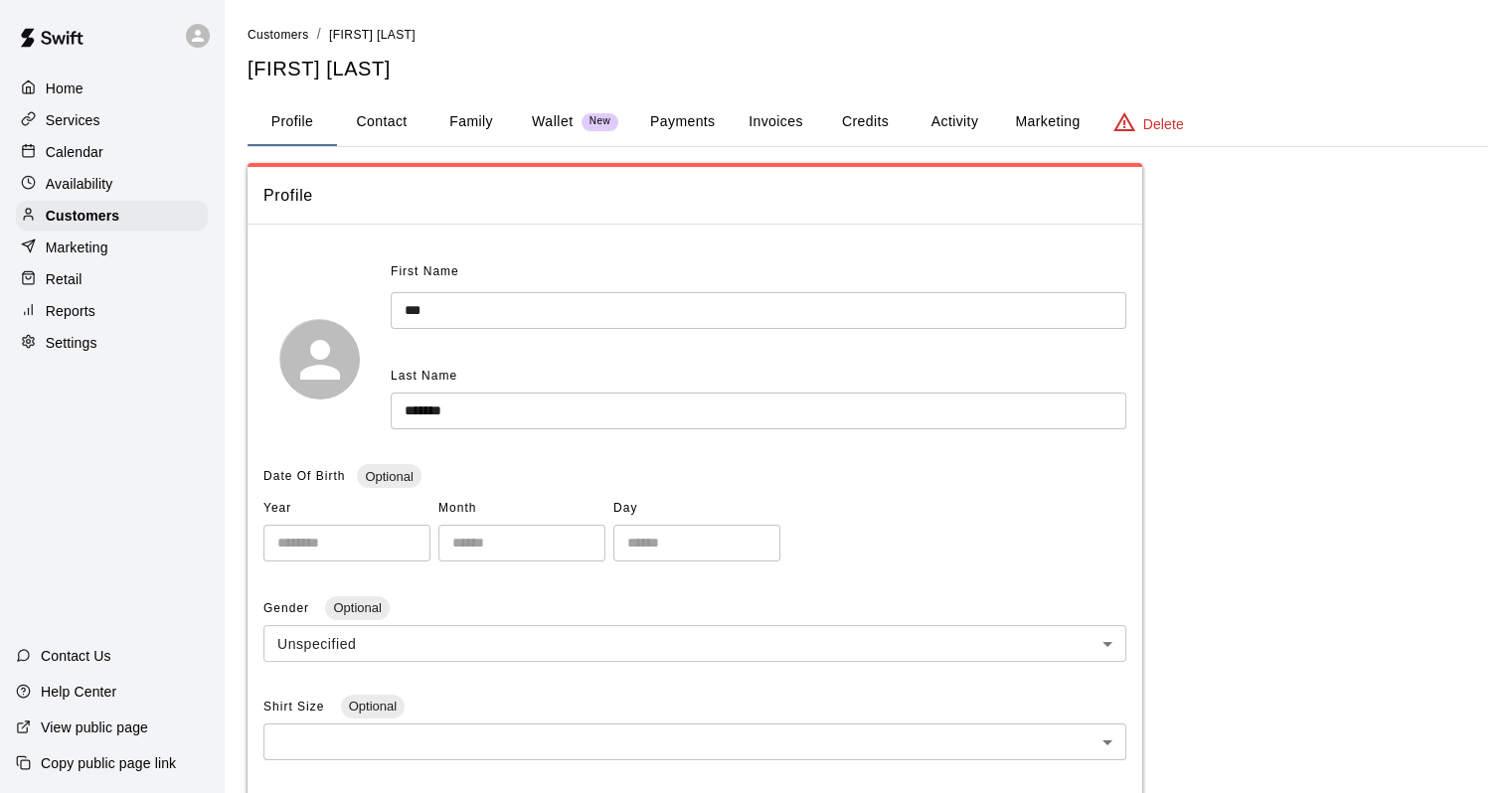 click on "Family" at bounding box center [471, 122] 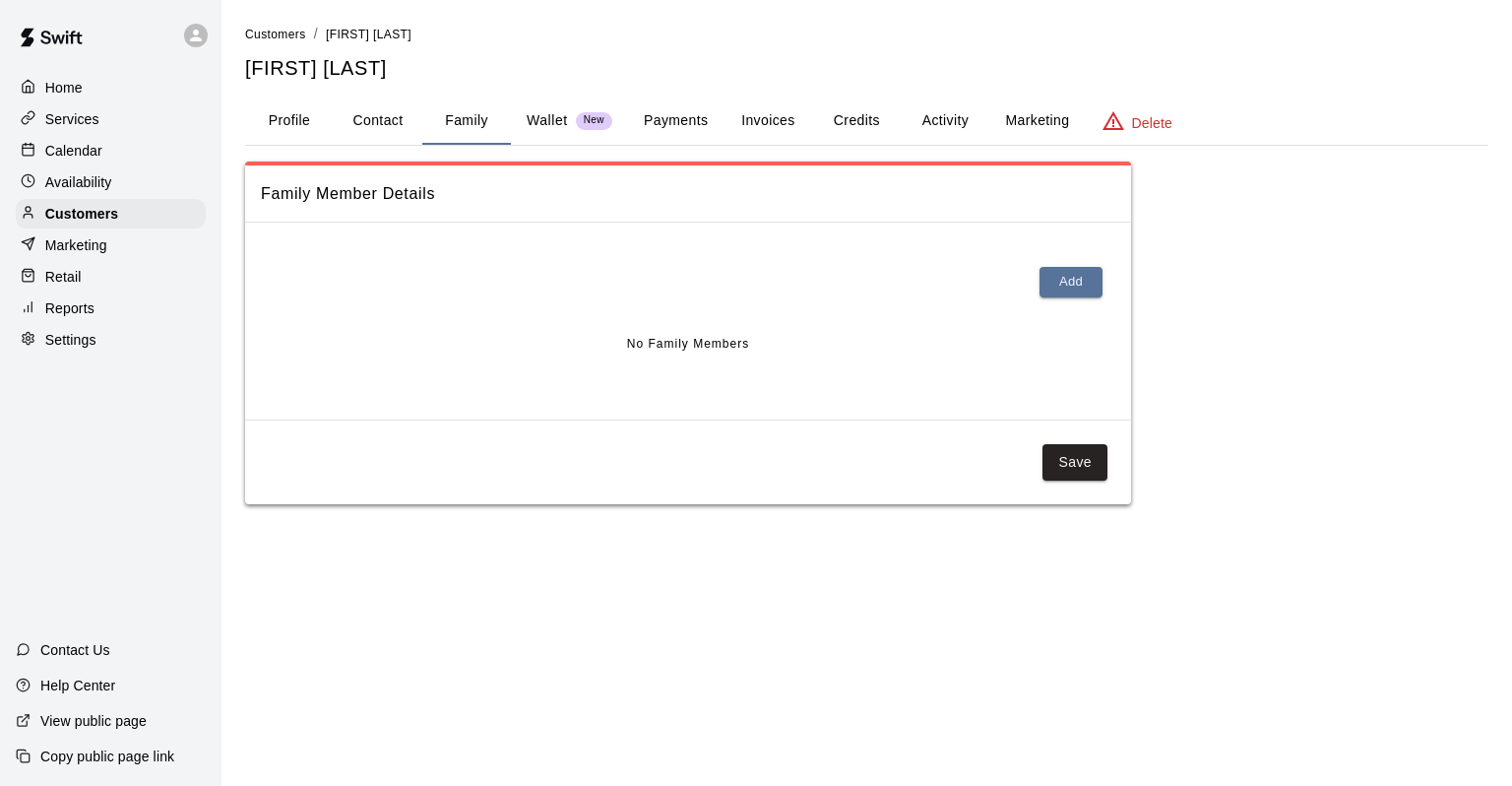 click on "Profile" at bounding box center [289, 121] 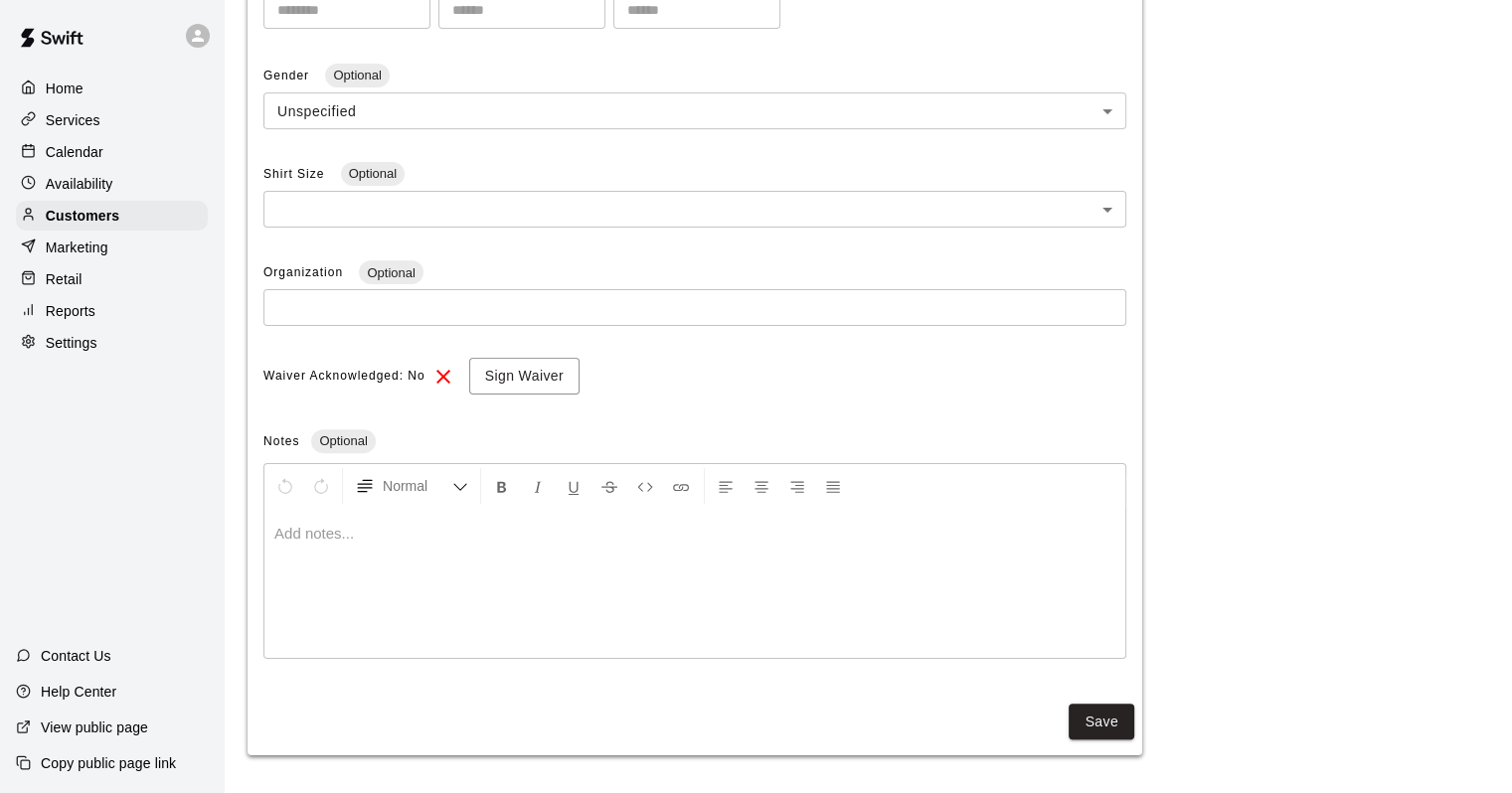 scroll, scrollTop: 0, scrollLeft: 0, axis: both 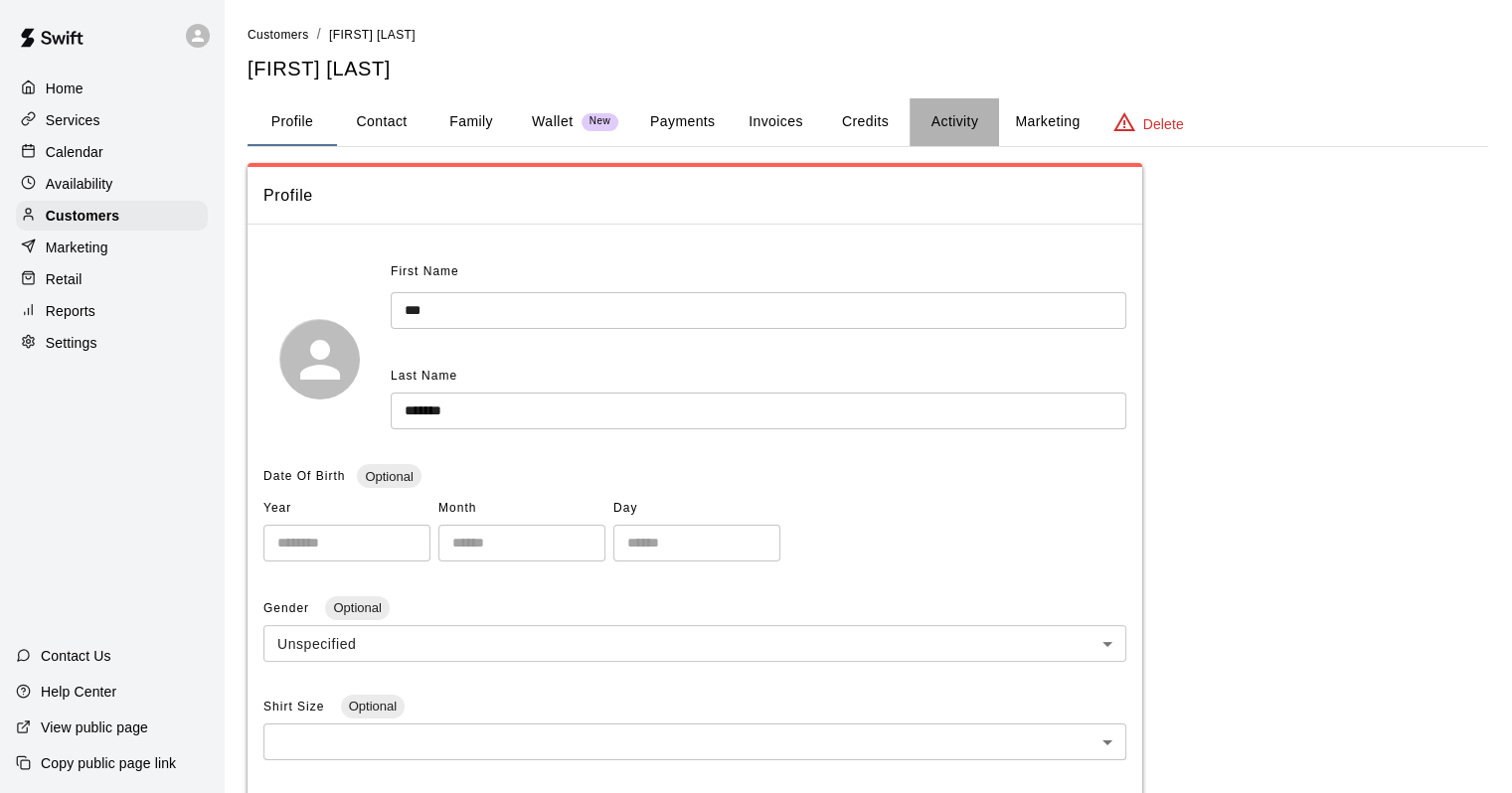 click on "Activity" at bounding box center (954, 122) 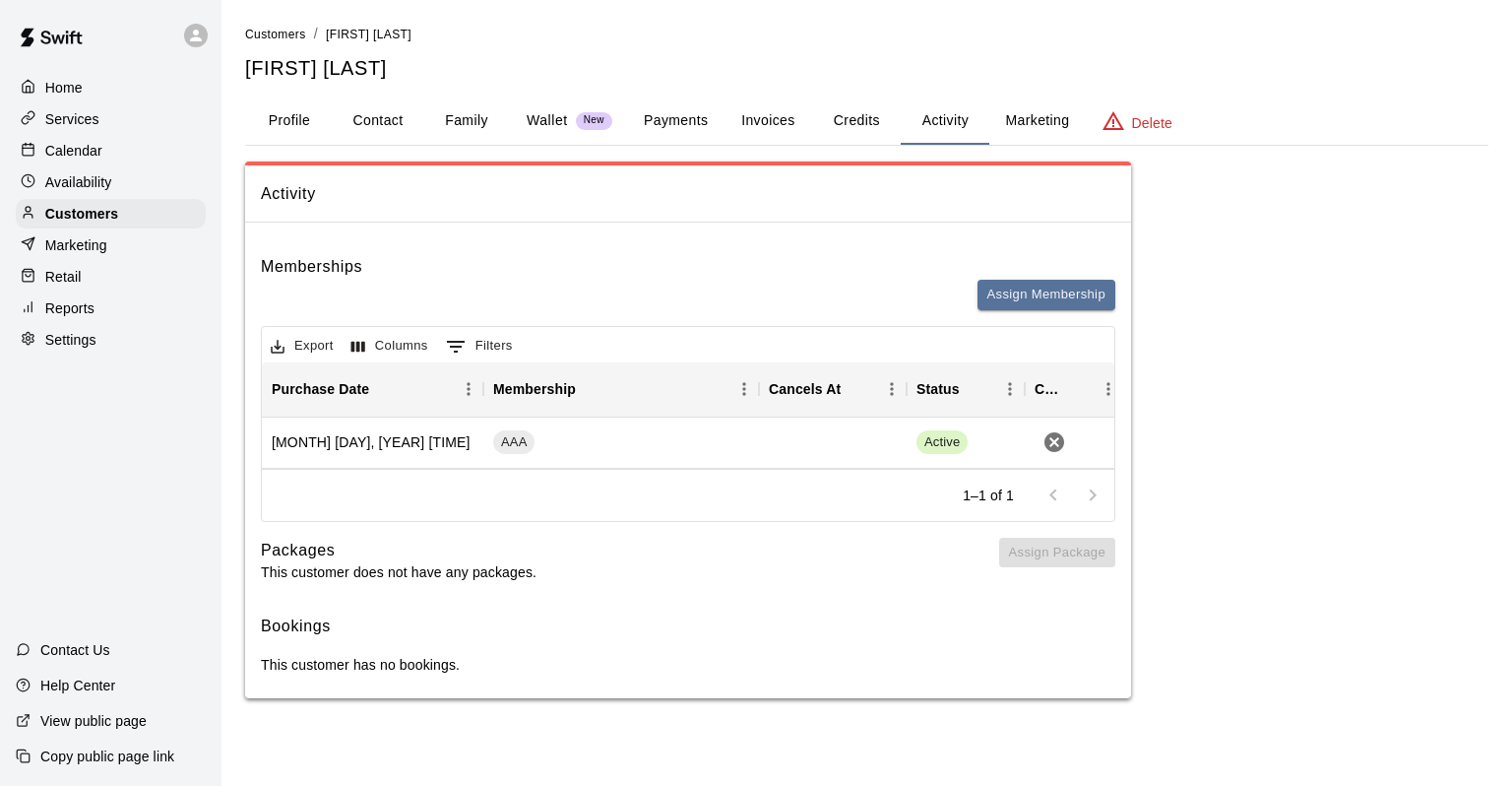 click on "Payments" at bounding box center (675, 121) 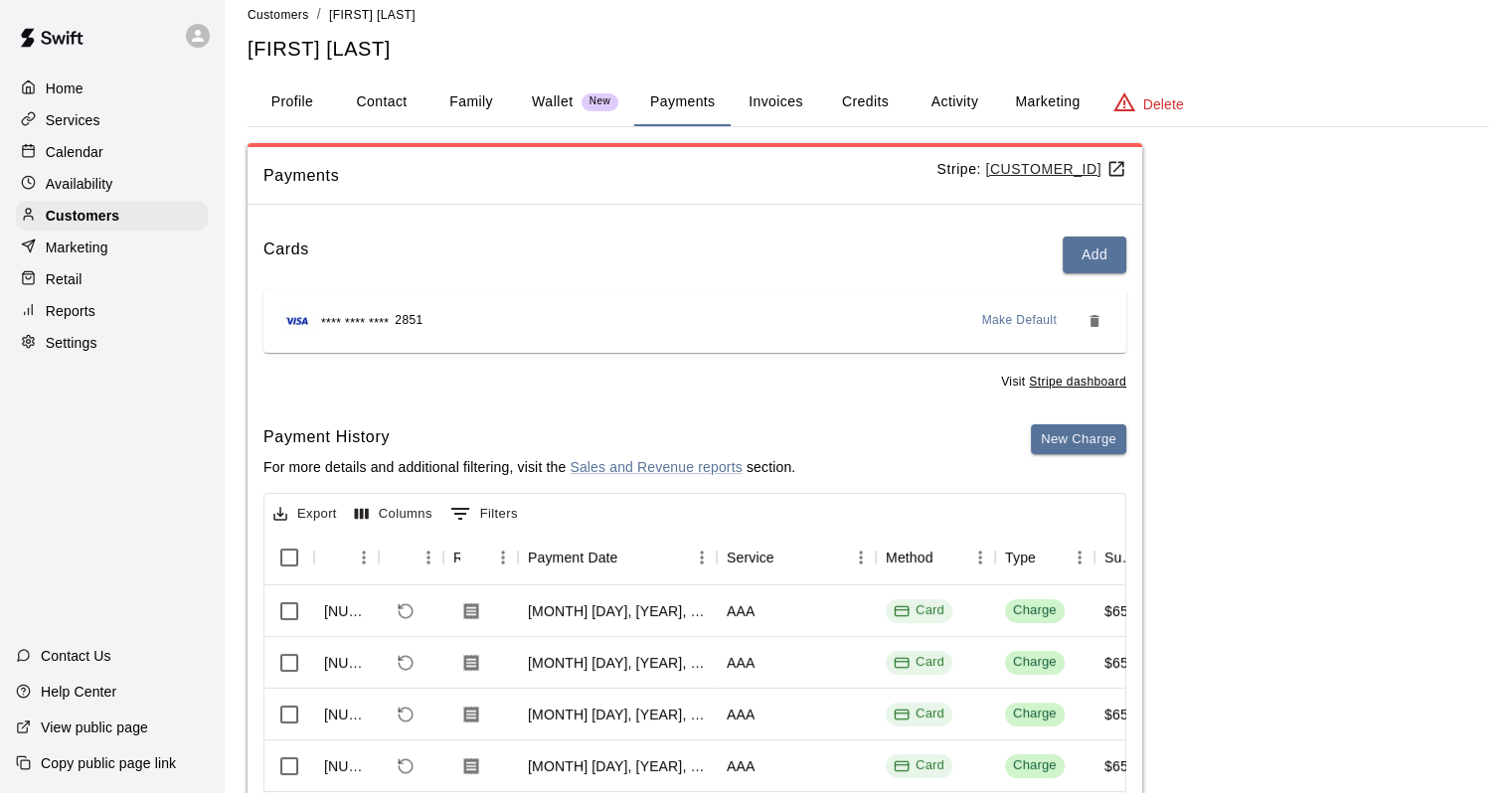 scroll, scrollTop: 0, scrollLeft: 0, axis: both 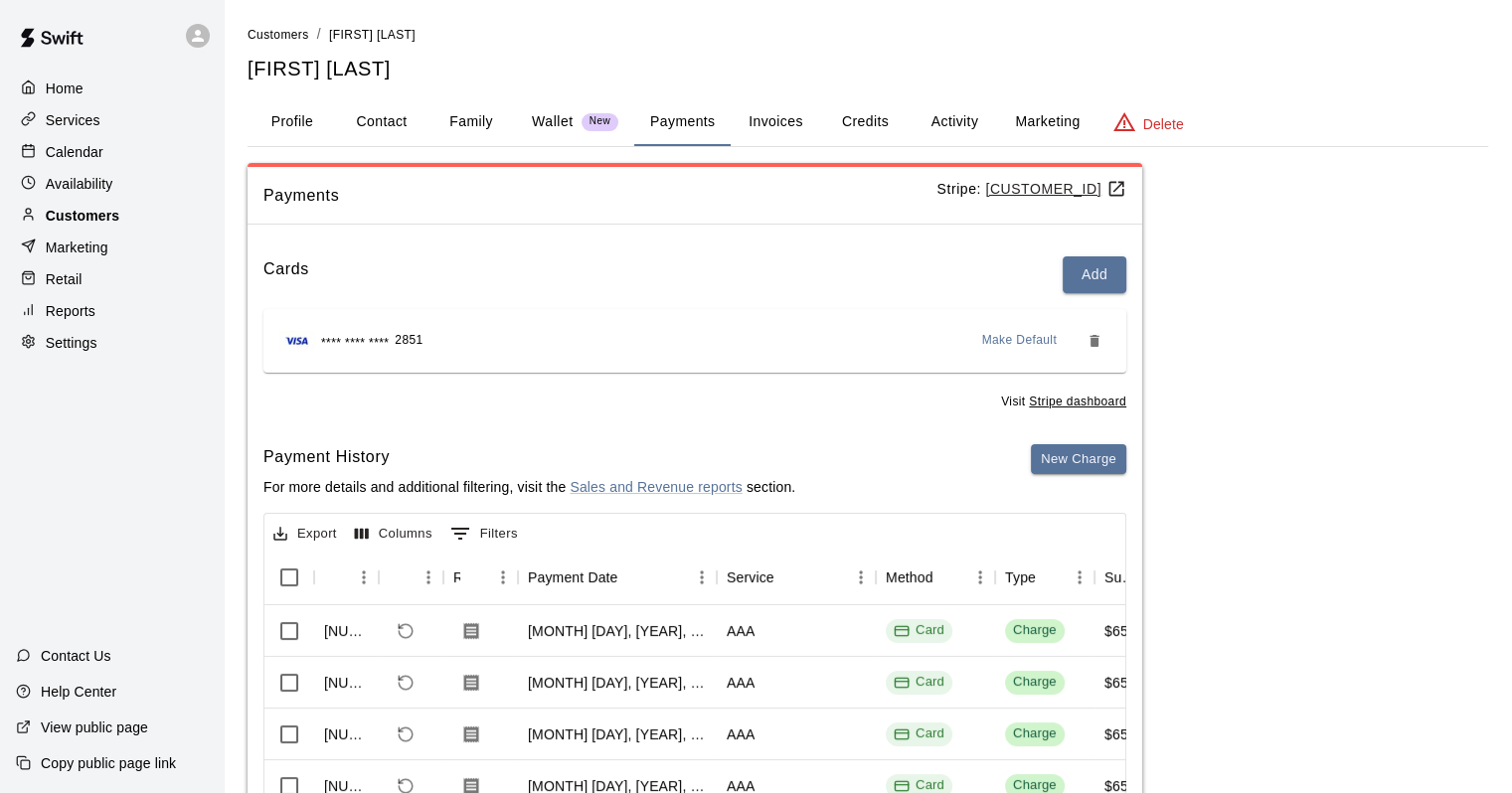 click on "Customers" at bounding box center [111, 216] 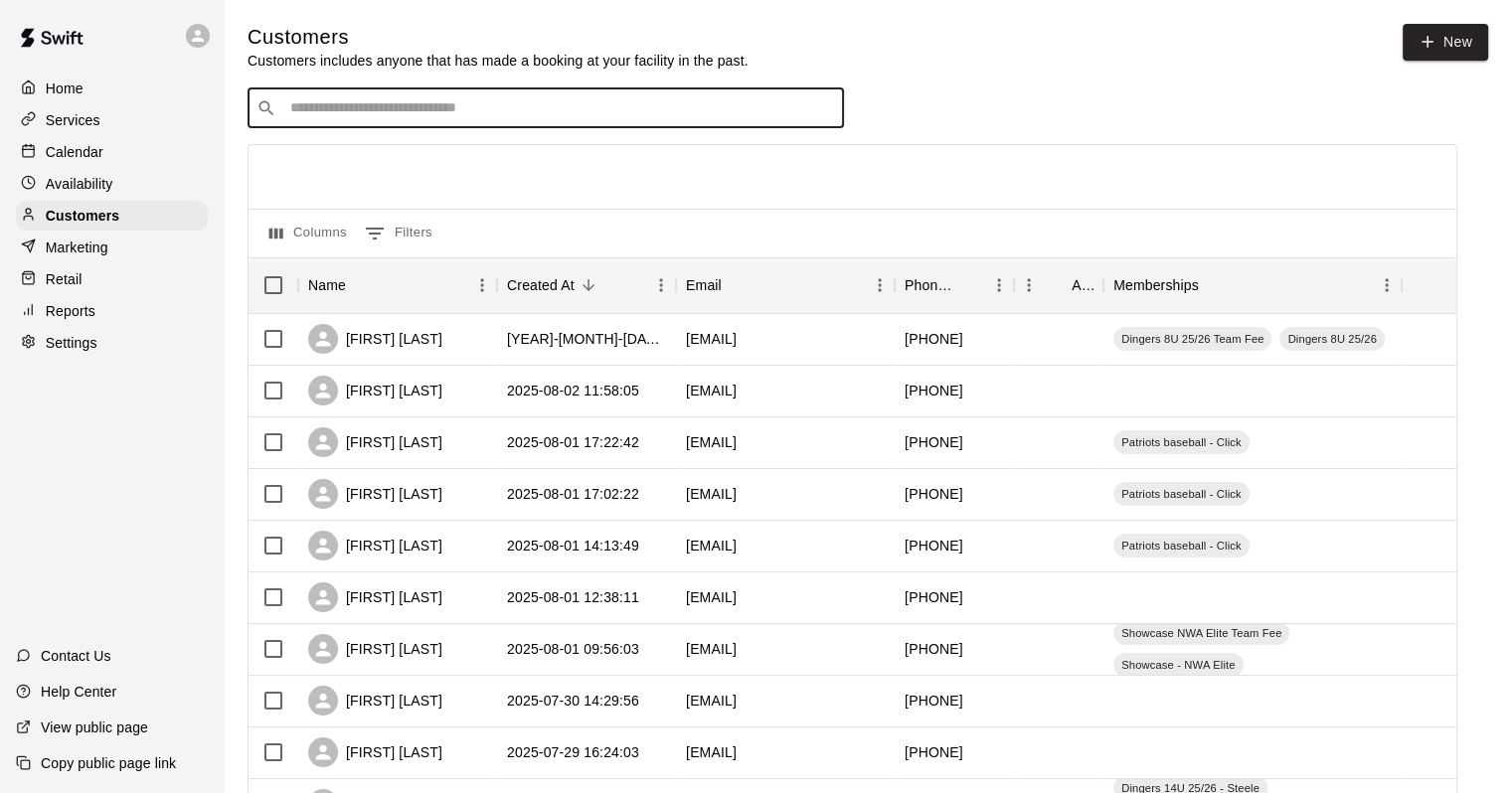 click at bounding box center [560, 108] 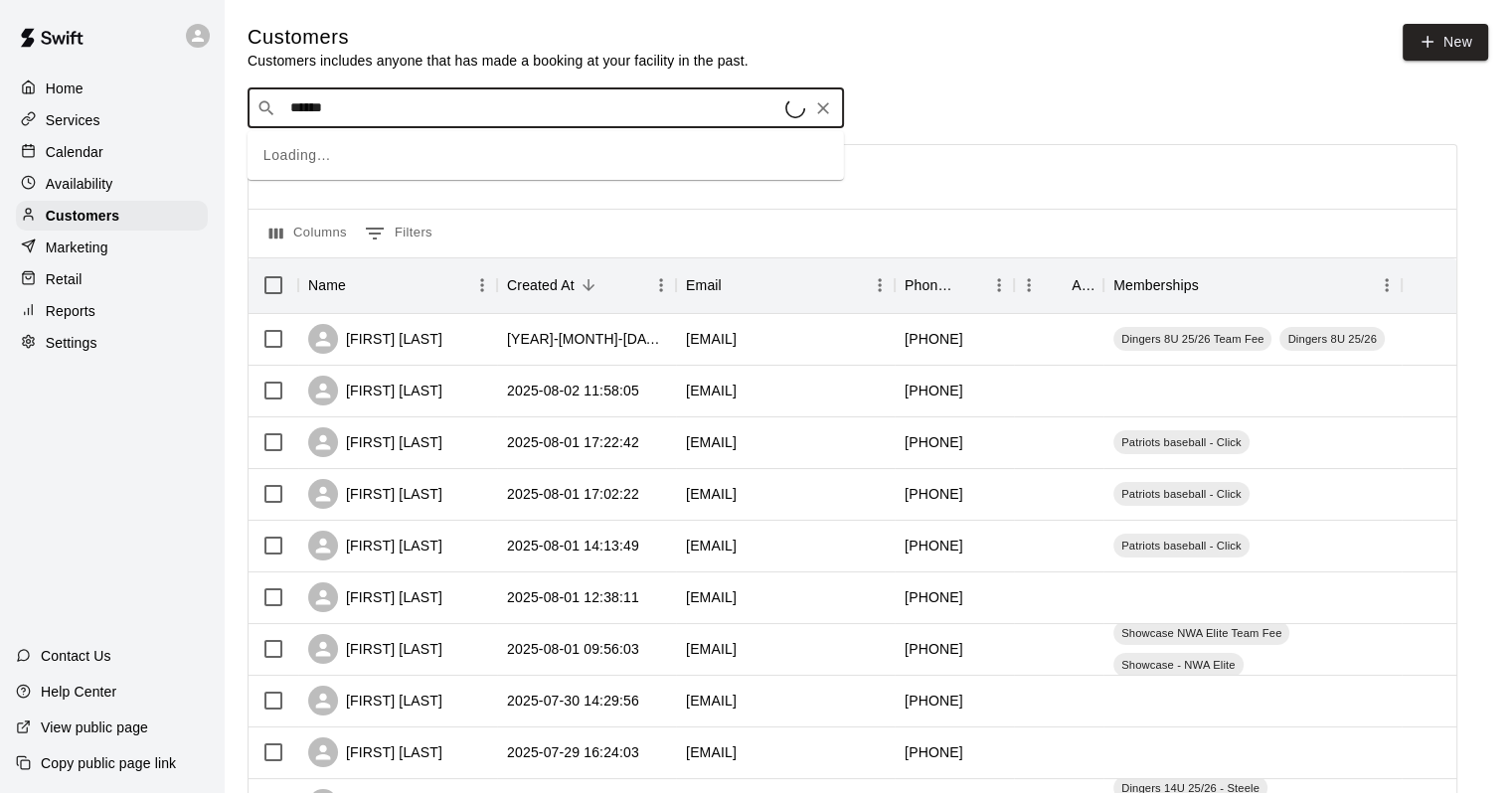 type on "*******" 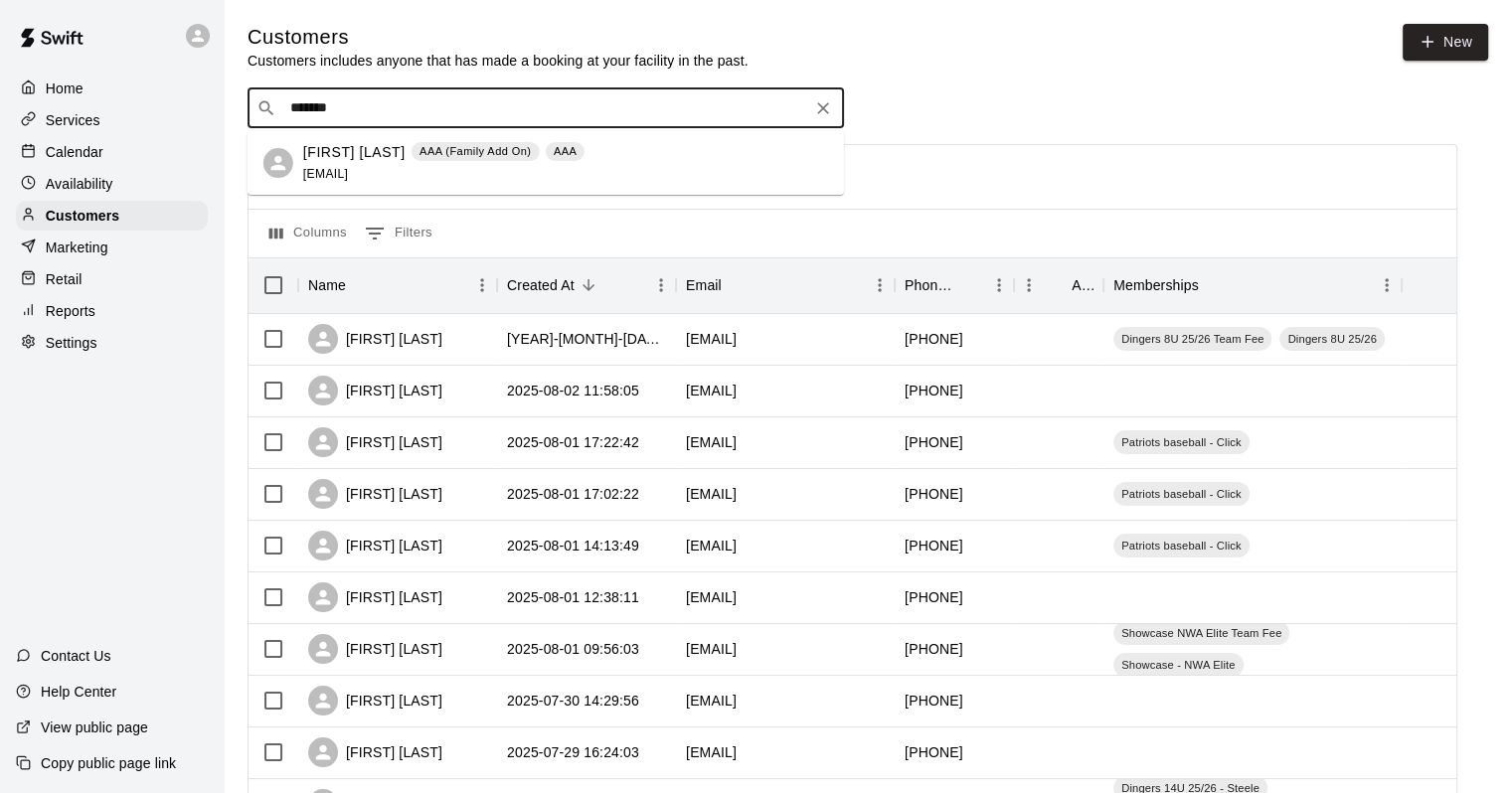 click on "AAA" at bounding box center [565, 151] 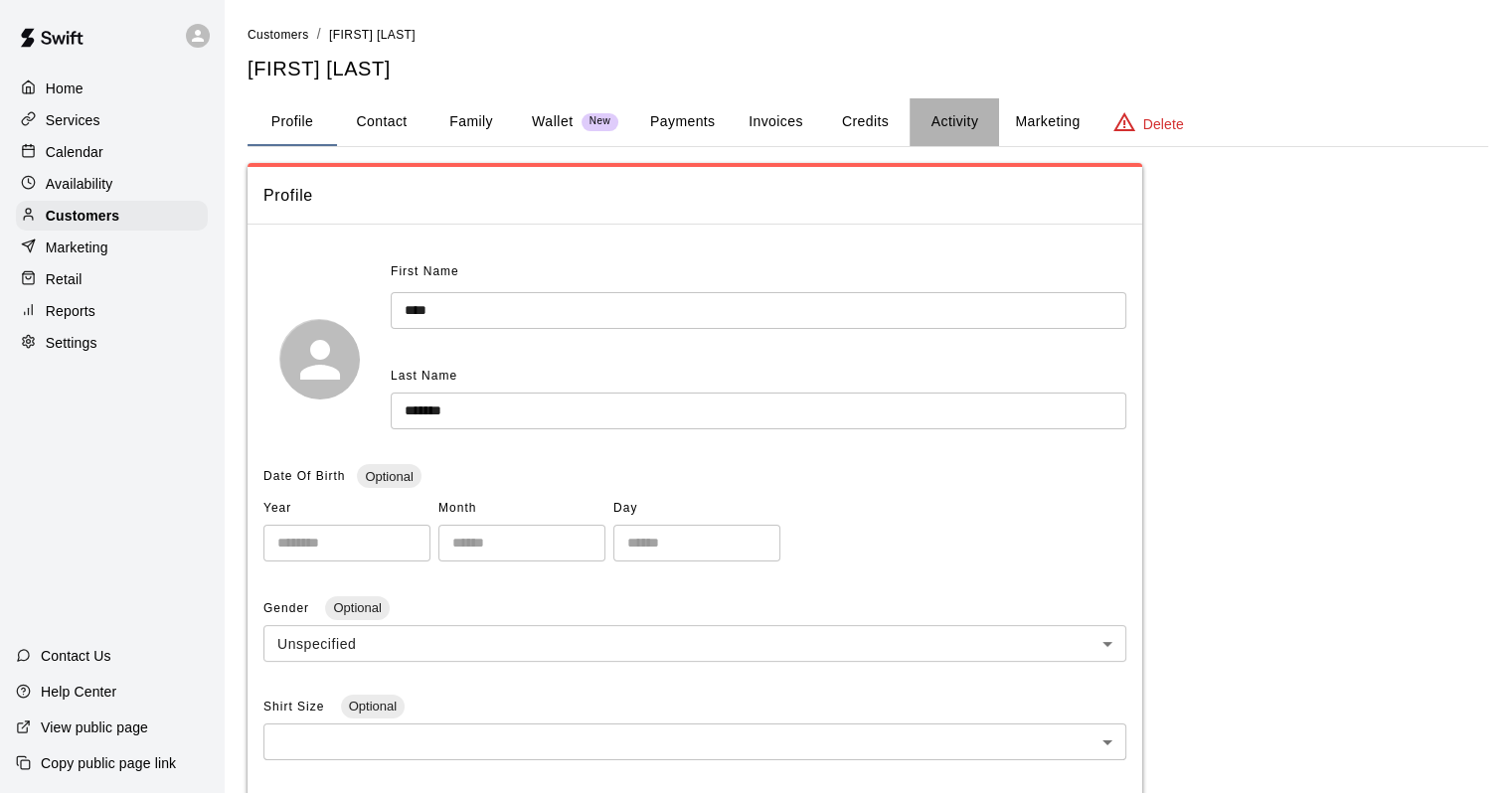 click on "Activity" at bounding box center (954, 122) 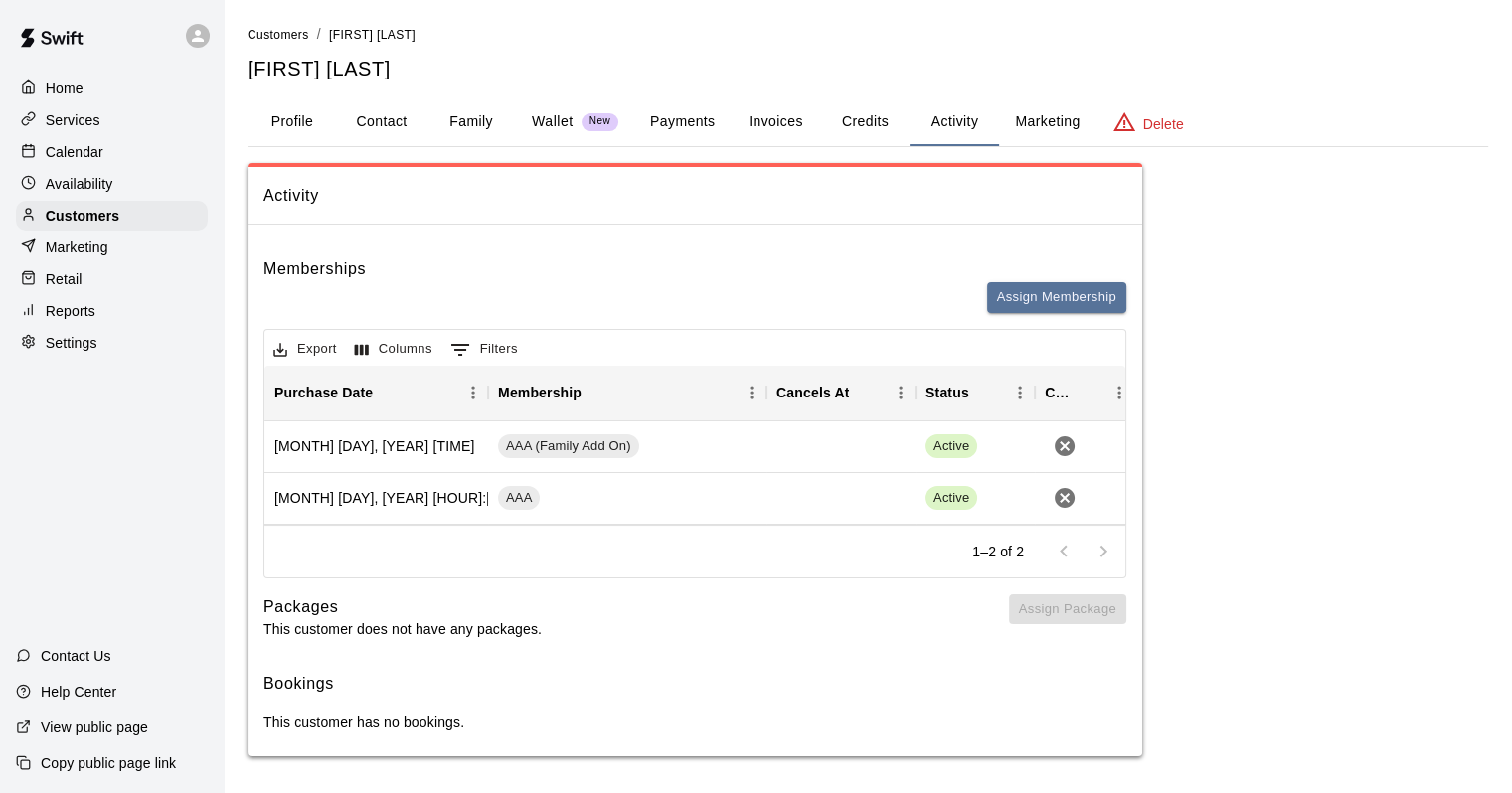 click on "Family" at bounding box center (471, 122) 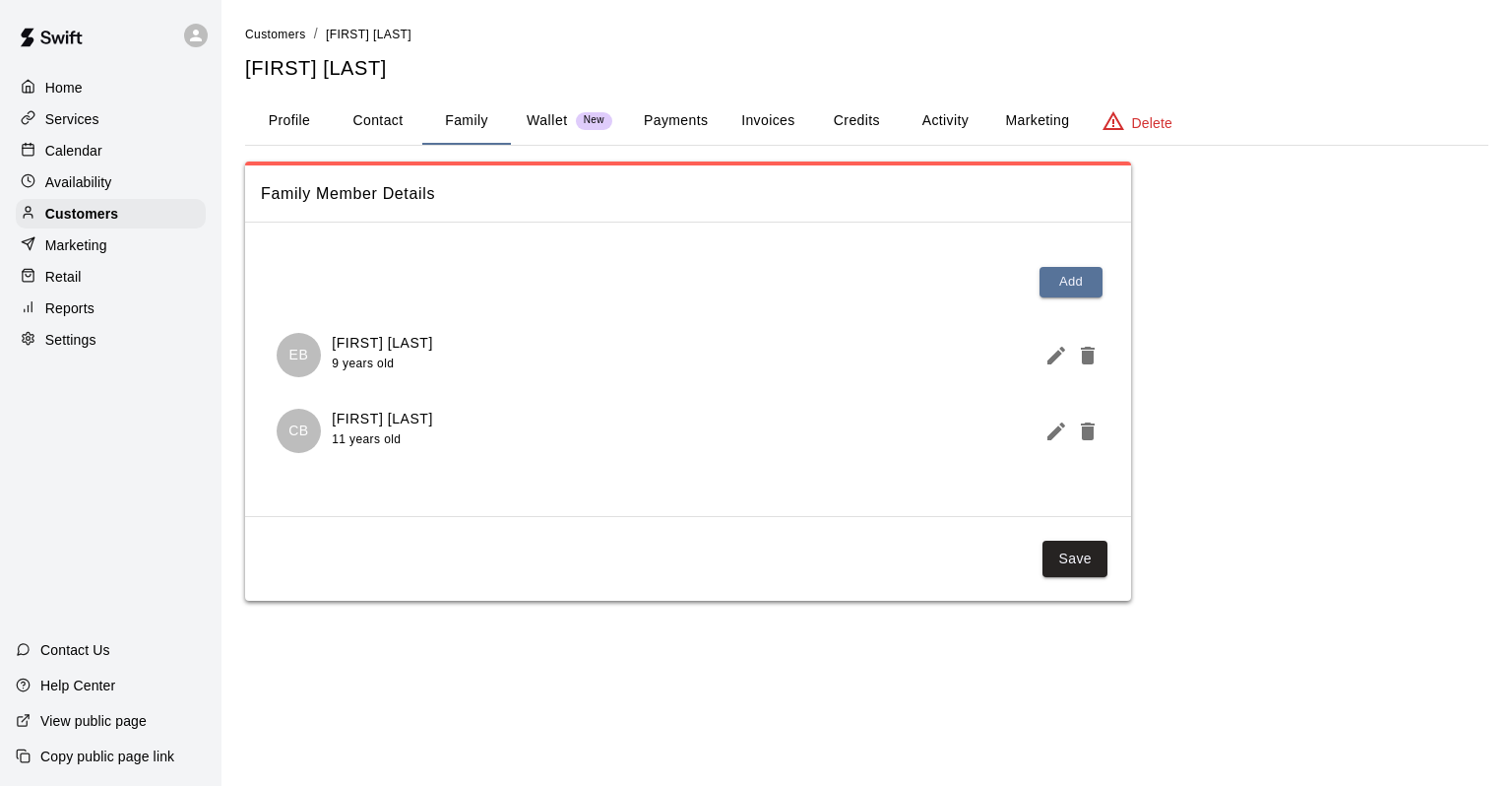 click on "Activity" at bounding box center (945, 121) 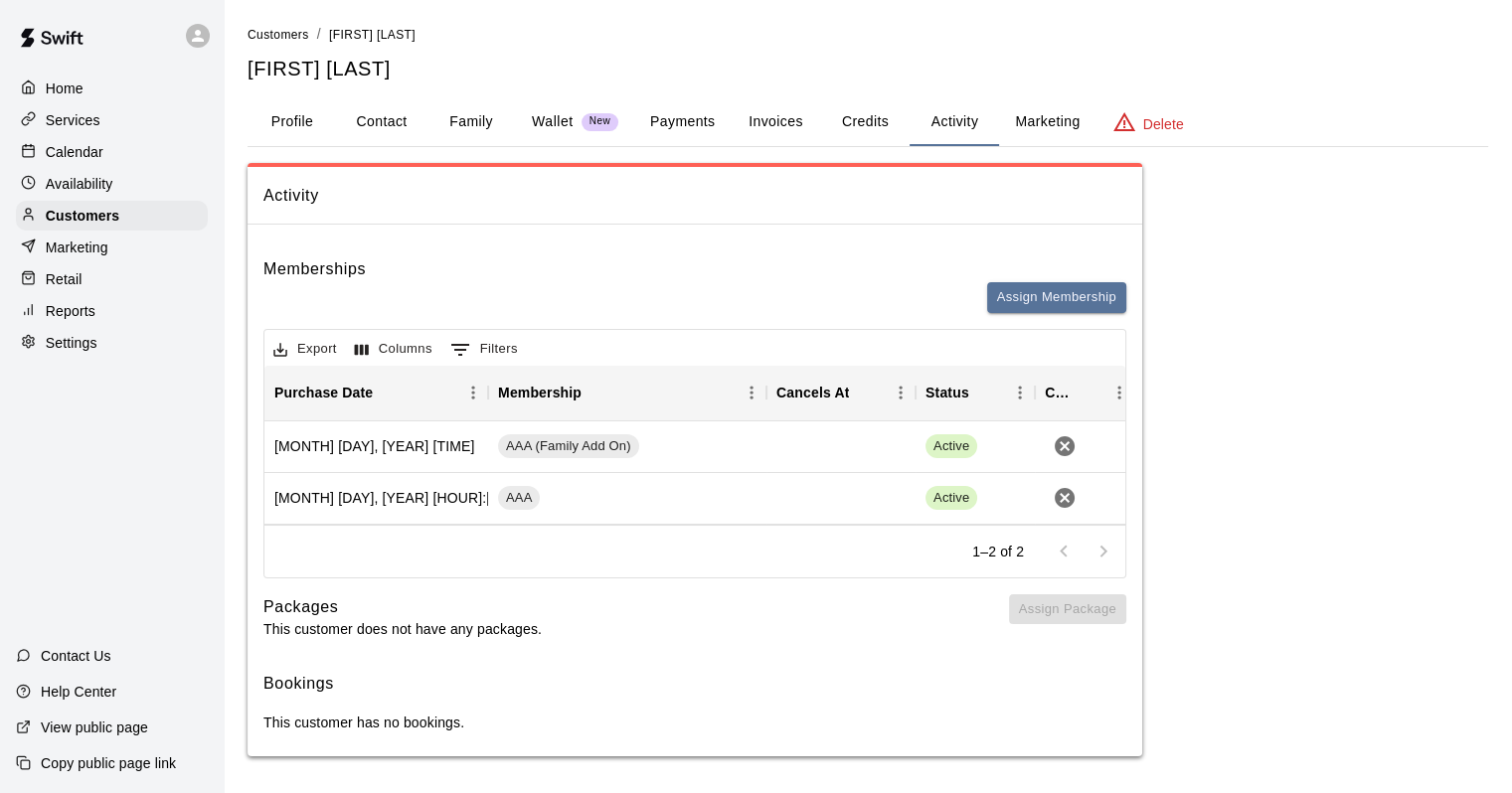 click on "Payments" at bounding box center (682, 122) 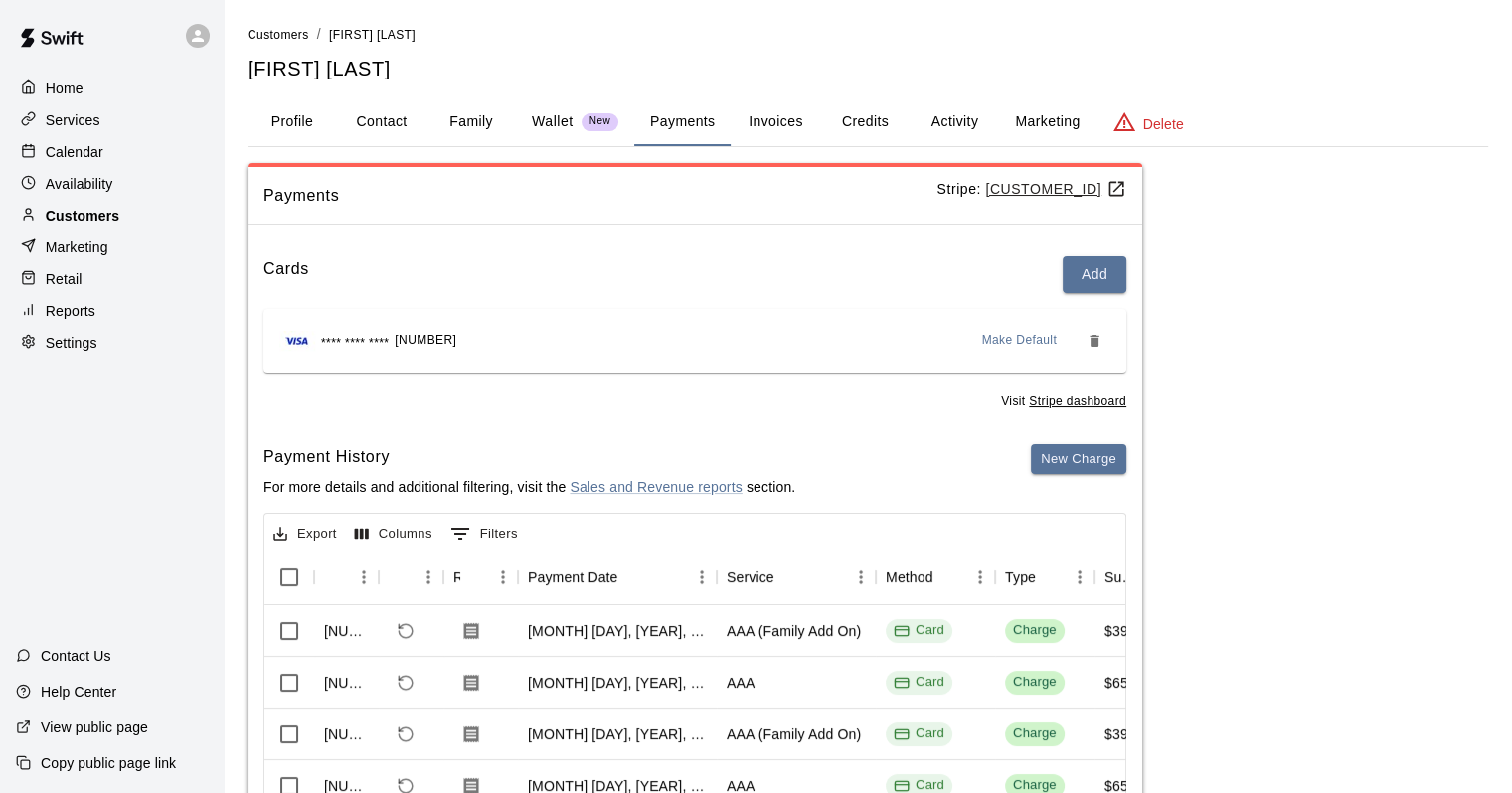 click on "Customers" at bounding box center (83, 216) 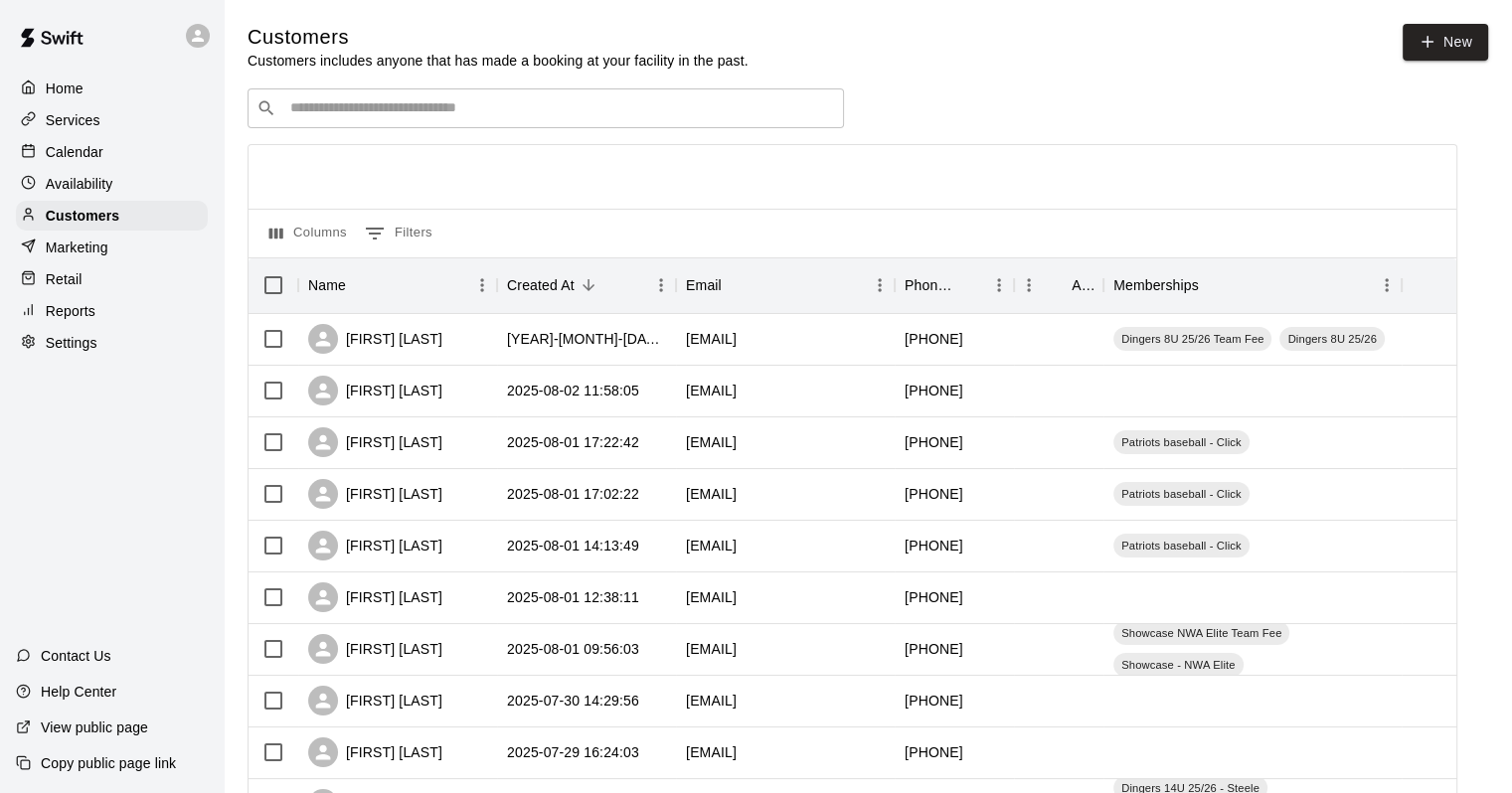 click at bounding box center (560, 108) 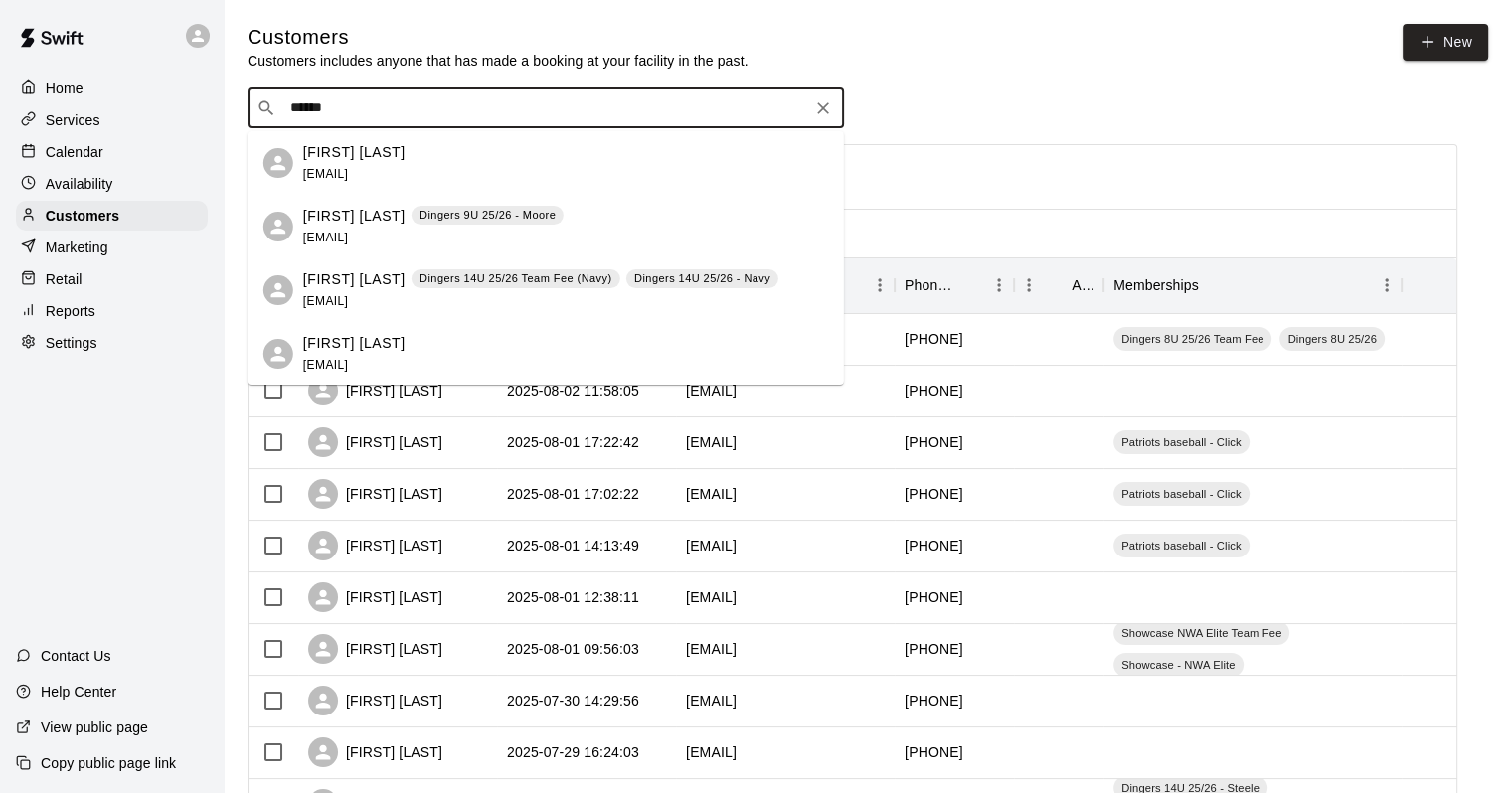 type on "*******" 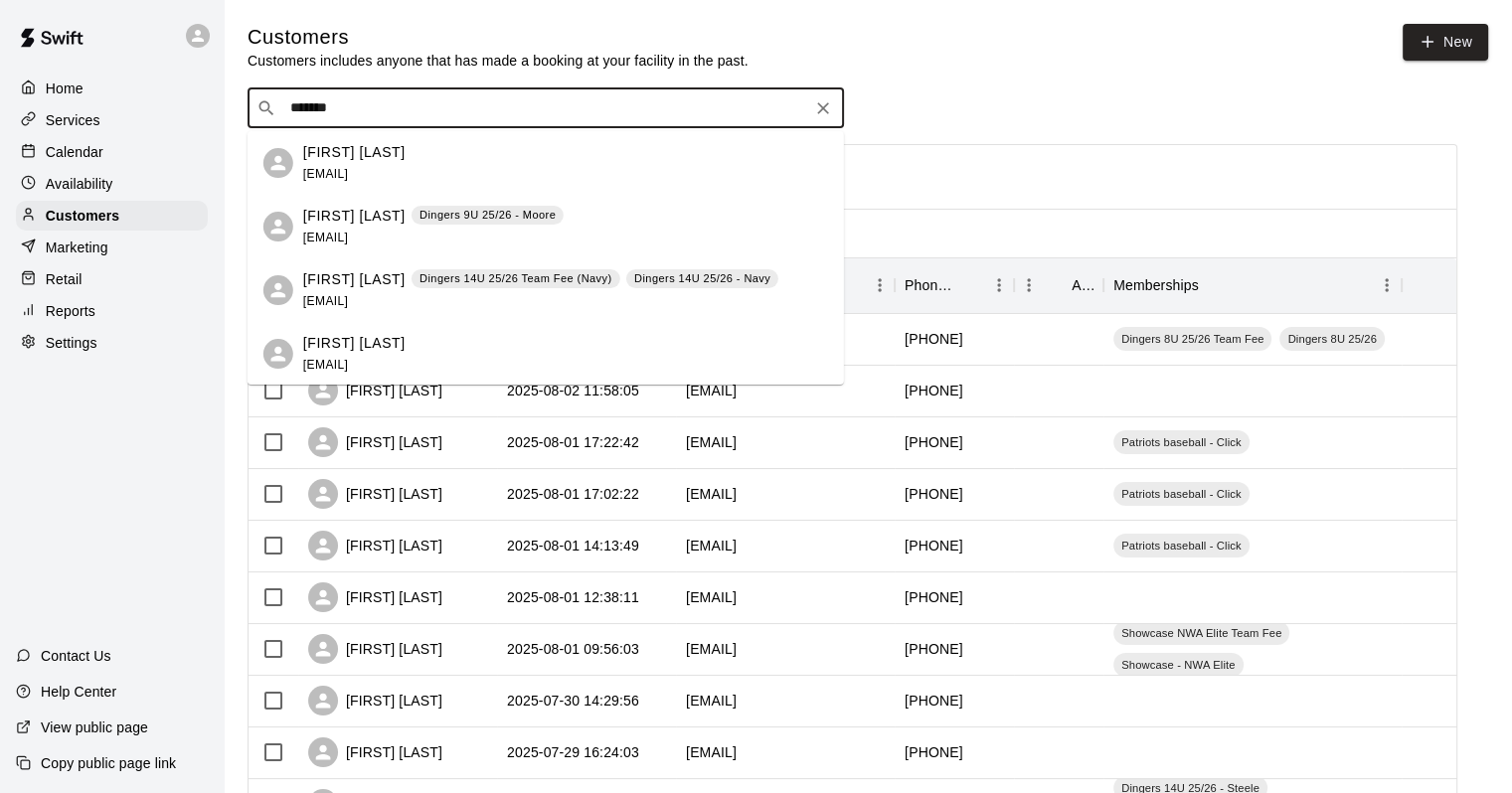 click on "Dingers 9U 25/26 - Moore" at bounding box center (487, 215) 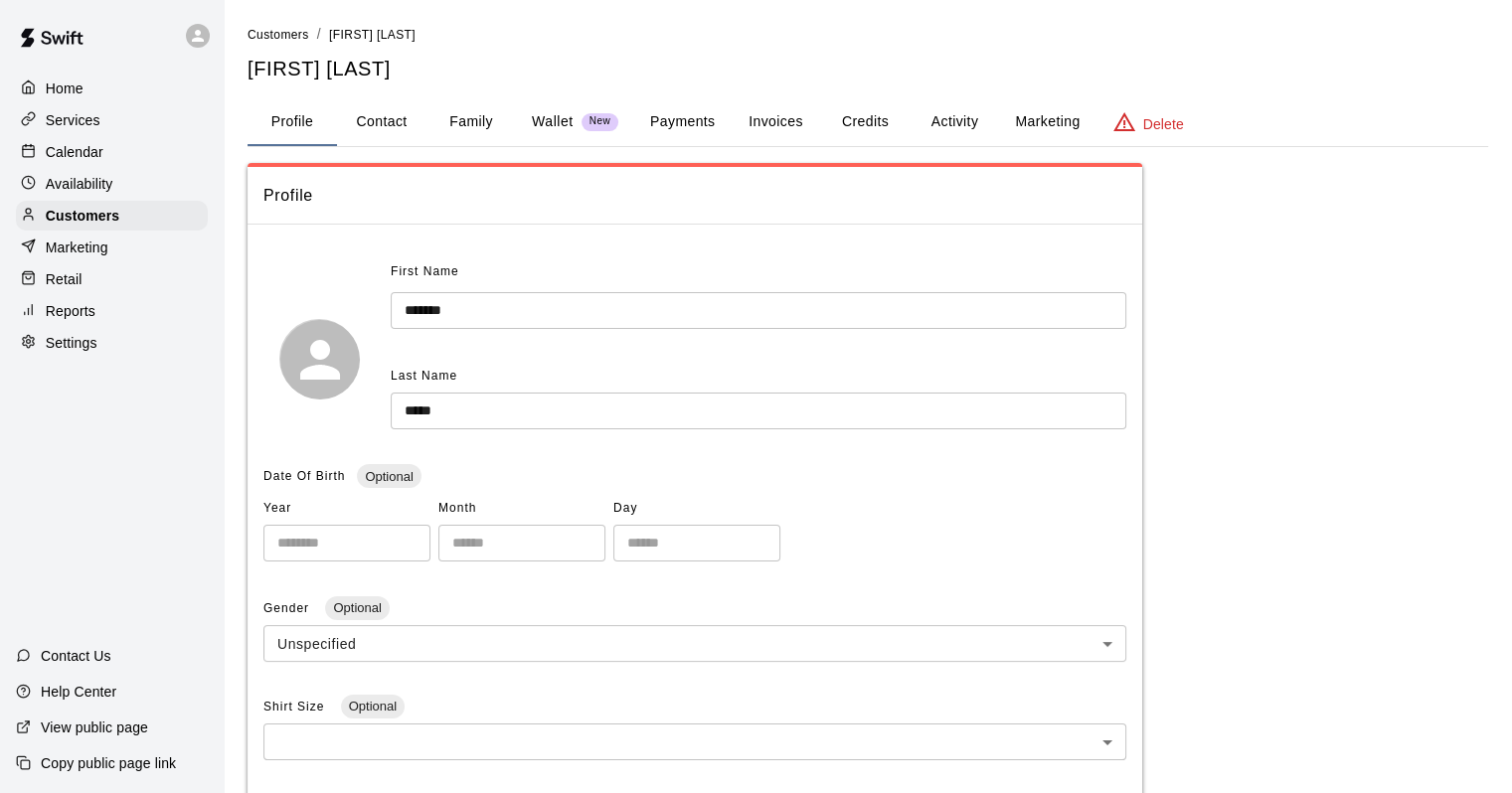 click on "Services" at bounding box center (73, 120) 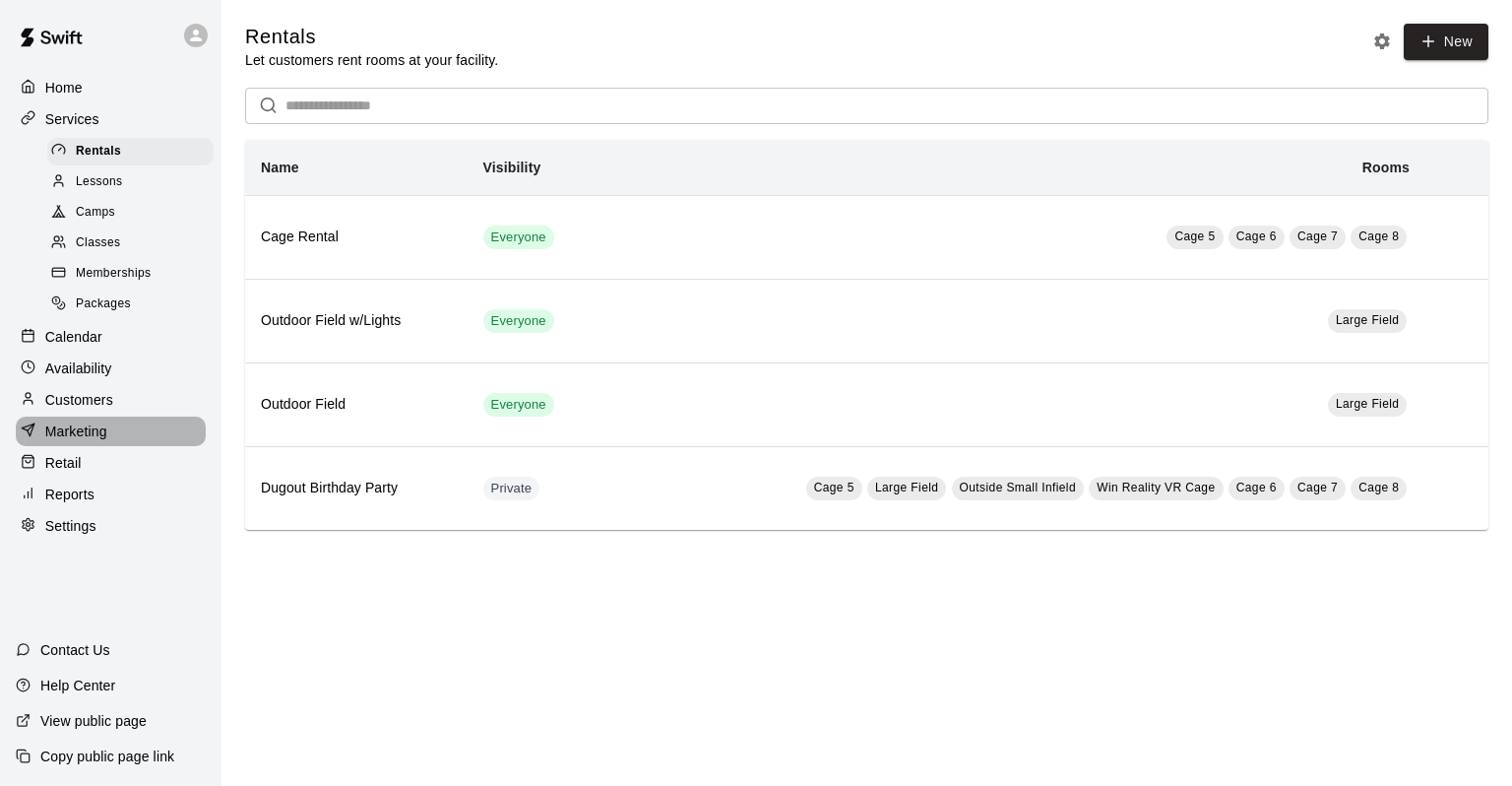 click on "Marketing" at bounding box center [76, 431] 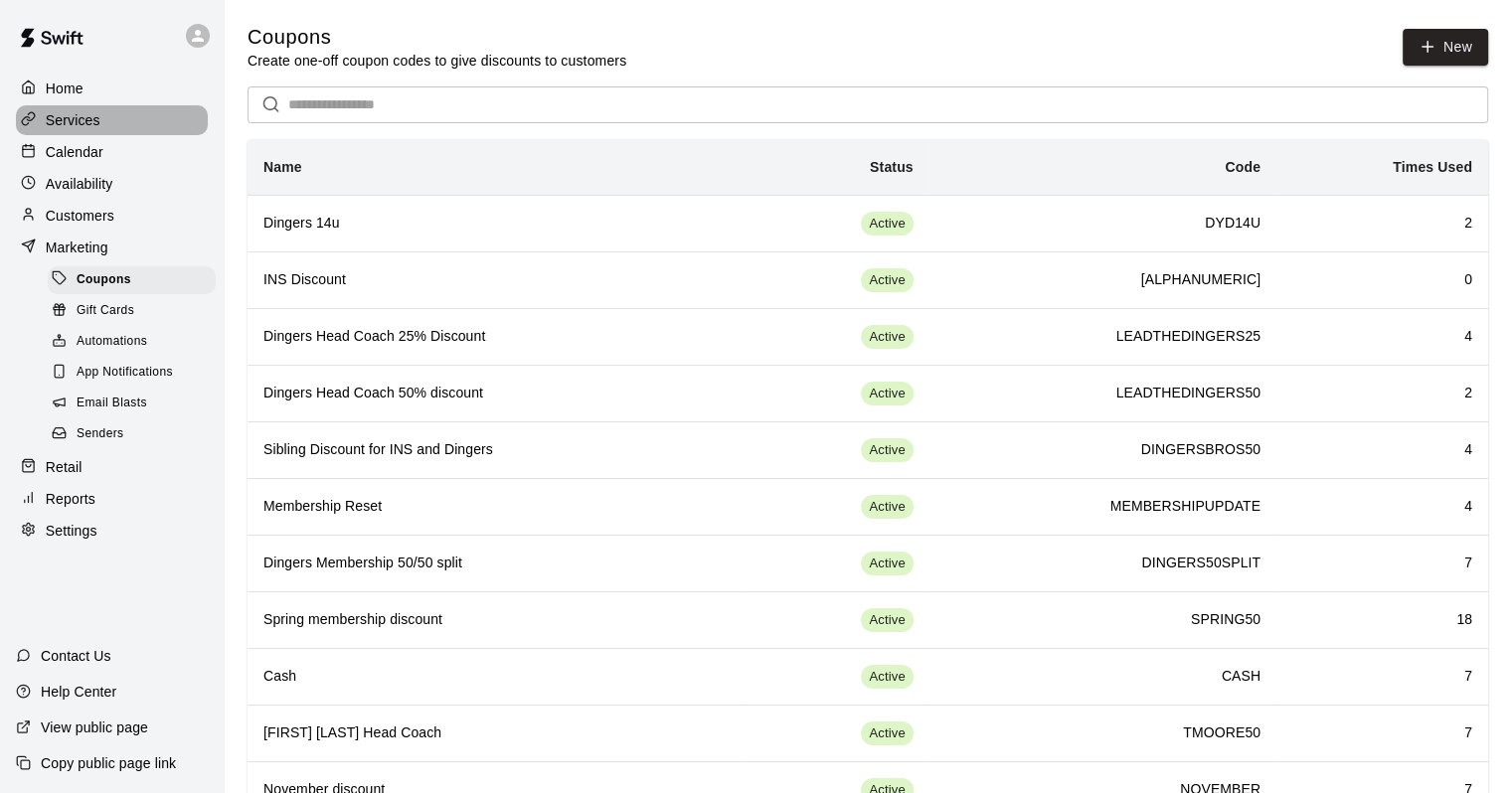 click on "Services" at bounding box center [73, 120] 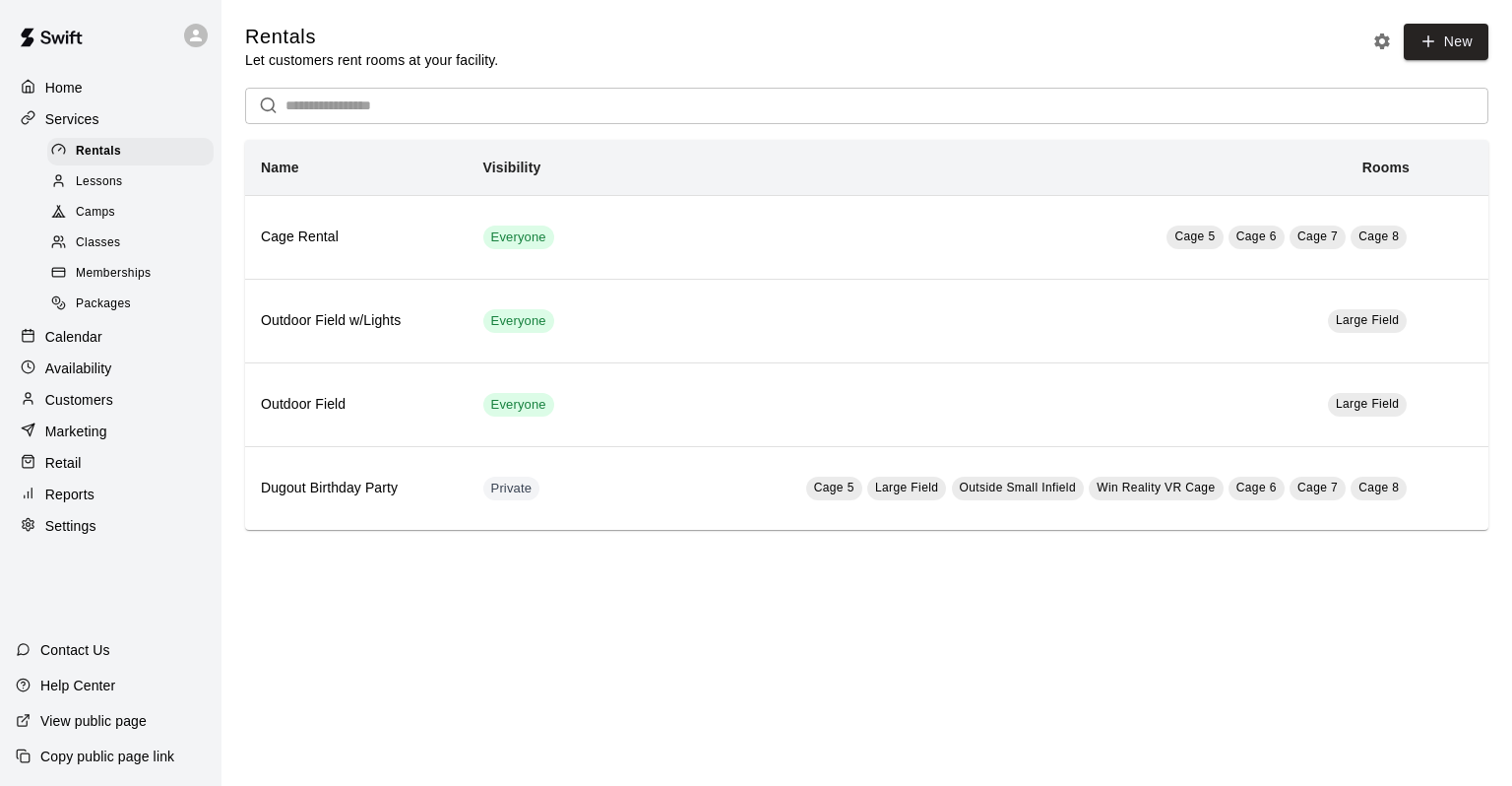click on "Memberships" at bounding box center [113, 274] 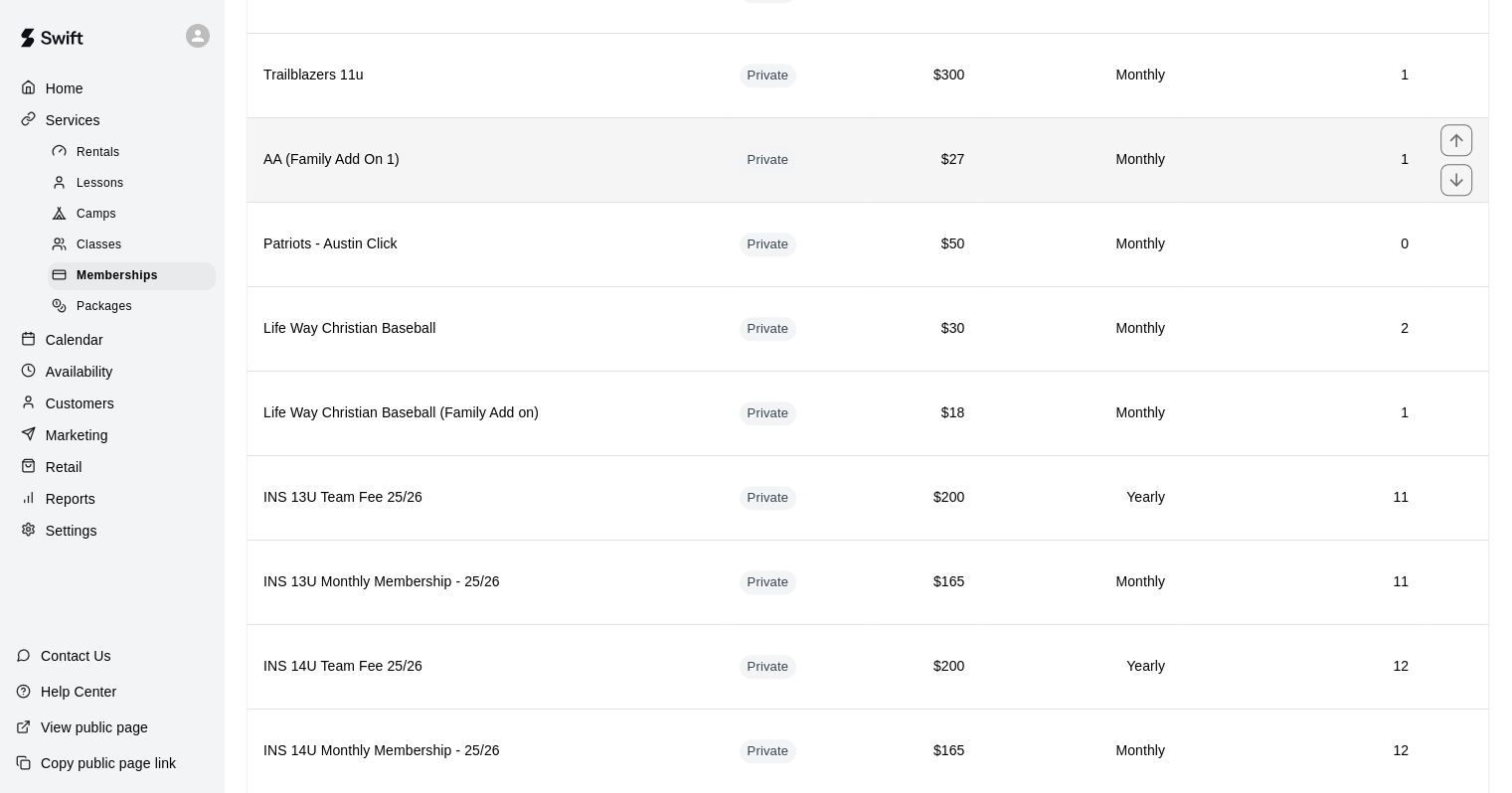 scroll, scrollTop: 2186, scrollLeft: 0, axis: vertical 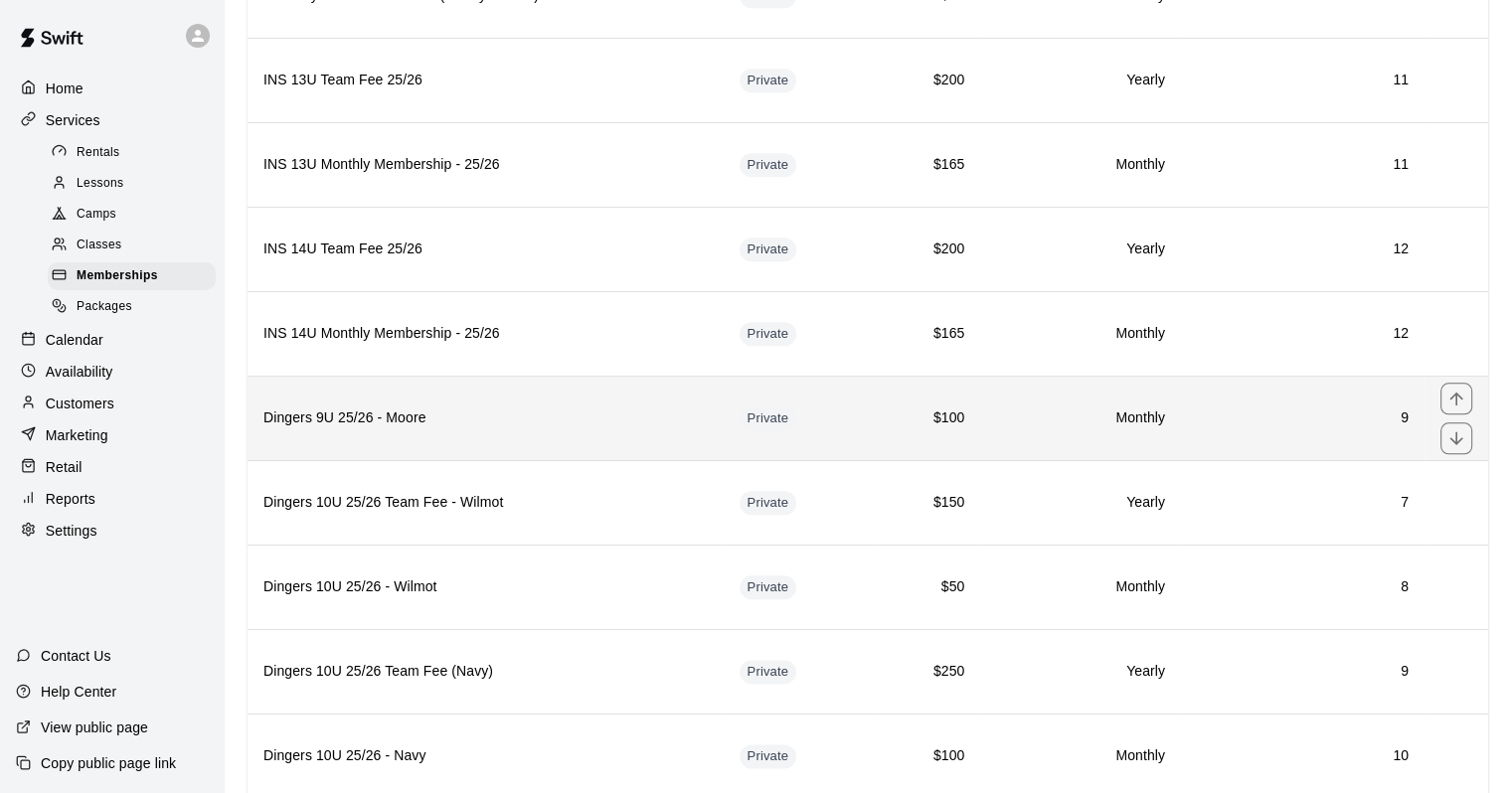 click on "Dingers 9U 25/26 - Moore" at bounding box center [485, 418] 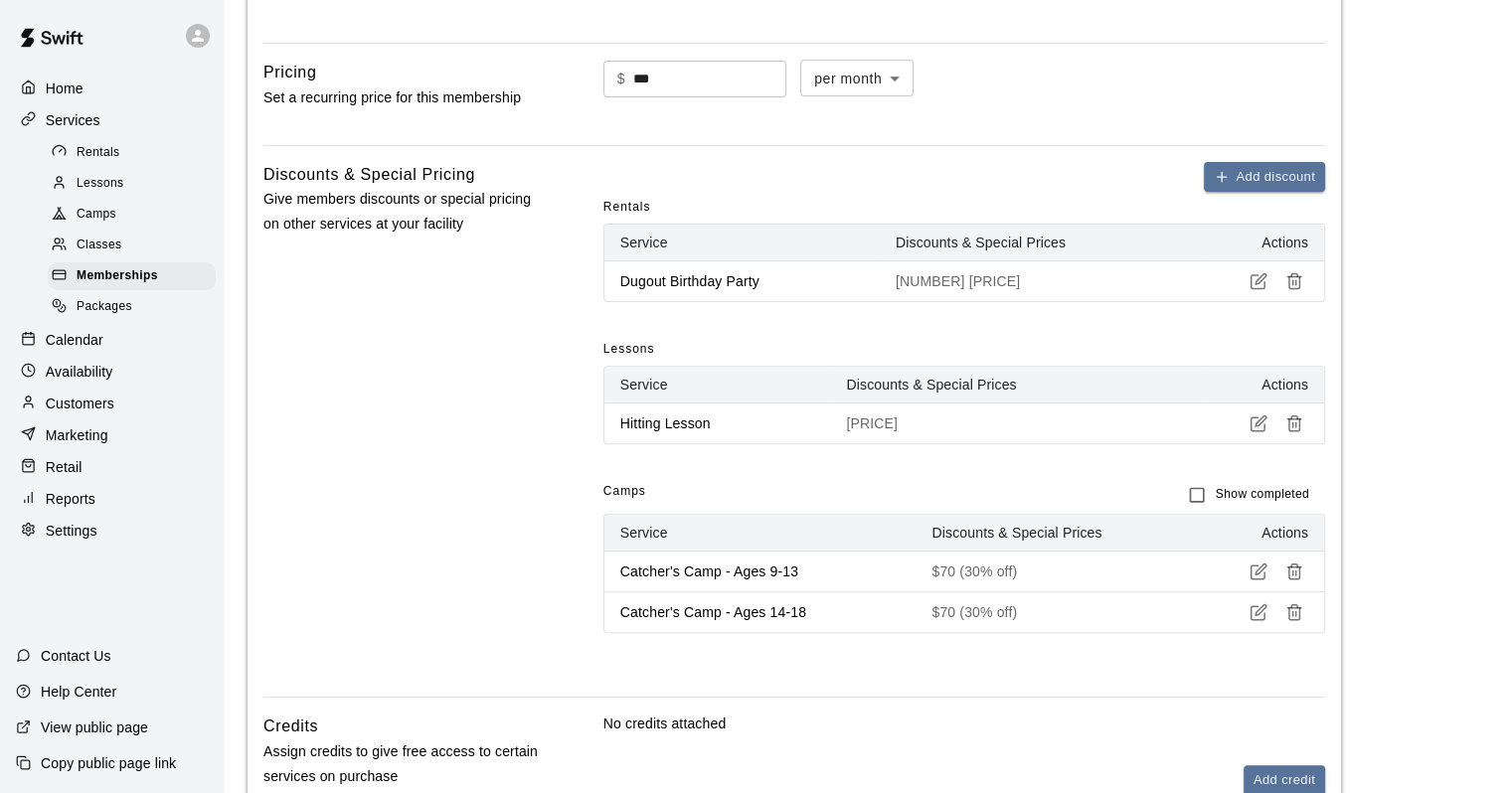 scroll, scrollTop: 994, scrollLeft: 0, axis: vertical 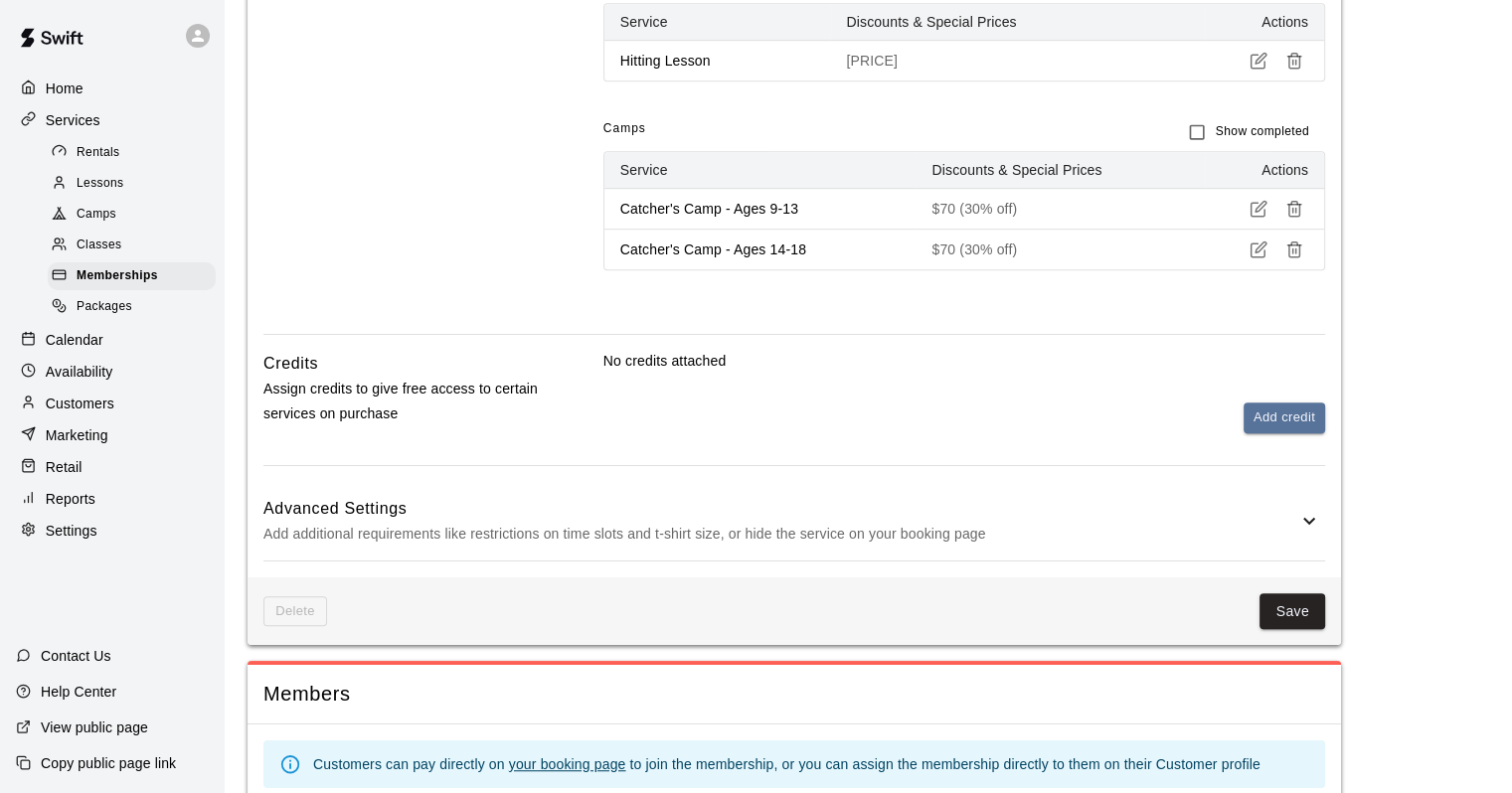 click on "Advanced Settings" at bounding box center [780, 509] 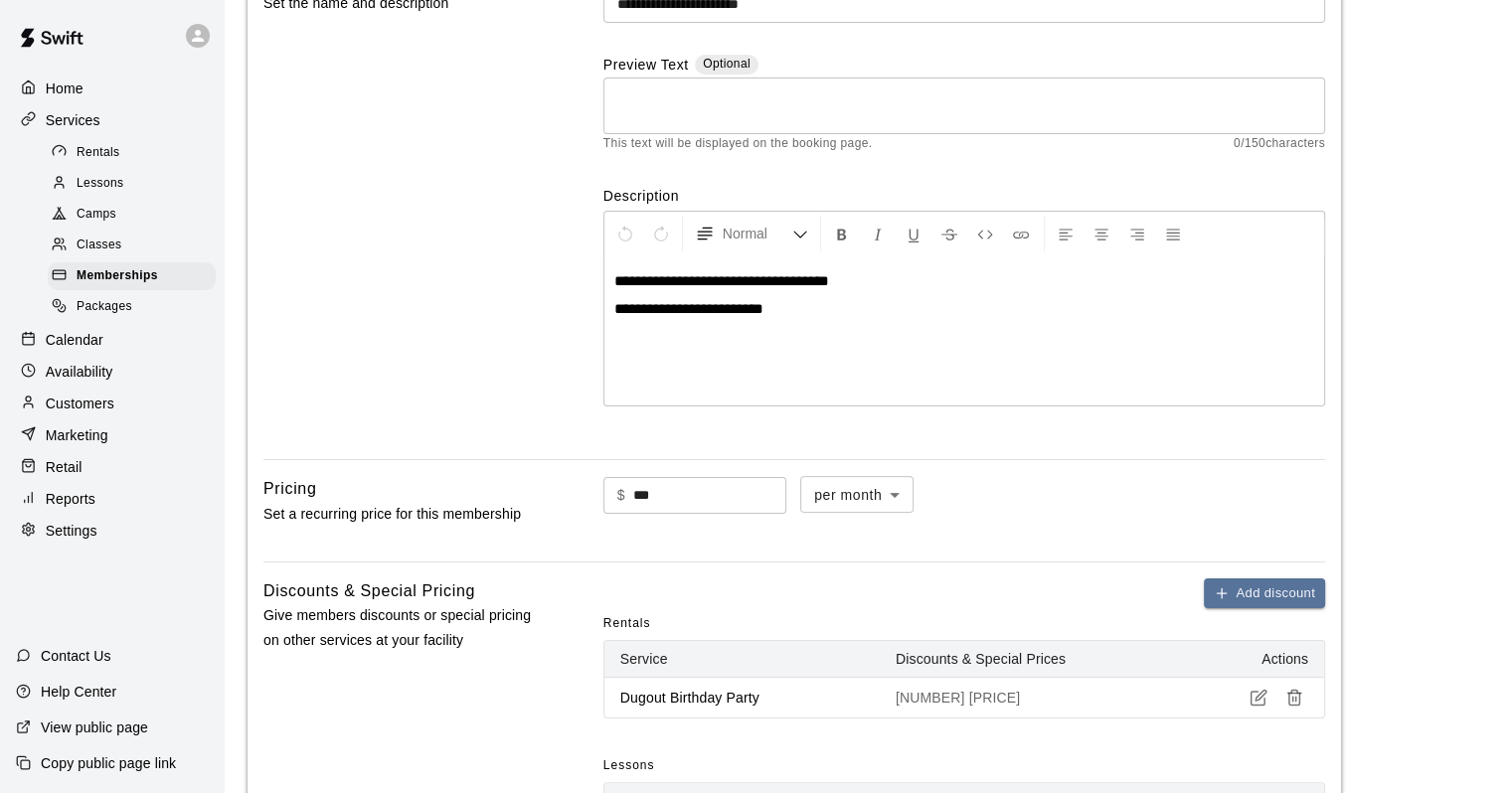 scroll, scrollTop: 0, scrollLeft: 0, axis: both 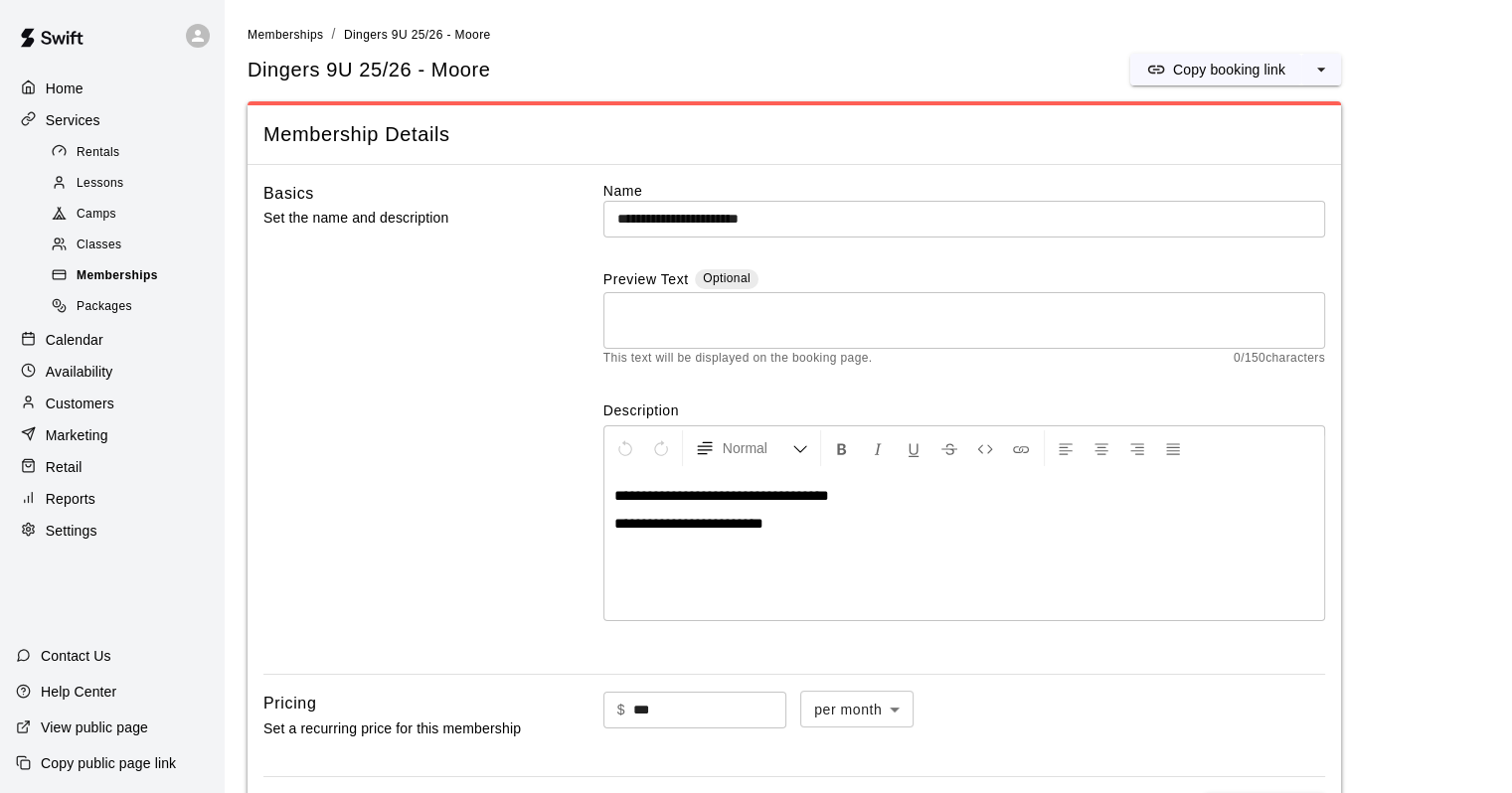 click on "Memberships" at bounding box center (117, 276) 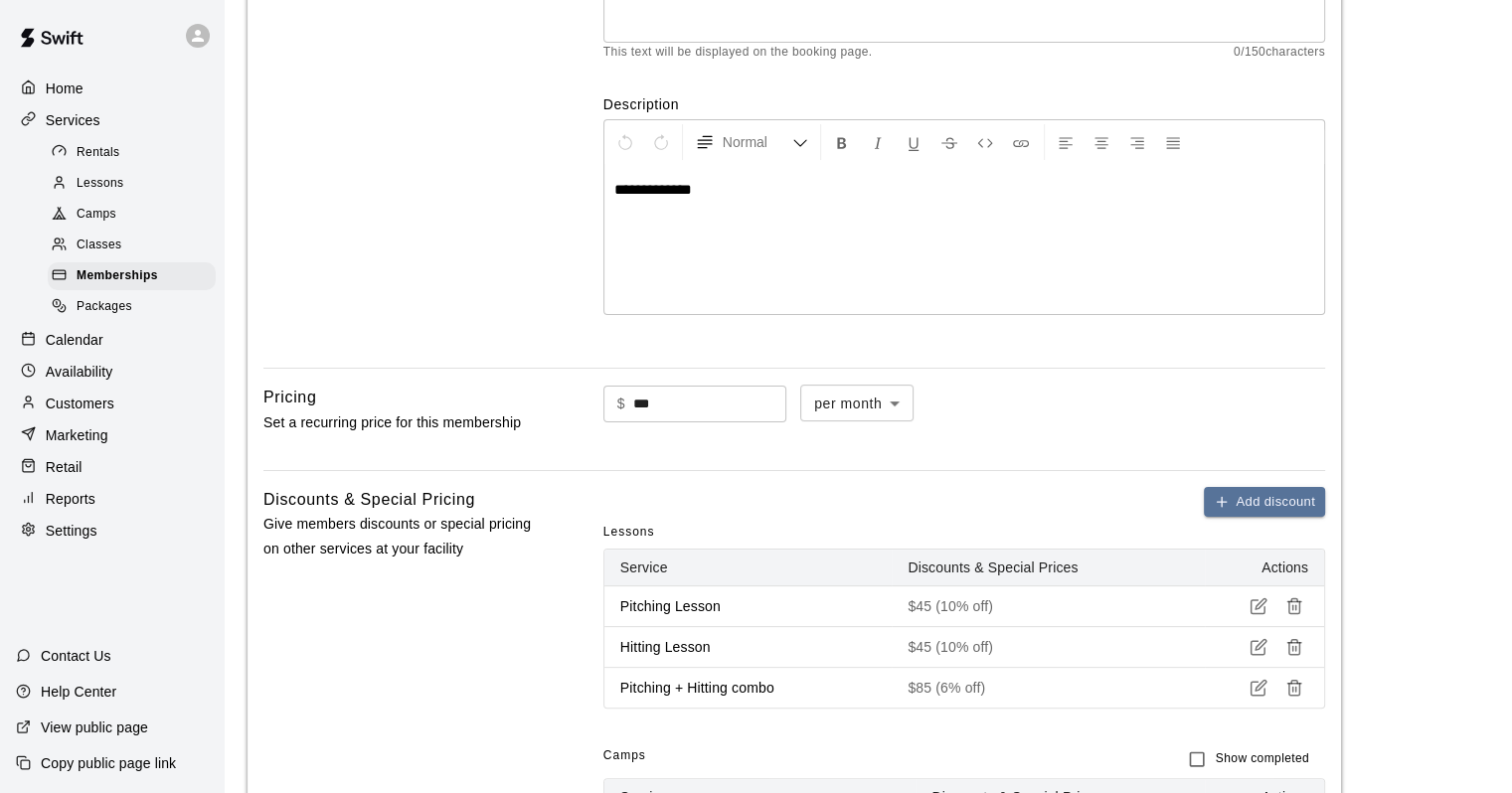 scroll, scrollTop: 0, scrollLeft: 0, axis: both 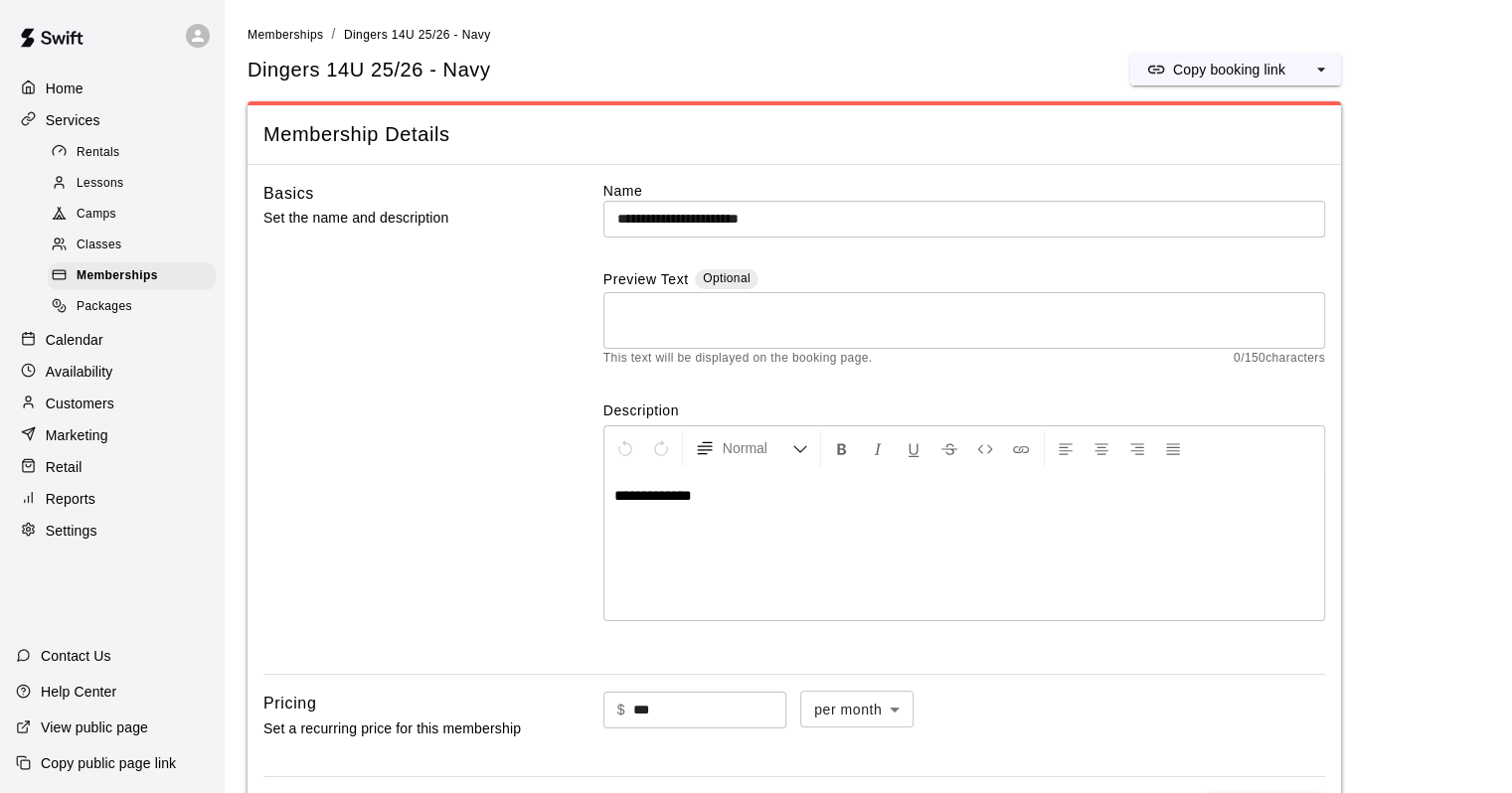 click on "Customers" at bounding box center [80, 403] 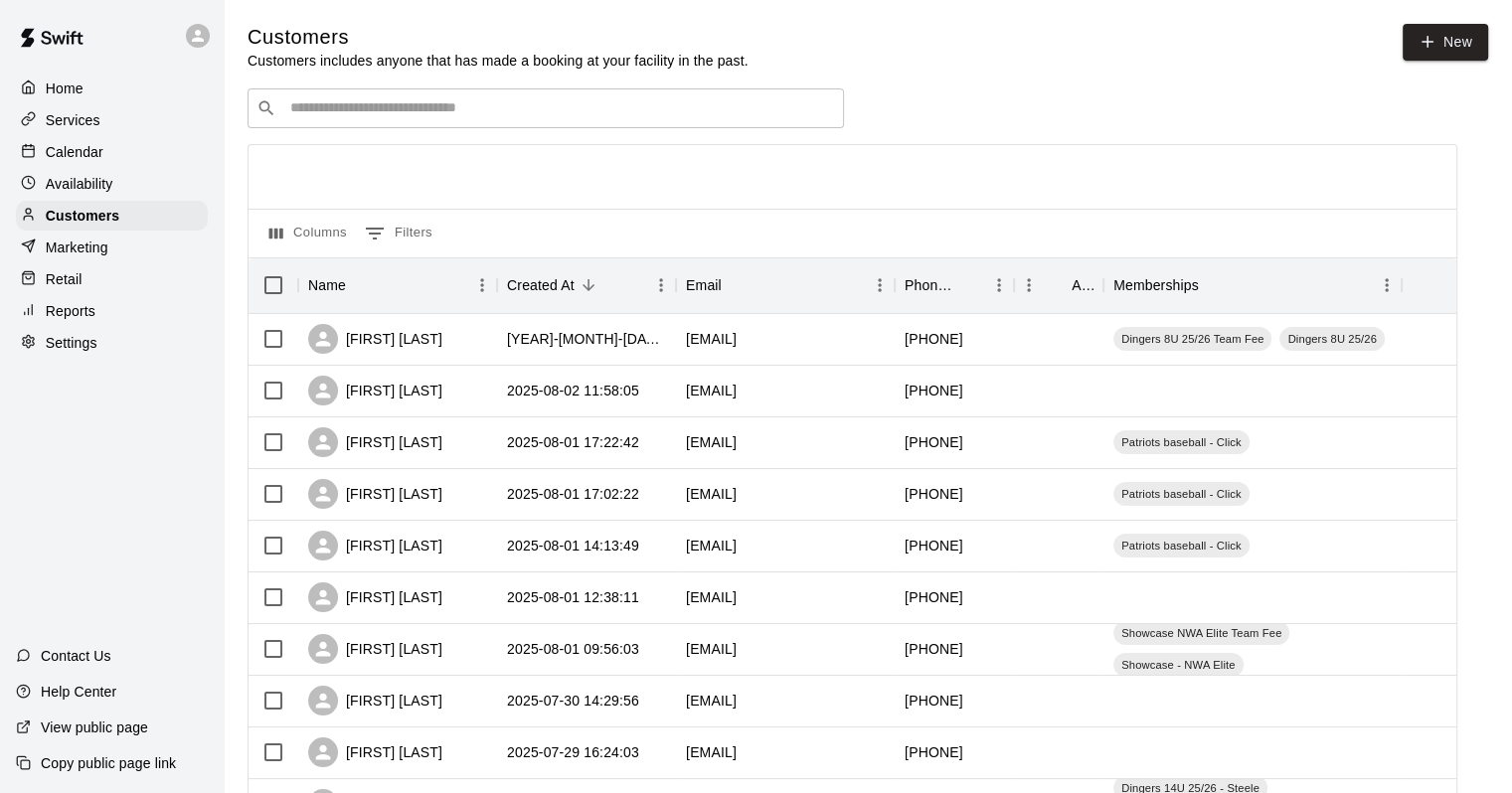 click on "Marketing" at bounding box center [77, 247] 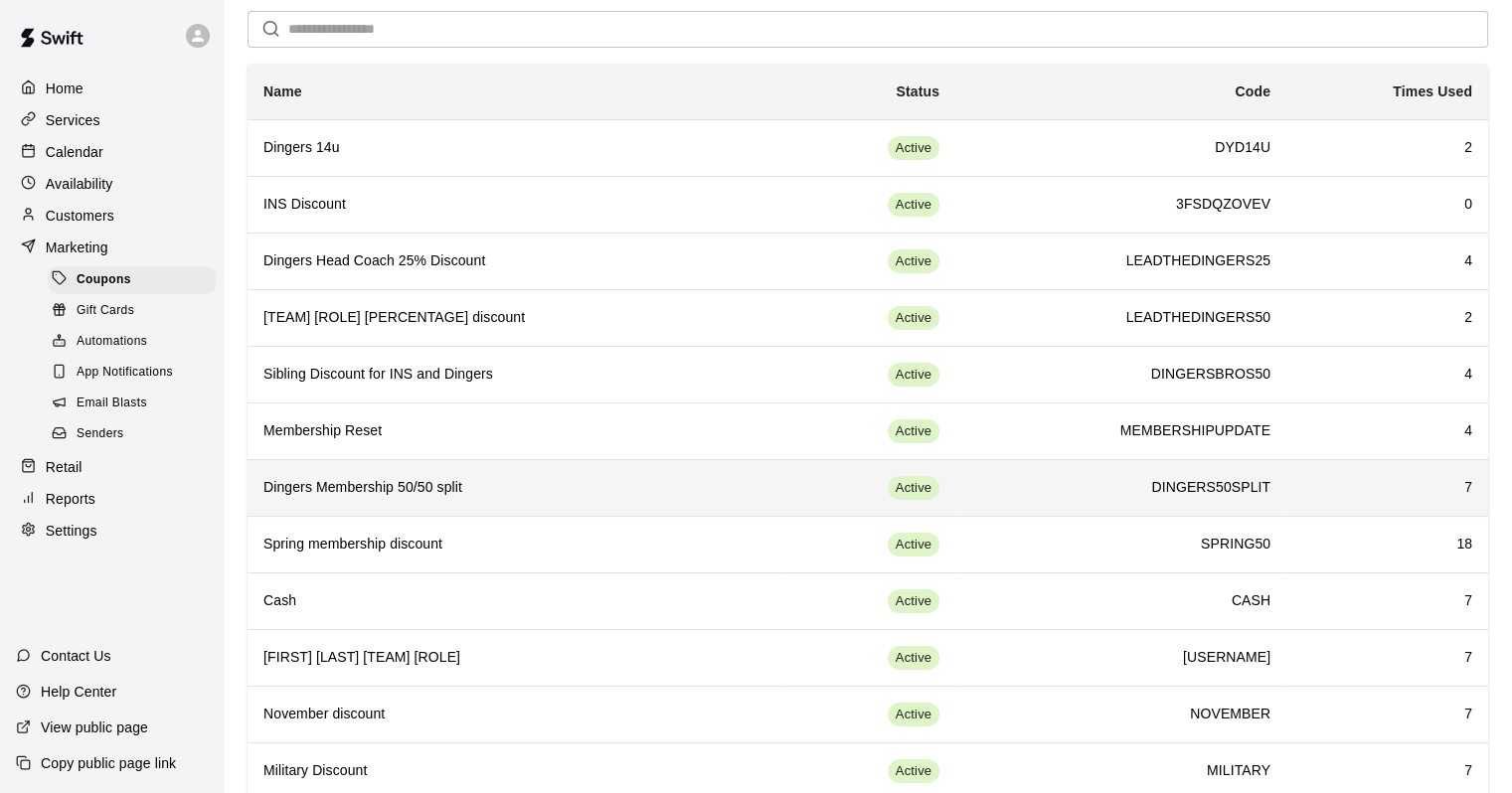 scroll, scrollTop: 0, scrollLeft: 0, axis: both 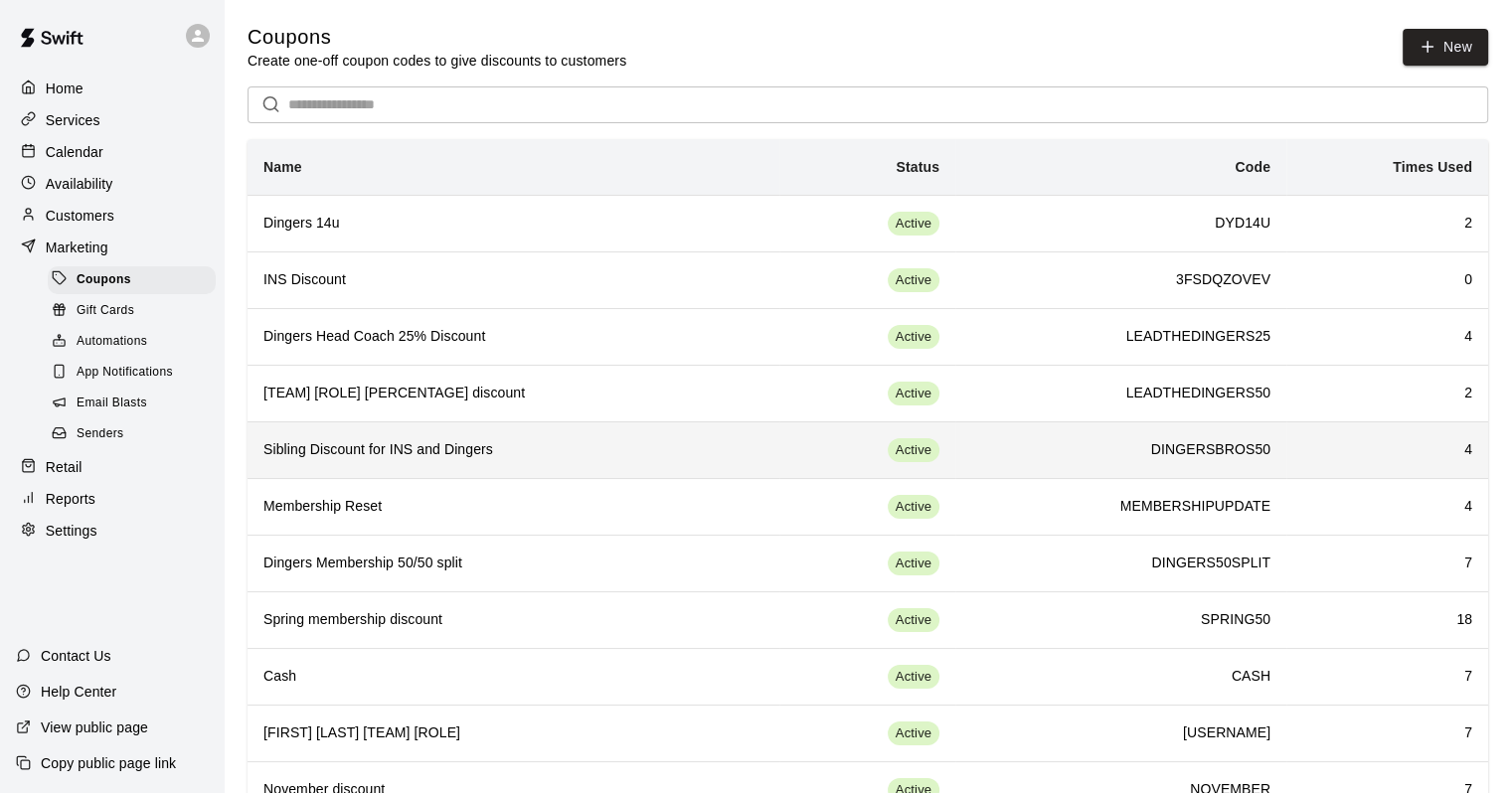 click on "Sibling Discount for INS and Dingers" at bounding box center [513, 450] 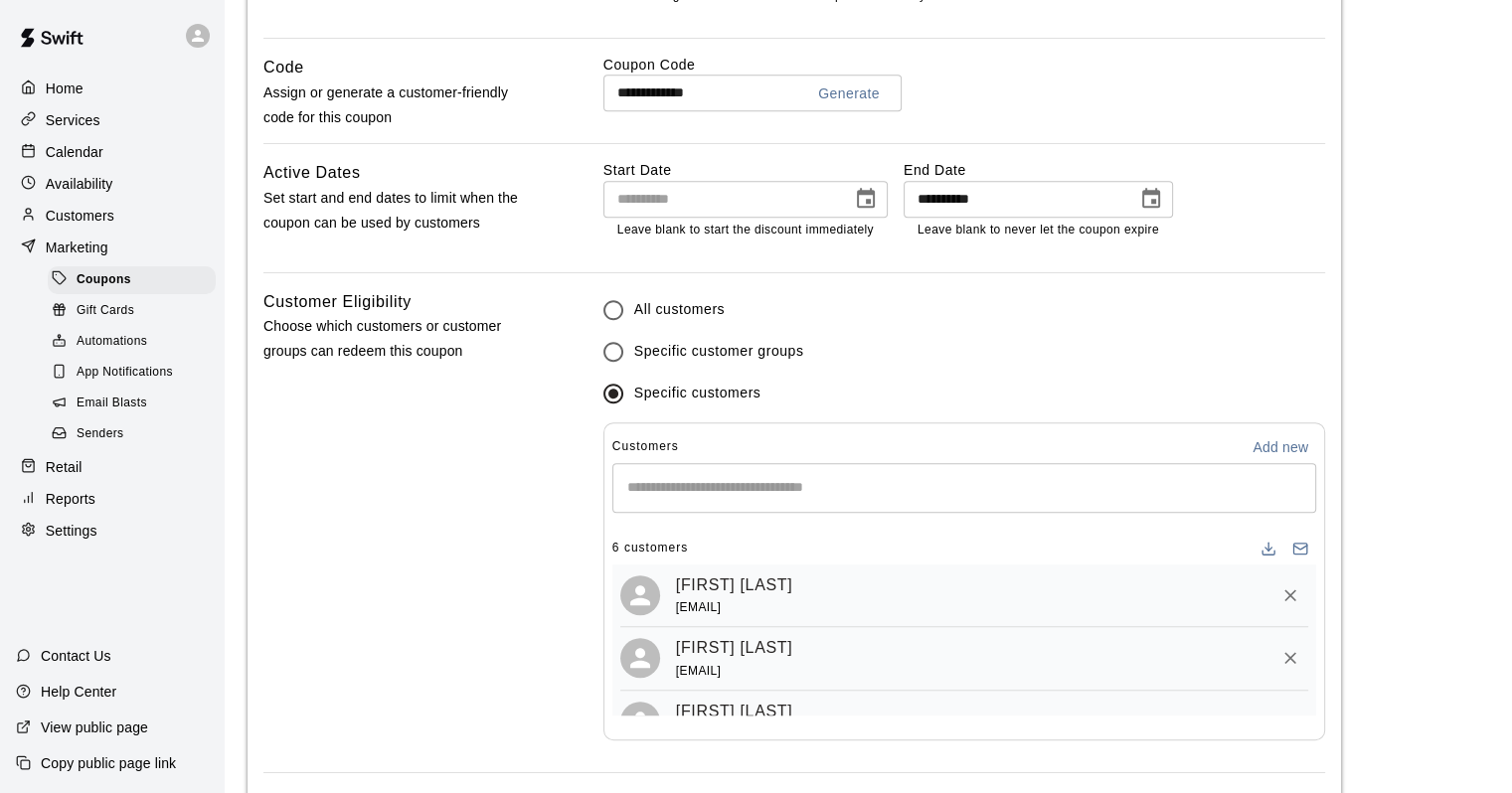 scroll, scrollTop: 1093, scrollLeft: 0, axis: vertical 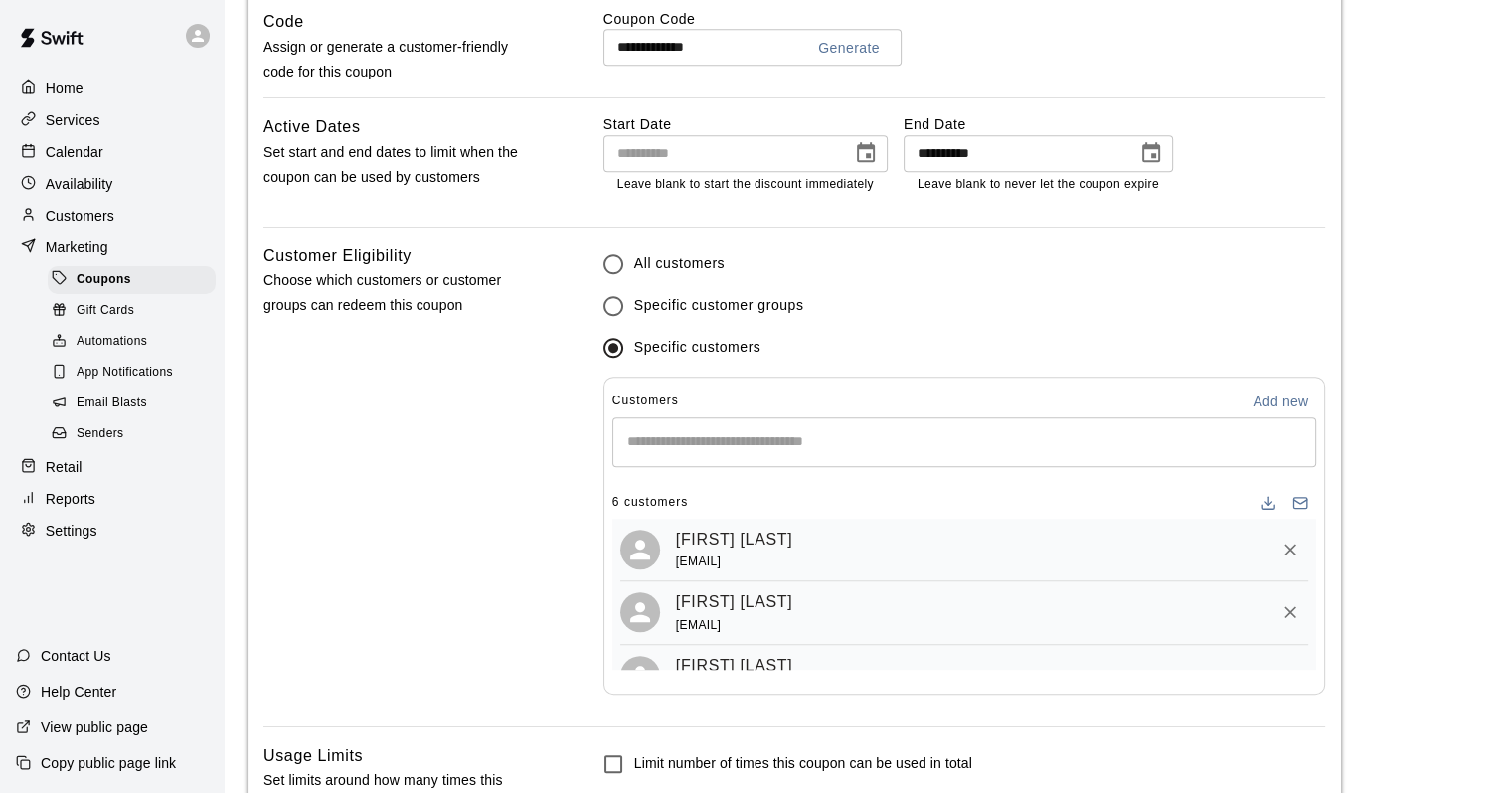 drag, startPoint x: 770, startPoint y: 444, endPoint x: 770, endPoint y: 402, distance: 42 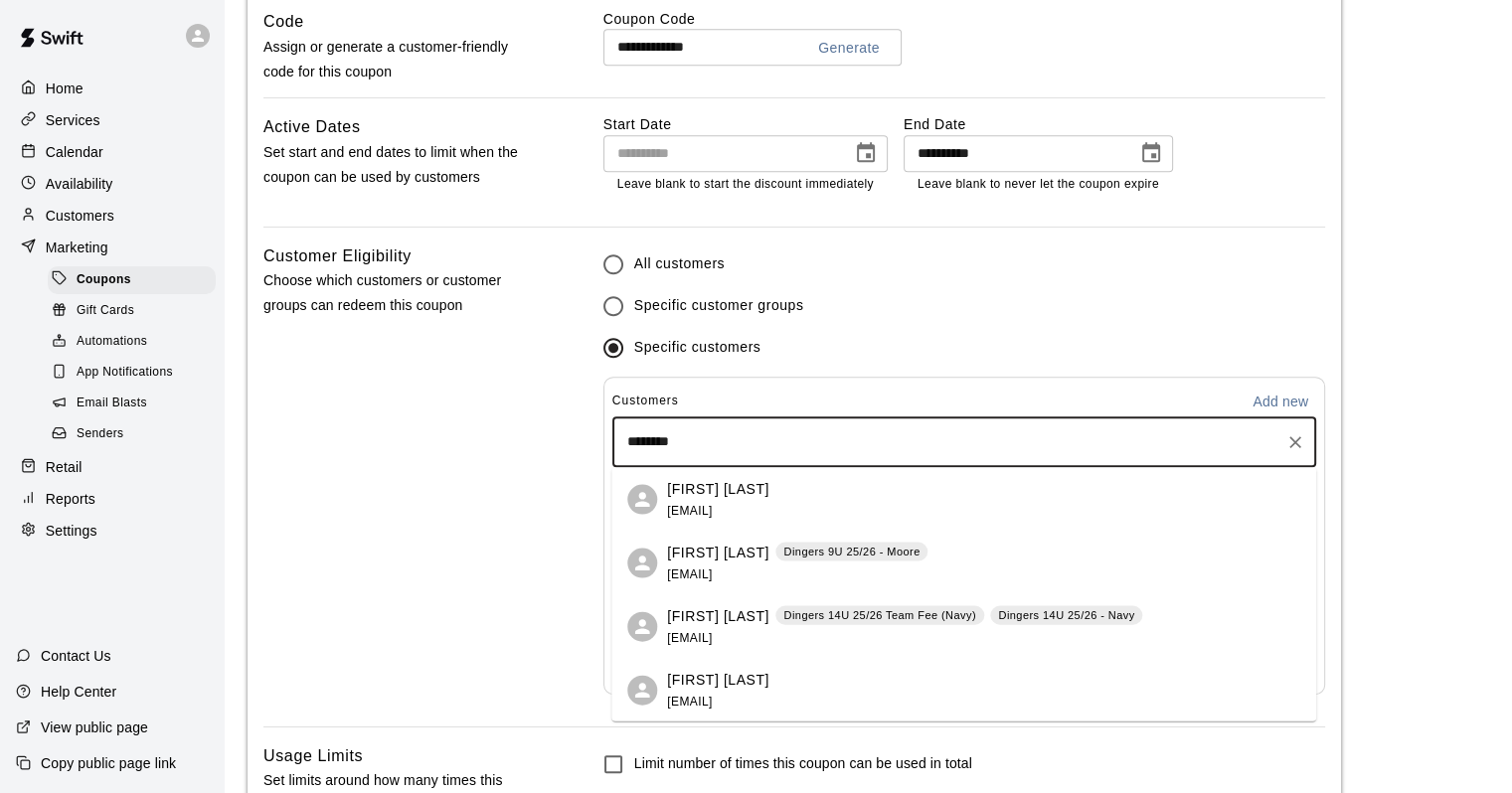 type on "*********" 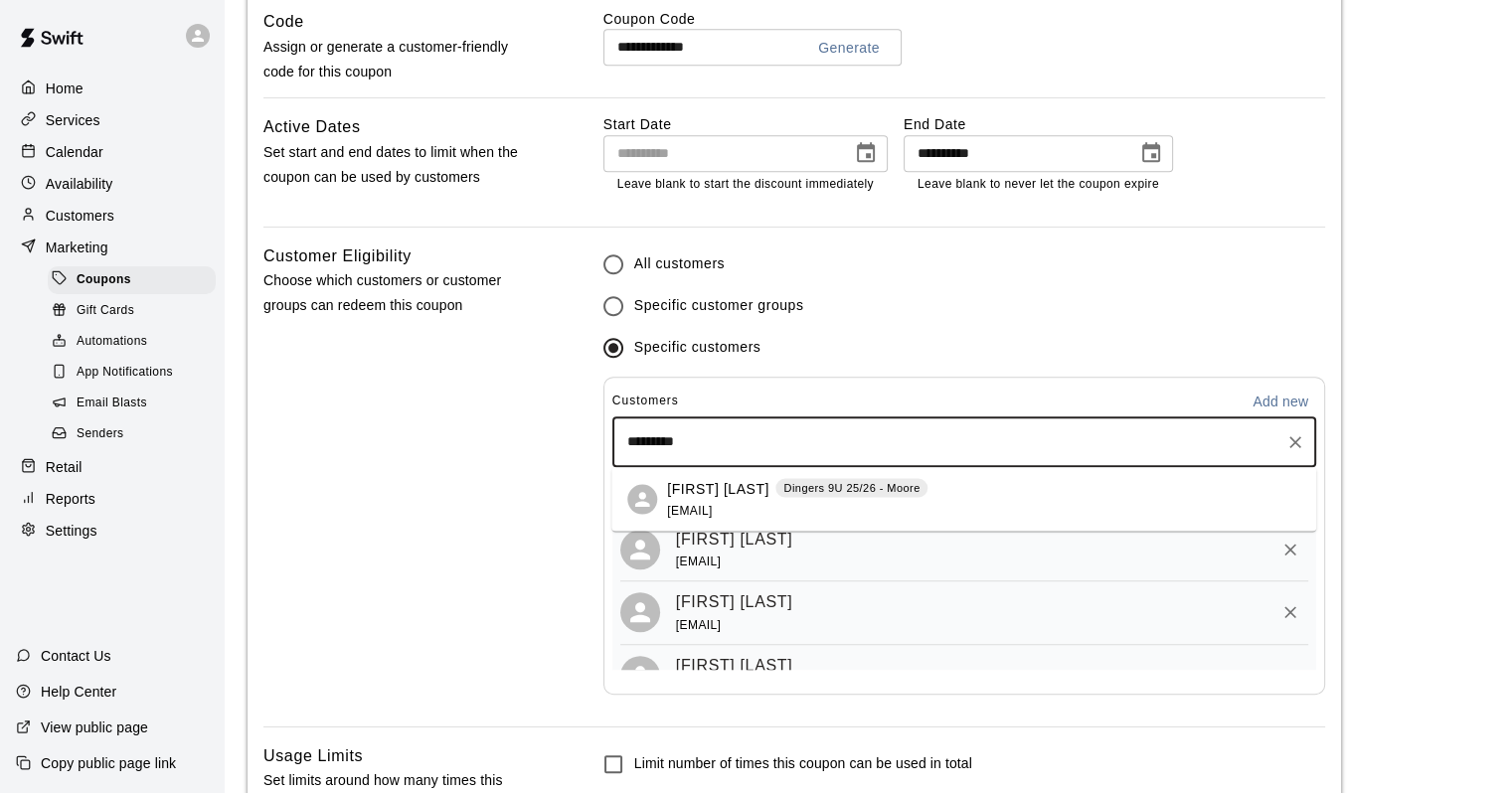 click on "[FIRST] [LAST]" at bounding box center (718, 488) 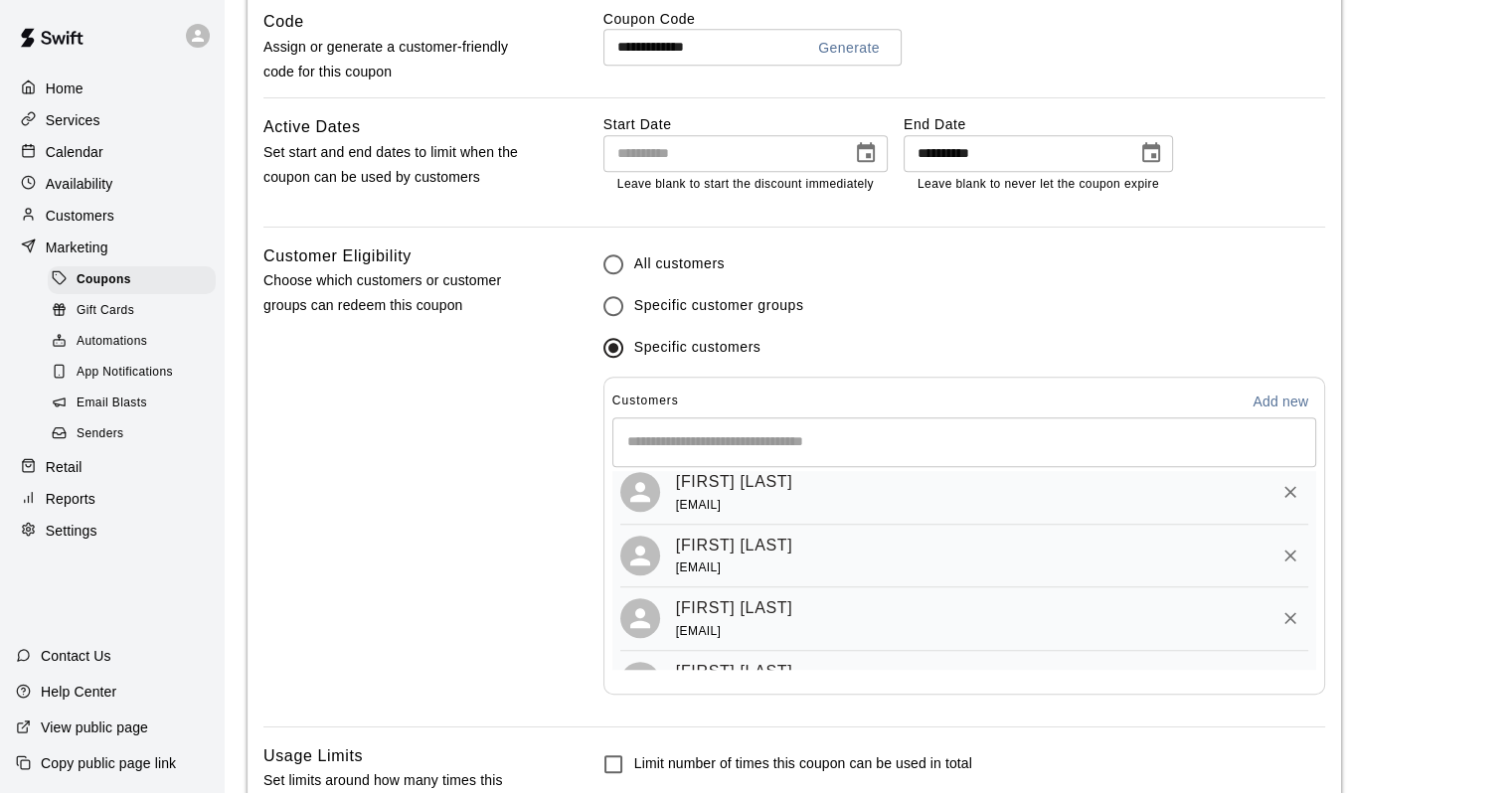scroll, scrollTop: 318, scrollLeft: 0, axis: vertical 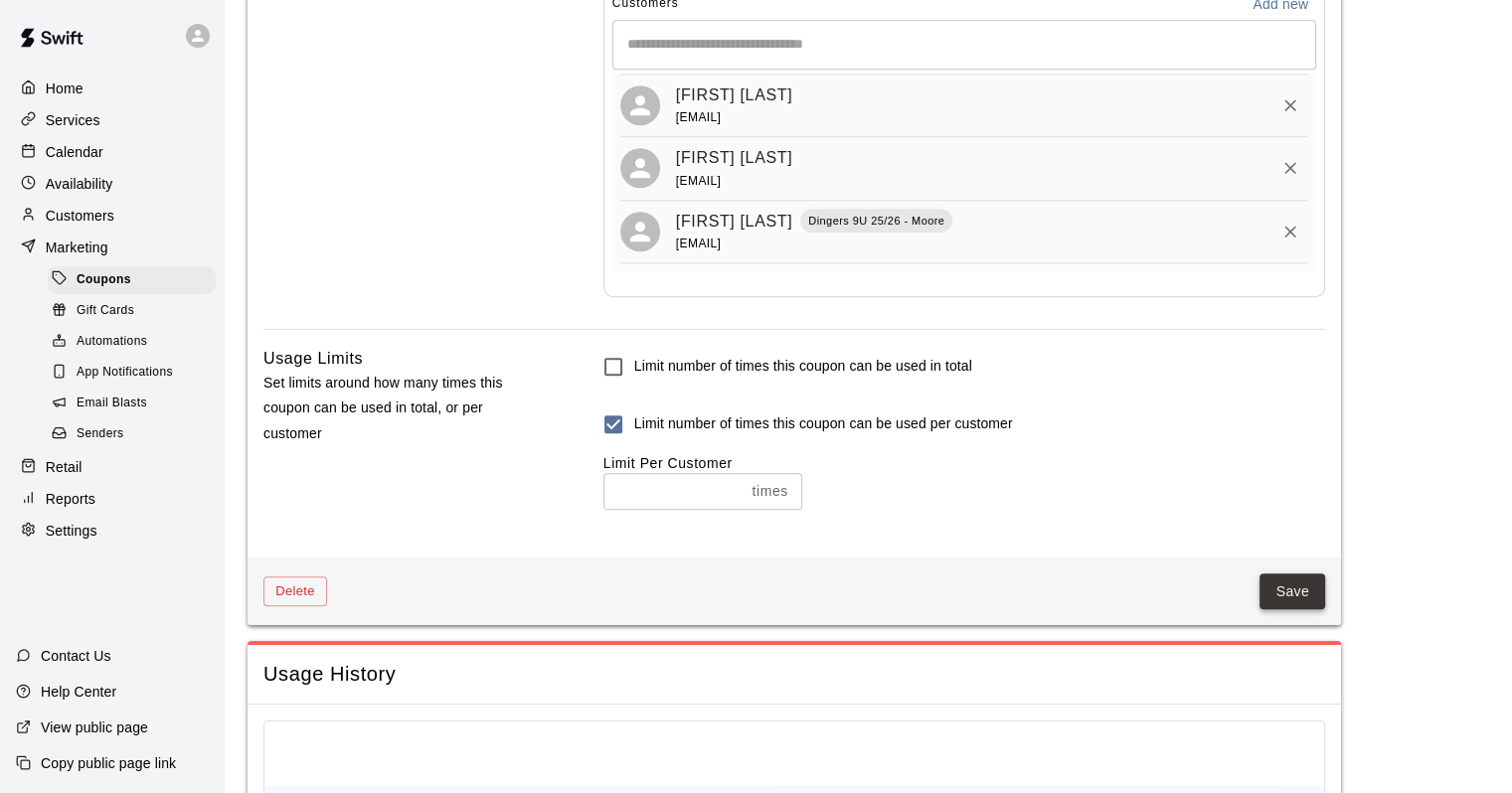click on "Save" at bounding box center (1292, 591) 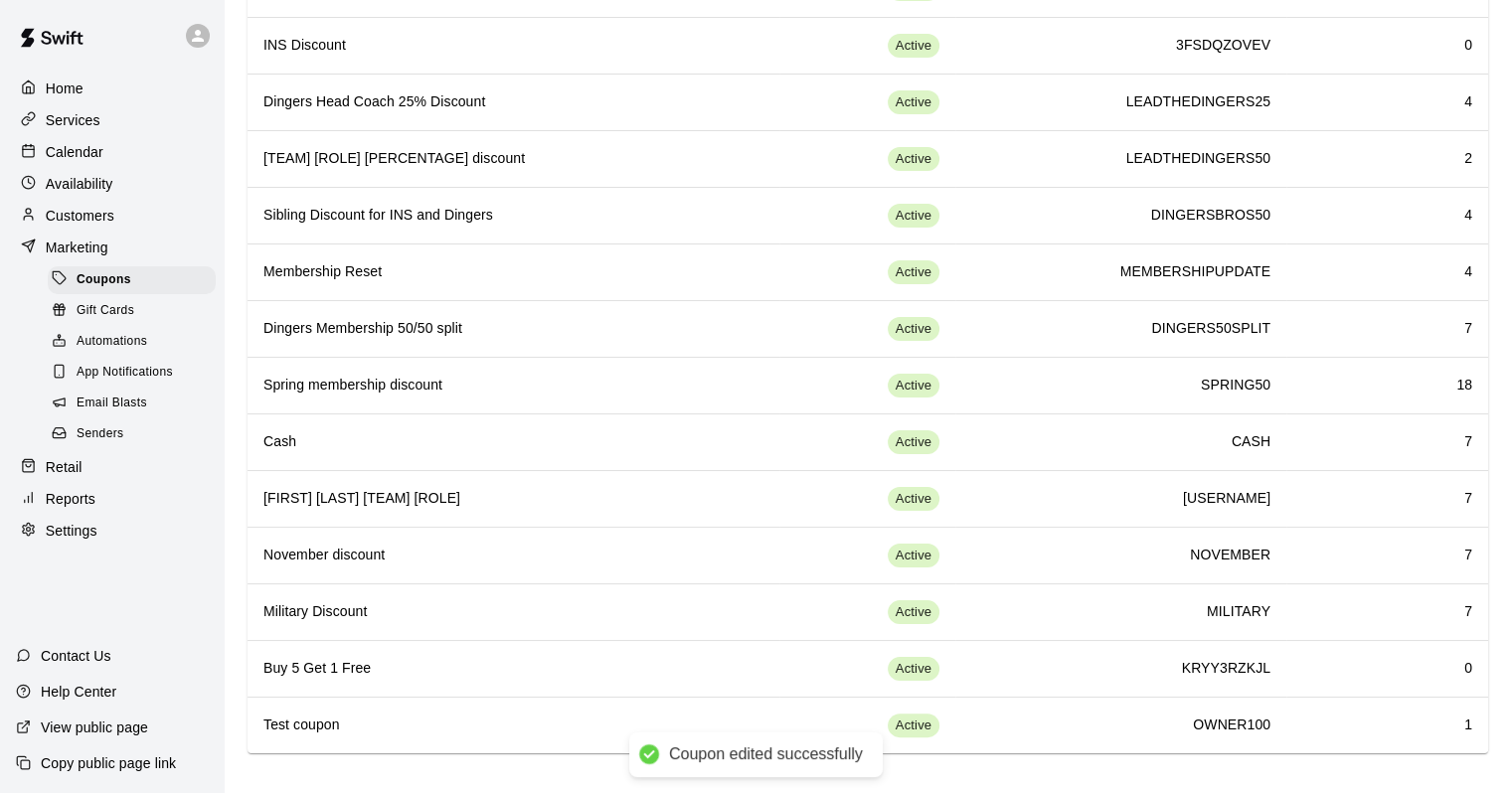 scroll, scrollTop: 0, scrollLeft: 0, axis: both 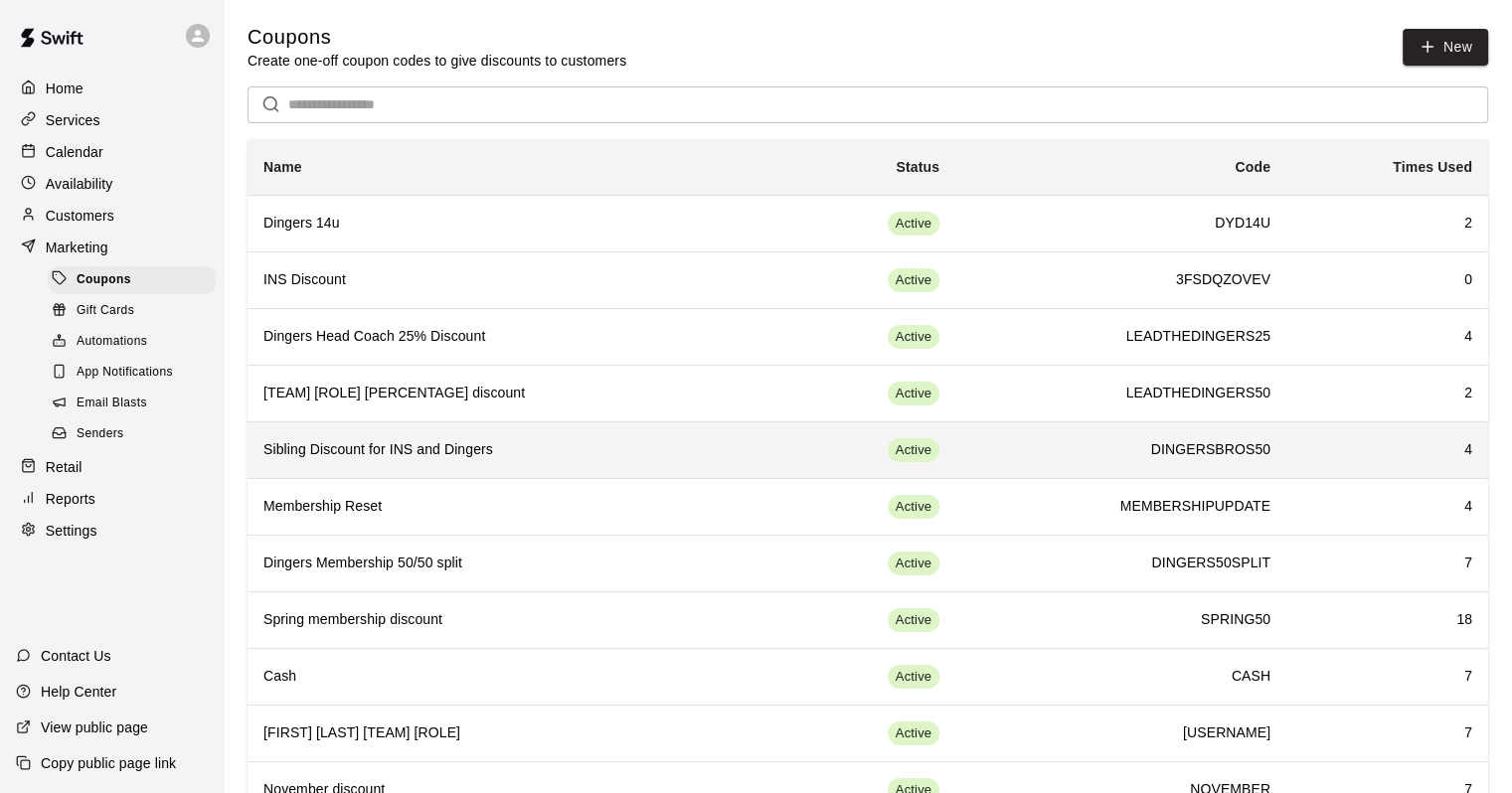 click on "Sibling Discount for INS and Dingers" at bounding box center (513, 450) 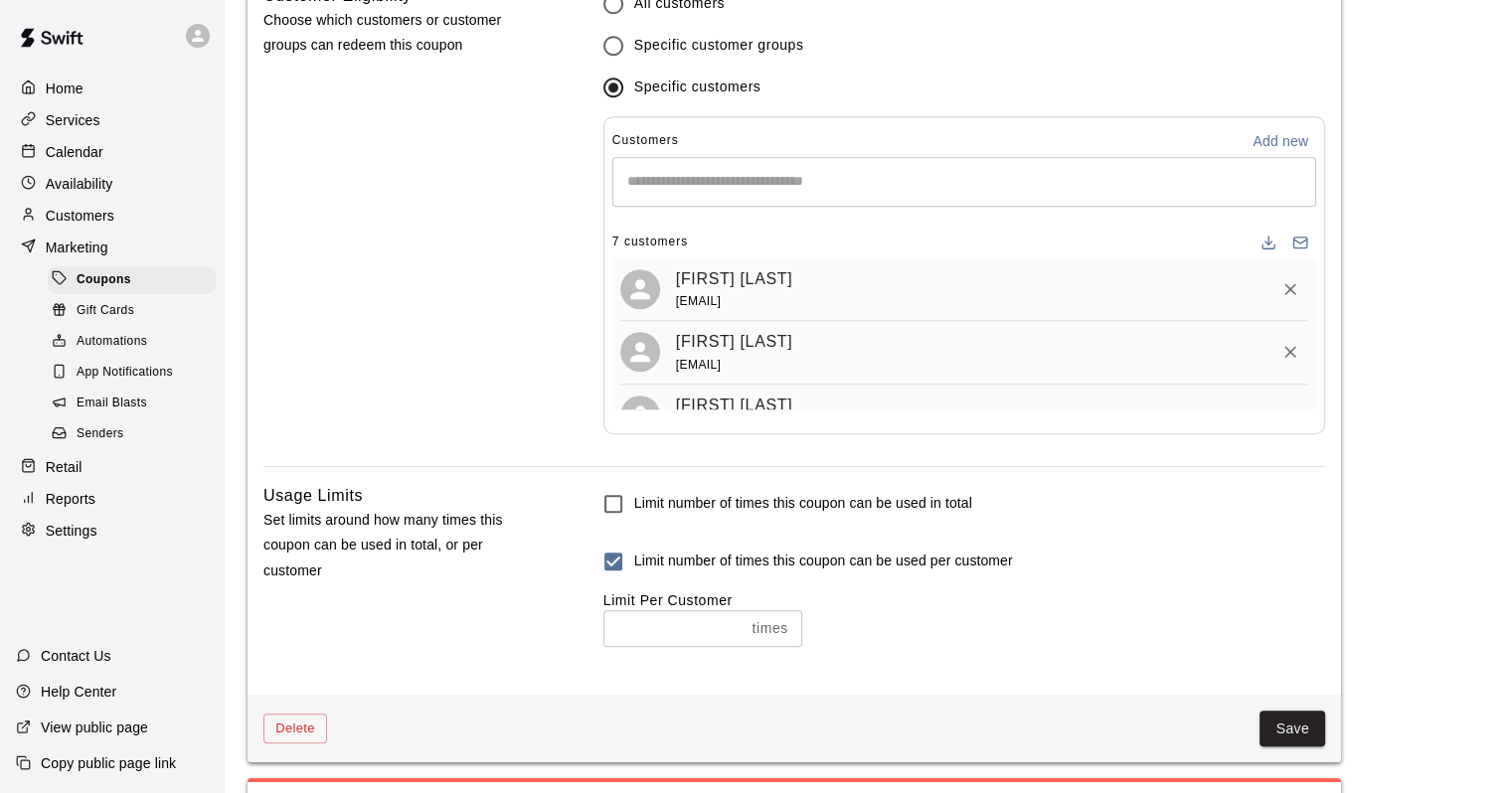 scroll, scrollTop: 1292, scrollLeft: 0, axis: vertical 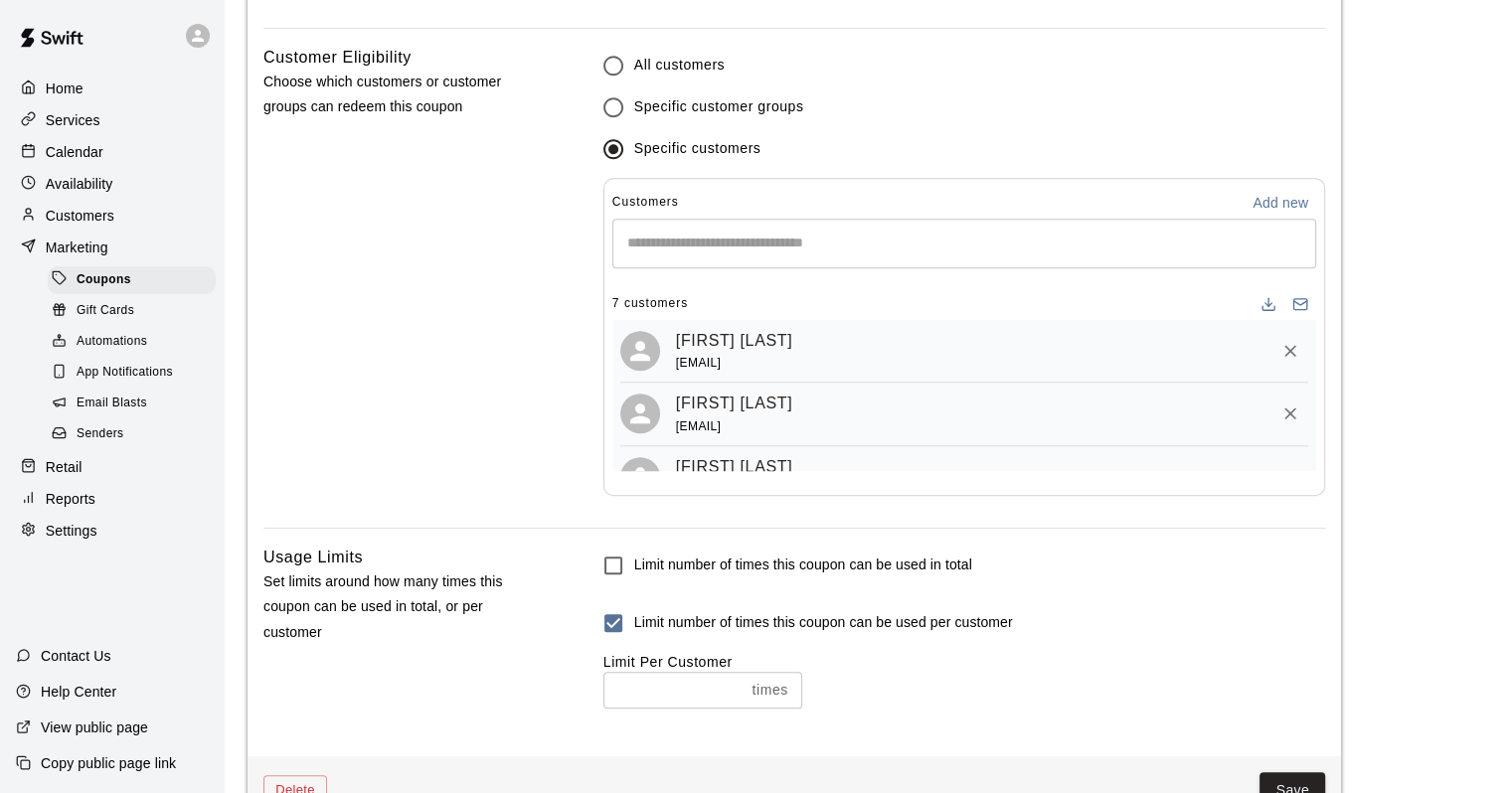 click at bounding box center (964, 243) 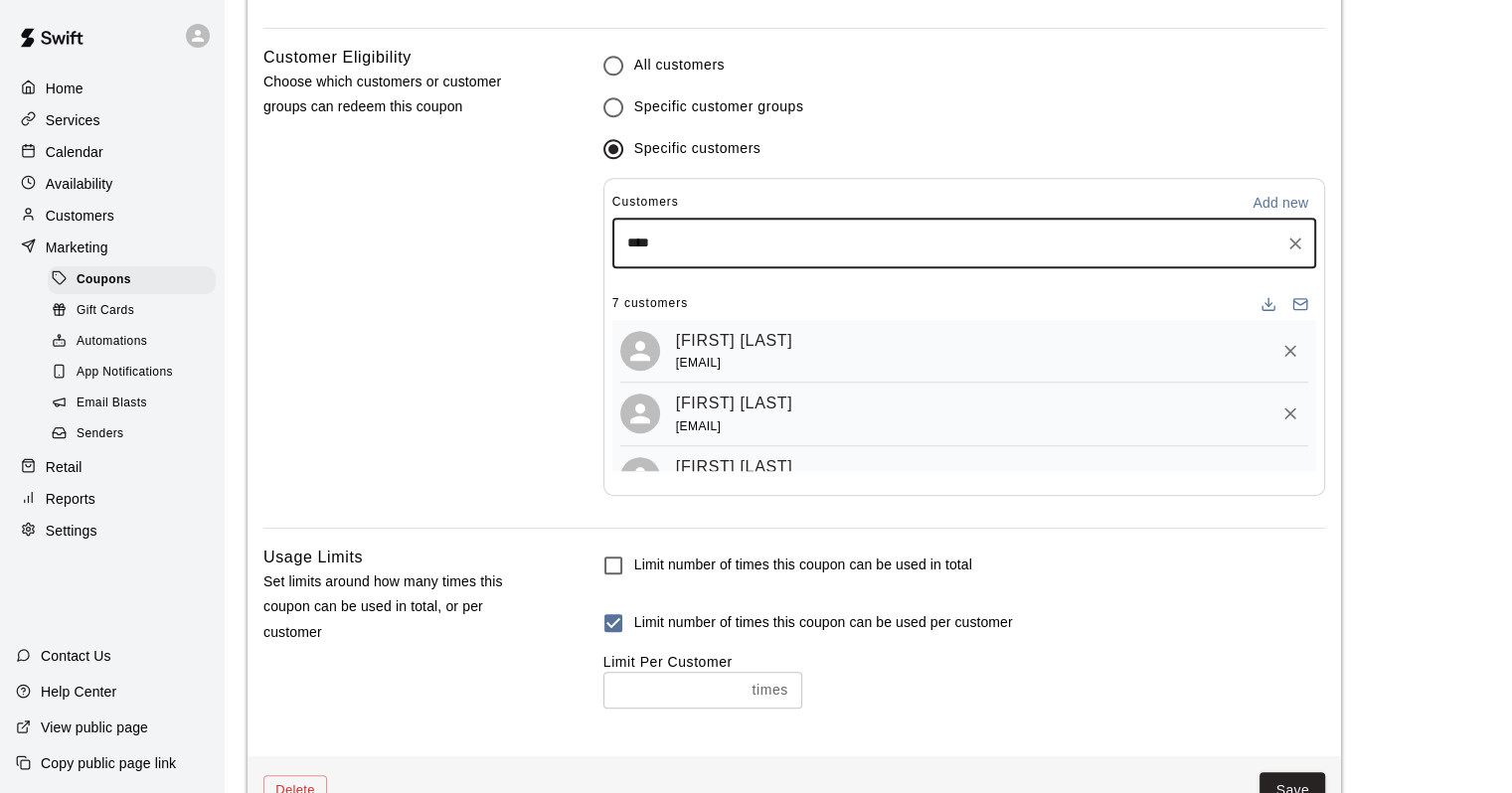 type on "*****" 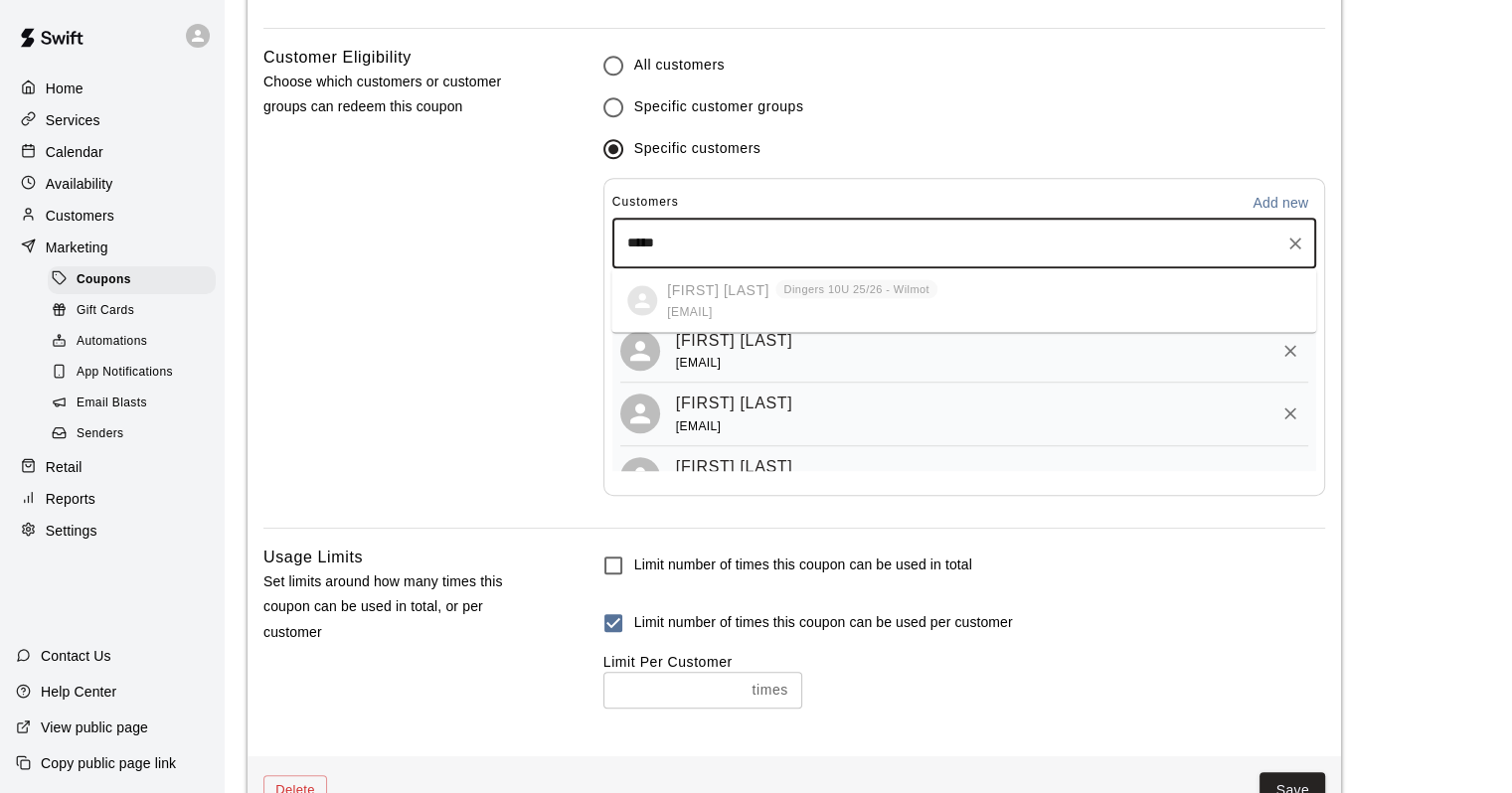 click on "[FIRST] [LAST] [TEAM] [AGE] - [CITY] [EMAIL]" at bounding box center [963, 300] 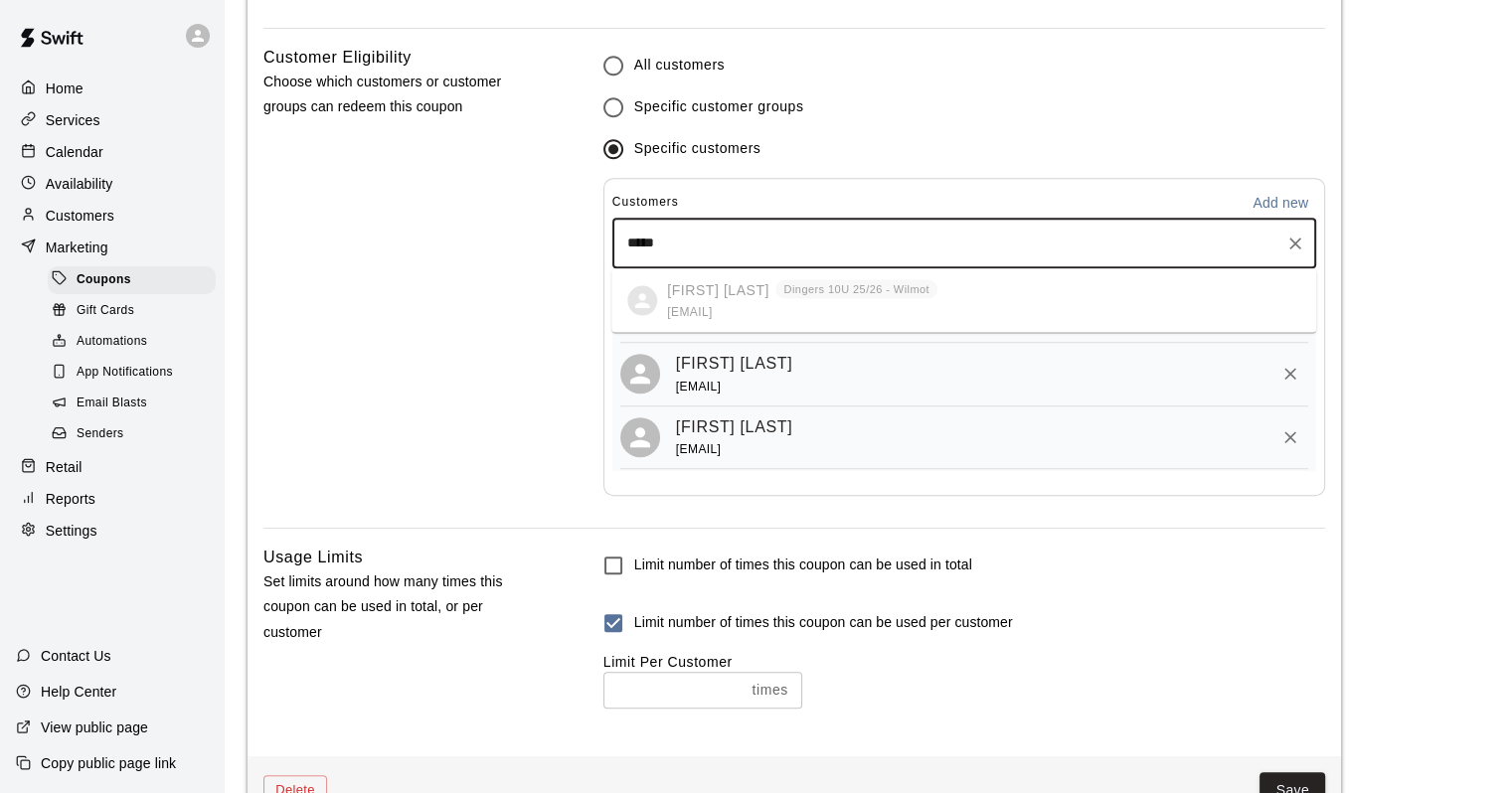 scroll, scrollTop: 0, scrollLeft: 0, axis: both 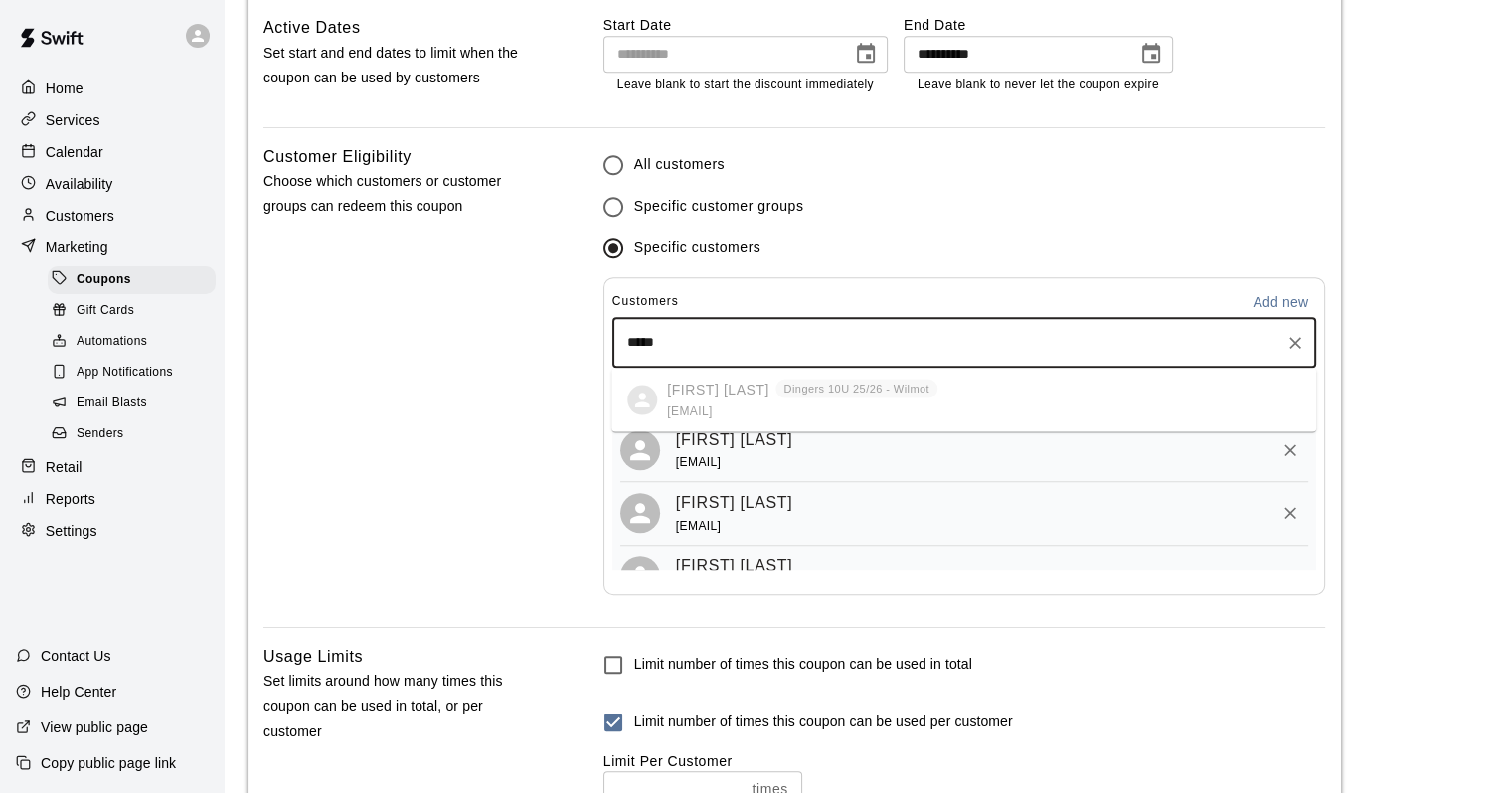 click on "***** ​" at bounding box center [964, 343] 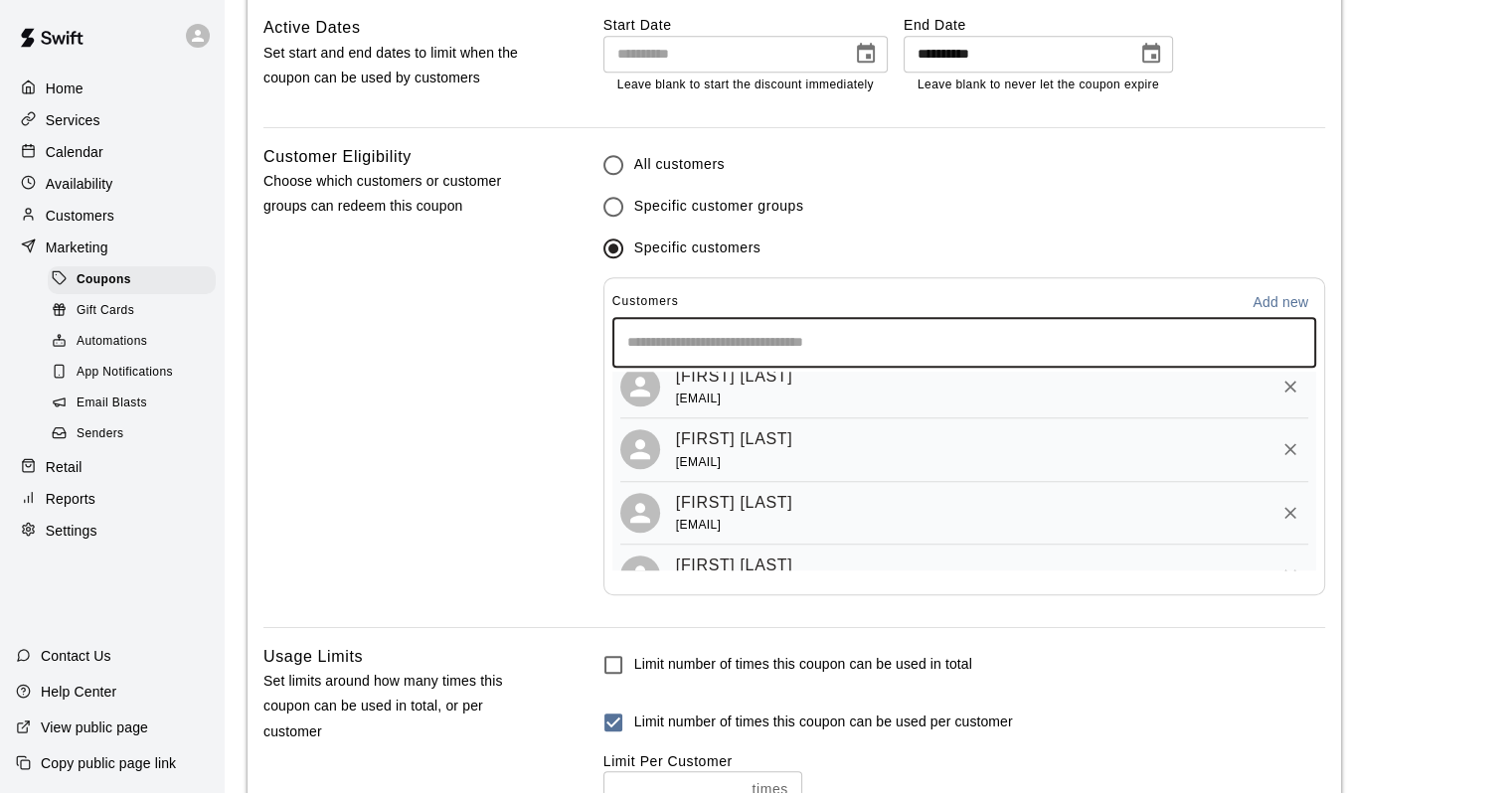 scroll, scrollTop: 99, scrollLeft: 0, axis: vertical 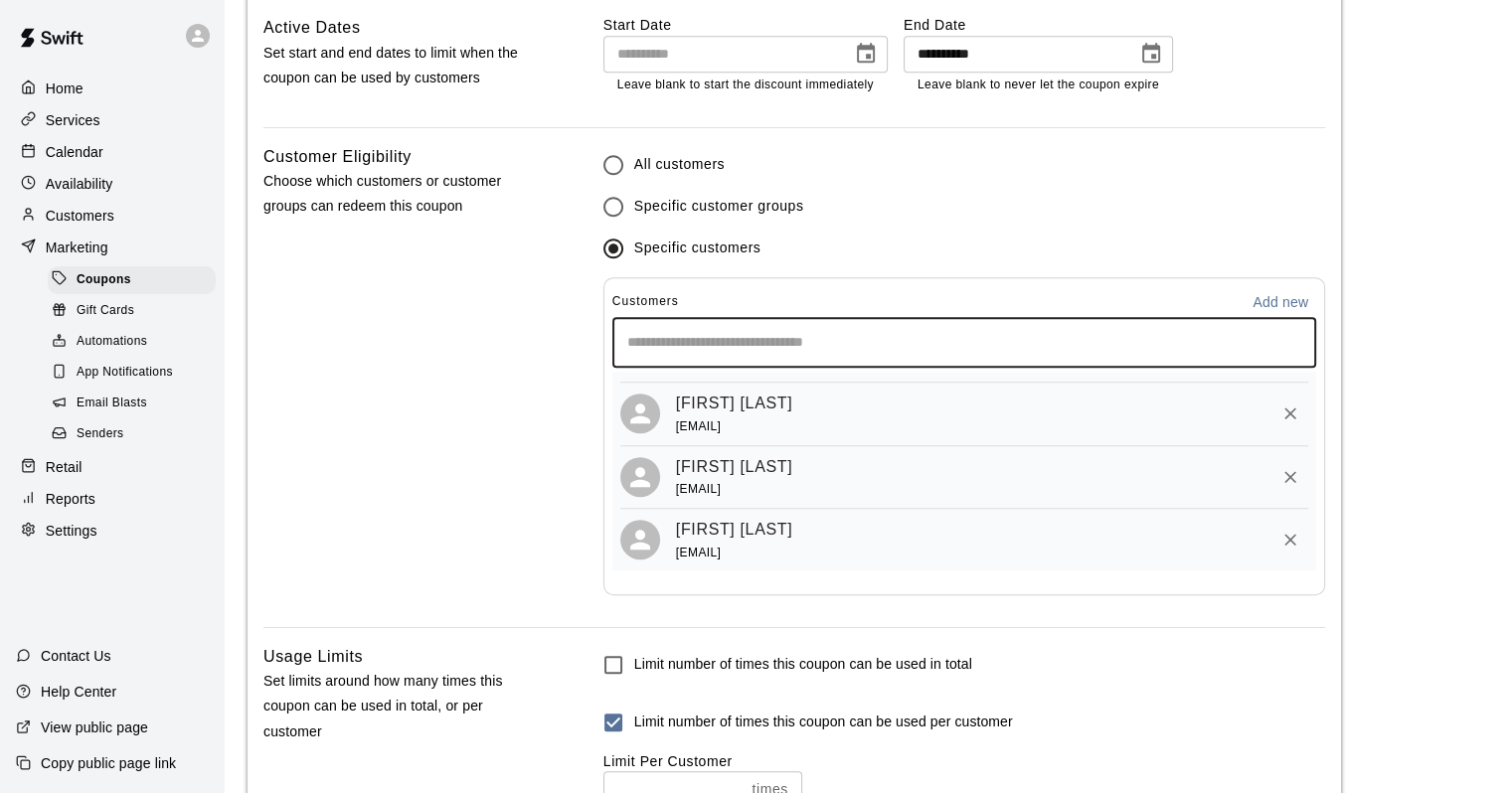 click on "Customers" at bounding box center (80, 216) 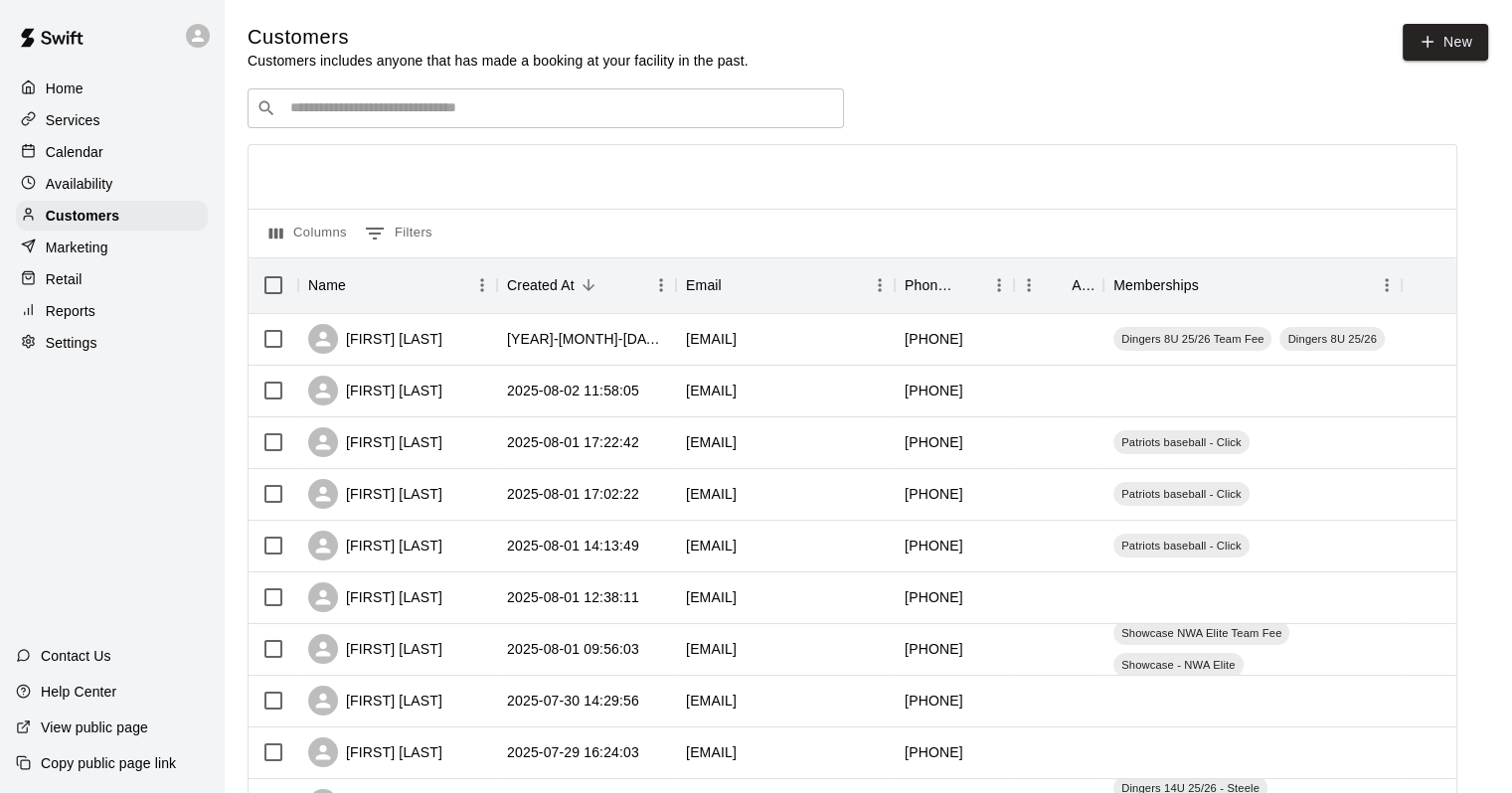click at bounding box center [560, 108] 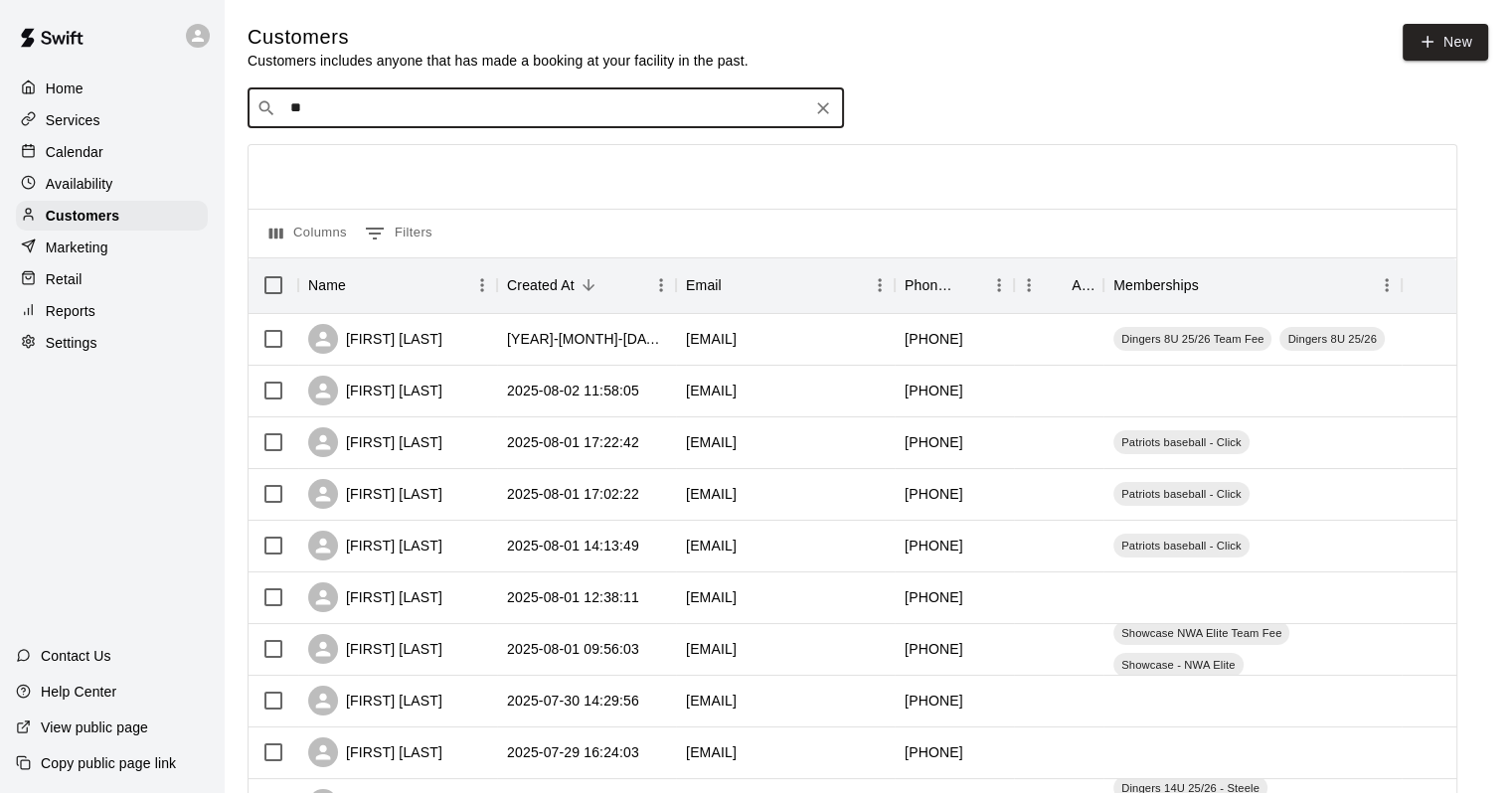 type on "***" 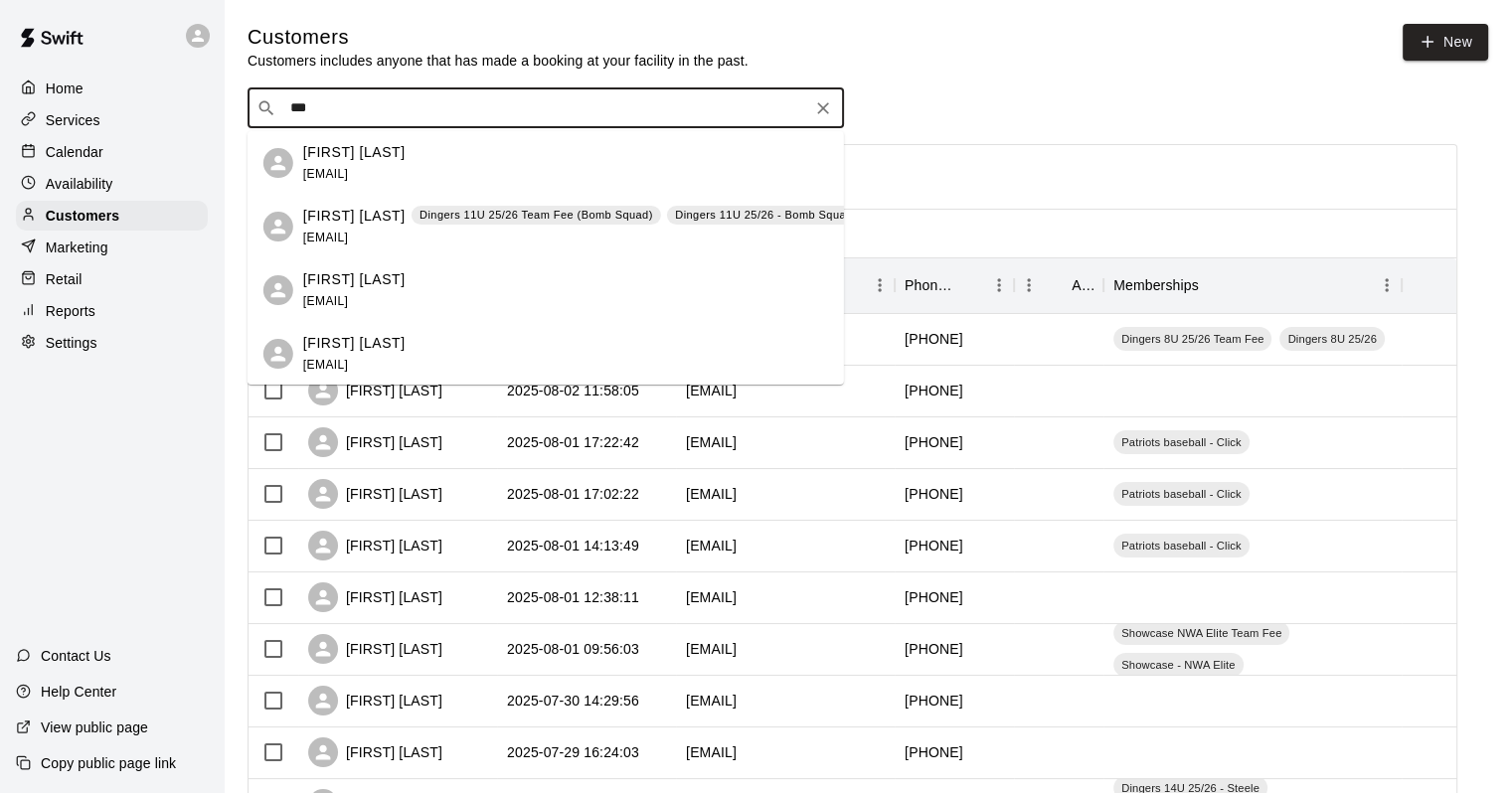 click on "Jessica Sawin" at bounding box center (354, 343) 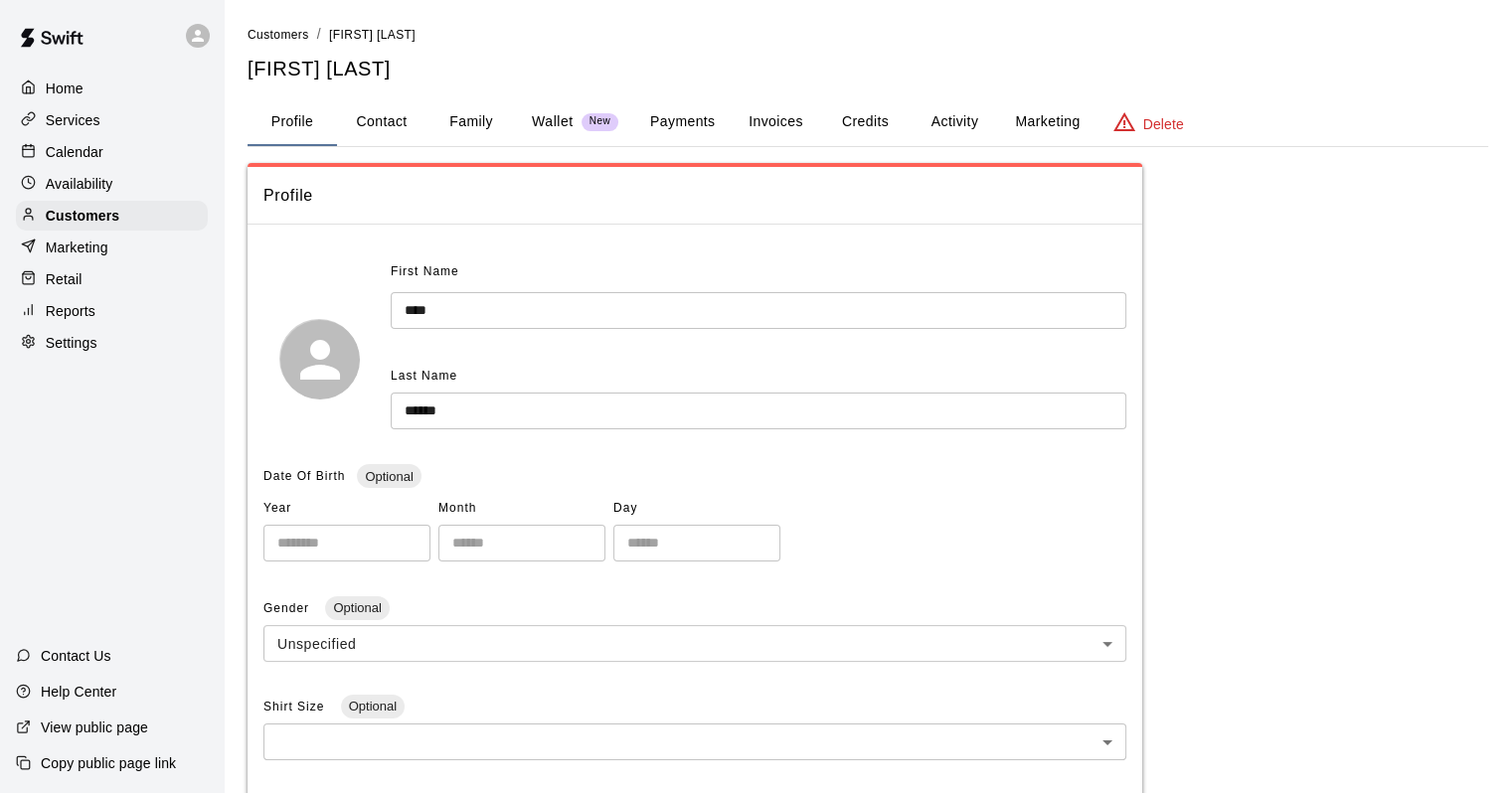click on "Family" at bounding box center [471, 122] 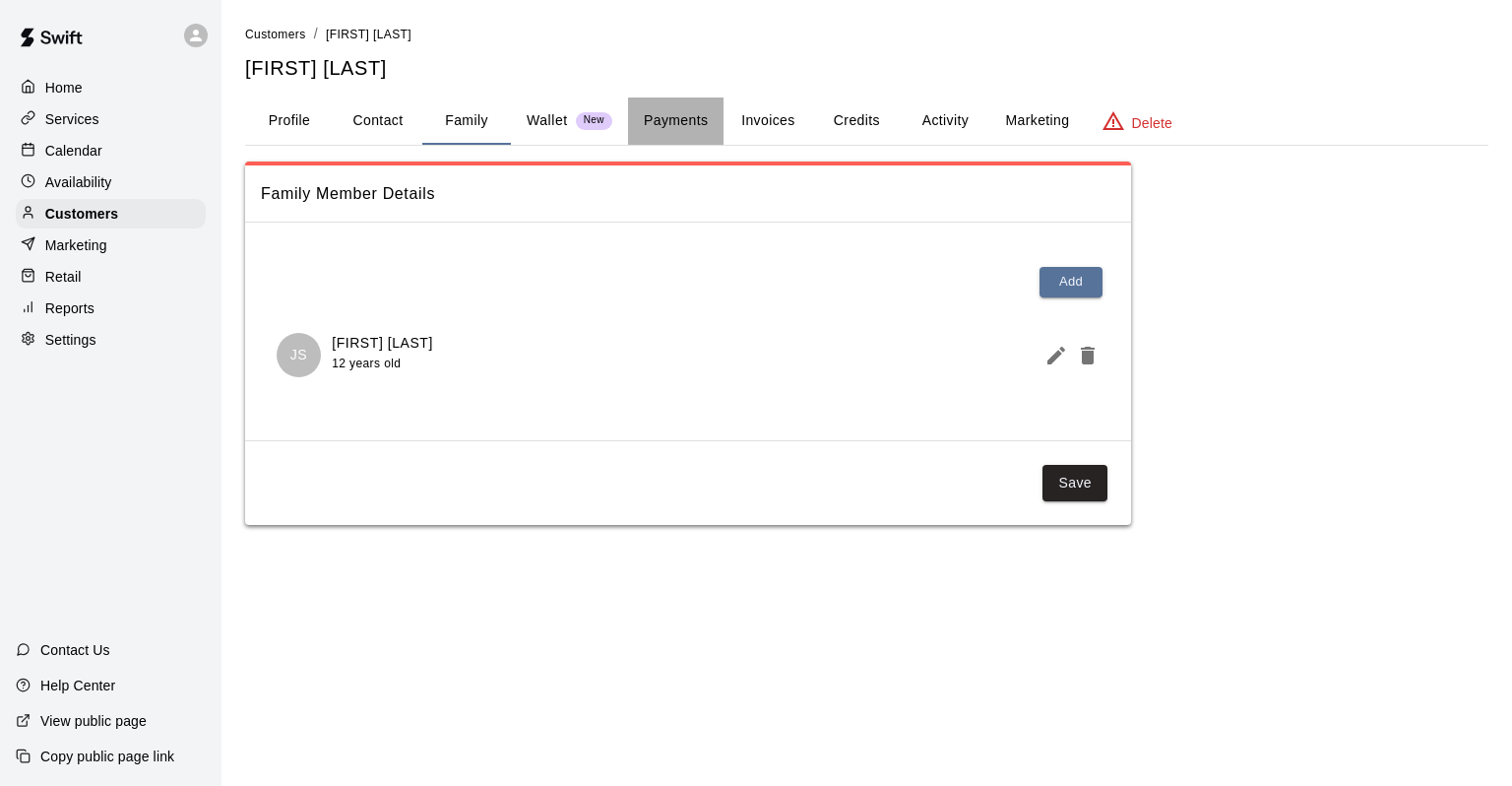 click on "Payments" at bounding box center (675, 121) 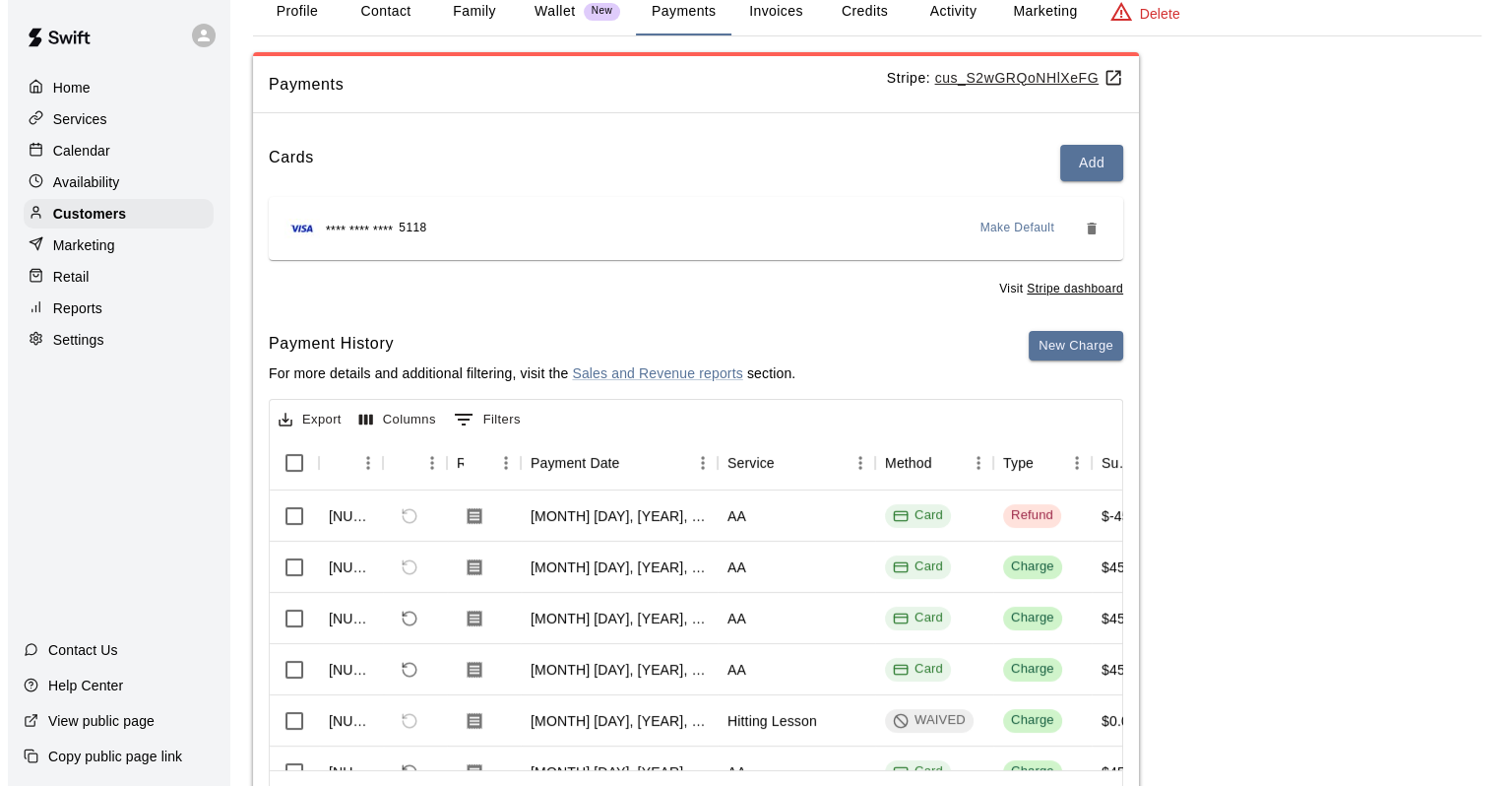 scroll, scrollTop: 0, scrollLeft: 0, axis: both 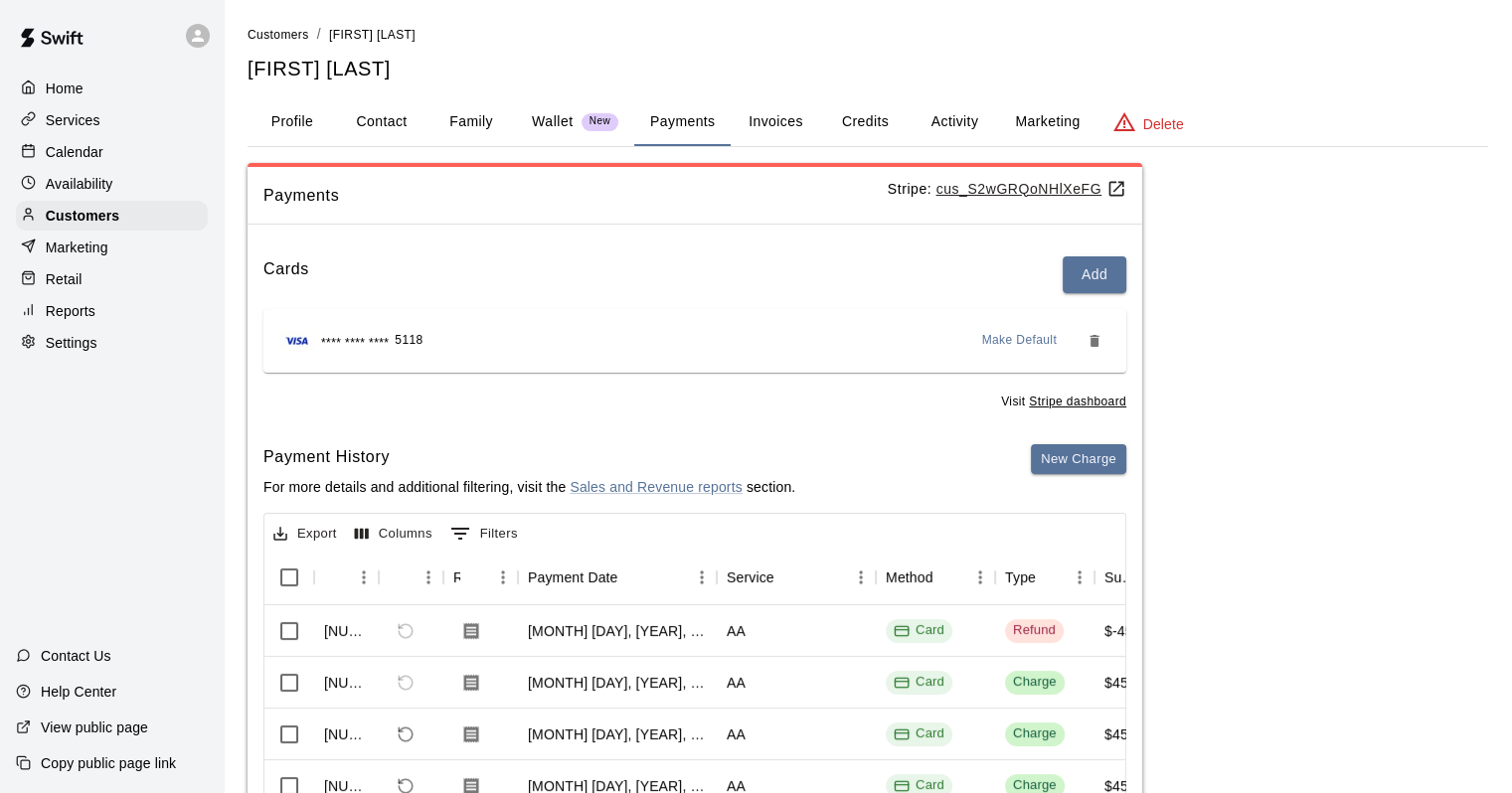 click on "Activity" at bounding box center [954, 122] 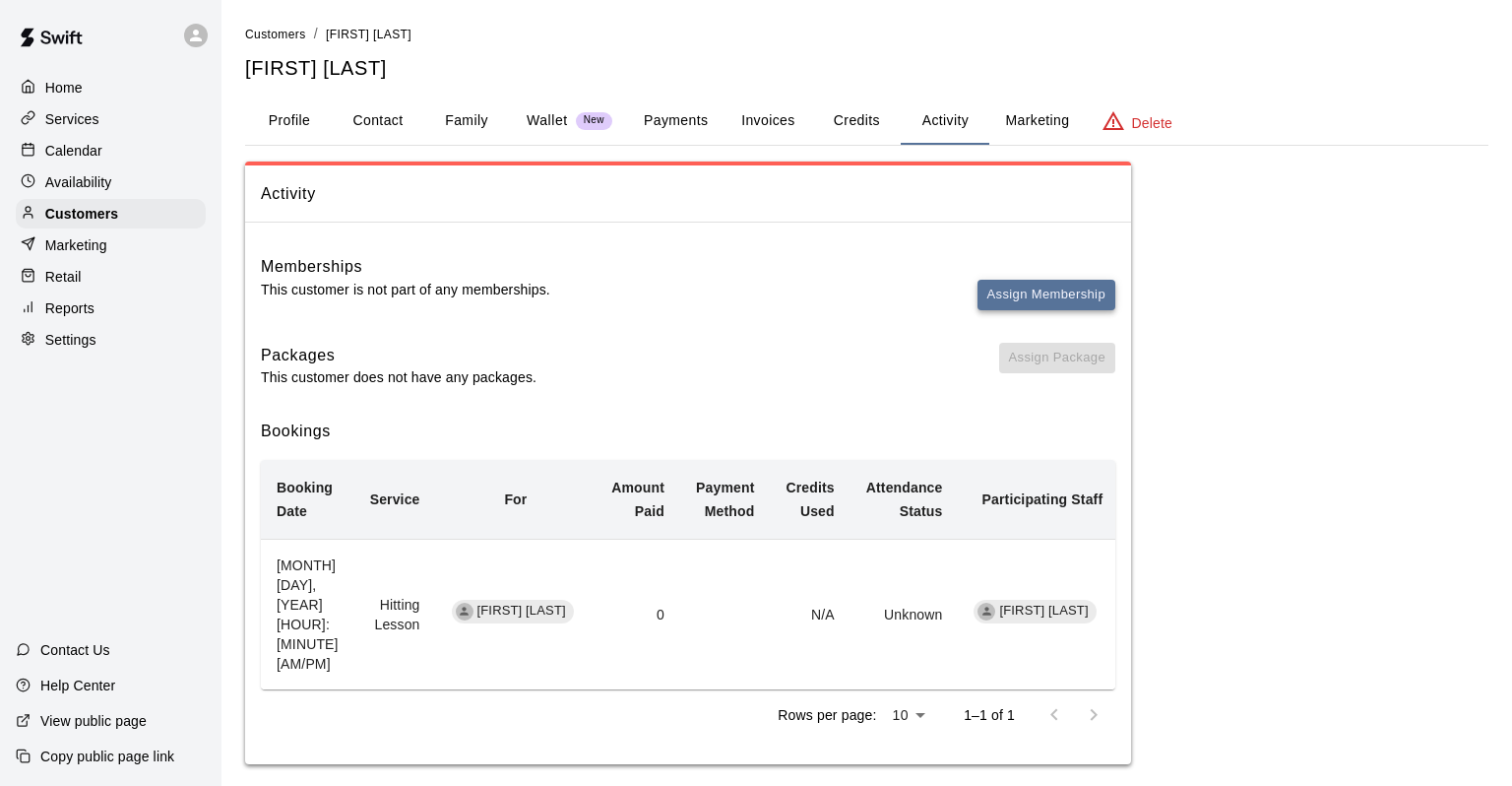 click on "Assign Membership" at bounding box center (1046, 295) 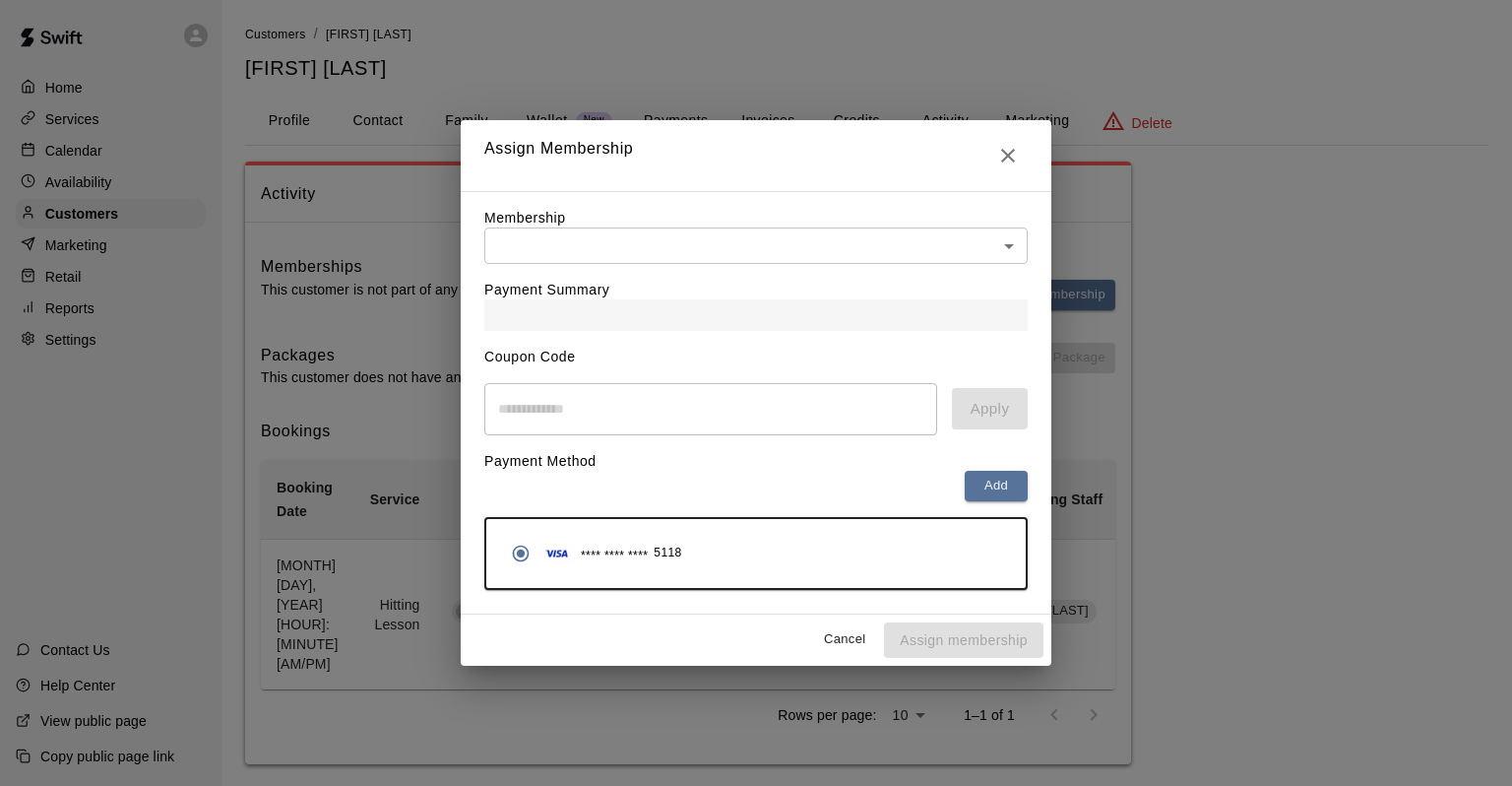 click on "Home Services Calendar Availability Customers Marketing Retail Reports Settings Contact Us Help Center View public page Copy public page link Customers / Judy Wilson Judy Wilson Profile Contact Family Wallet New Payments Invoices Credits Activity Marketing Delete Activity Memberships This customer is not part of any memberships. Assign Membership Packages This customer does not have any packages. Assign Package Bookings Booking Date   Service For Amount Paid Payment Method Credits Used Attendance Status Participating Staff April 24, 2025 6:00 PM Hitting Lesson Judy Wilson 0 N/A Unknown Ashley Collier Rows per page: 10 ** 1–1 of 1 Swift - Edit Customer Close cross-small Assign Membership Membership ​ ​ Payment Summary Coupon Code ​ Apply Payment Method   Add **** **** **** 5118 Cancel Assign membership" at bounding box center (756, 402) 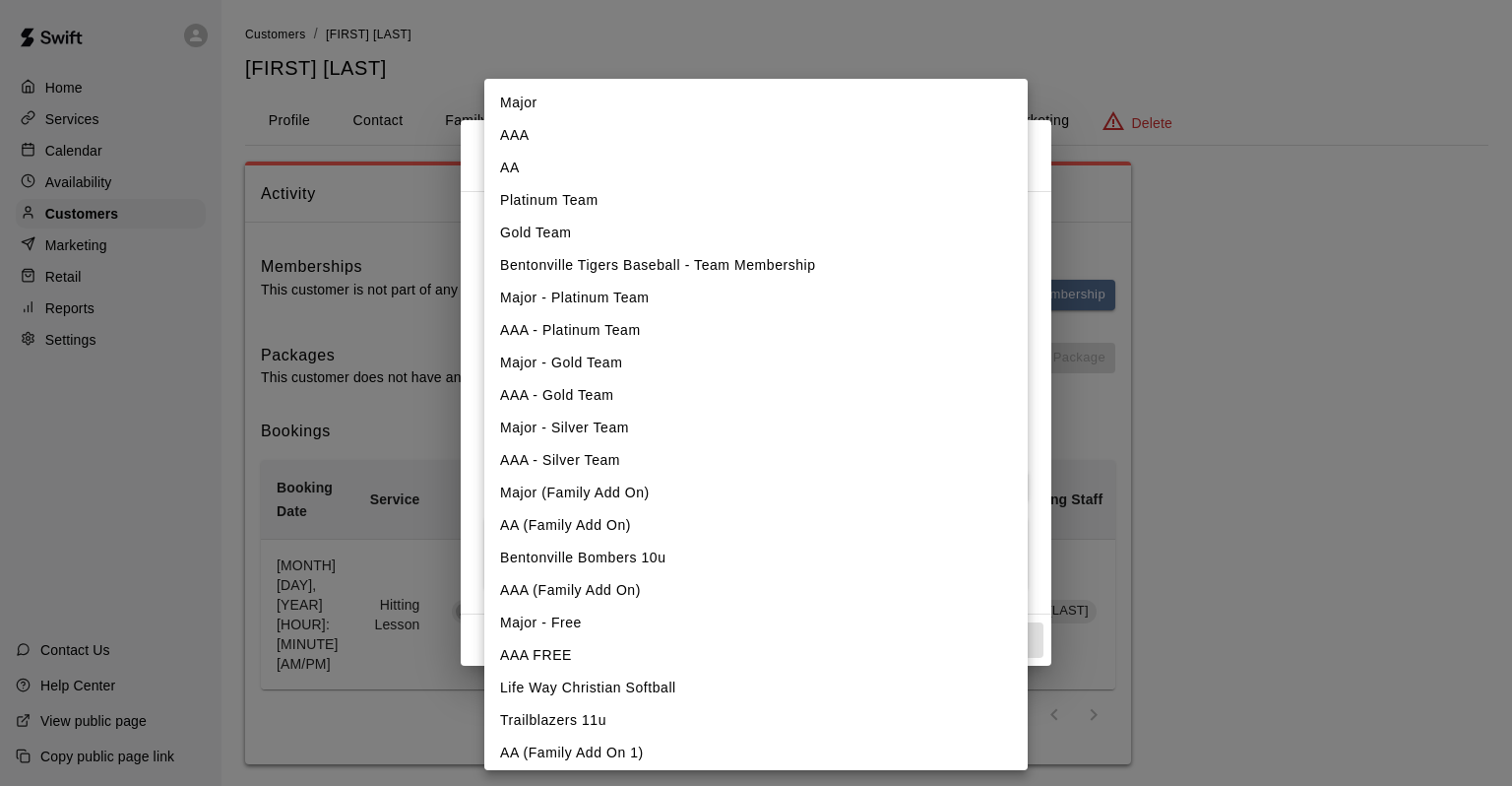 click on "AA" at bounding box center [756, 167] 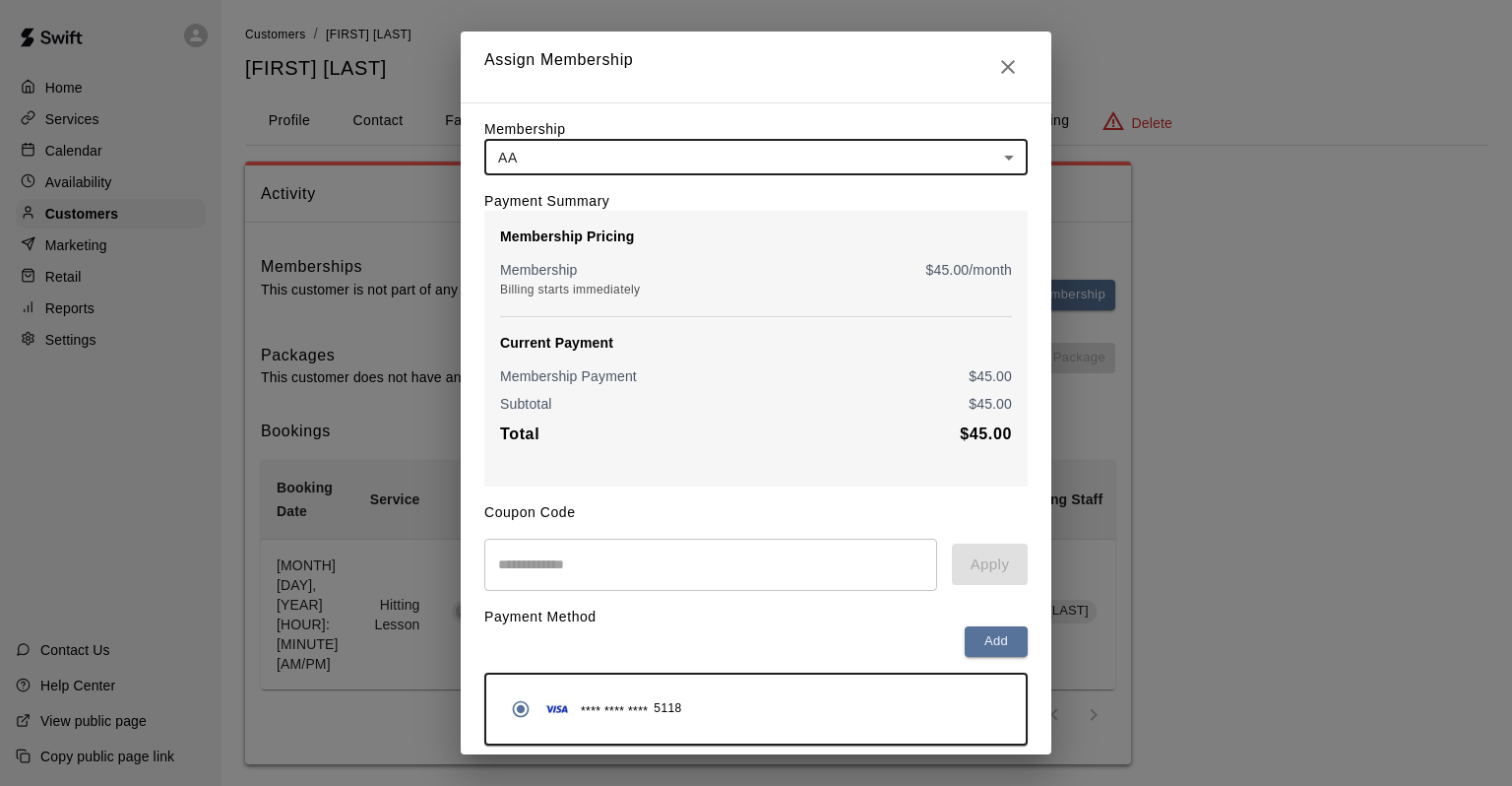 scroll, scrollTop: 78, scrollLeft: 0, axis: vertical 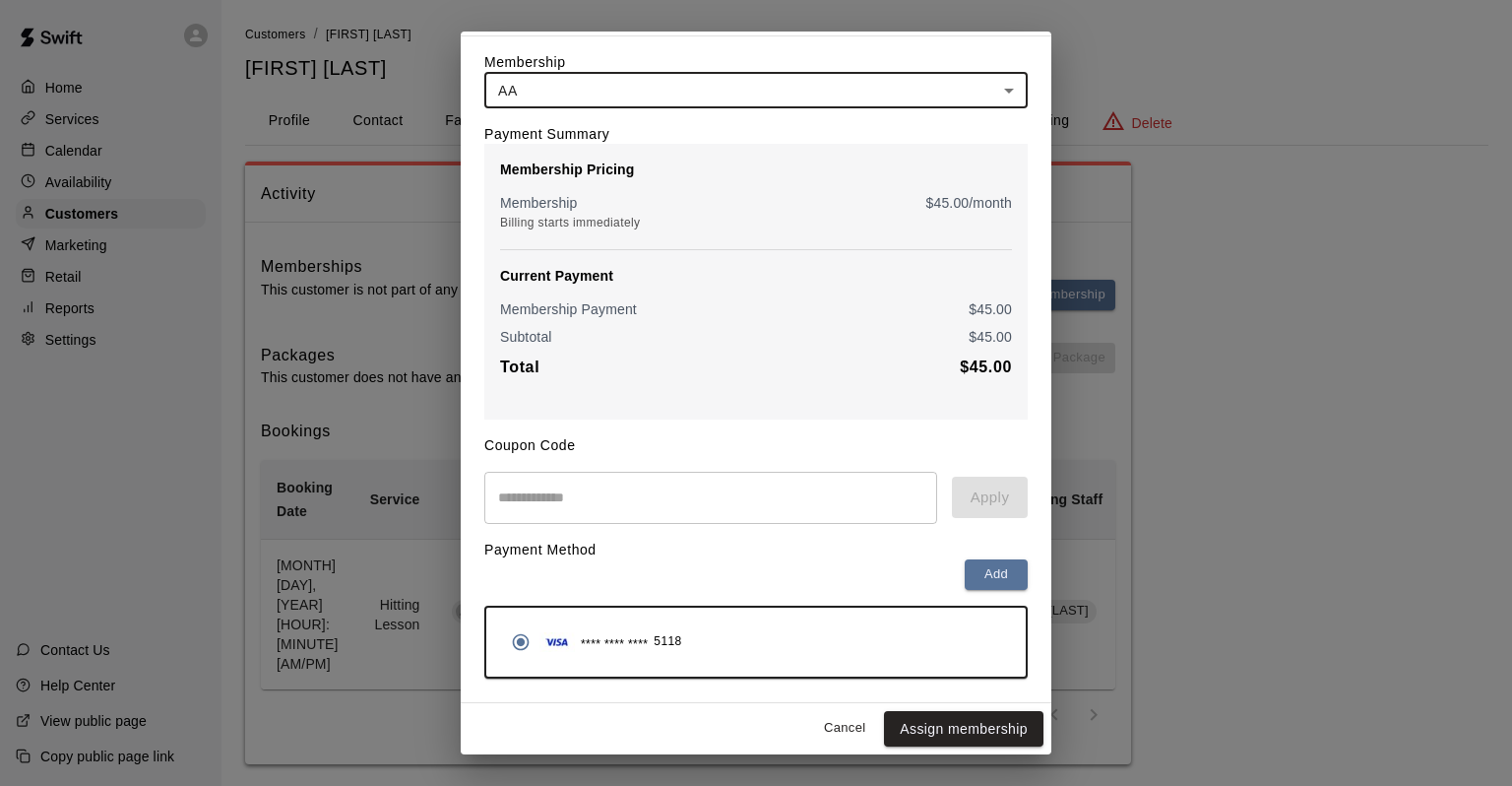 click on "Assign membership" at bounding box center [964, 729] 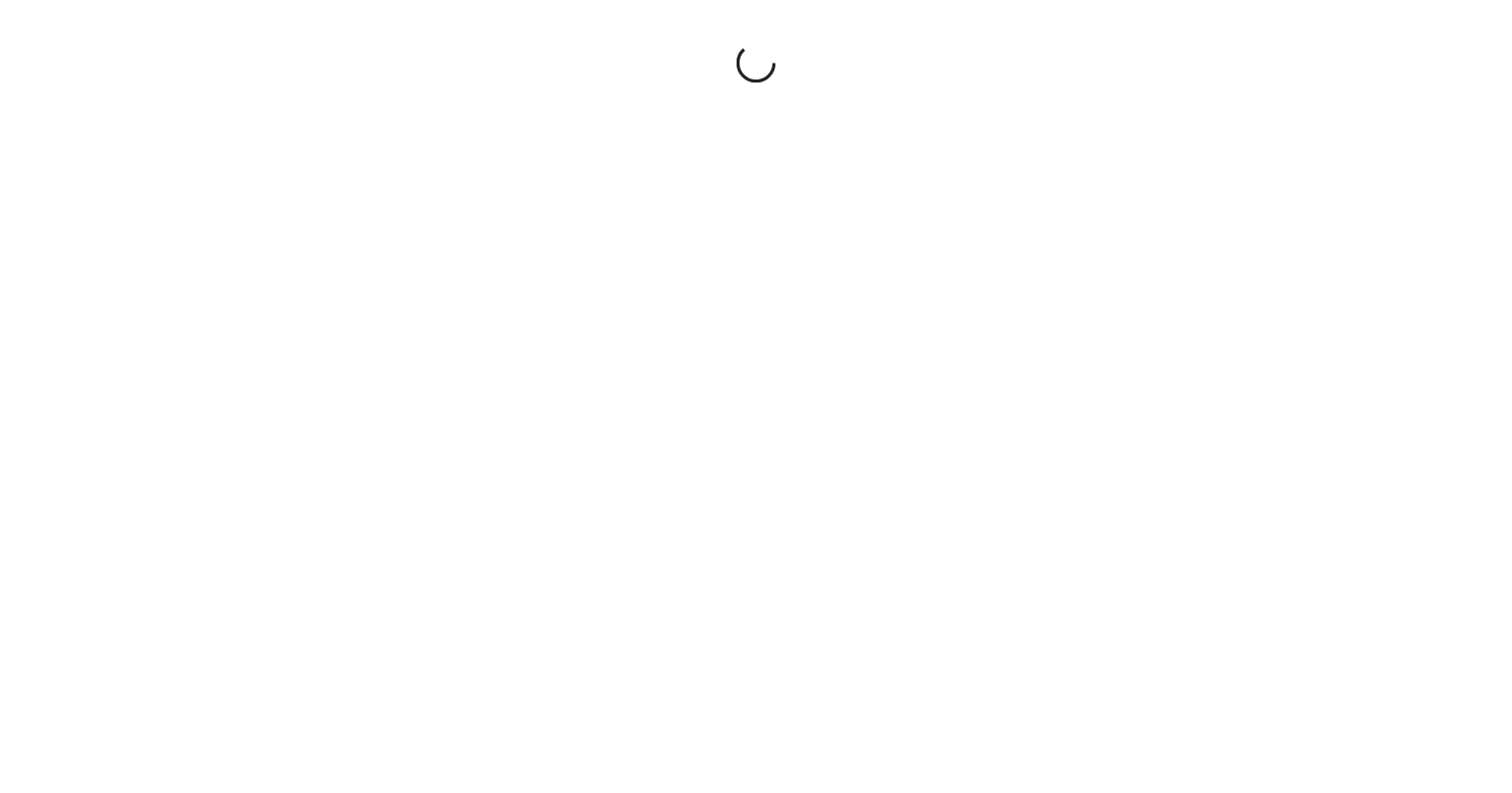 scroll, scrollTop: 0, scrollLeft: 0, axis: both 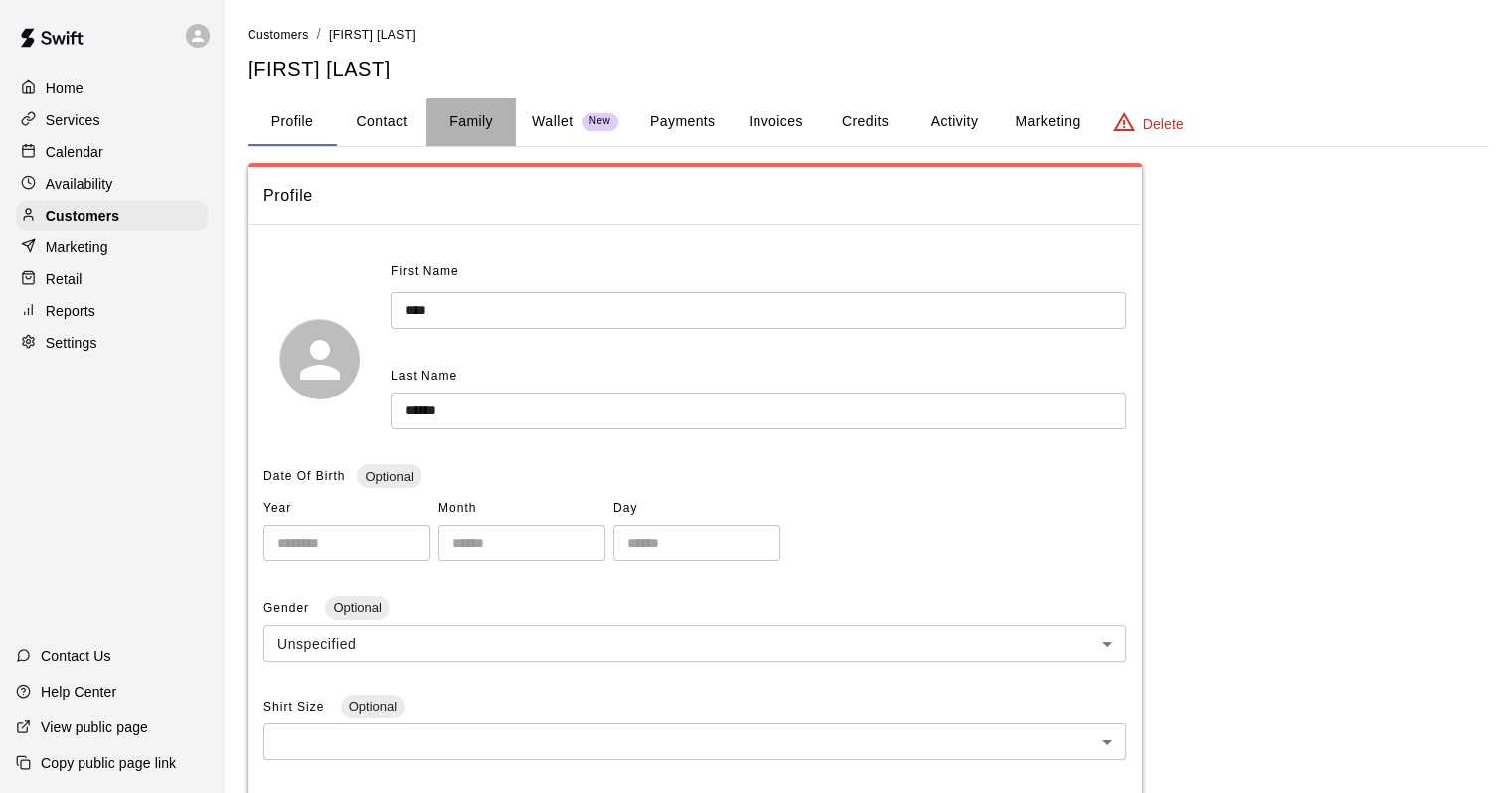 click on "Family" at bounding box center (471, 122) 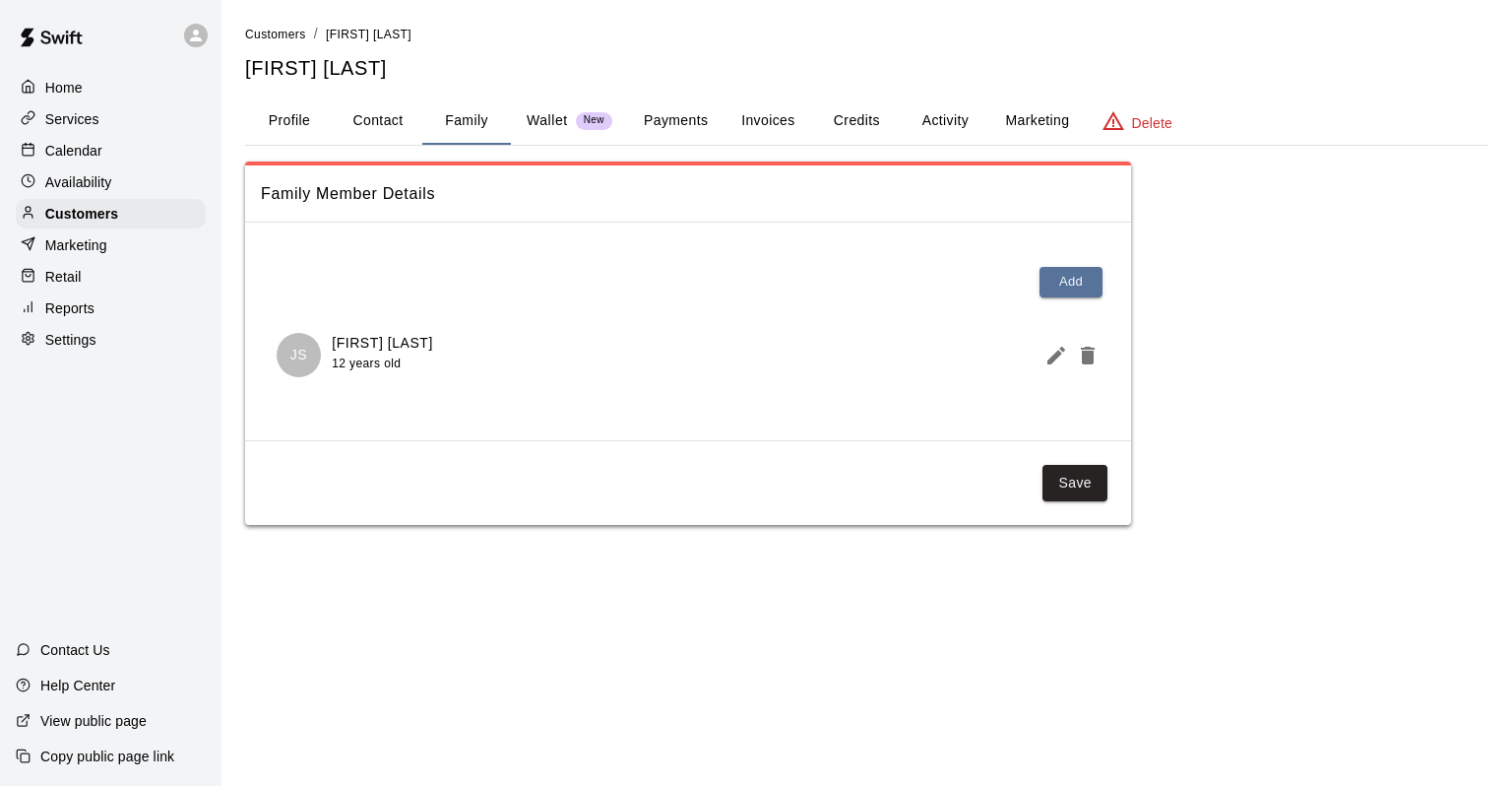 click on "Payments" at bounding box center (675, 121) 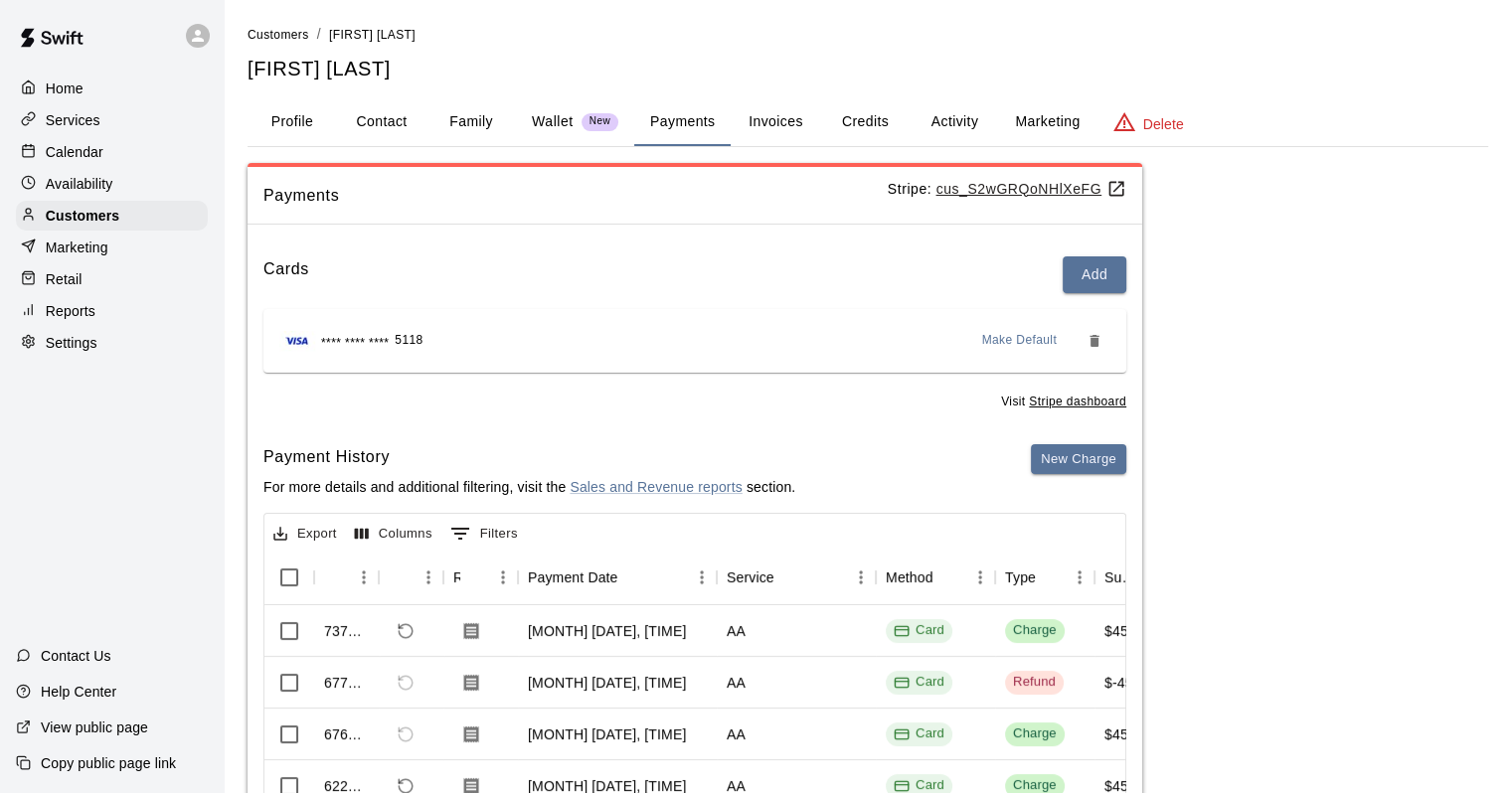 click on "**** **** **** 5118 Make Default" at bounding box center (695, 341) 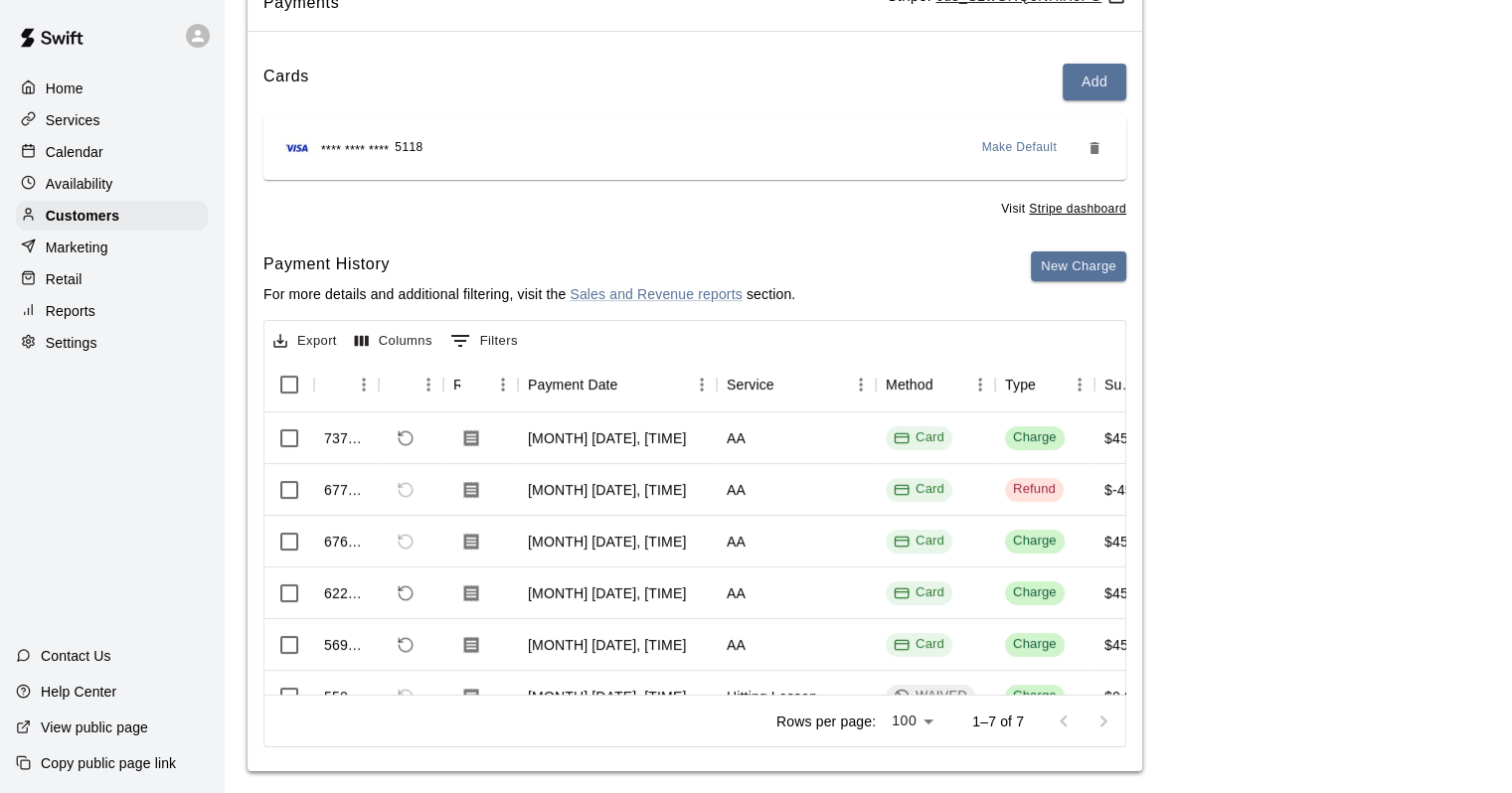 scroll, scrollTop: 199, scrollLeft: 0, axis: vertical 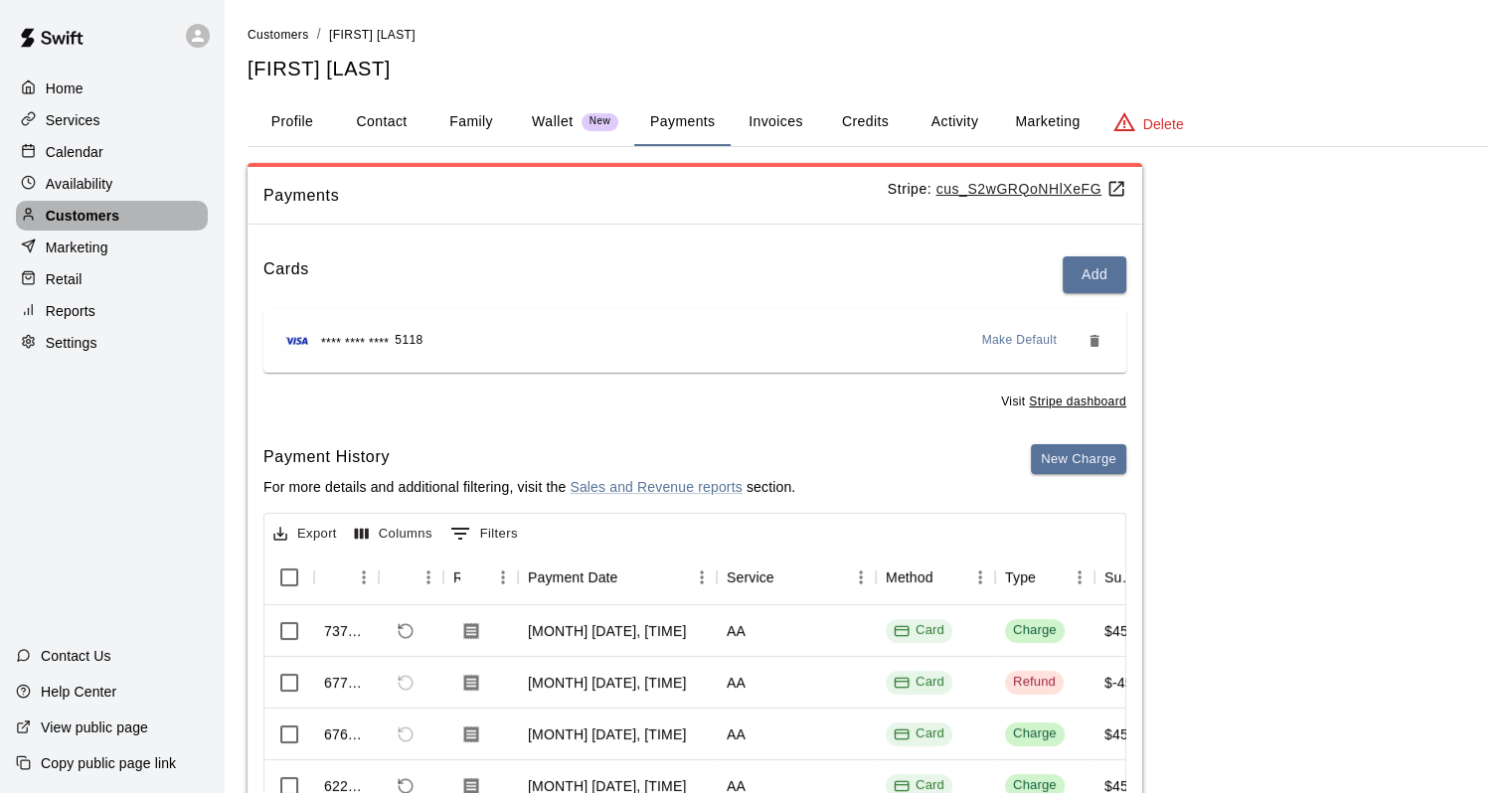 click on "Customers" at bounding box center (83, 216) 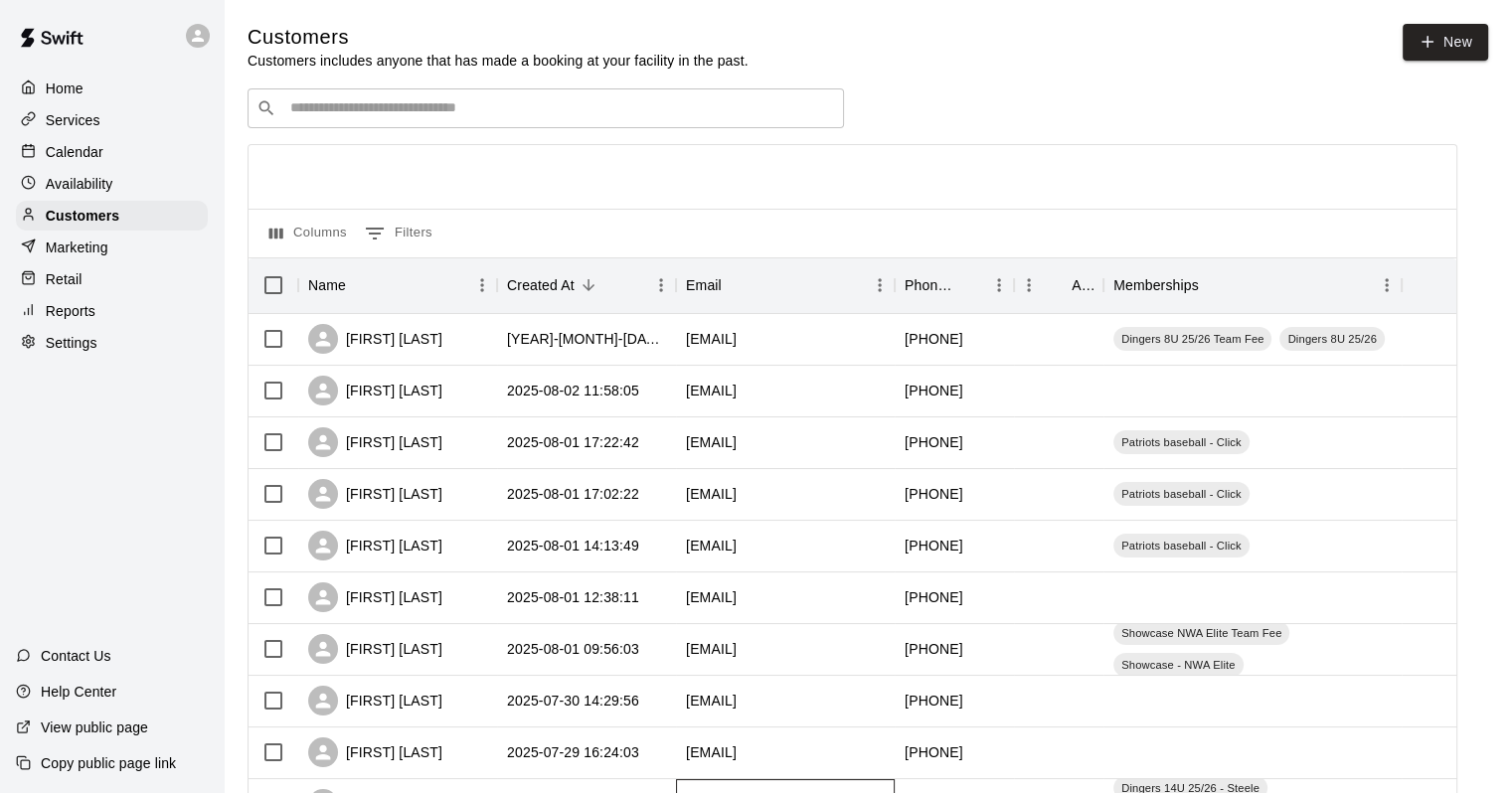 click on "[EMAIL]" at bounding box center (785, 805) 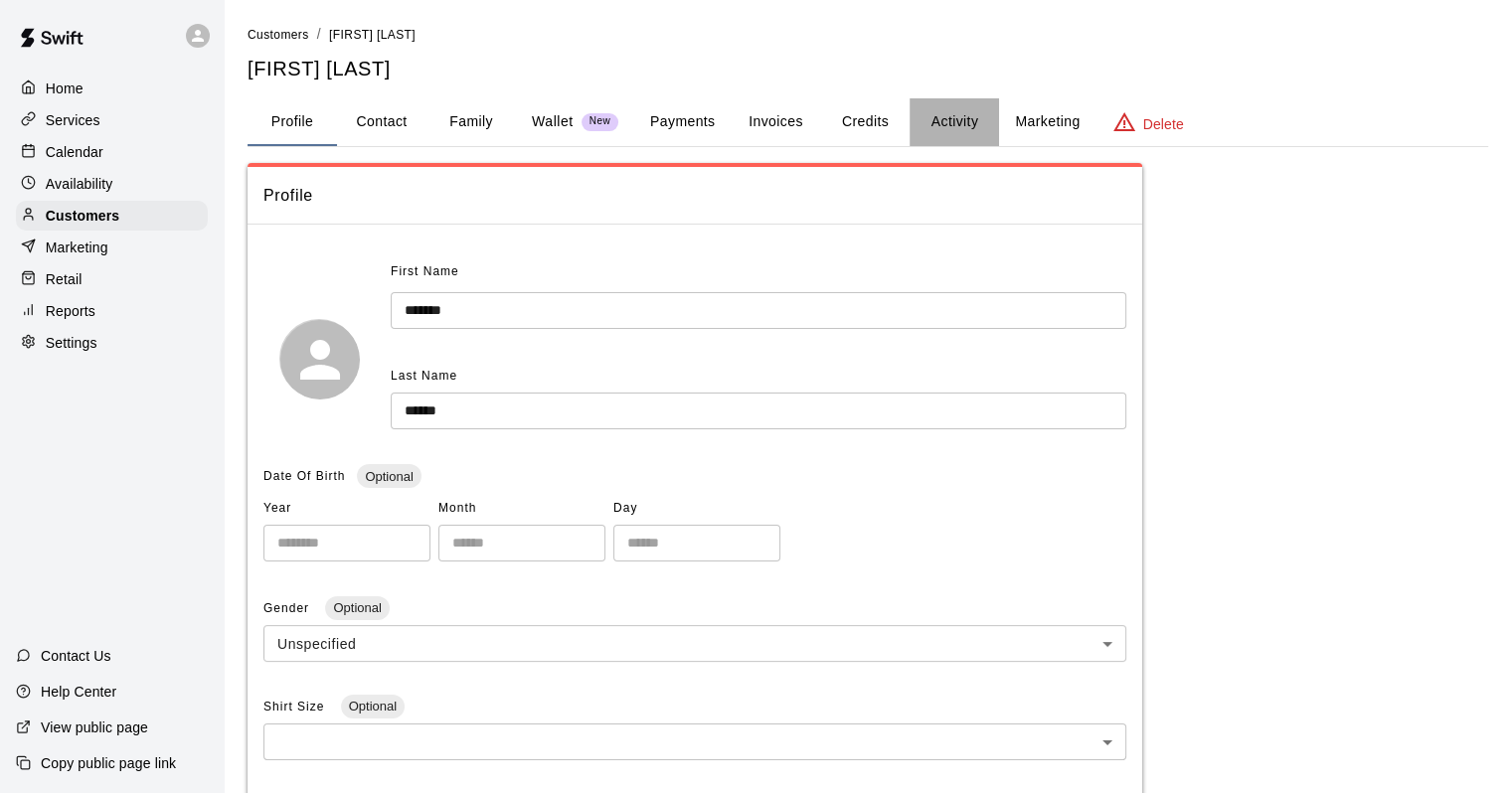 click on "Activity" at bounding box center [954, 122] 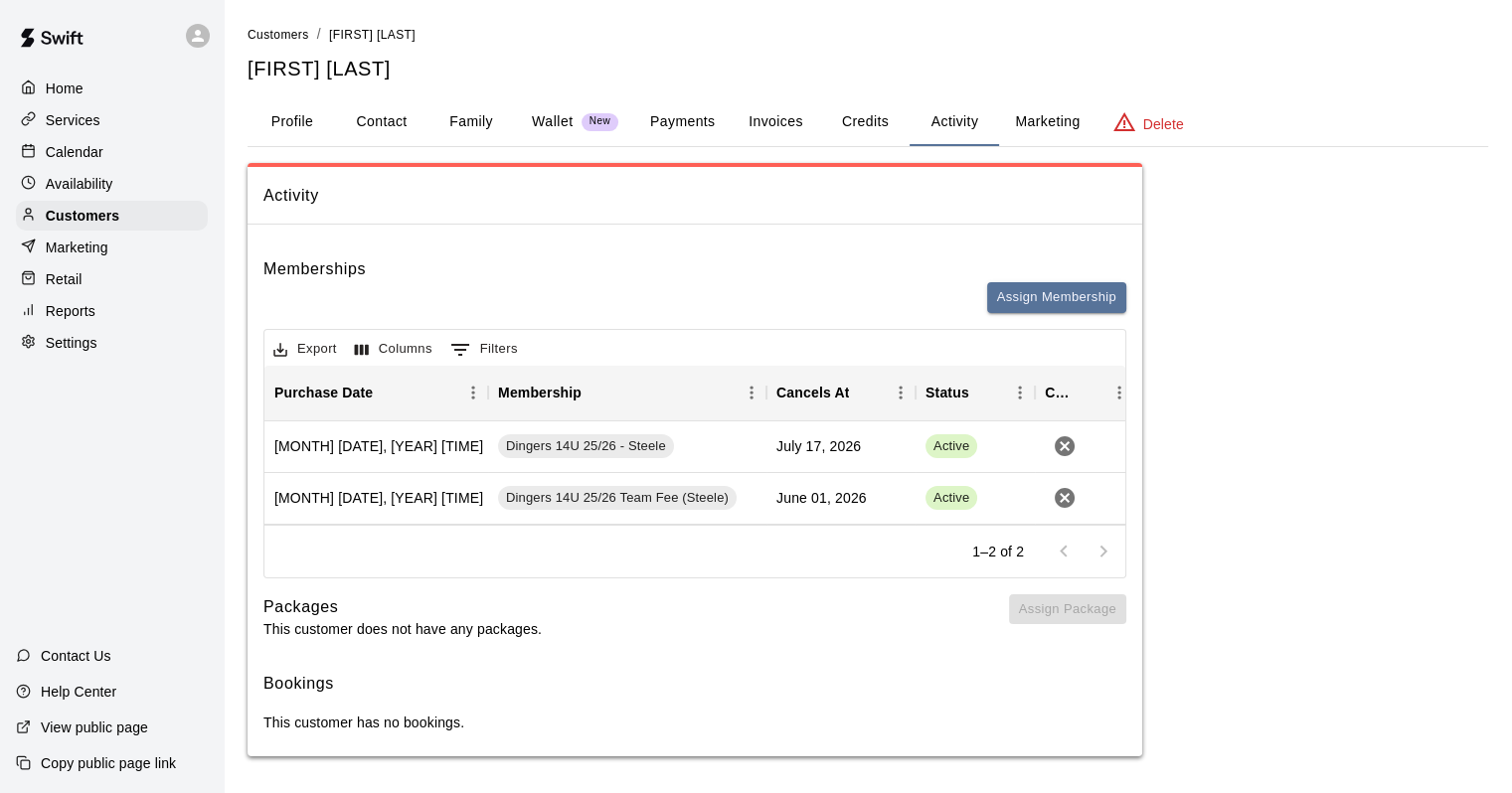 click on "Contact" at bounding box center (382, 122) 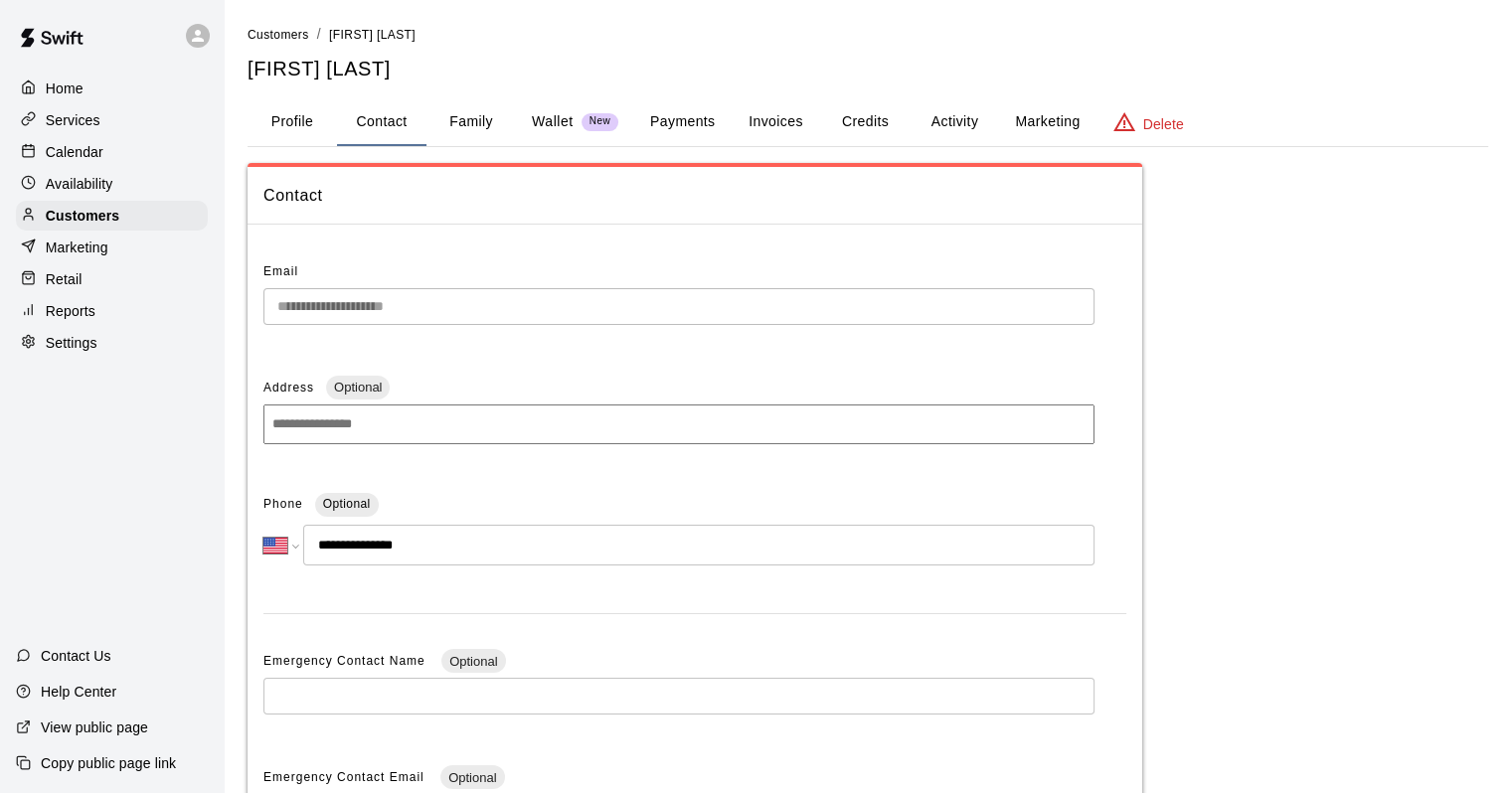 click on "**********" at bounding box center (868, 559) 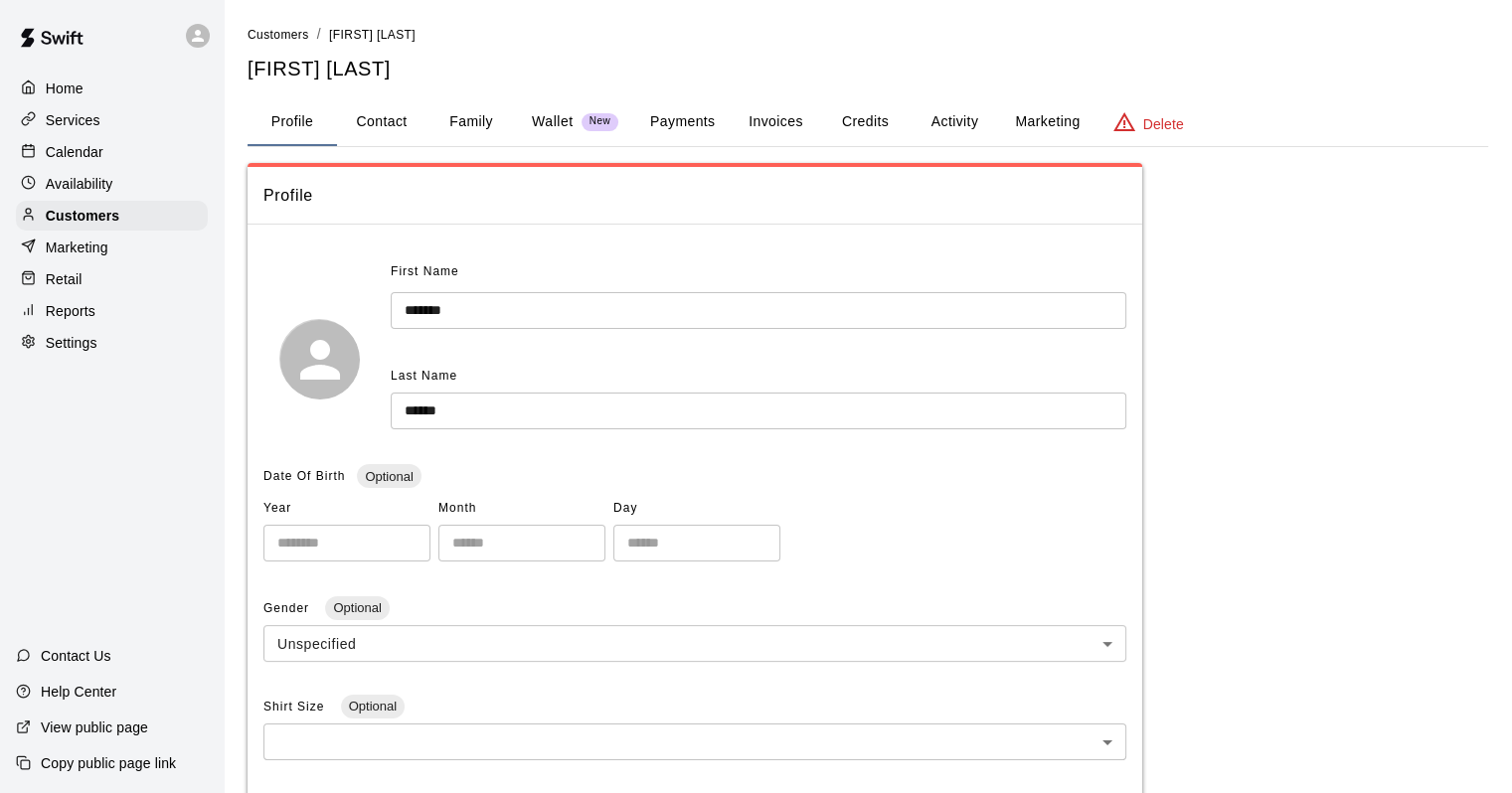 click on "Profile" at bounding box center (292, 122) 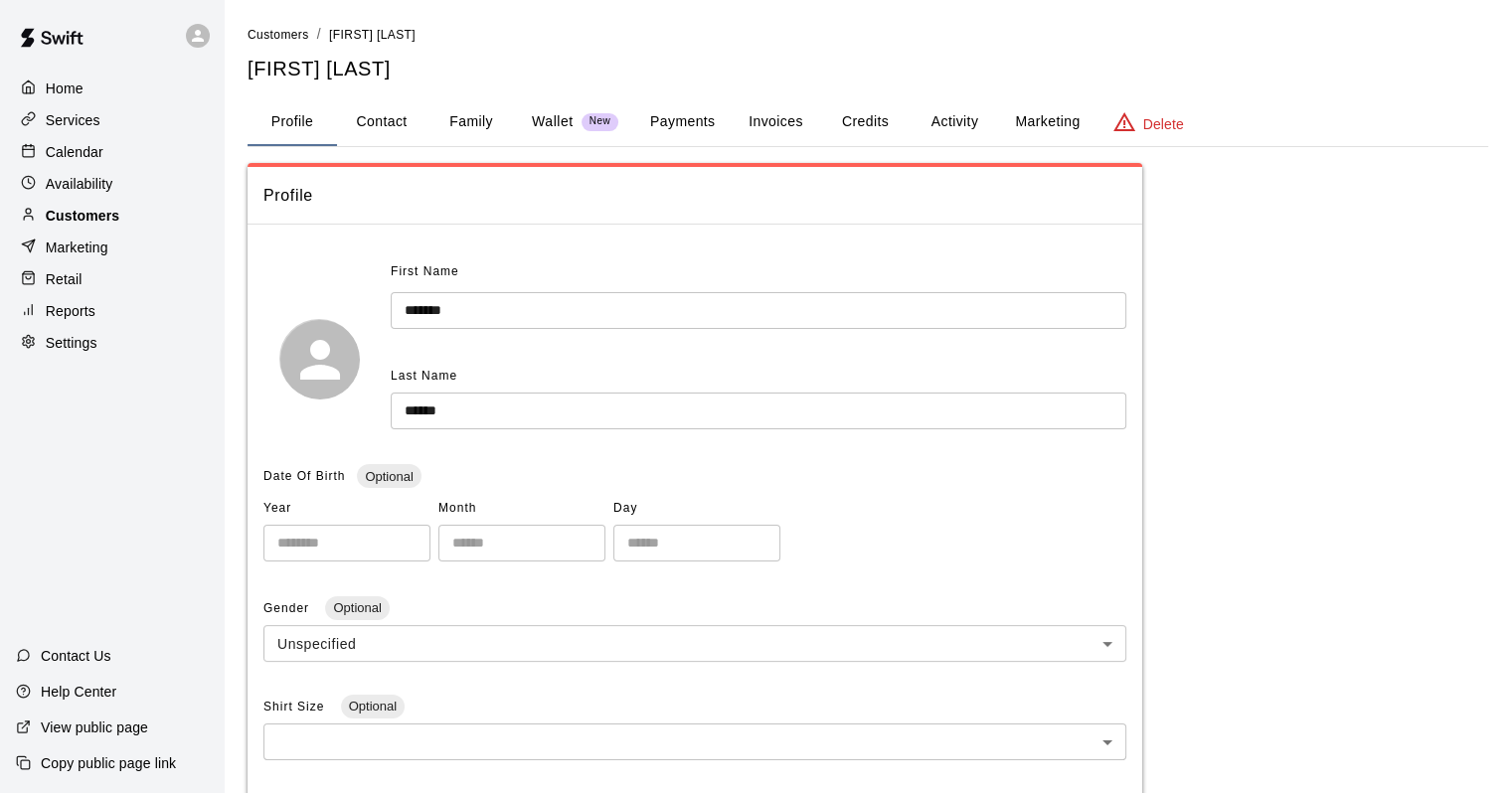 click on "Customers" at bounding box center [83, 216] 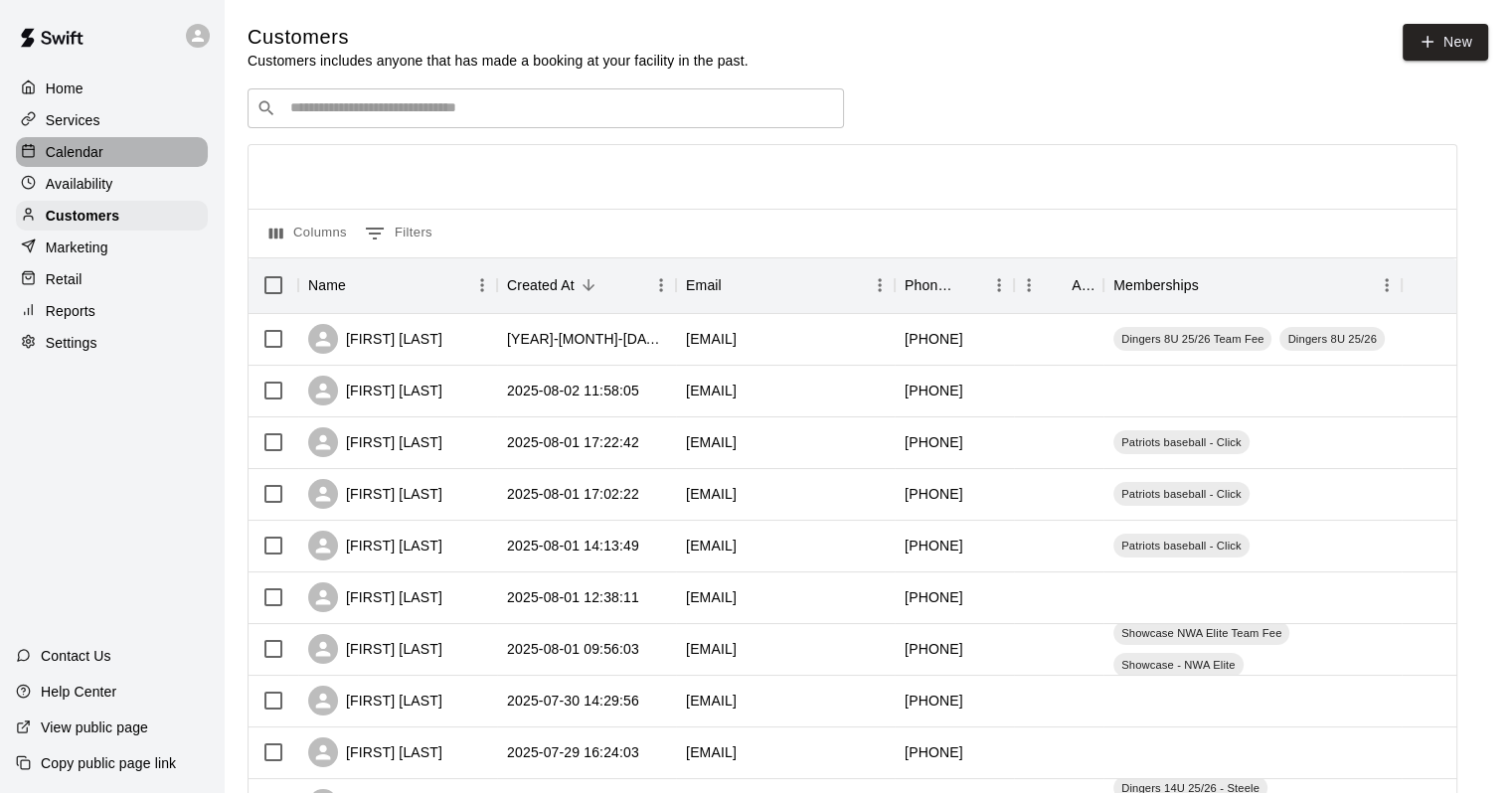 click on "Calendar" at bounding box center (75, 152) 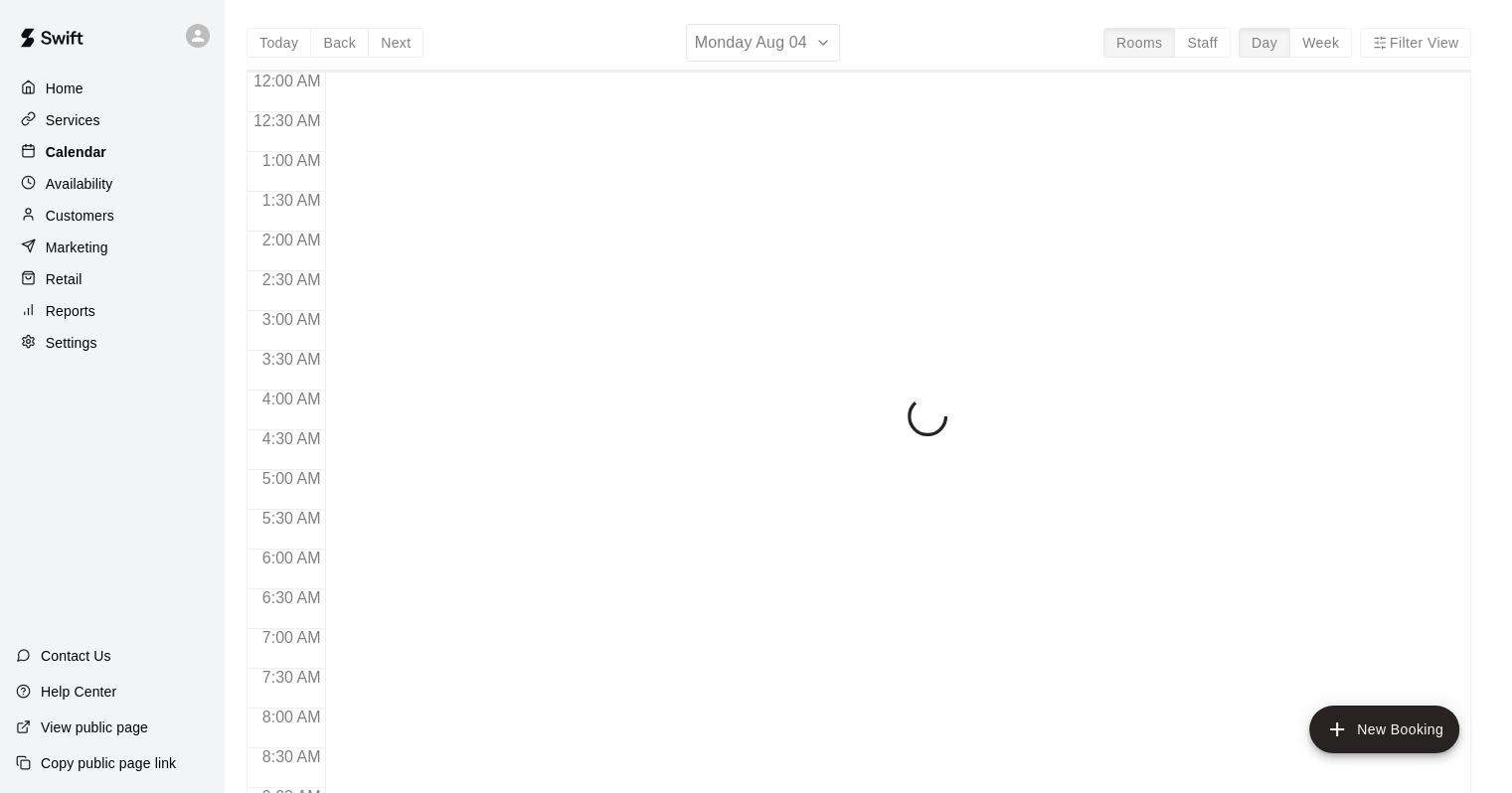 scroll, scrollTop: 1163, scrollLeft: 0, axis: vertical 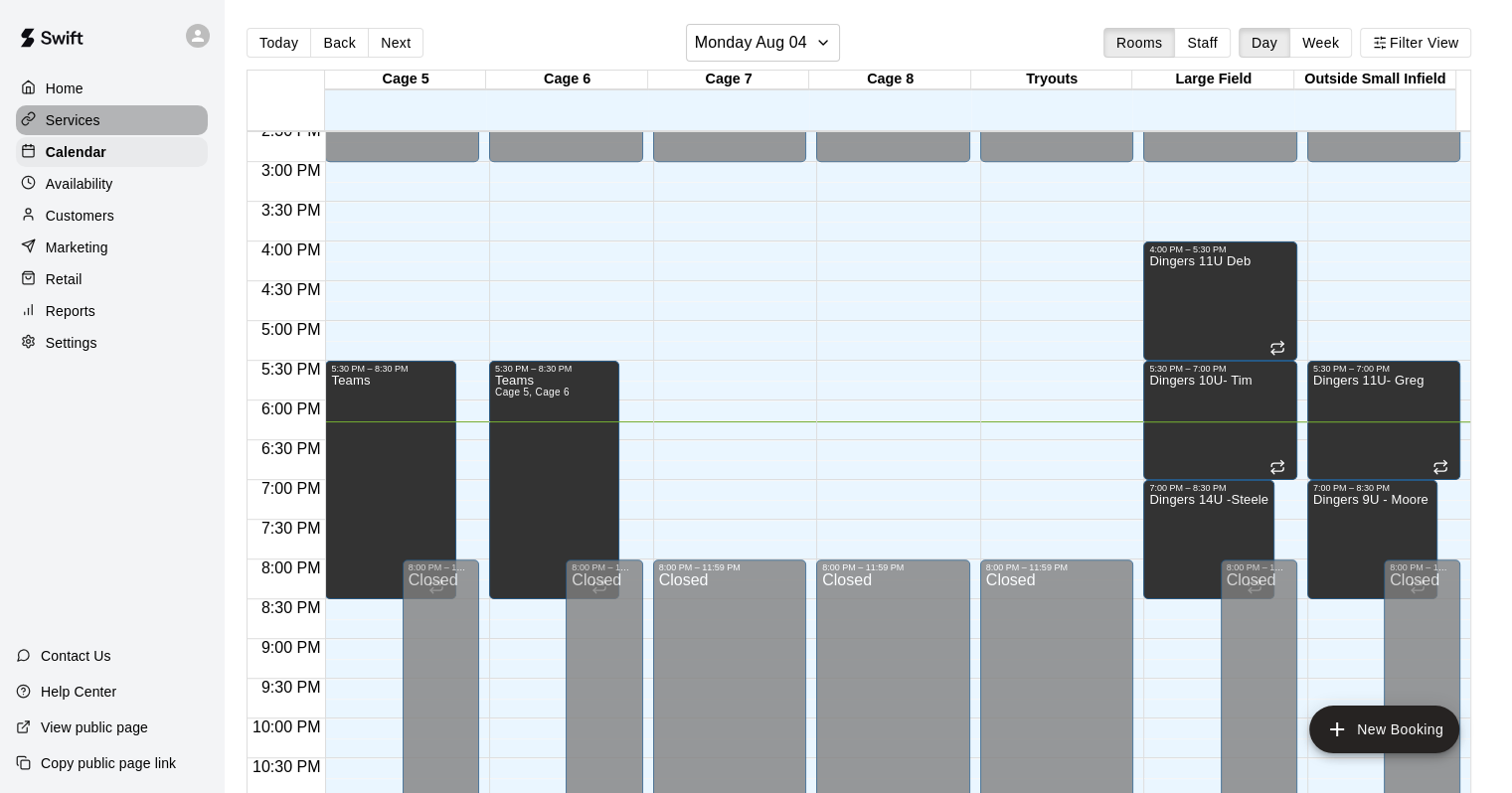 click on "Services" at bounding box center (111, 120) 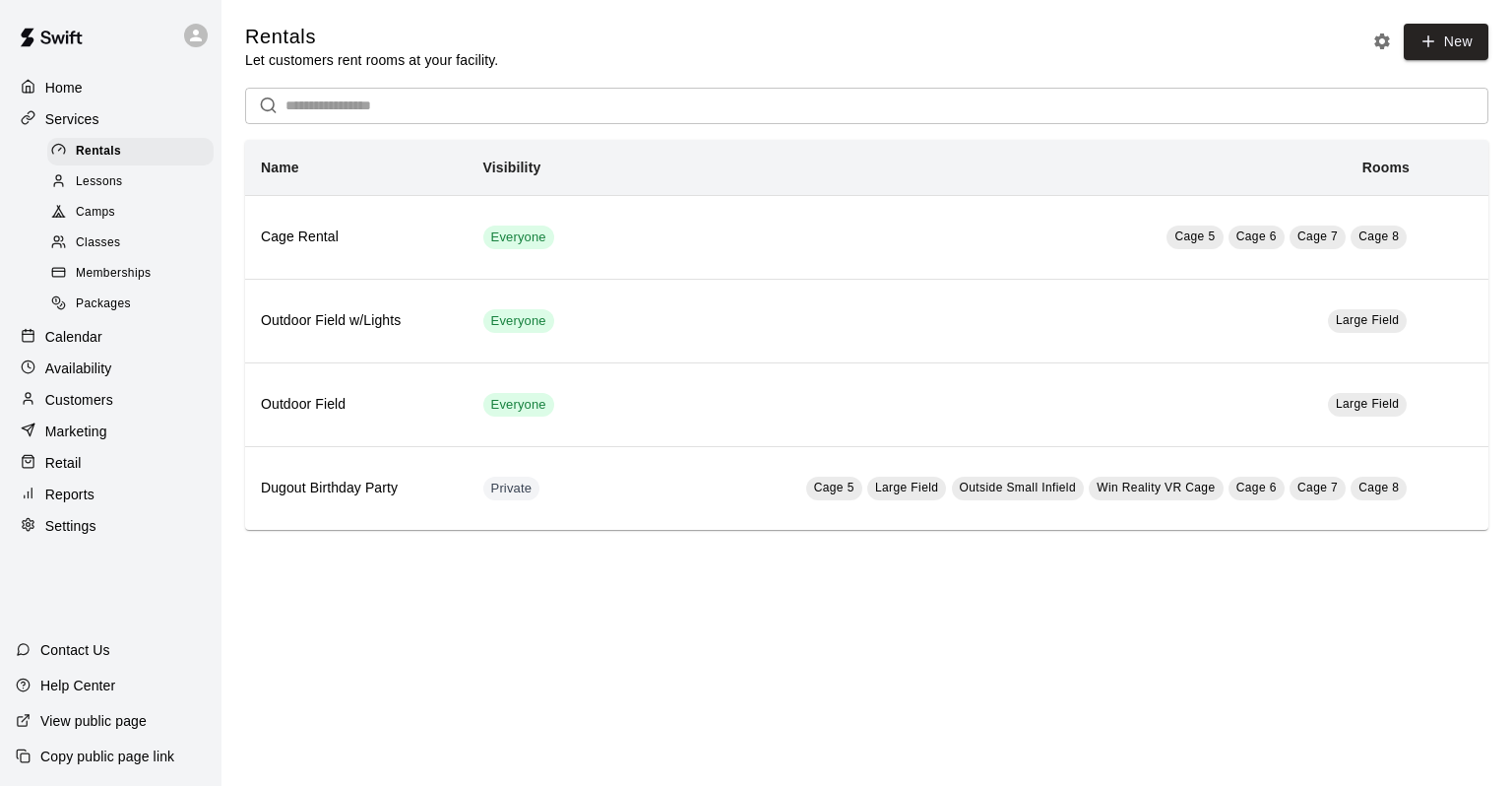 click on "Memberships" at bounding box center [113, 274] 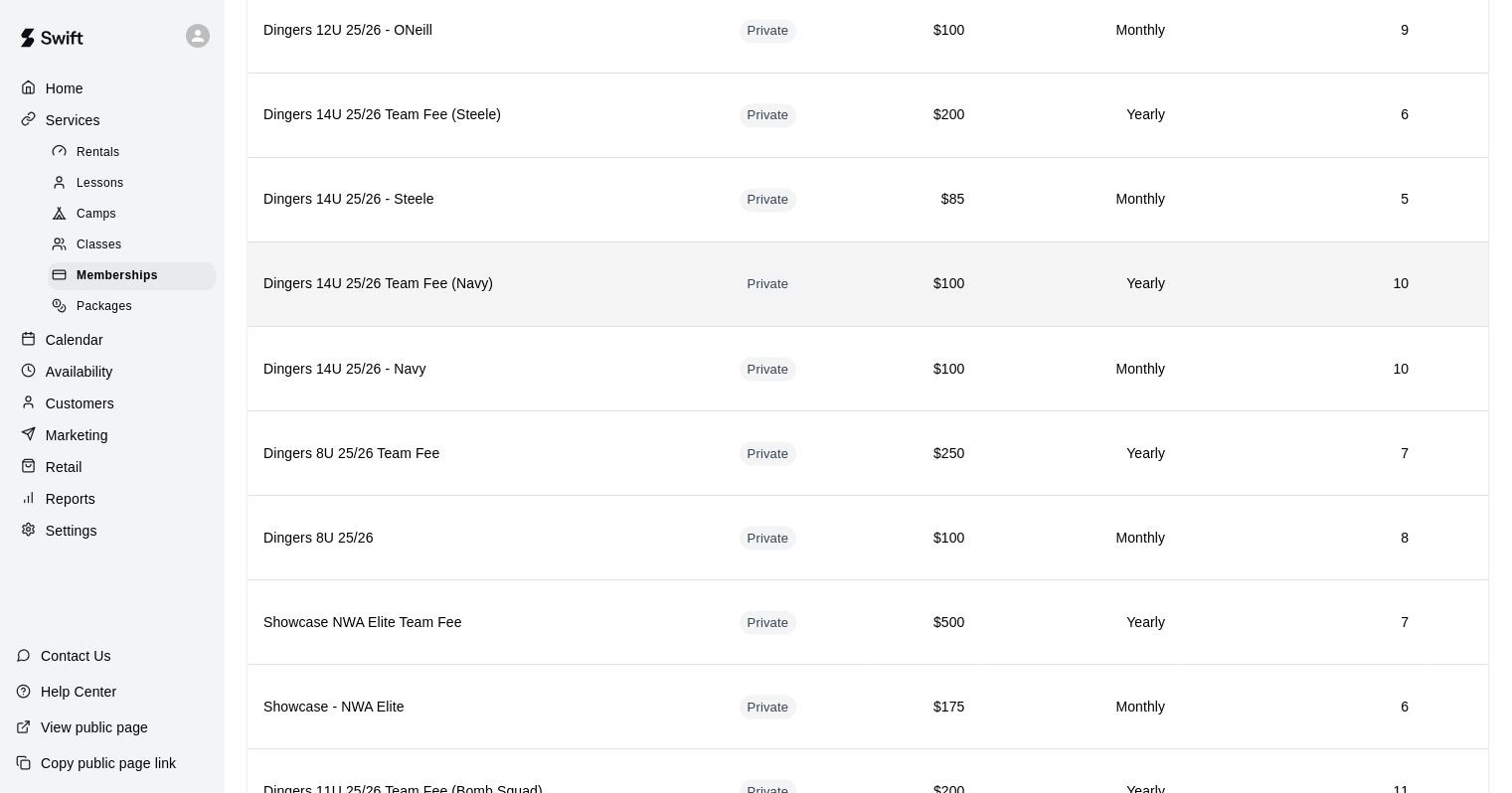 scroll, scrollTop: 3886, scrollLeft: 0, axis: vertical 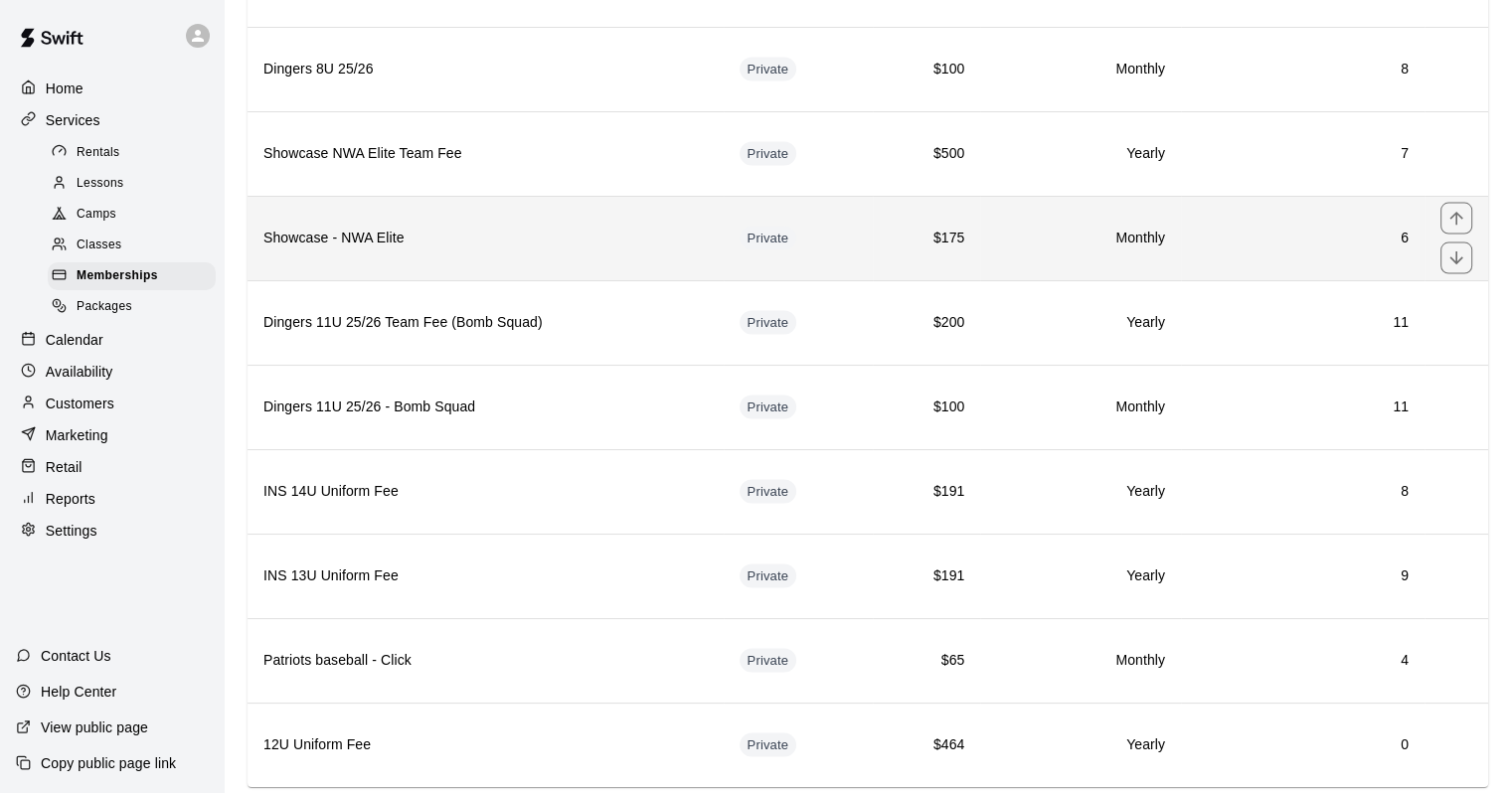 click on "Showcase - NWA Elite" at bounding box center [485, 238] 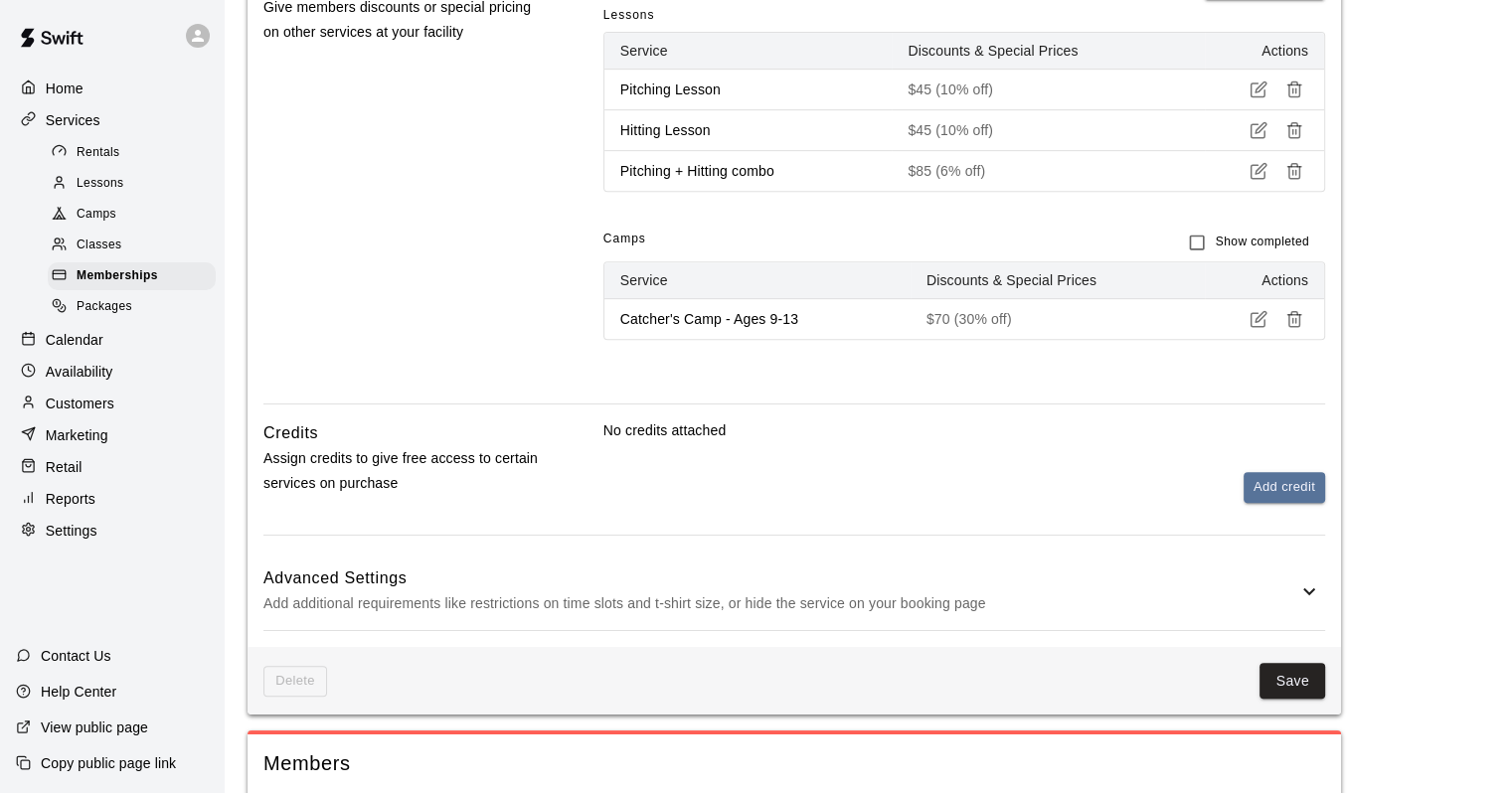 scroll, scrollTop: 994, scrollLeft: 0, axis: vertical 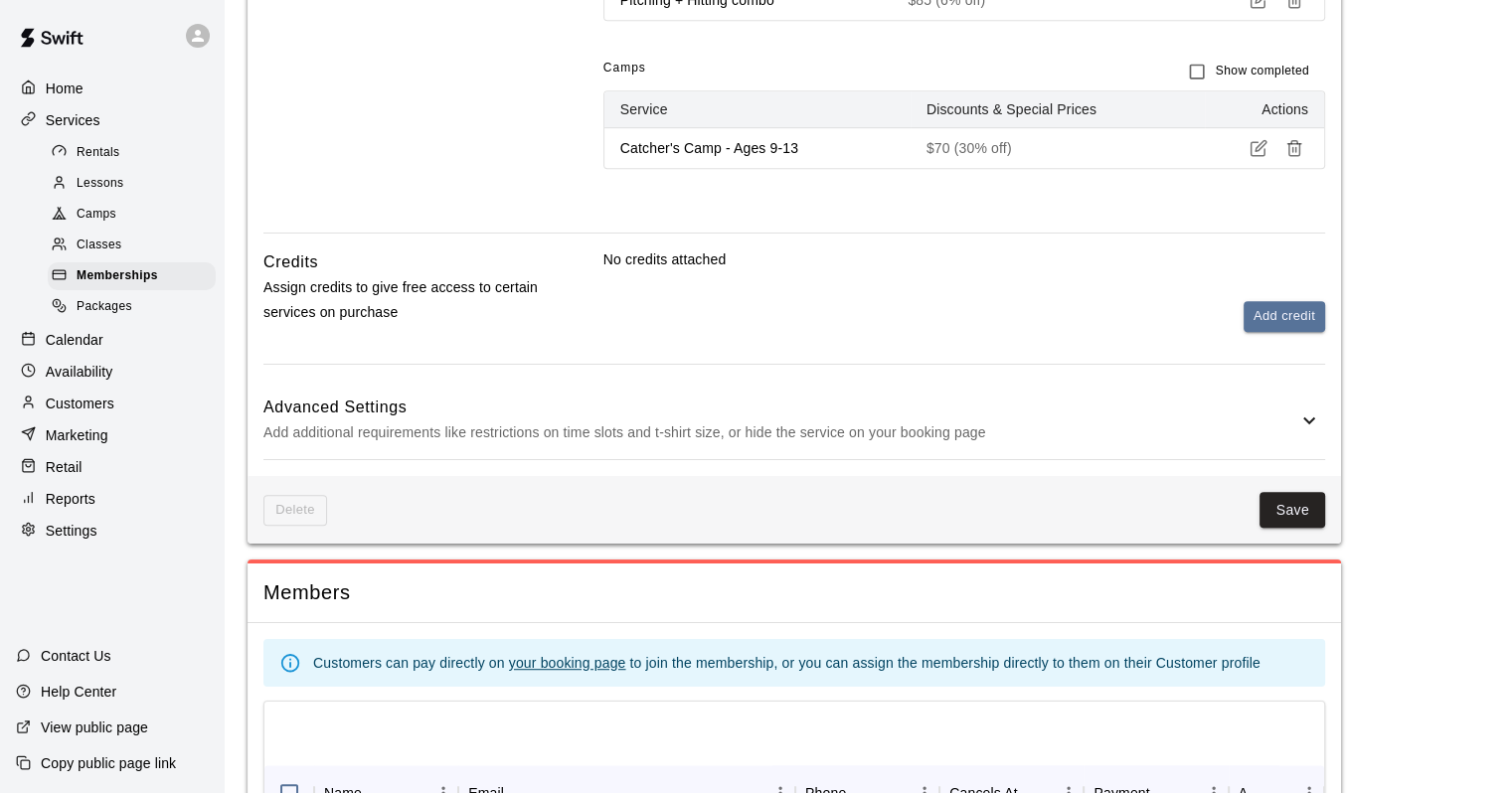 click 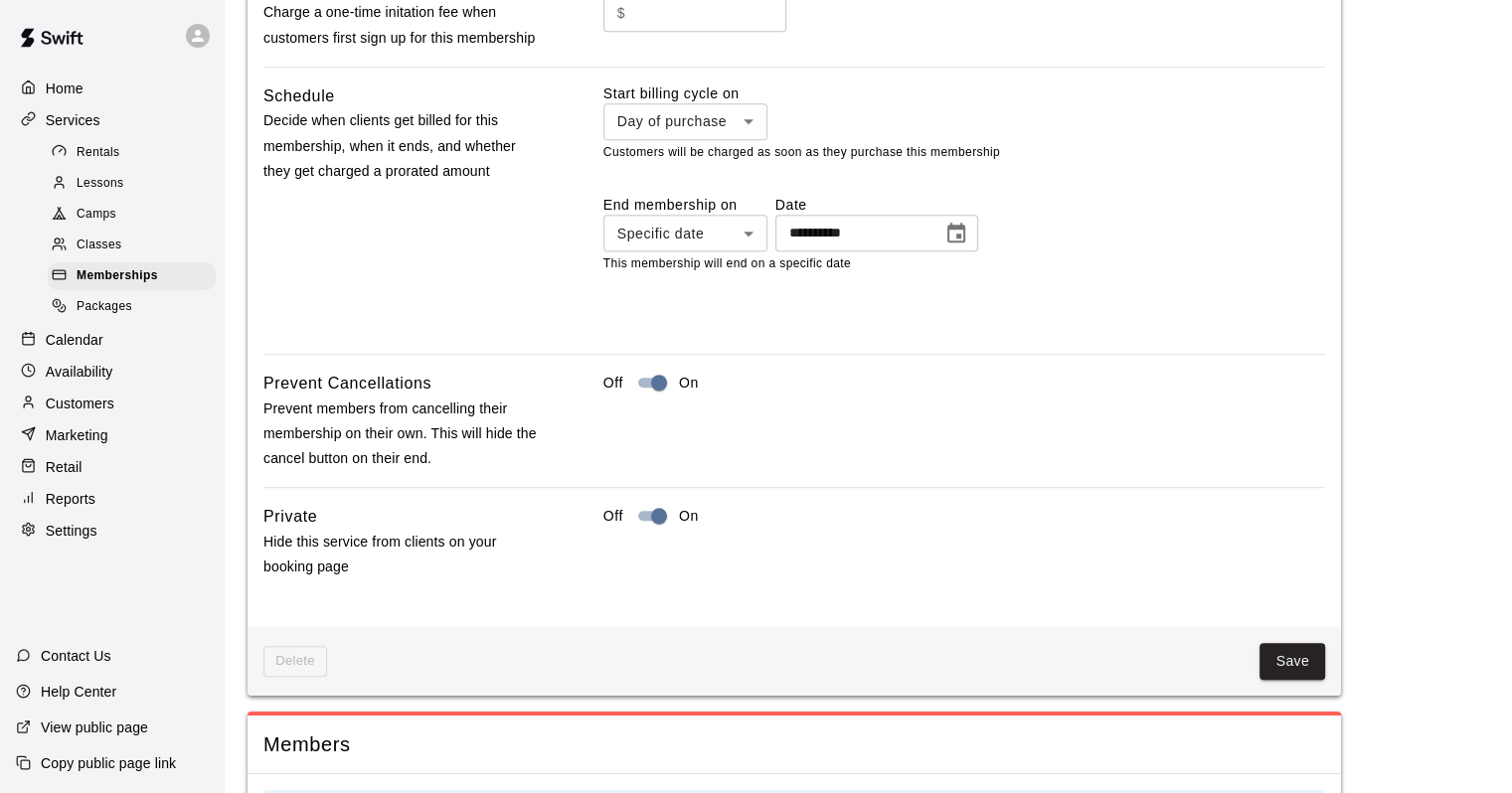 scroll, scrollTop: 1789, scrollLeft: 0, axis: vertical 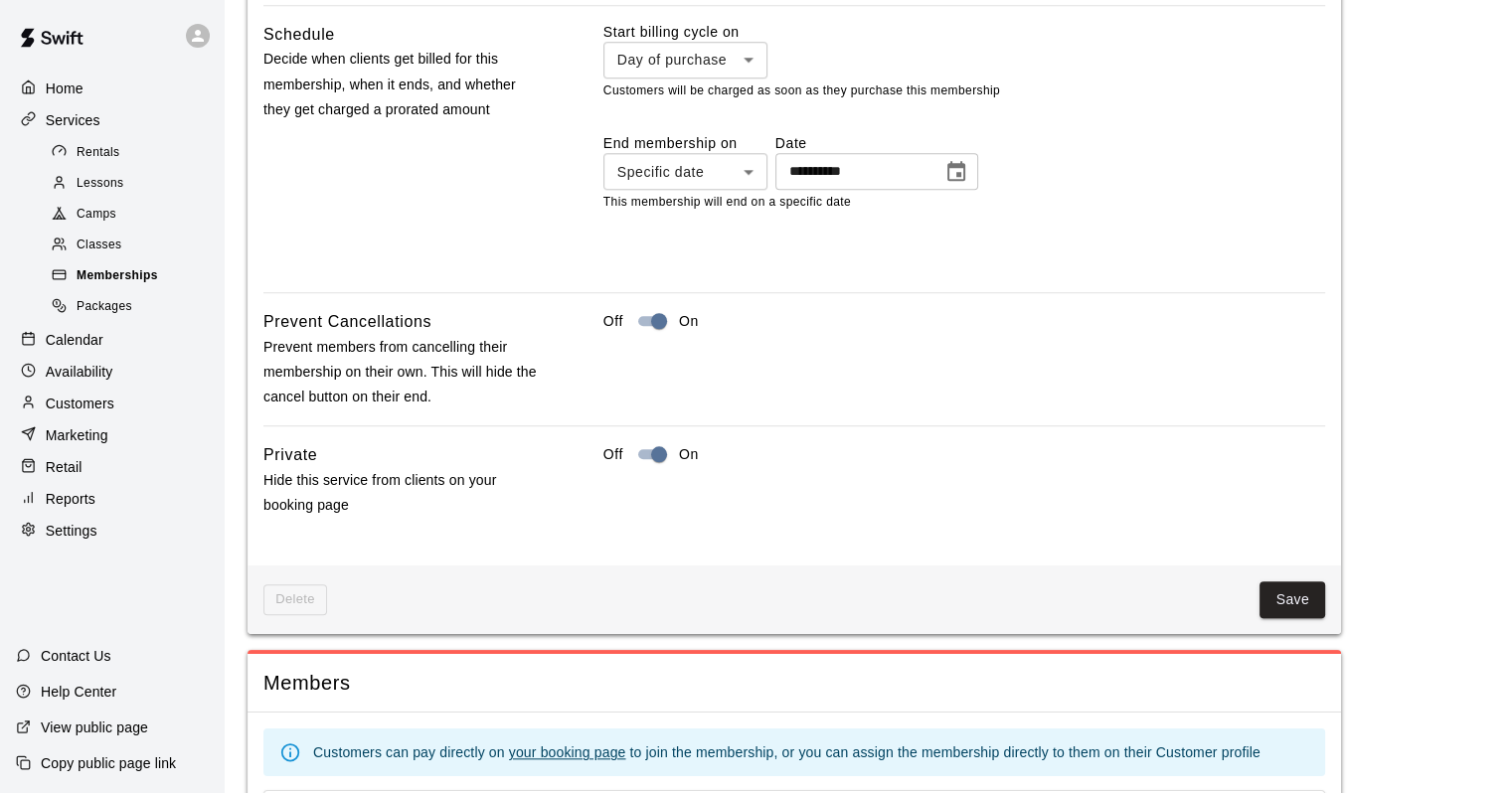 click on "Memberships" at bounding box center [117, 276] 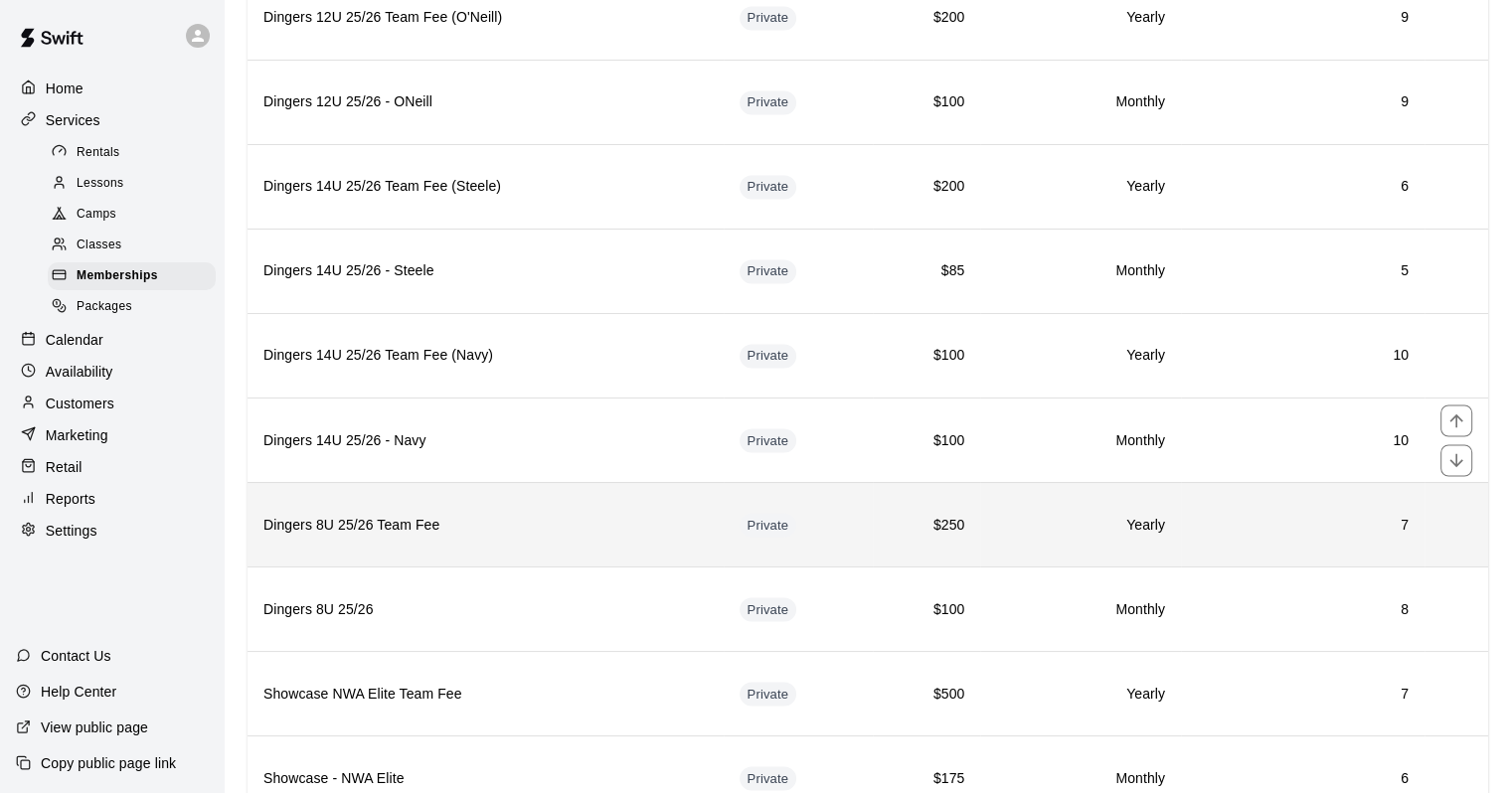 scroll, scrollTop: 3577, scrollLeft: 0, axis: vertical 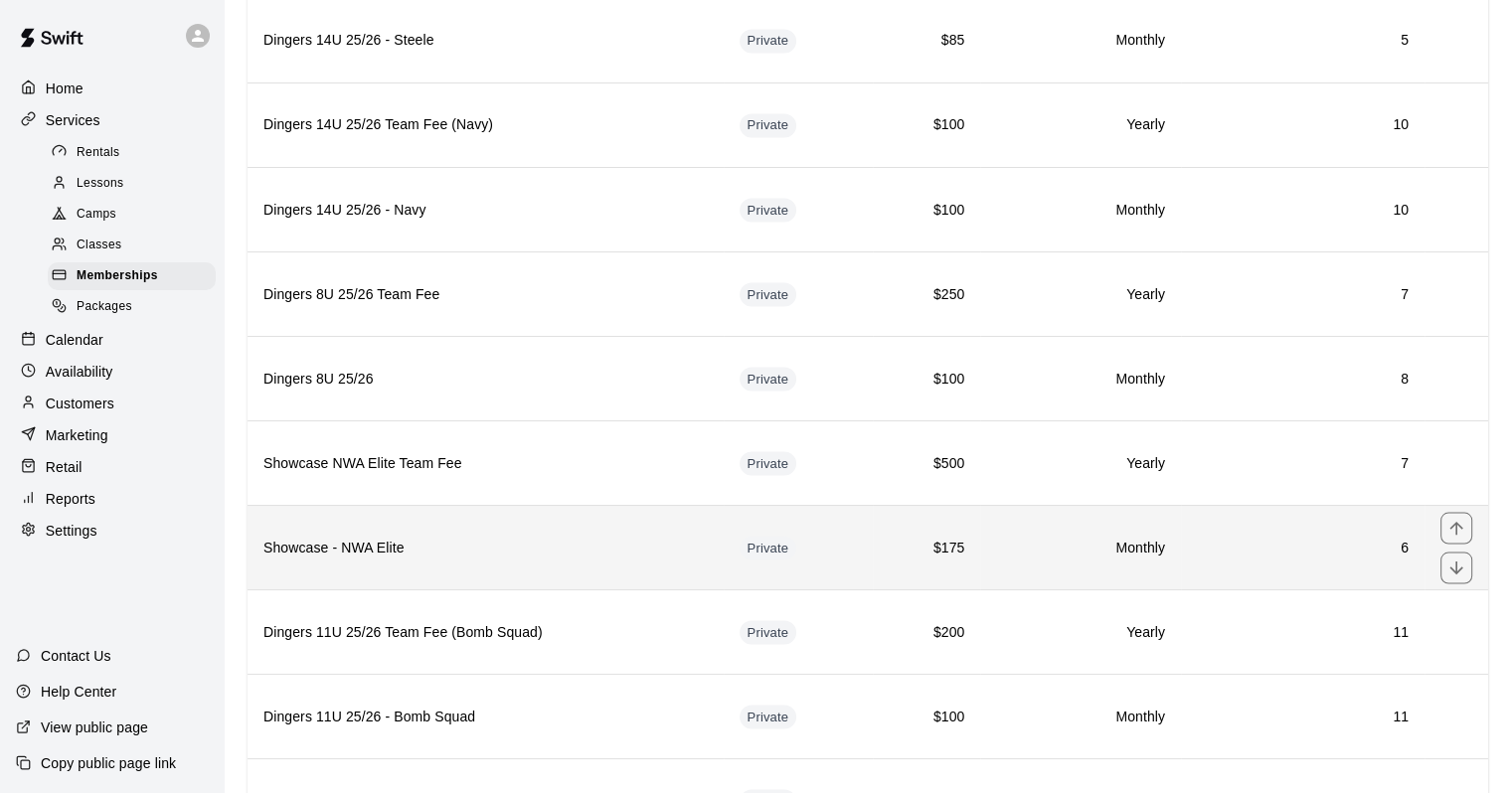 click on "Showcase - NWA Elite" at bounding box center [485, 548] 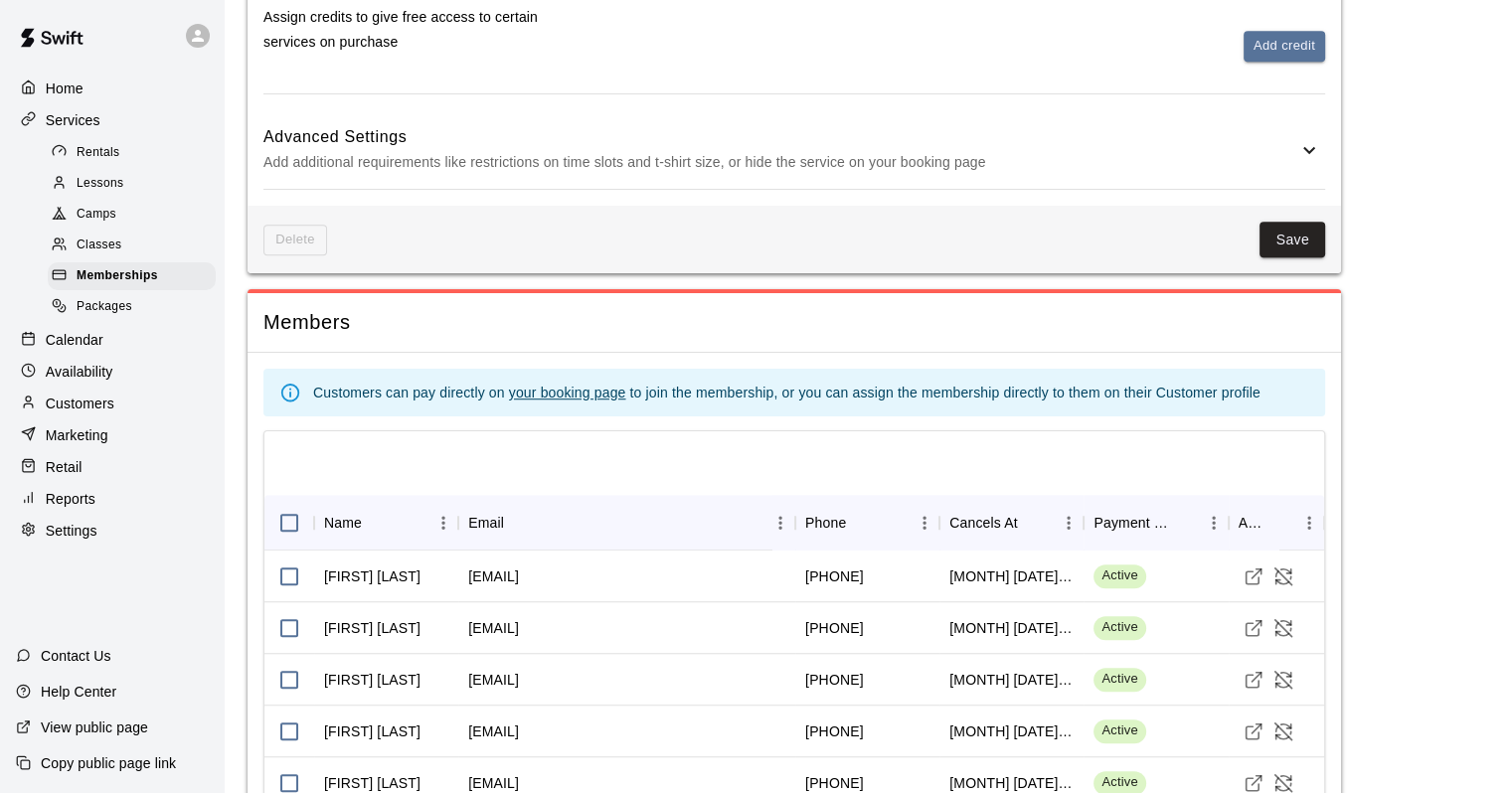 scroll, scrollTop: 1146, scrollLeft: 0, axis: vertical 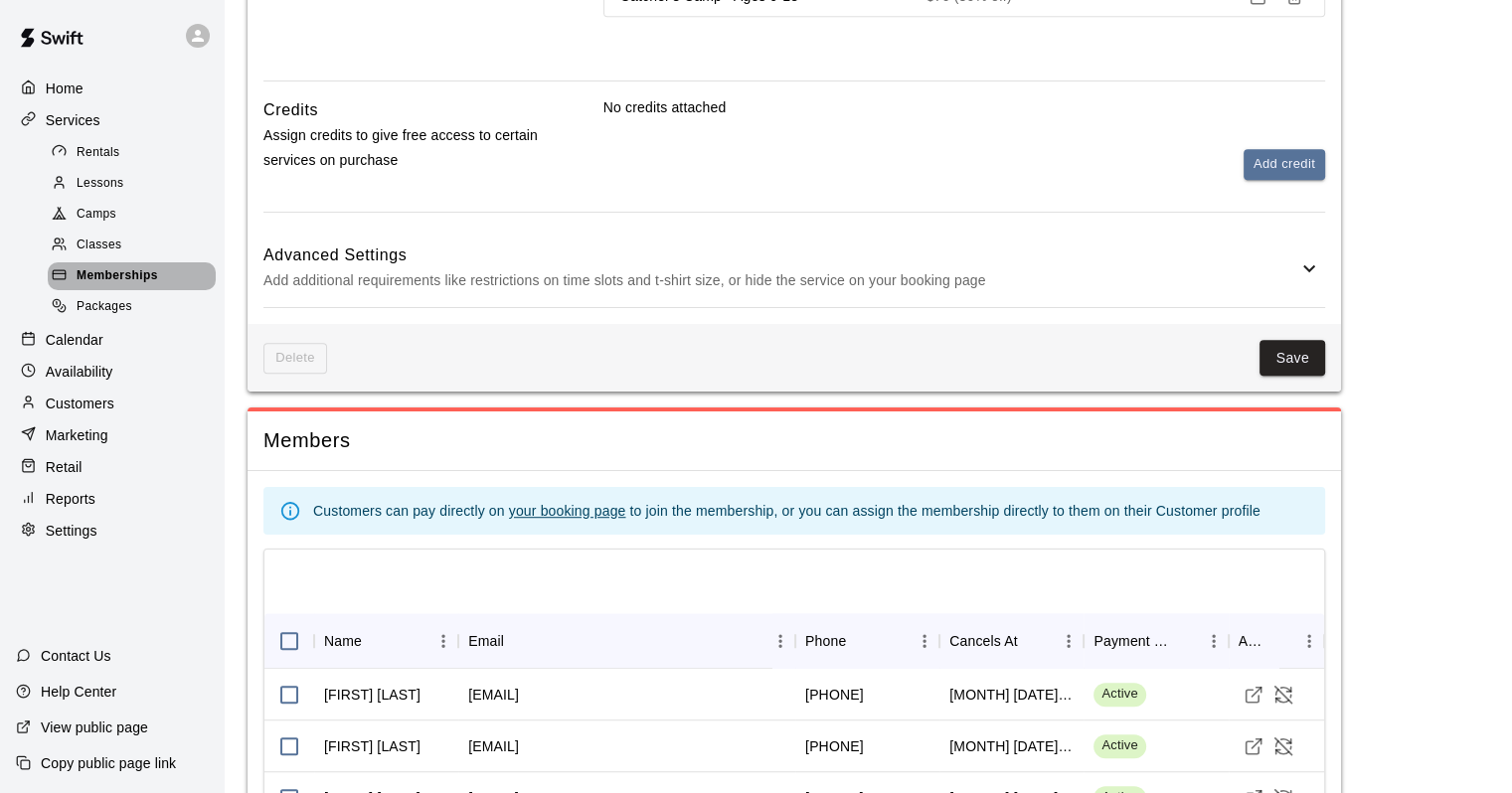 click on "Memberships" at bounding box center (117, 276) 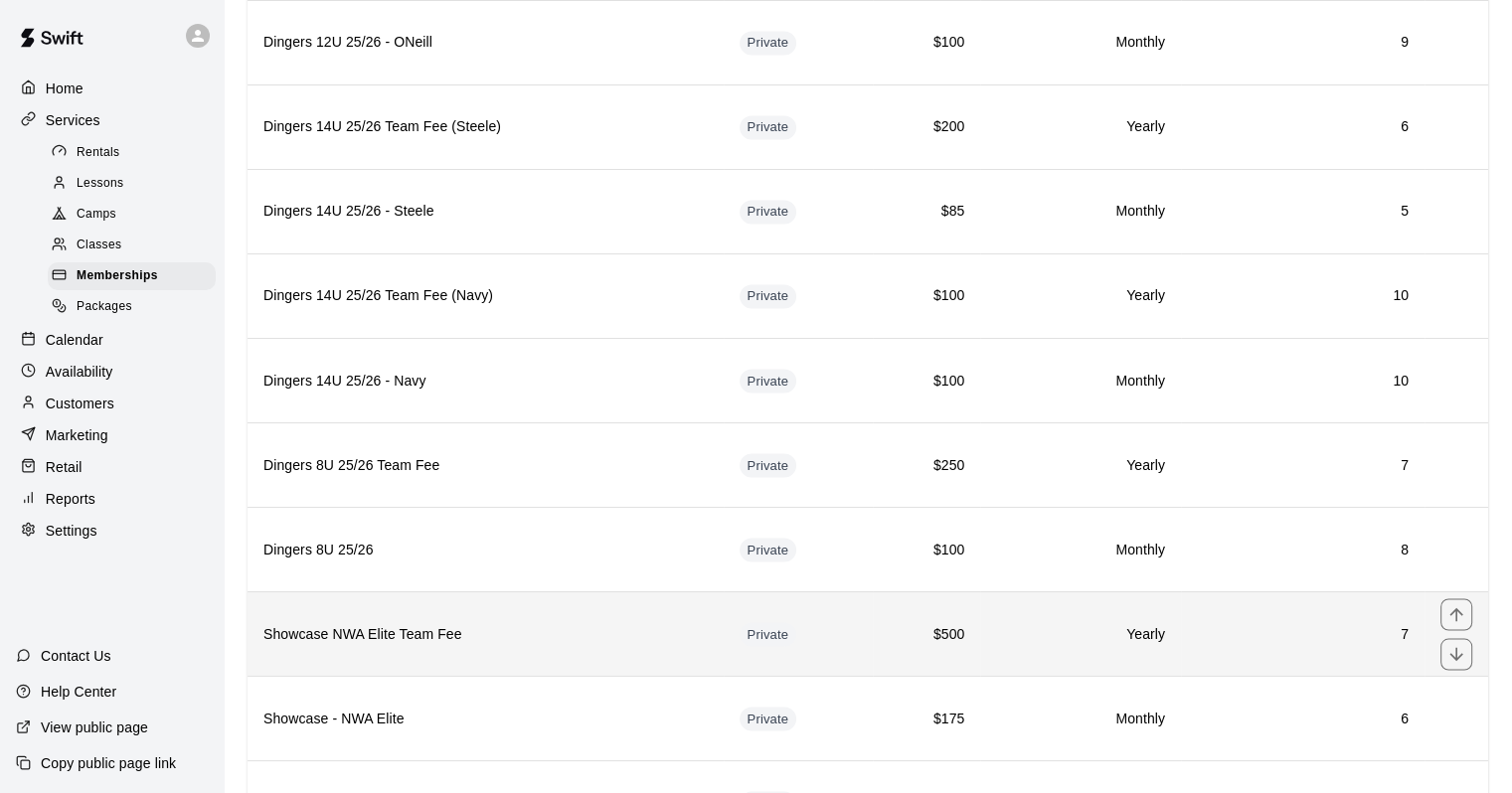scroll, scrollTop: 3478, scrollLeft: 0, axis: vertical 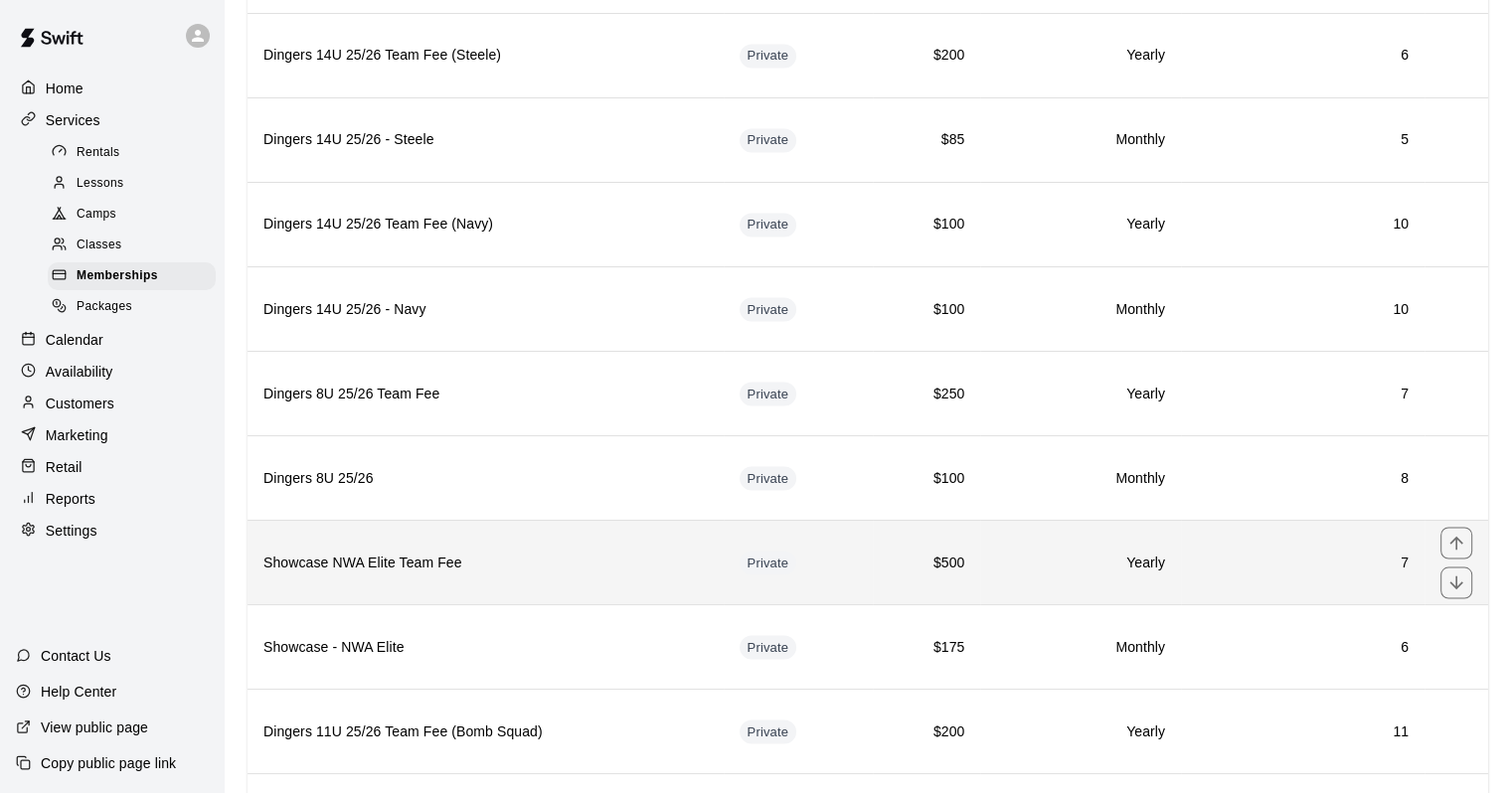 click on "Showcase NWA Elite Team Fee" at bounding box center (485, 562) 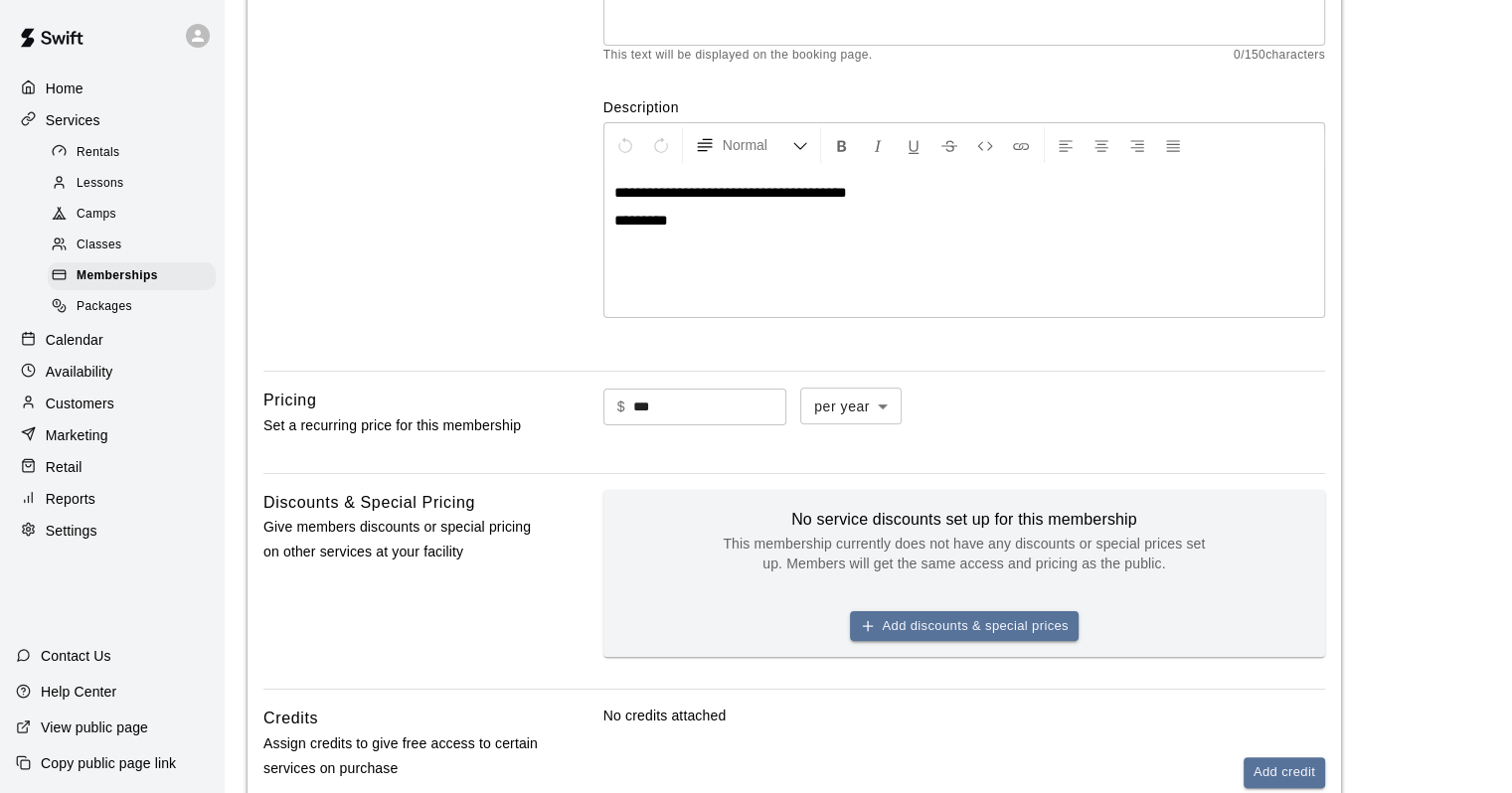 scroll, scrollTop: 269, scrollLeft: 0, axis: vertical 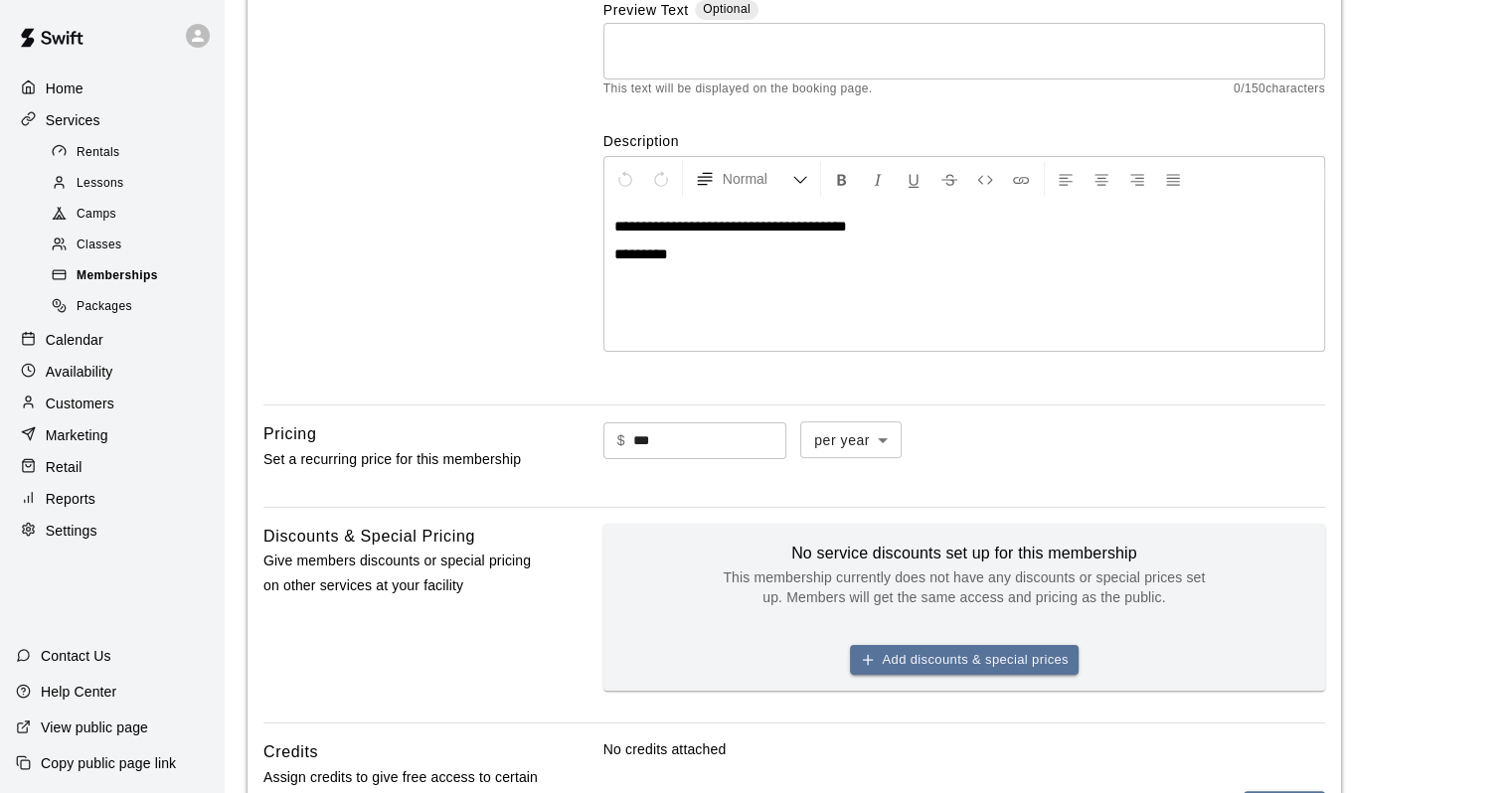 click on "Memberships" at bounding box center [131, 276] 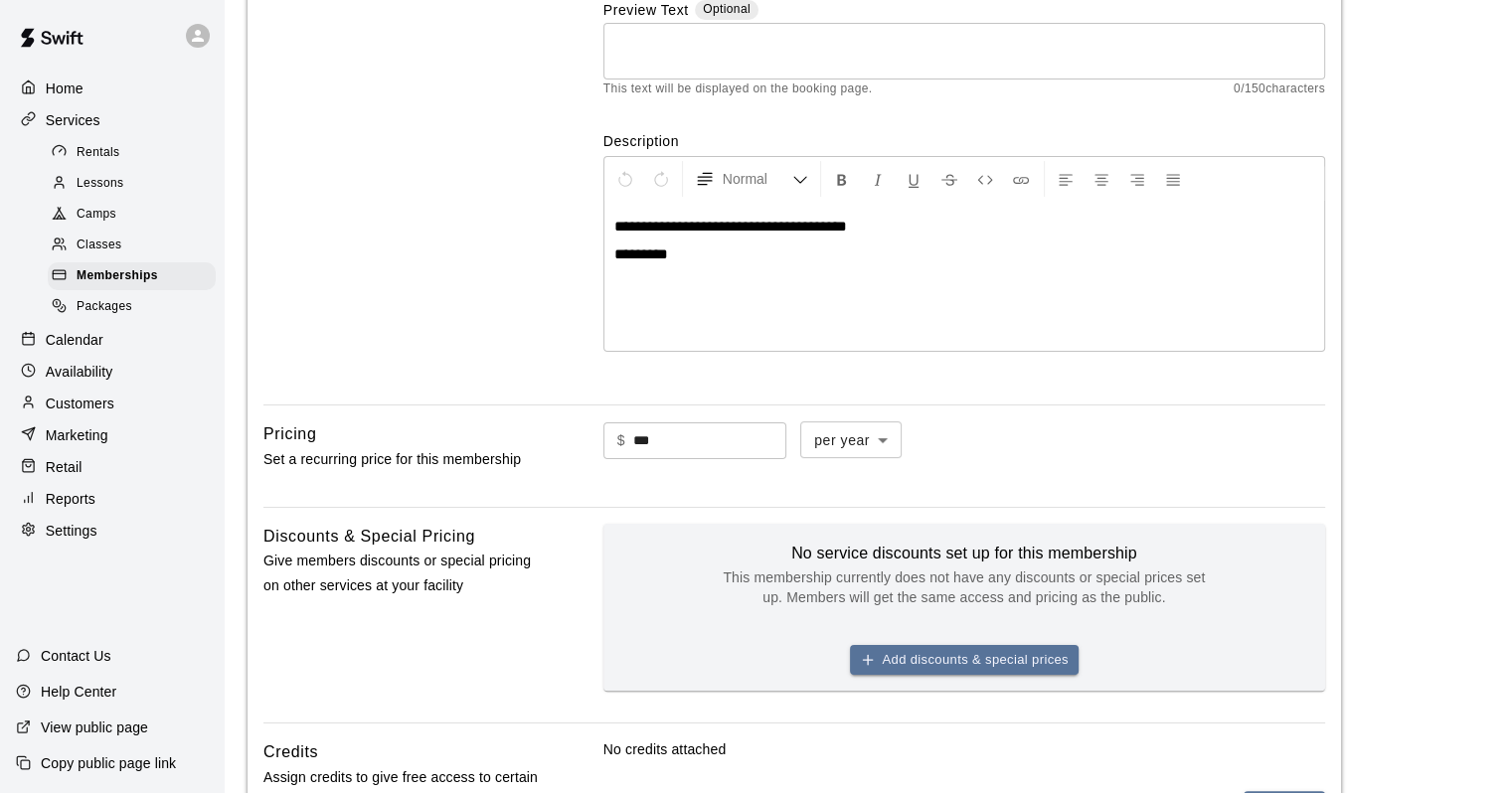 scroll, scrollTop: 0, scrollLeft: 0, axis: both 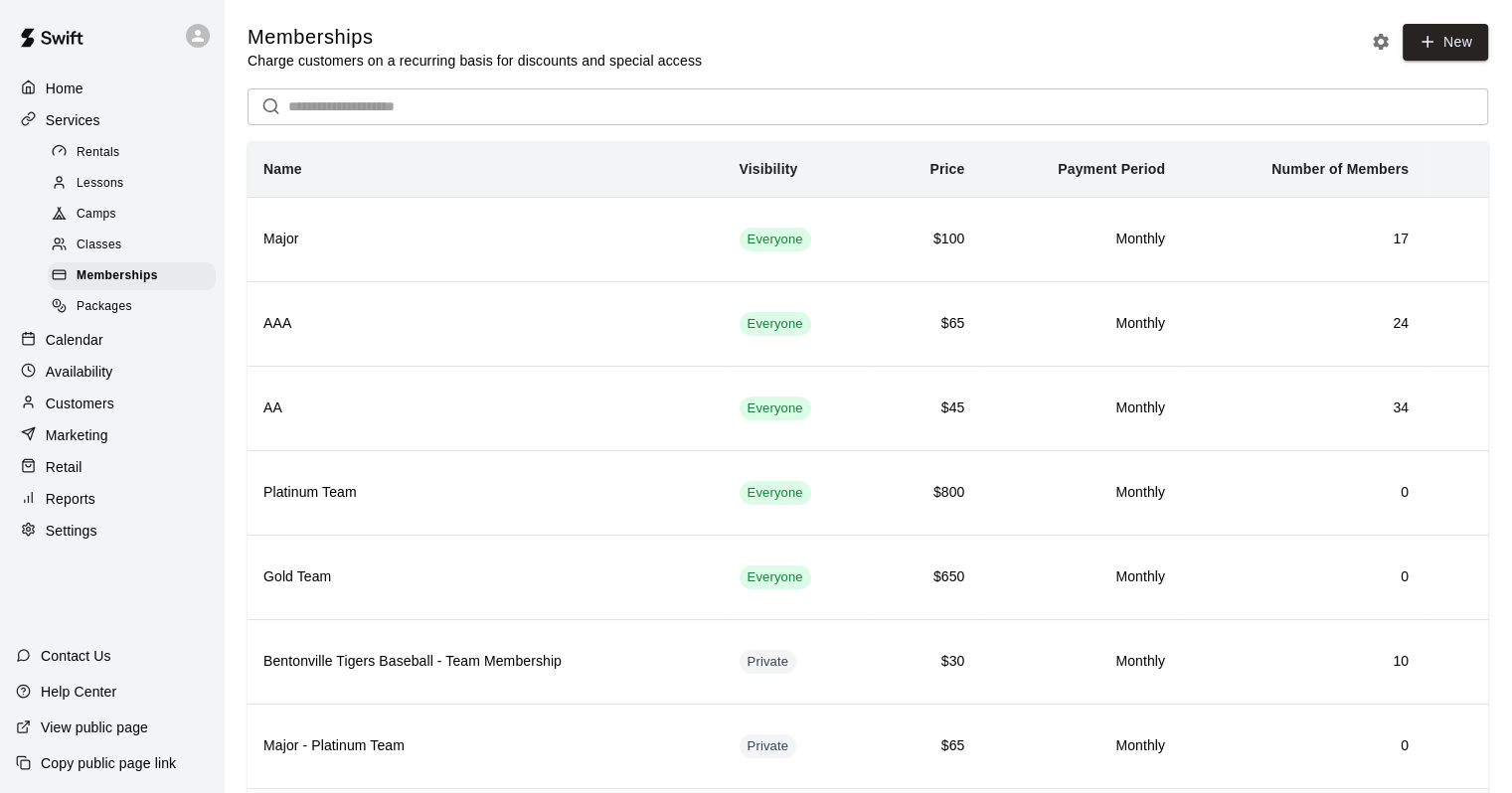 click at bounding box center (888, 106) 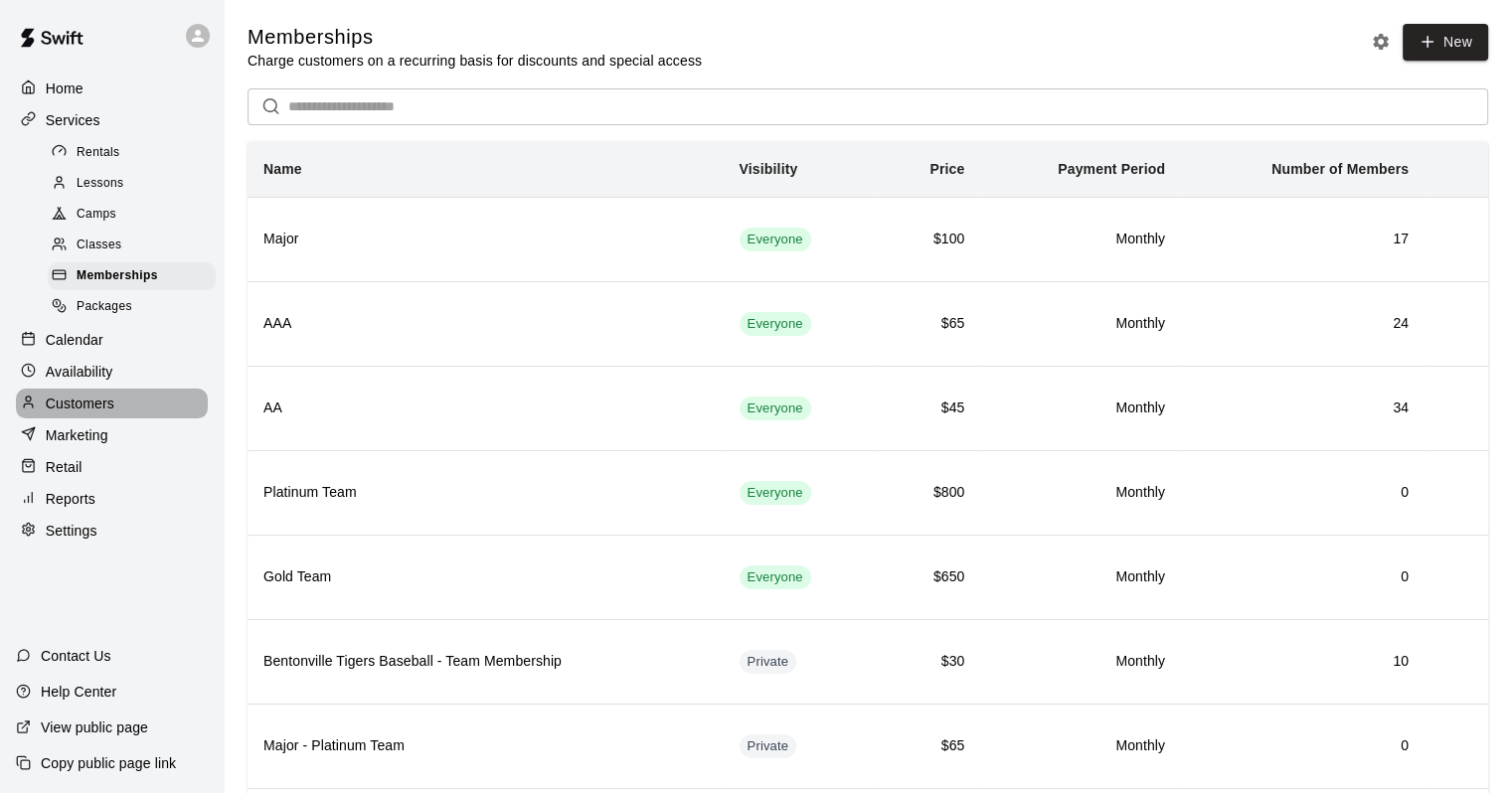 click on "Customers" at bounding box center [80, 403] 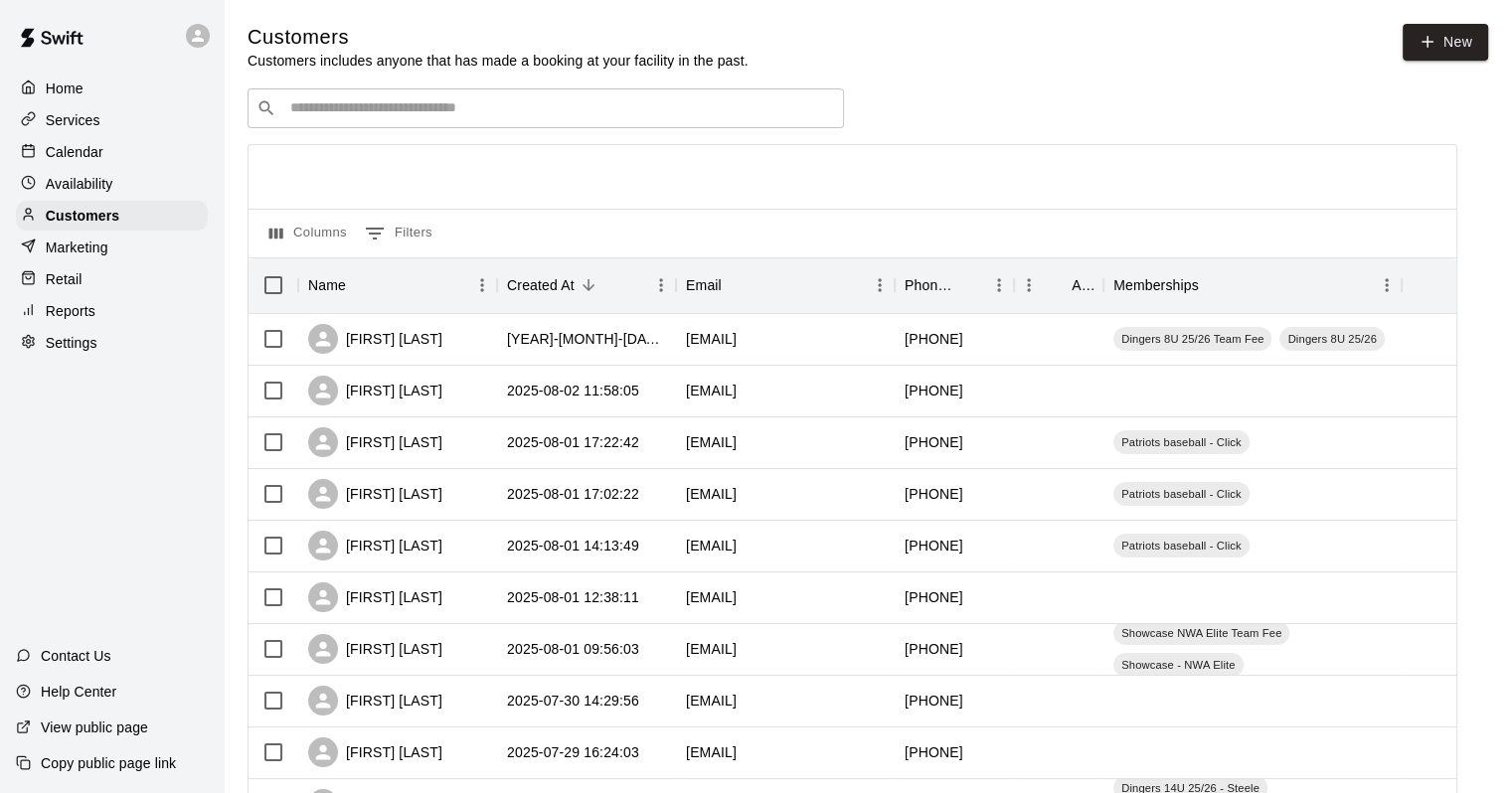 click at bounding box center (560, 108) 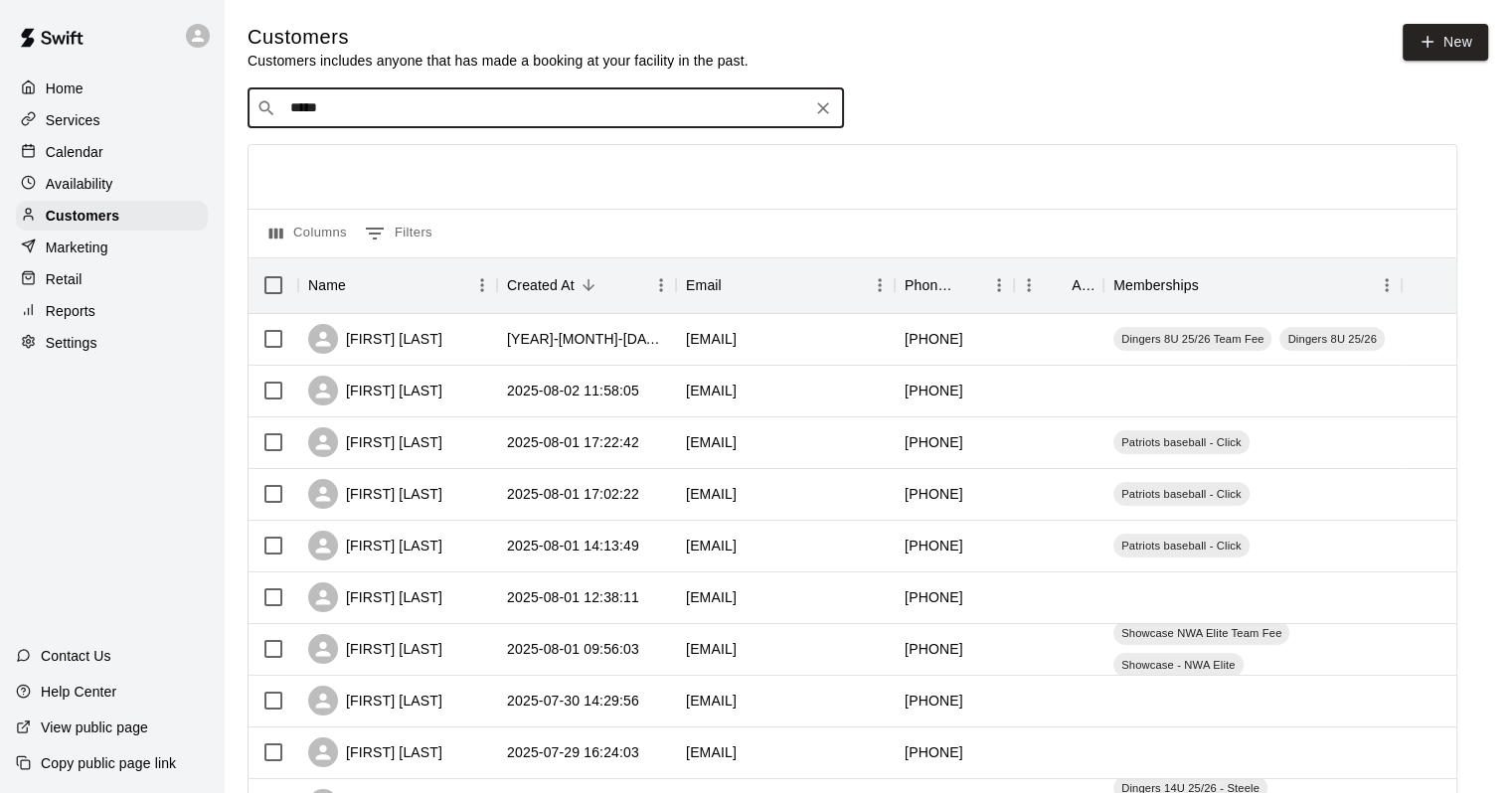 type on "******" 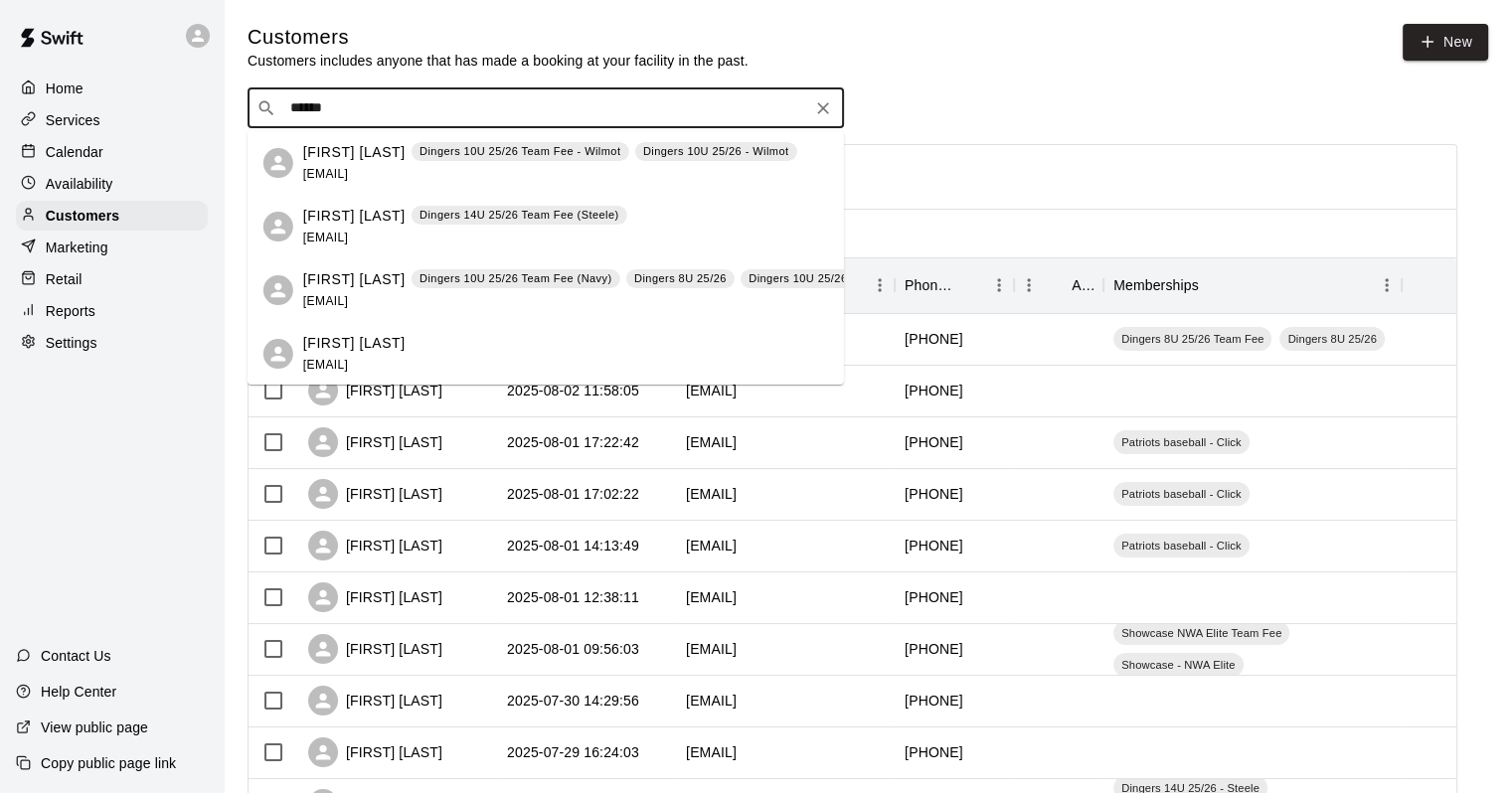 click on "Carter Hudgens" at bounding box center (354, 216) 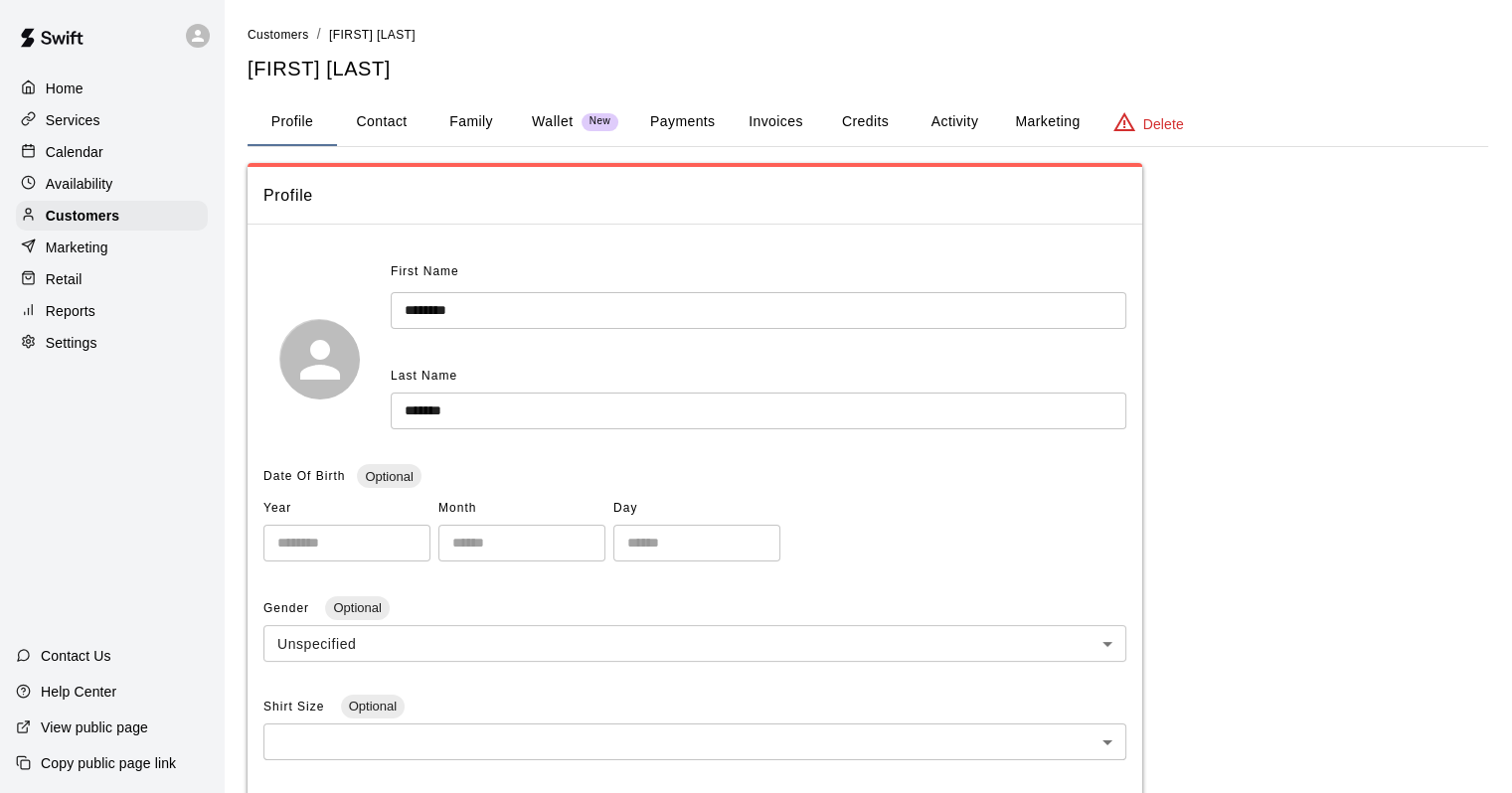 click on "Activity" at bounding box center [954, 122] 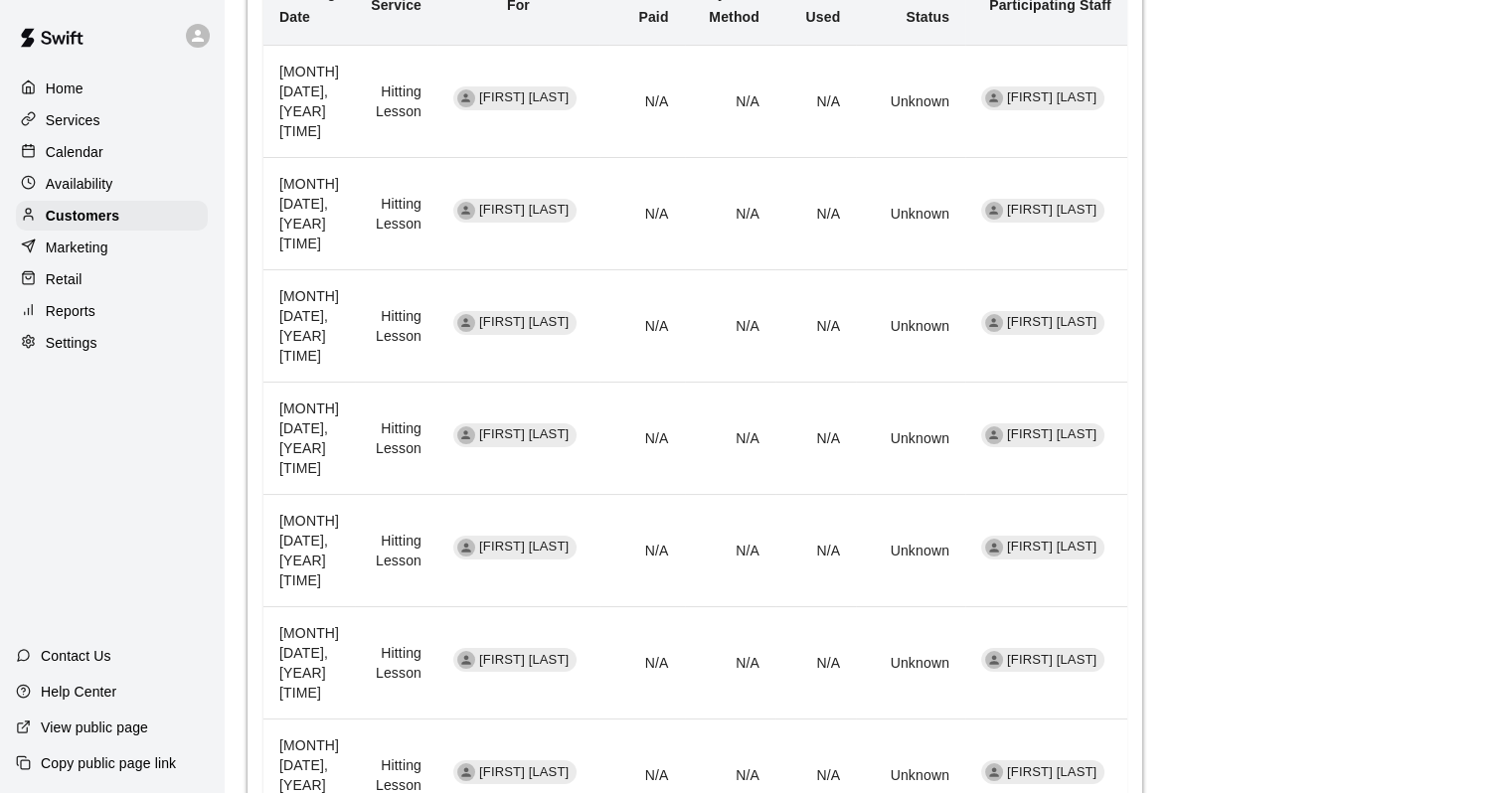 scroll, scrollTop: 0, scrollLeft: 0, axis: both 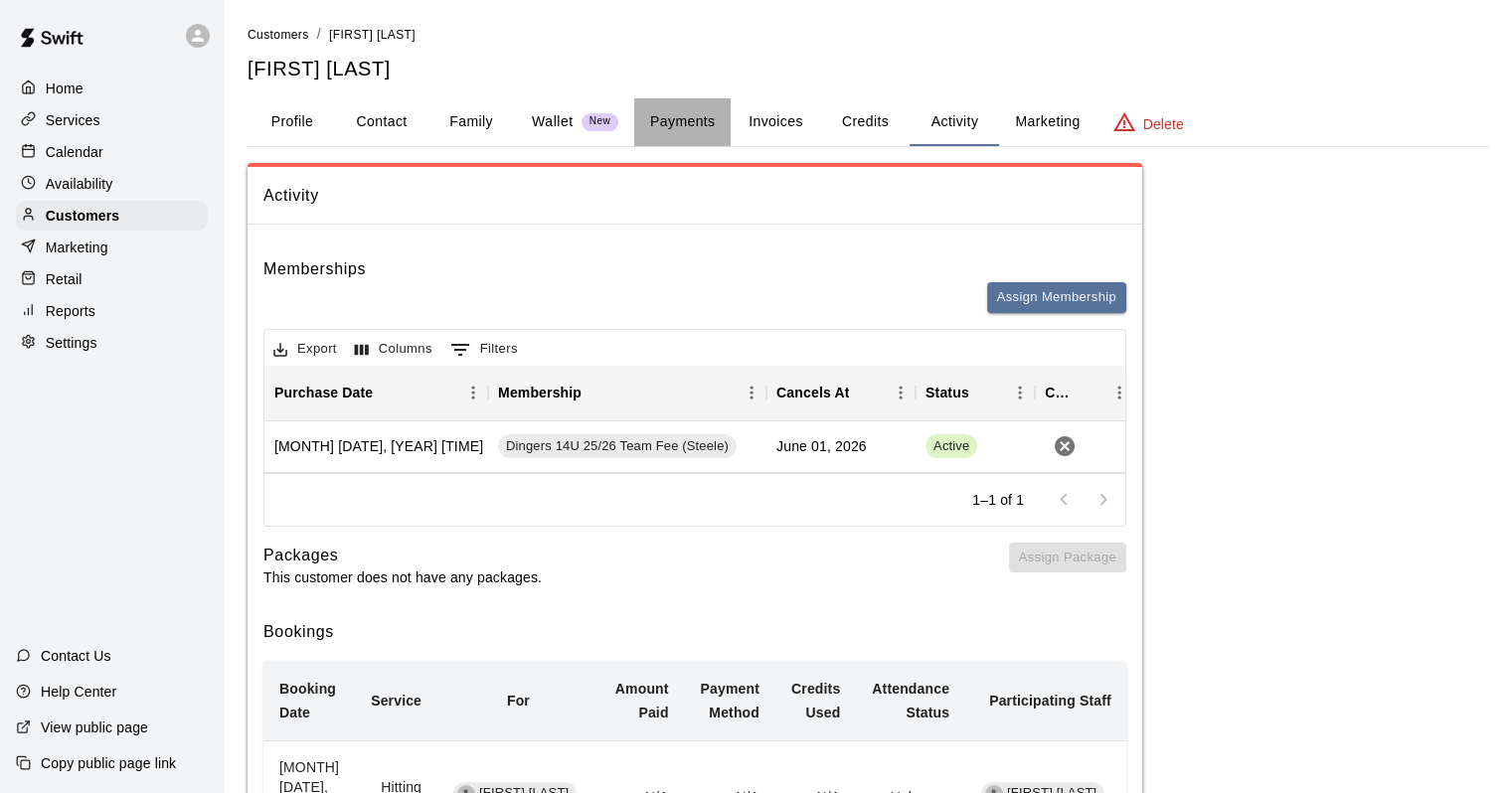 click on "Payments" at bounding box center (682, 122) 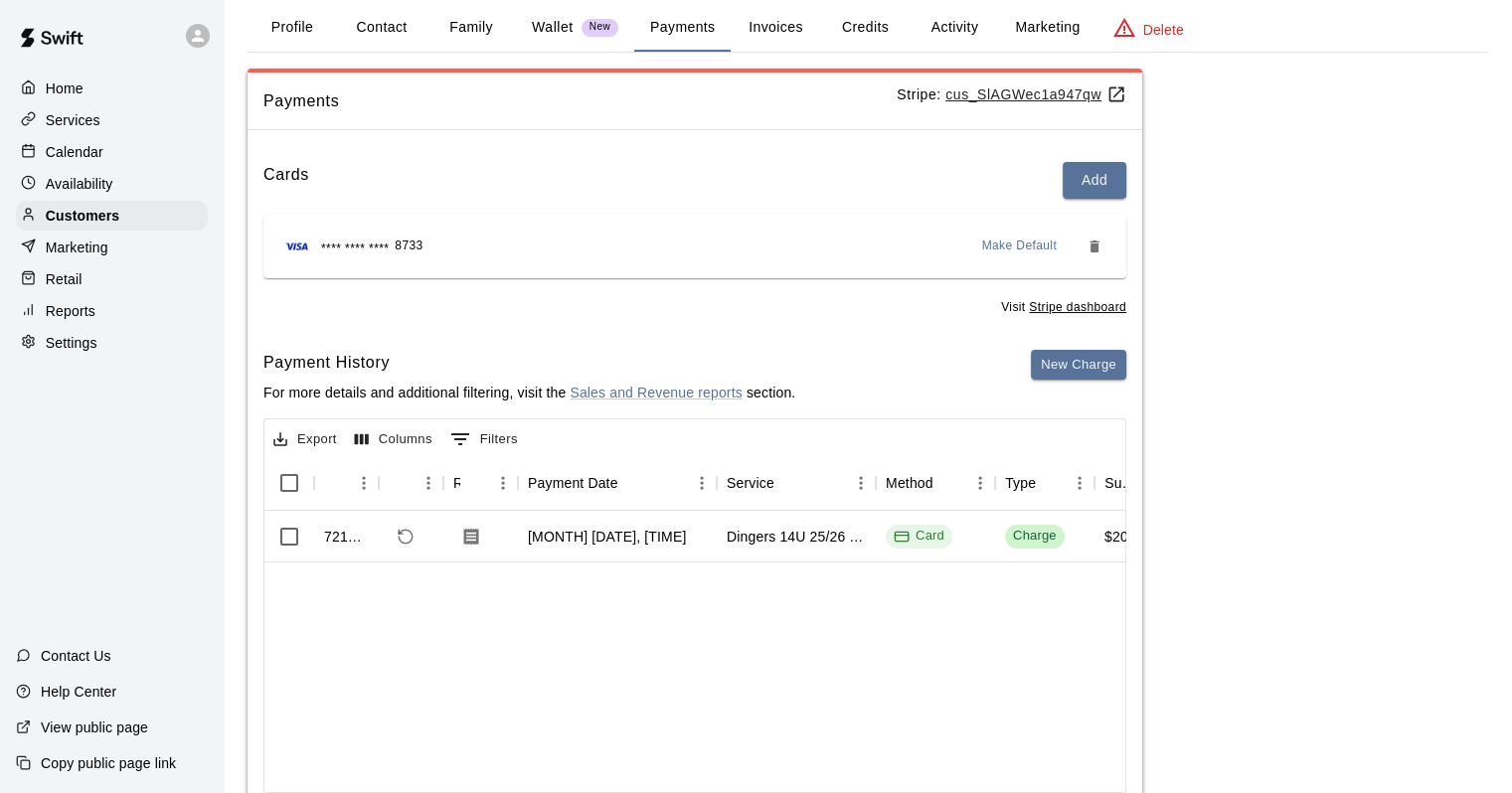 scroll, scrollTop: 99, scrollLeft: 0, axis: vertical 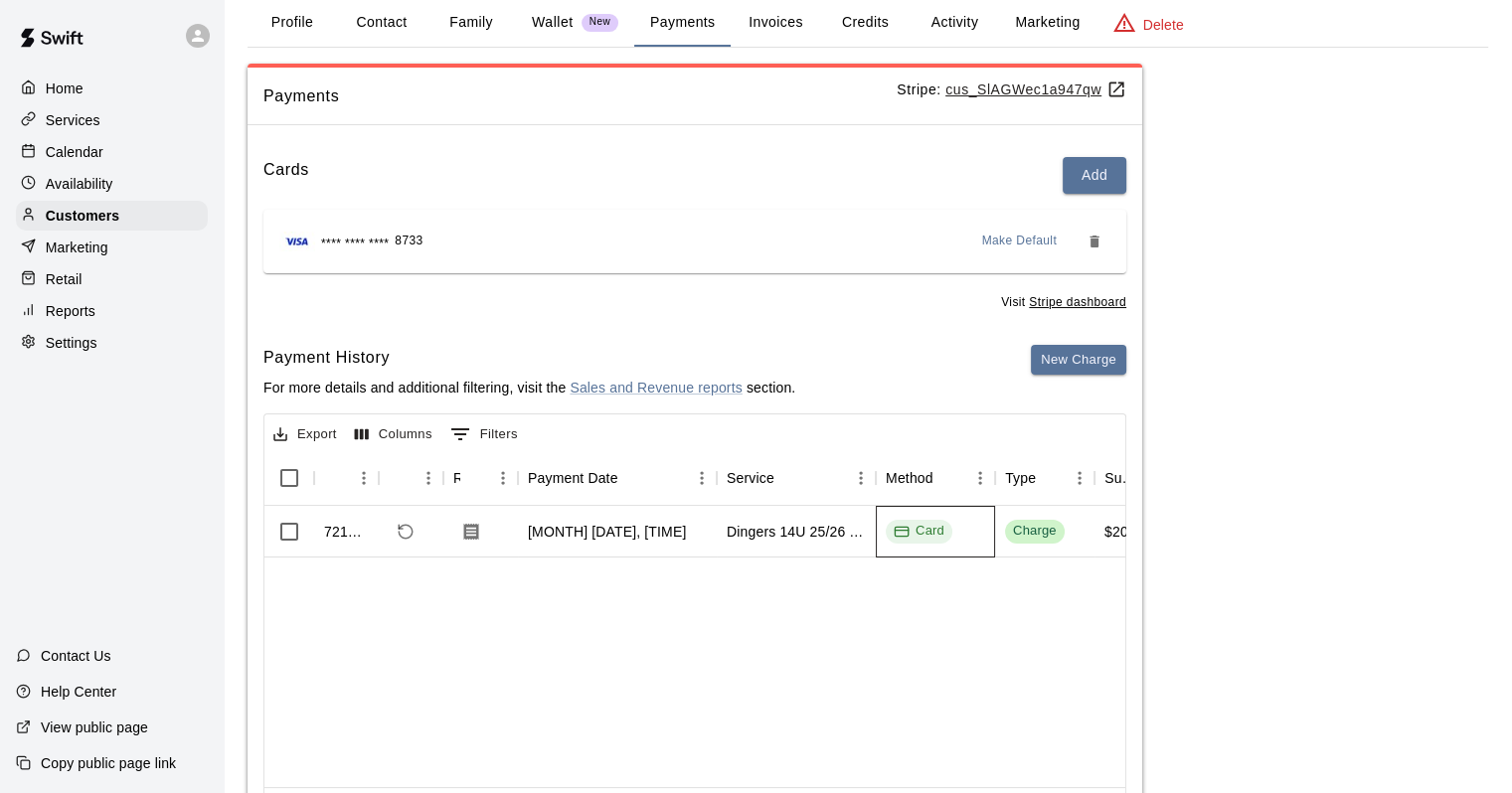 click 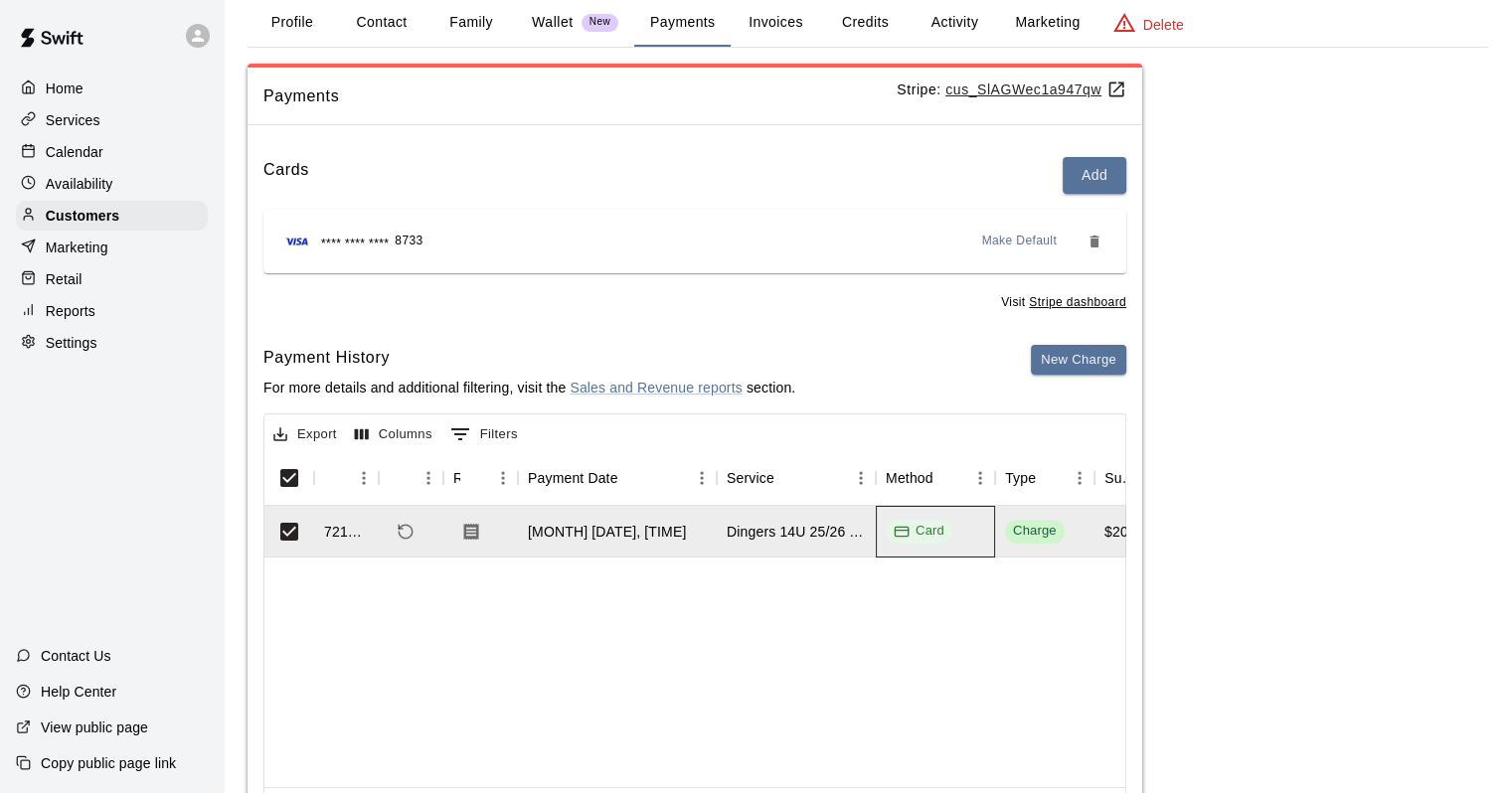 click 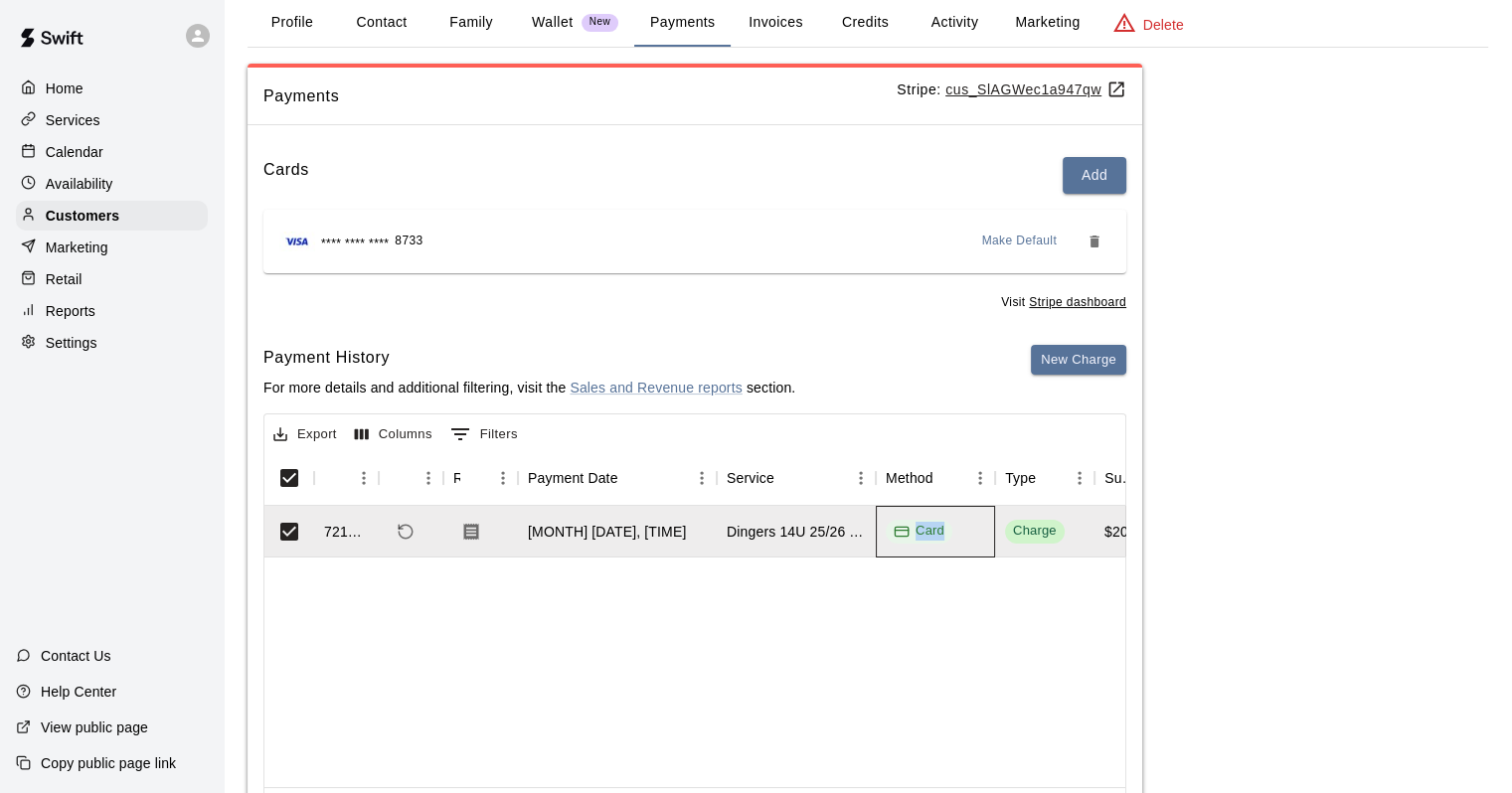 click 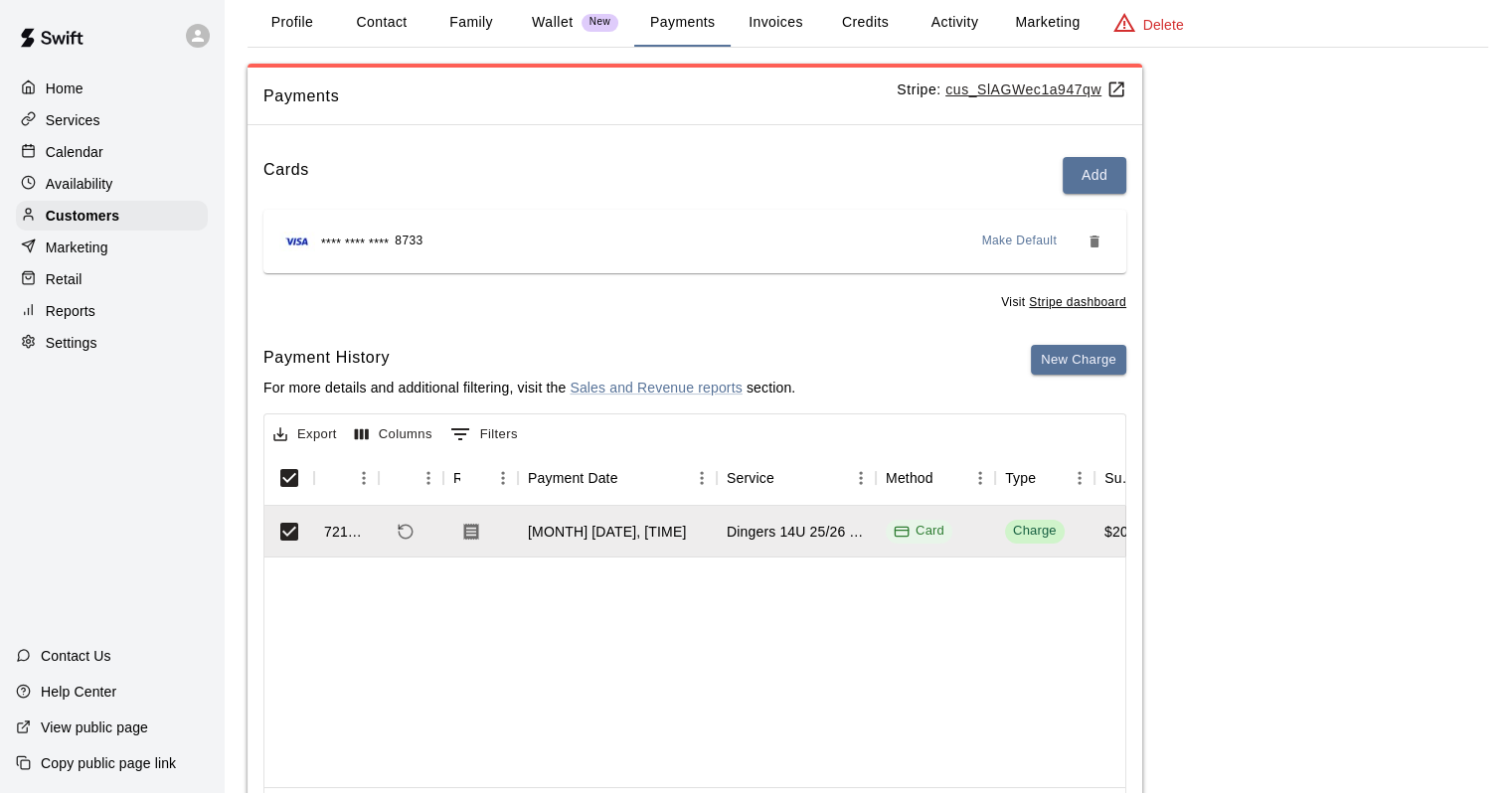 click on "Payment History For more details and additional filtering,   visit the   Sales and Revenue reports   section. New Charge" at bounding box center [695, 380] 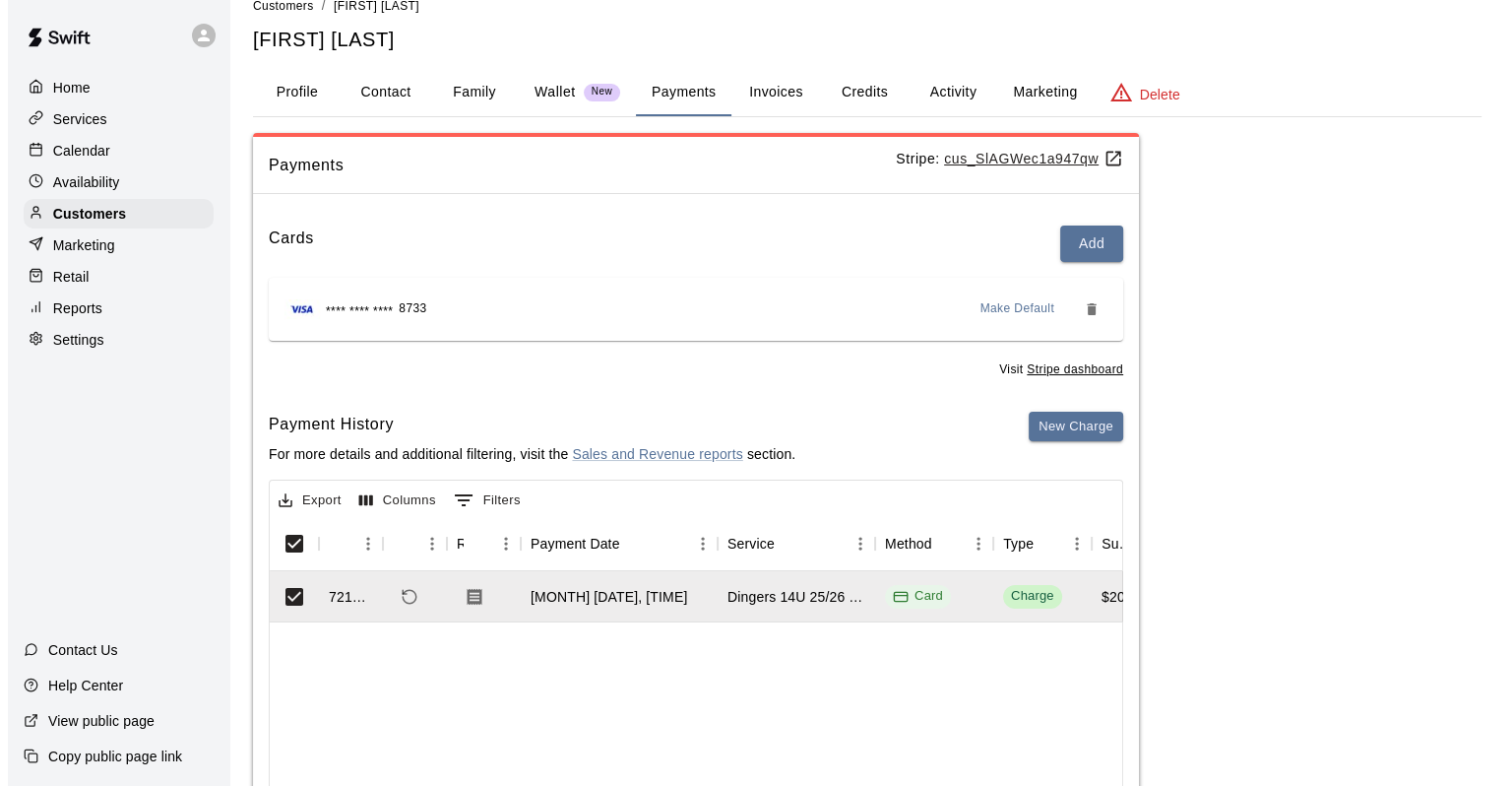 scroll, scrollTop: 0, scrollLeft: 0, axis: both 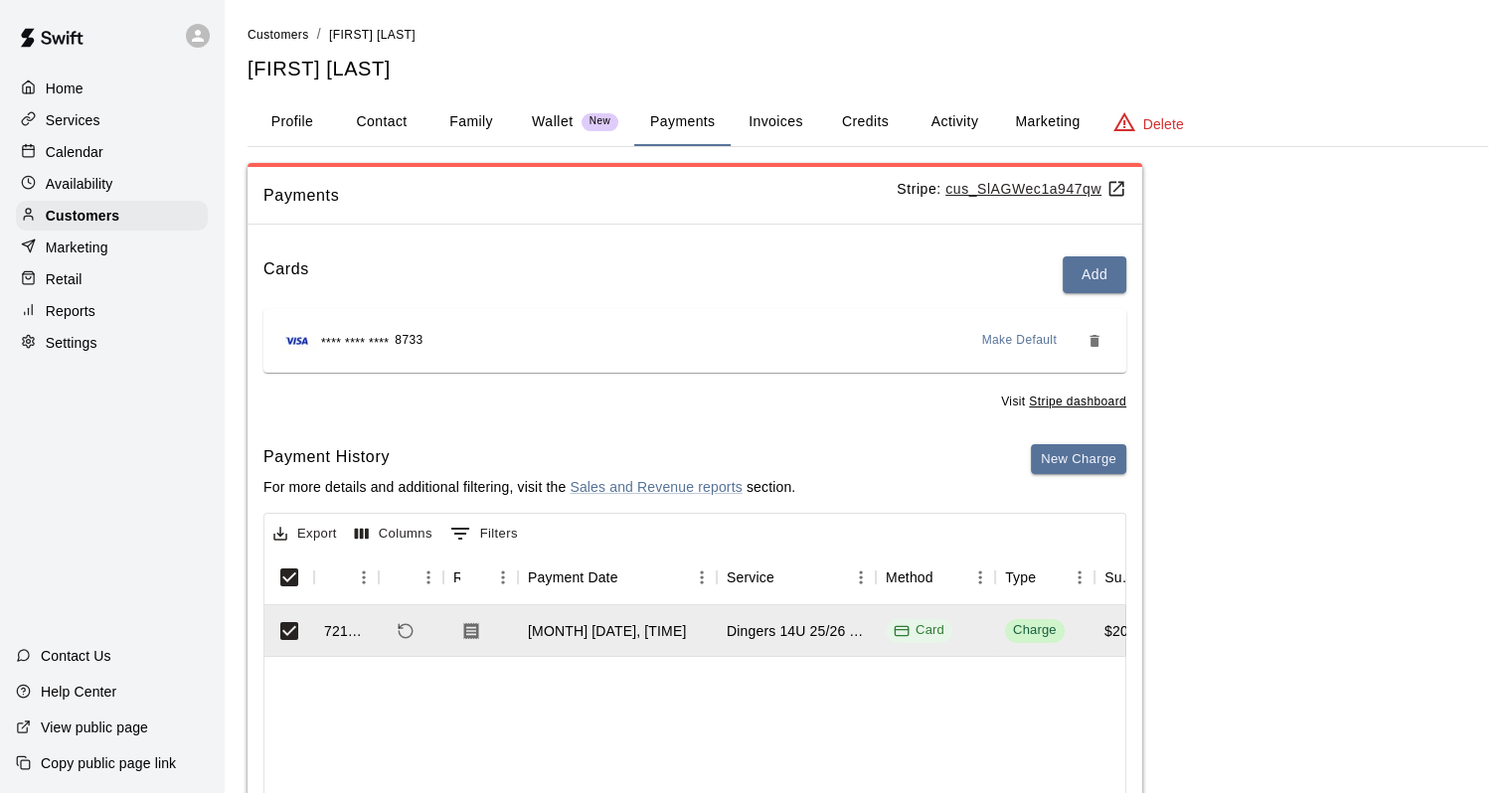 click on "Activity" at bounding box center (954, 122) 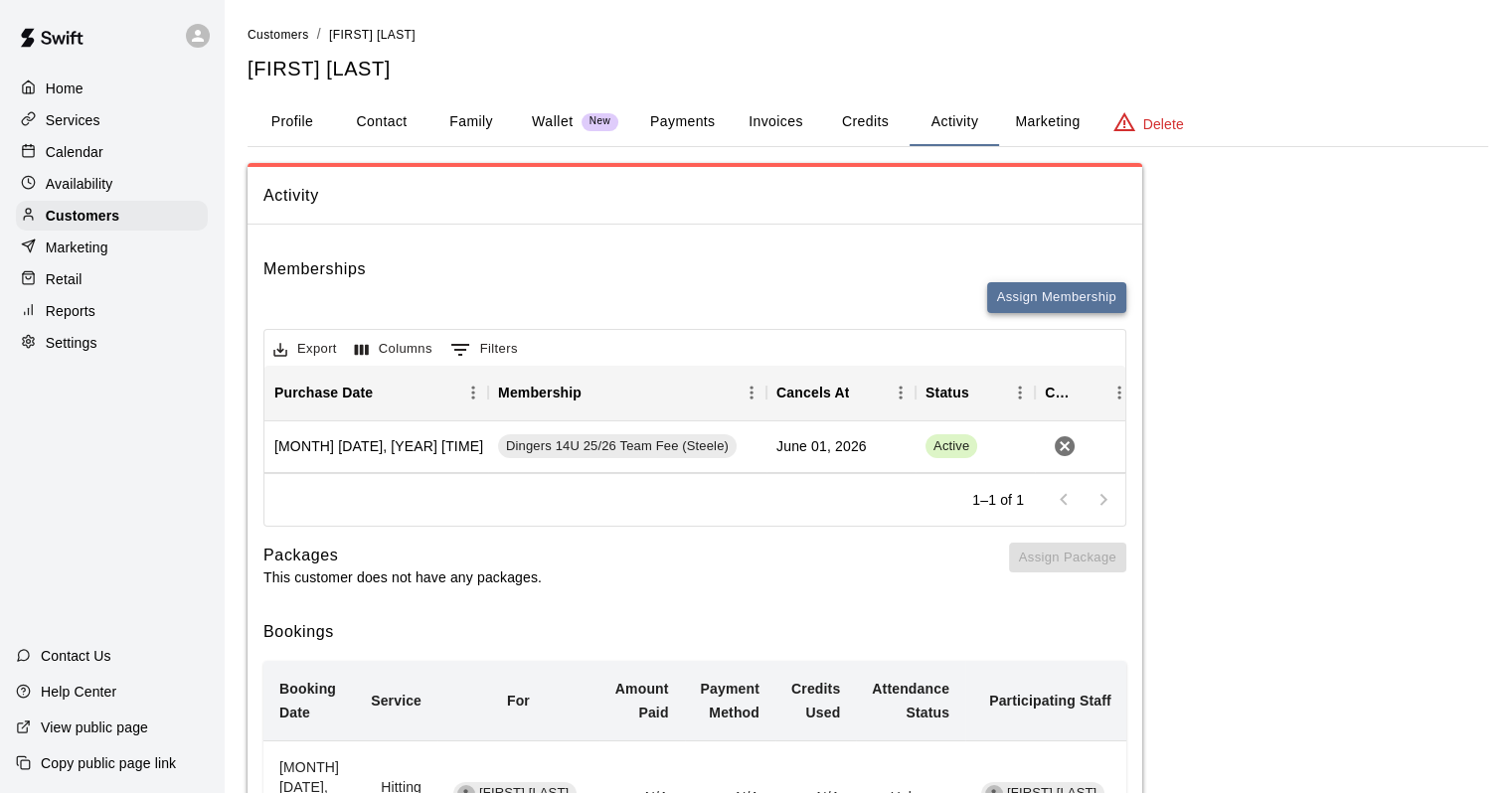 click on "Assign Membership" at bounding box center (1057, 297) 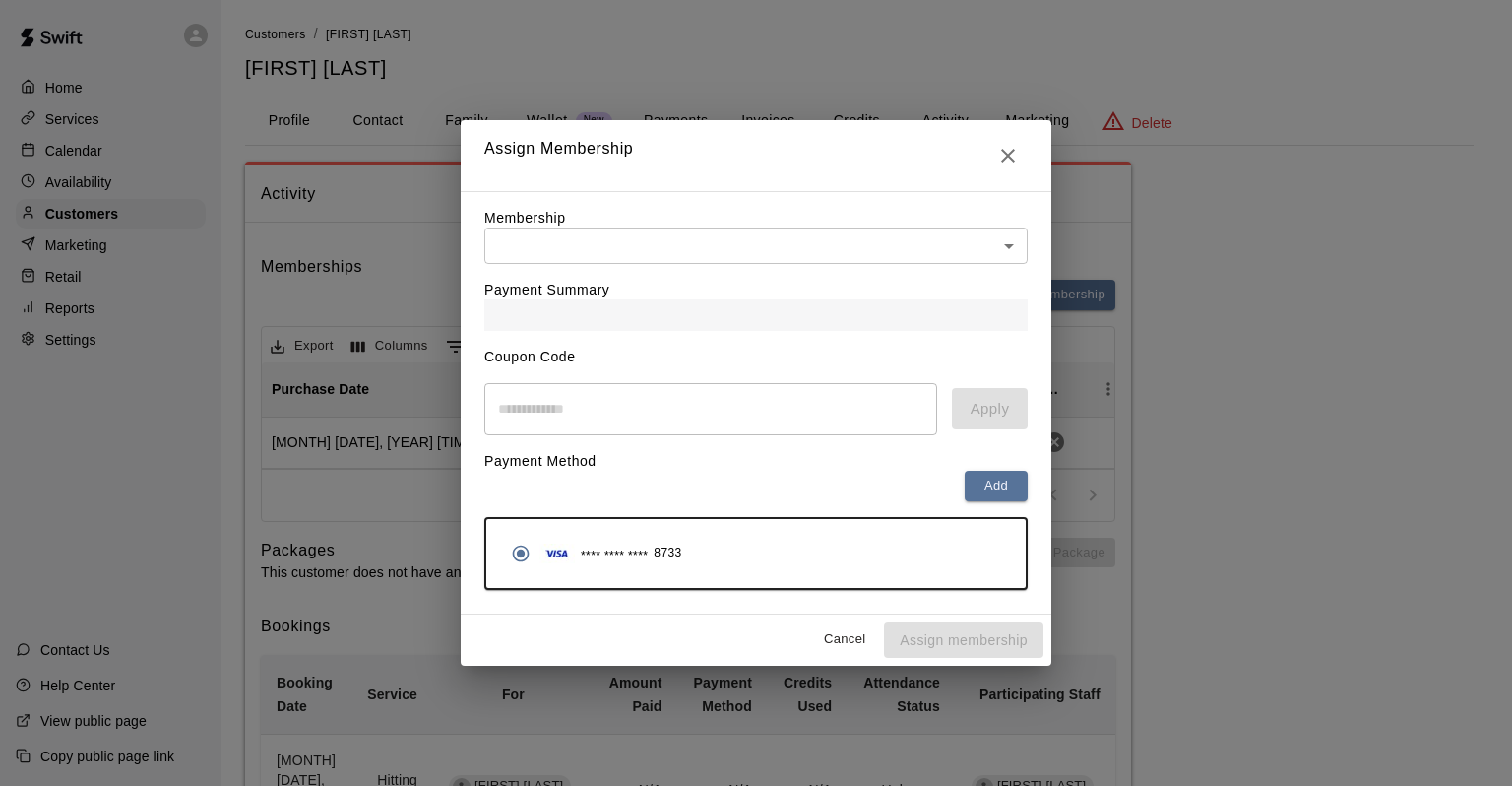 click on "Home Services Calendar Availability Customers Marketing Retail Reports Settings Contact Us Help Center View public page Copy public page link Customers / Barbara  Hudgens Barbara  Hudgens Profile Contact Family Wallet New Payments Invoices Credits Activity Marketing Delete Activity Memberships Assign Membership Export Columns 0 Filters Purchase Date Membership Cancels At Status Cancel July 27, 2025 6:27 PM Dingers 14U 25/26 Team Fee (Steele) June 01, 2026 Active 1–1 of 1 Packages This customer does not have any packages. Assign Package Bookings Booking Date   Service For Amount Paid Payment Method Credits Used Attendance Status Participating Staff December 29, 2025 6:30 PM Hitting Lesson Carter Hudgens N/A N/A N/A Unknown Brian Elkins December 22, 2025 6:30 PM Hitting Lesson Carter Hudgens N/A N/A N/A Unknown Brian Elkins December 15, 2025 6:30 PM Hitting Lesson Carter Hudgens N/A N/A N/A Unknown Brian Elkins December 08, 2025 6:30 PM Hitting Lesson Carter Hudgens N/A N/A N/A Unknown Brian Elkins N/A N/A 10" at bounding box center [756, 980] 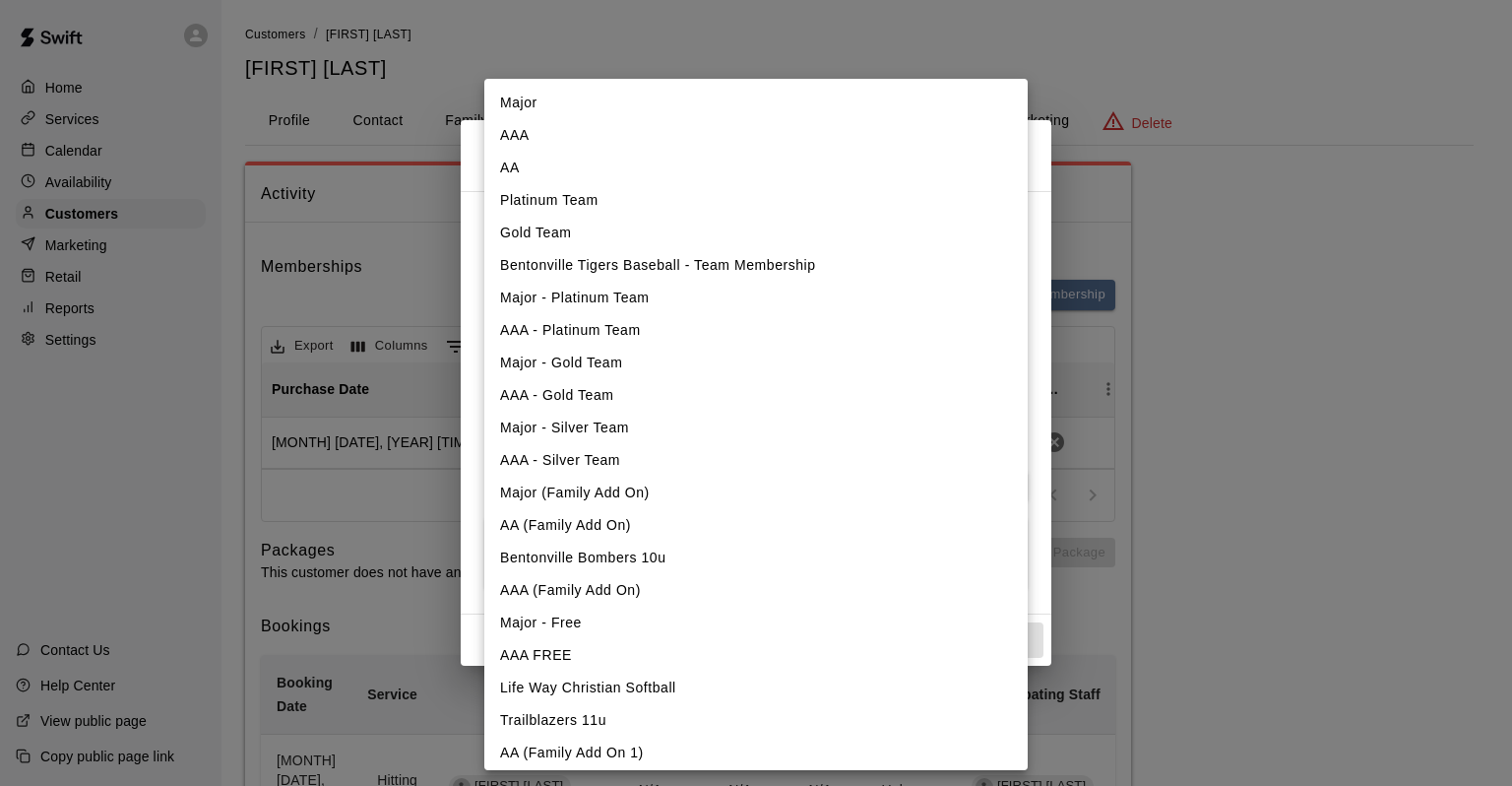 type 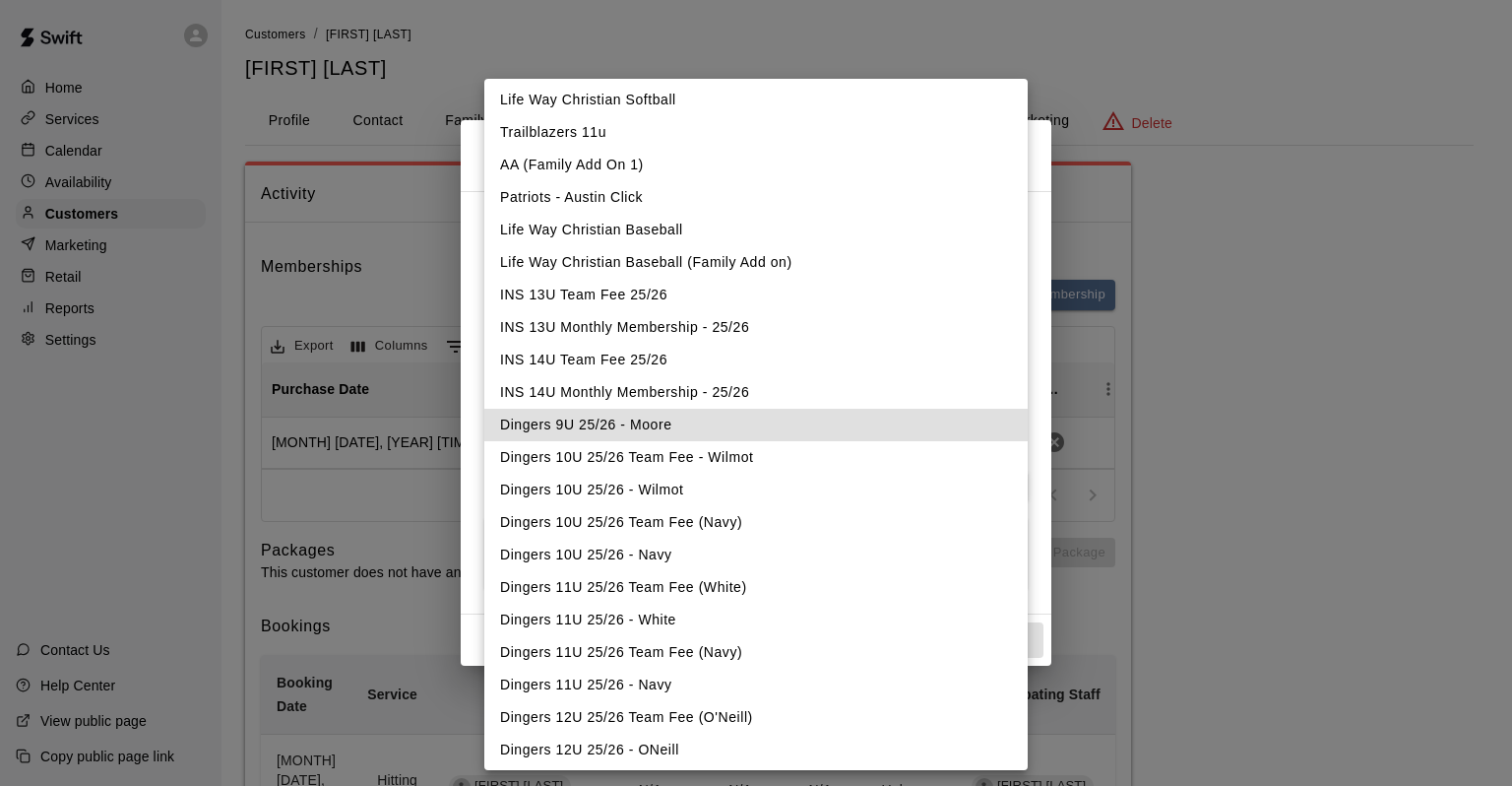 type 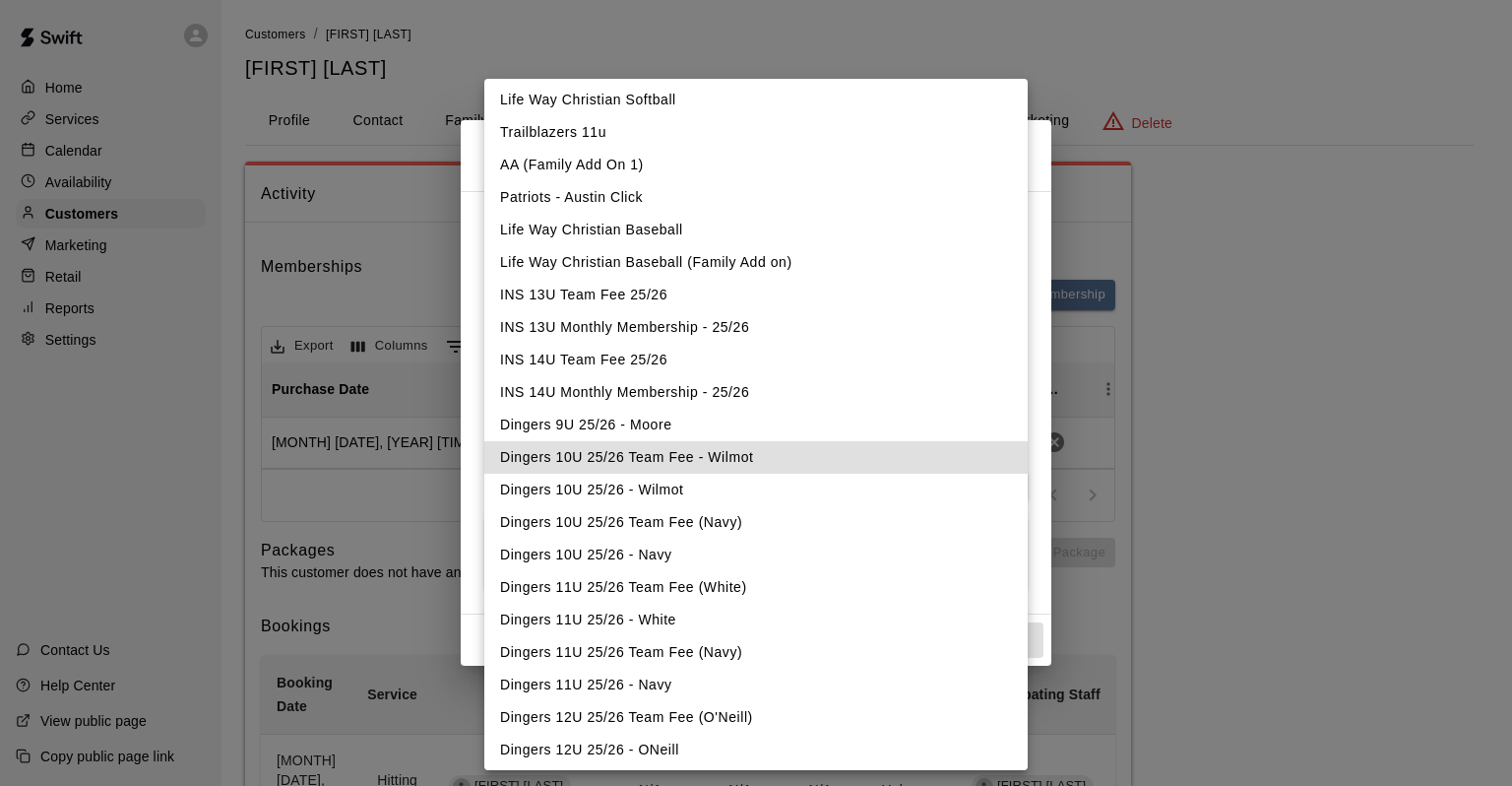 type 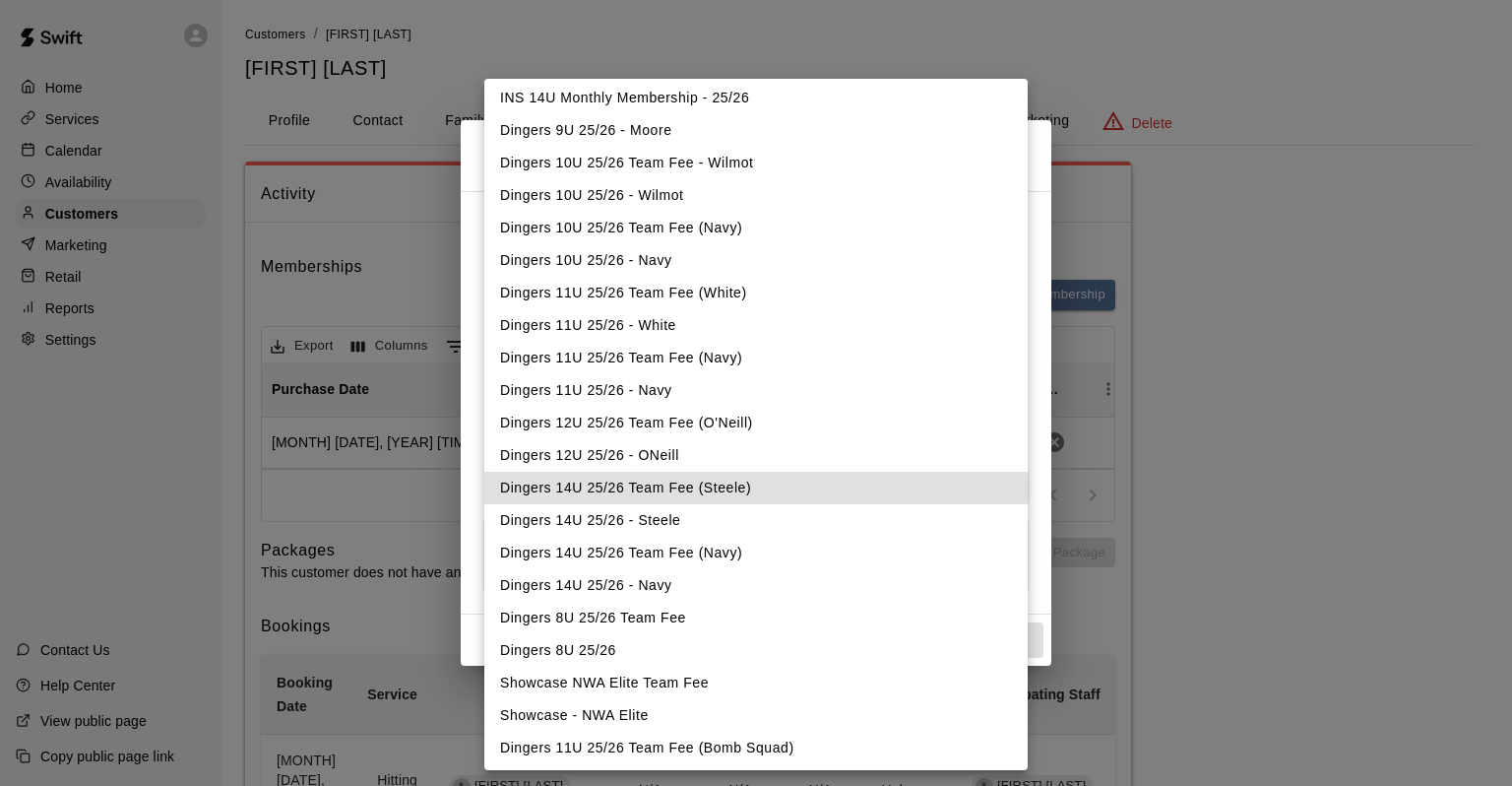scroll, scrollTop: 911, scrollLeft: 0, axis: vertical 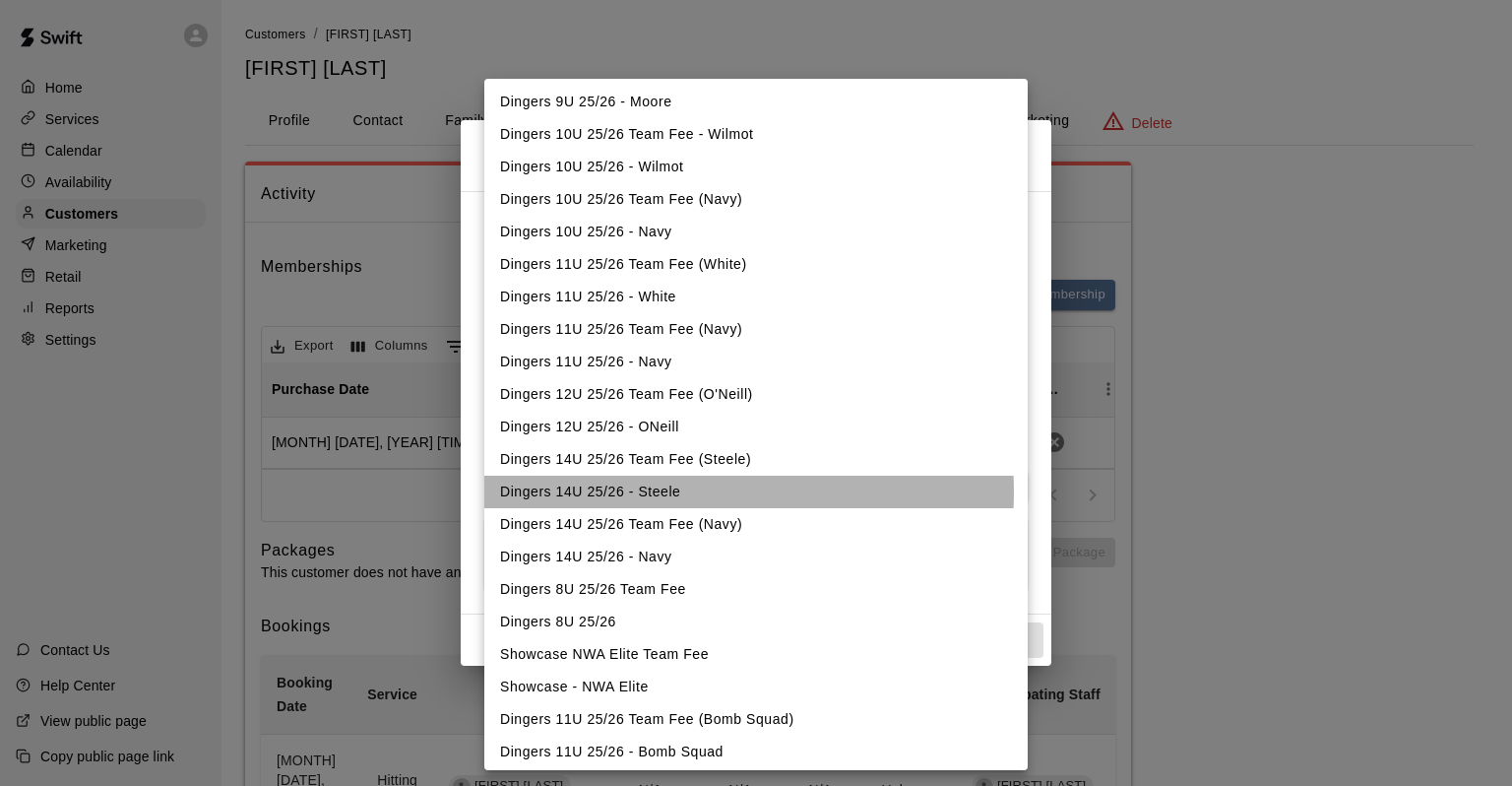 click on "Dingers 14U 25/26 - Steele" at bounding box center (756, 491) 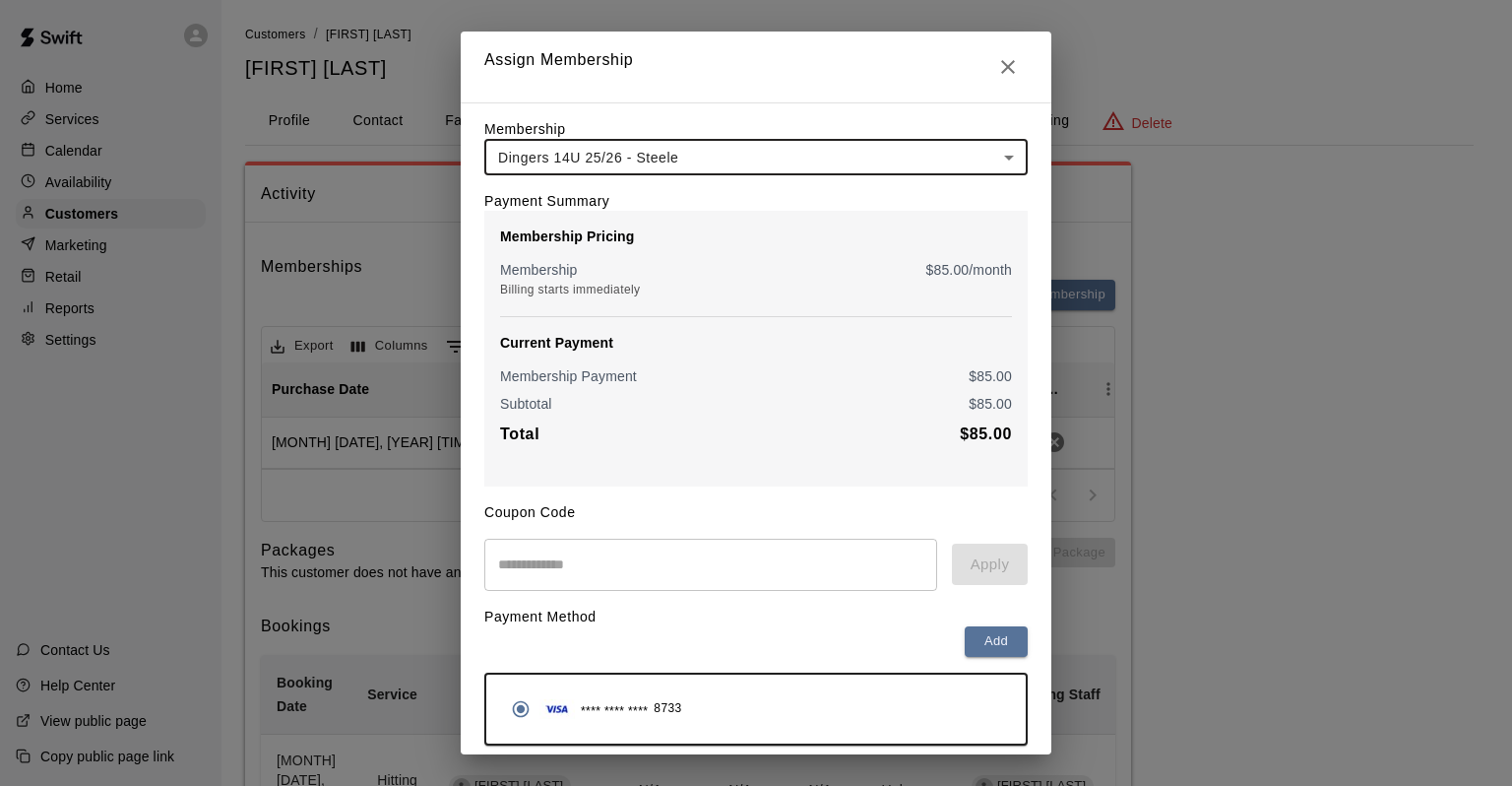 scroll, scrollTop: 78, scrollLeft: 0, axis: vertical 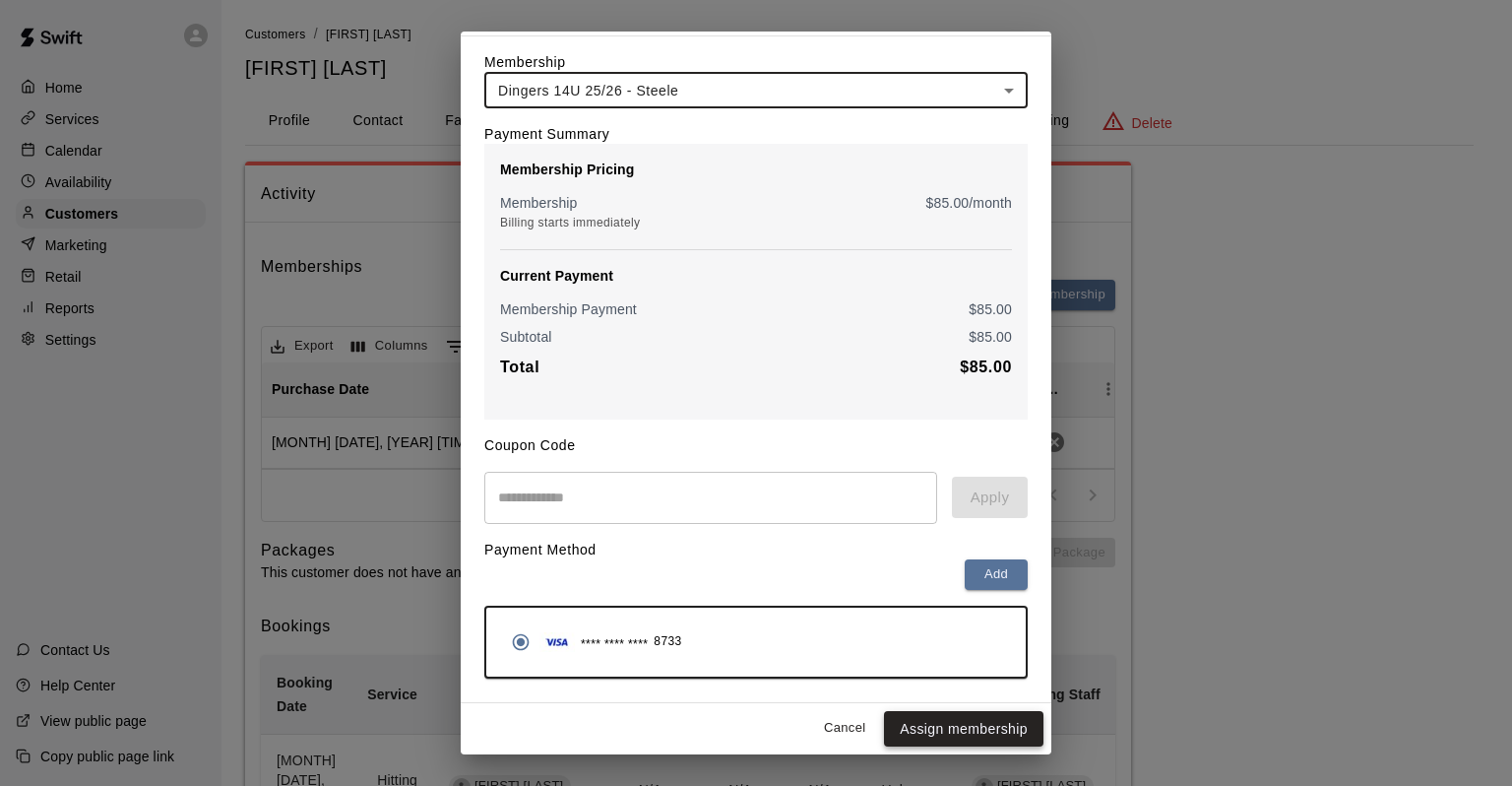 click on "Assign membership" at bounding box center [964, 729] 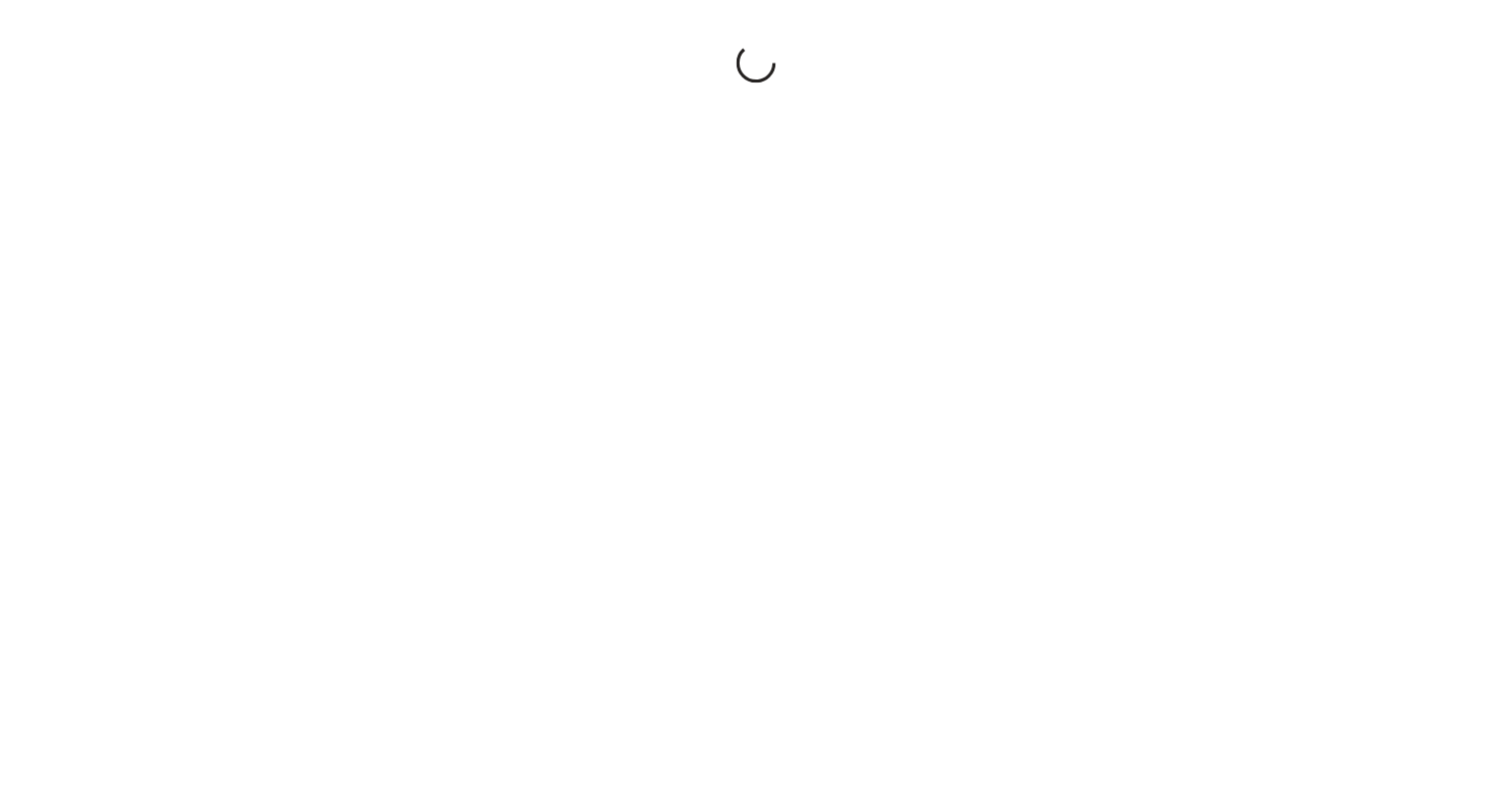 scroll, scrollTop: 0, scrollLeft: 0, axis: both 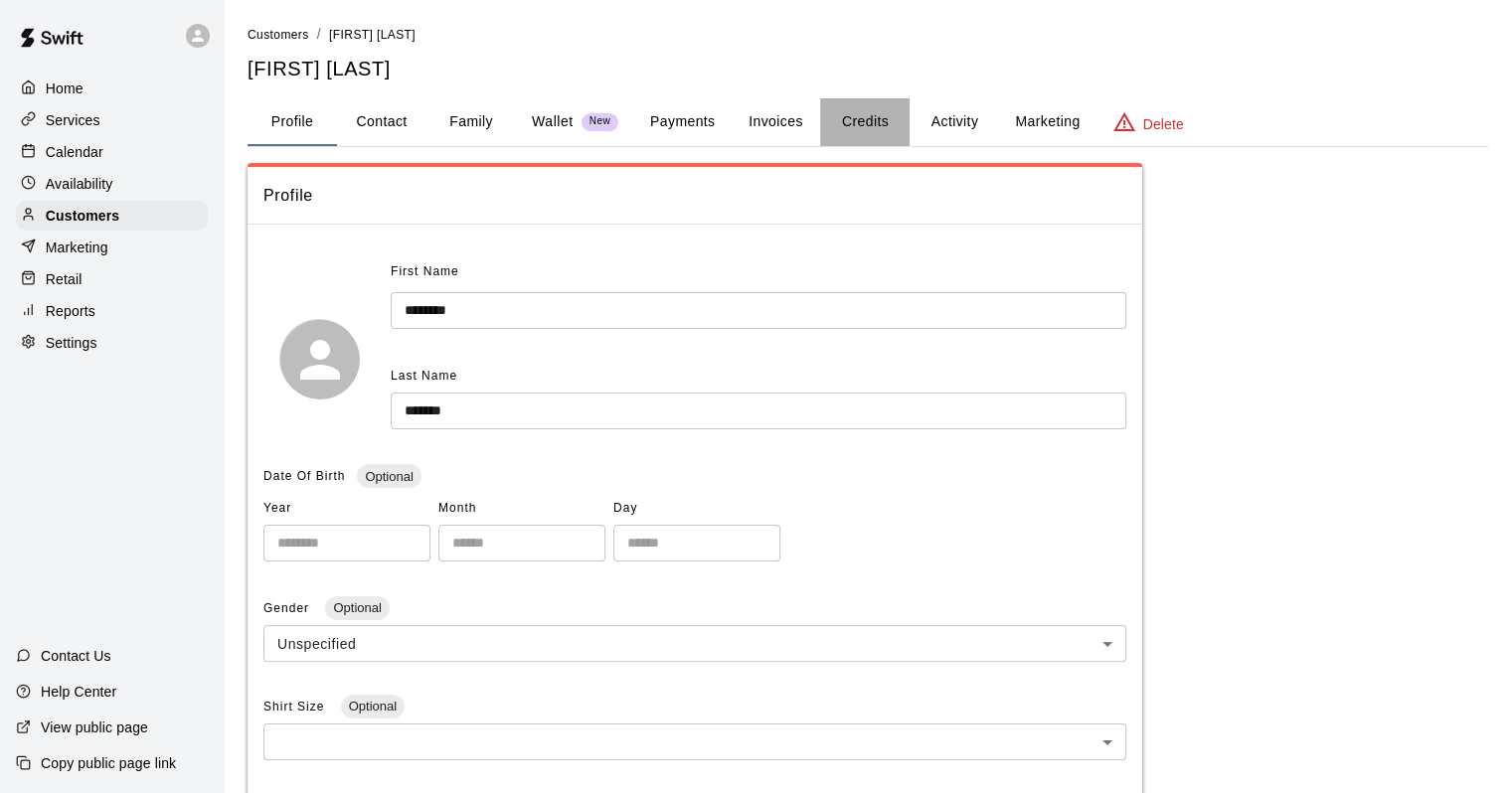 click on "Credits" at bounding box center (865, 122) 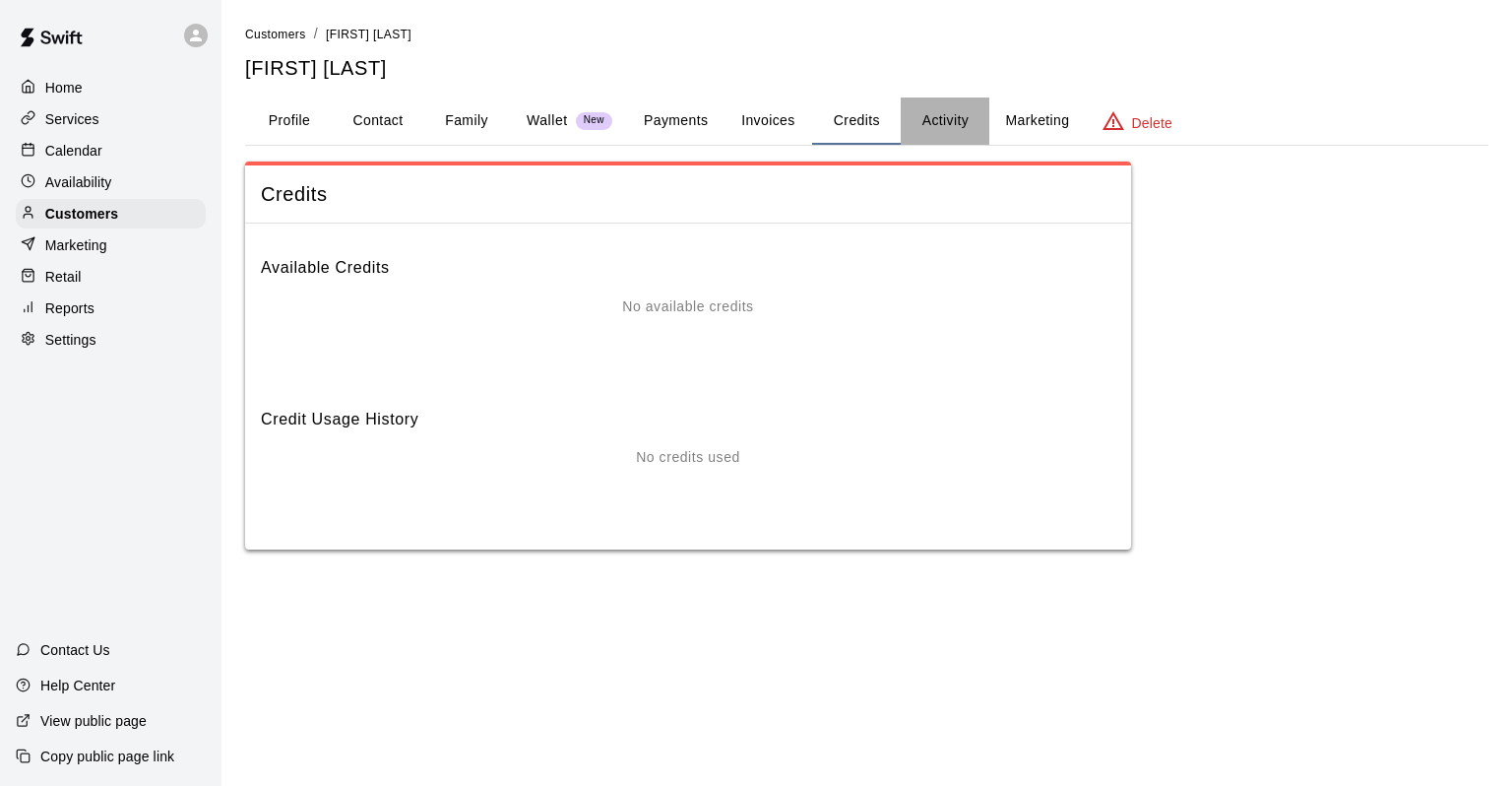 click on "Activity" at bounding box center (945, 121) 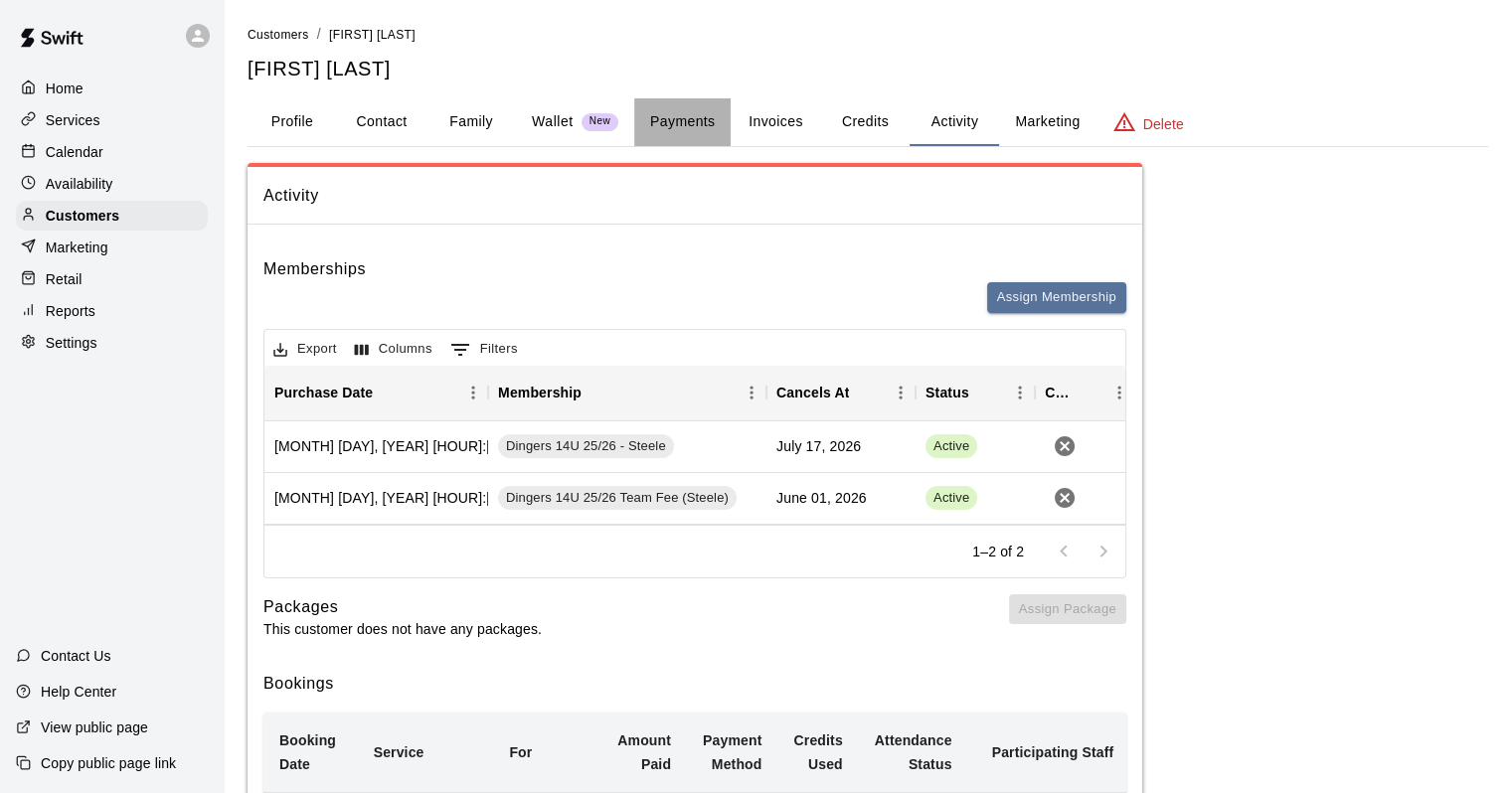 click on "Payments" at bounding box center [682, 122] 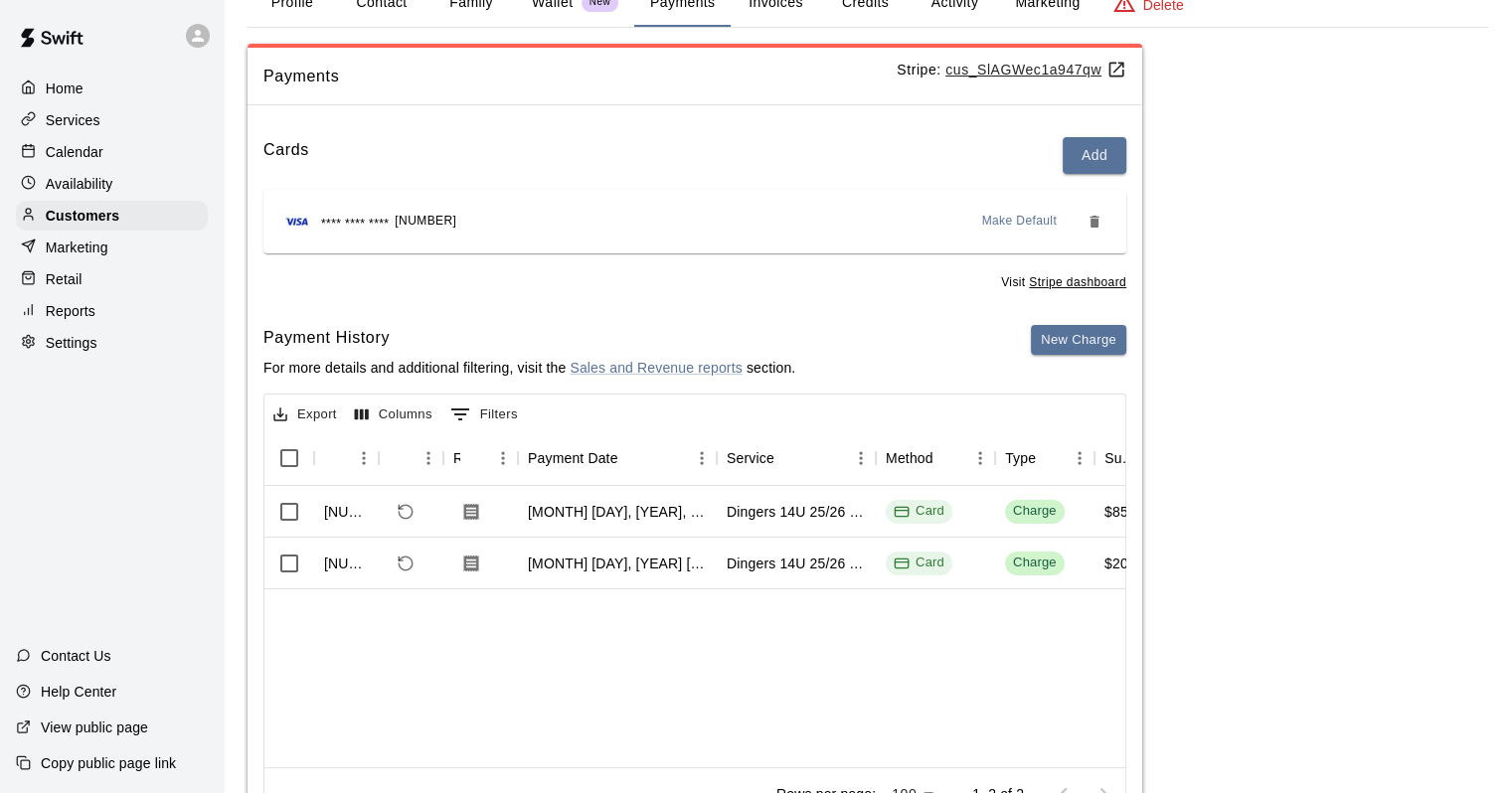 scroll, scrollTop: 210, scrollLeft: 0, axis: vertical 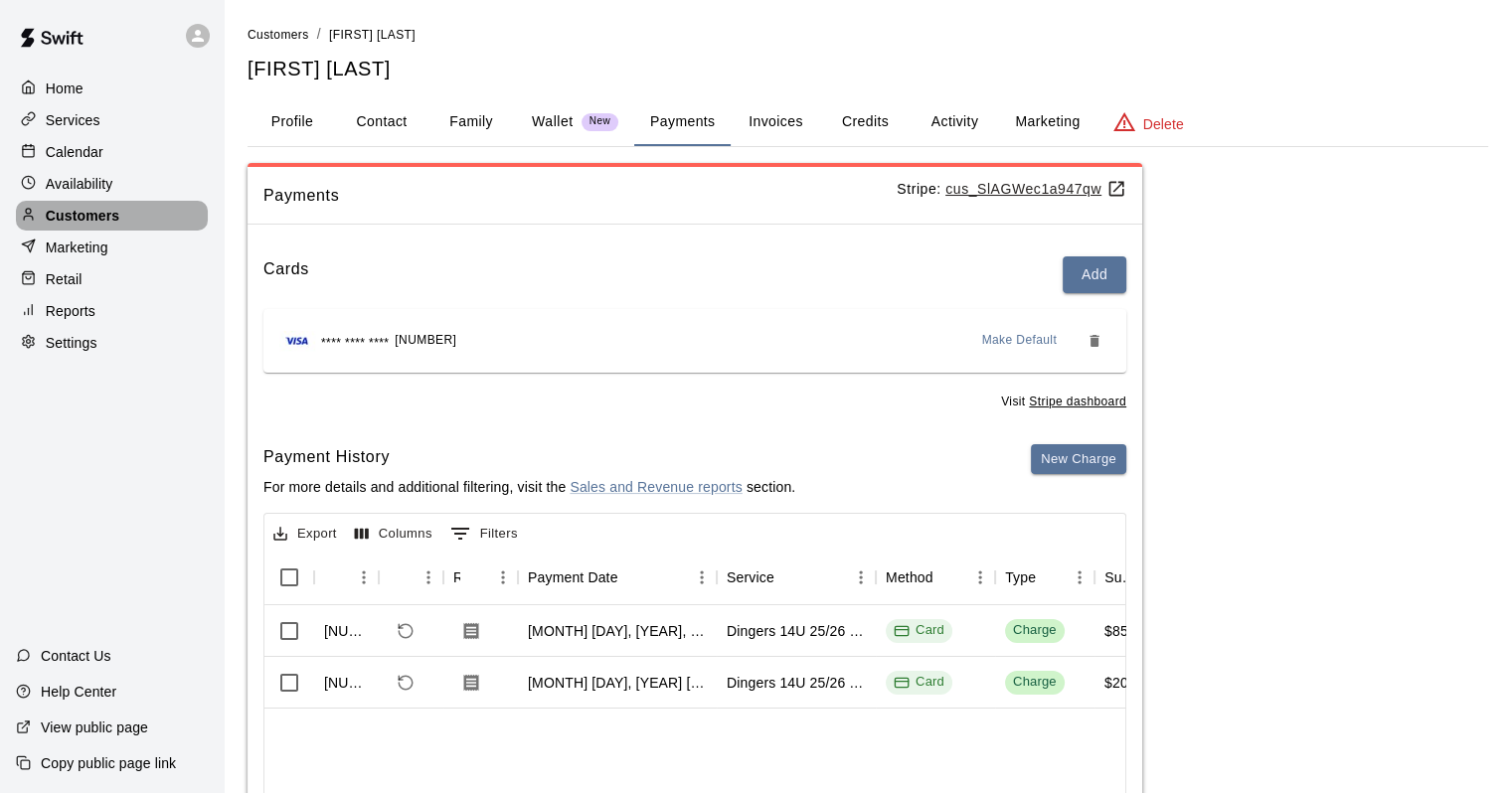 drag, startPoint x: 109, startPoint y: 222, endPoint x: 163, endPoint y: 252, distance: 61.77378 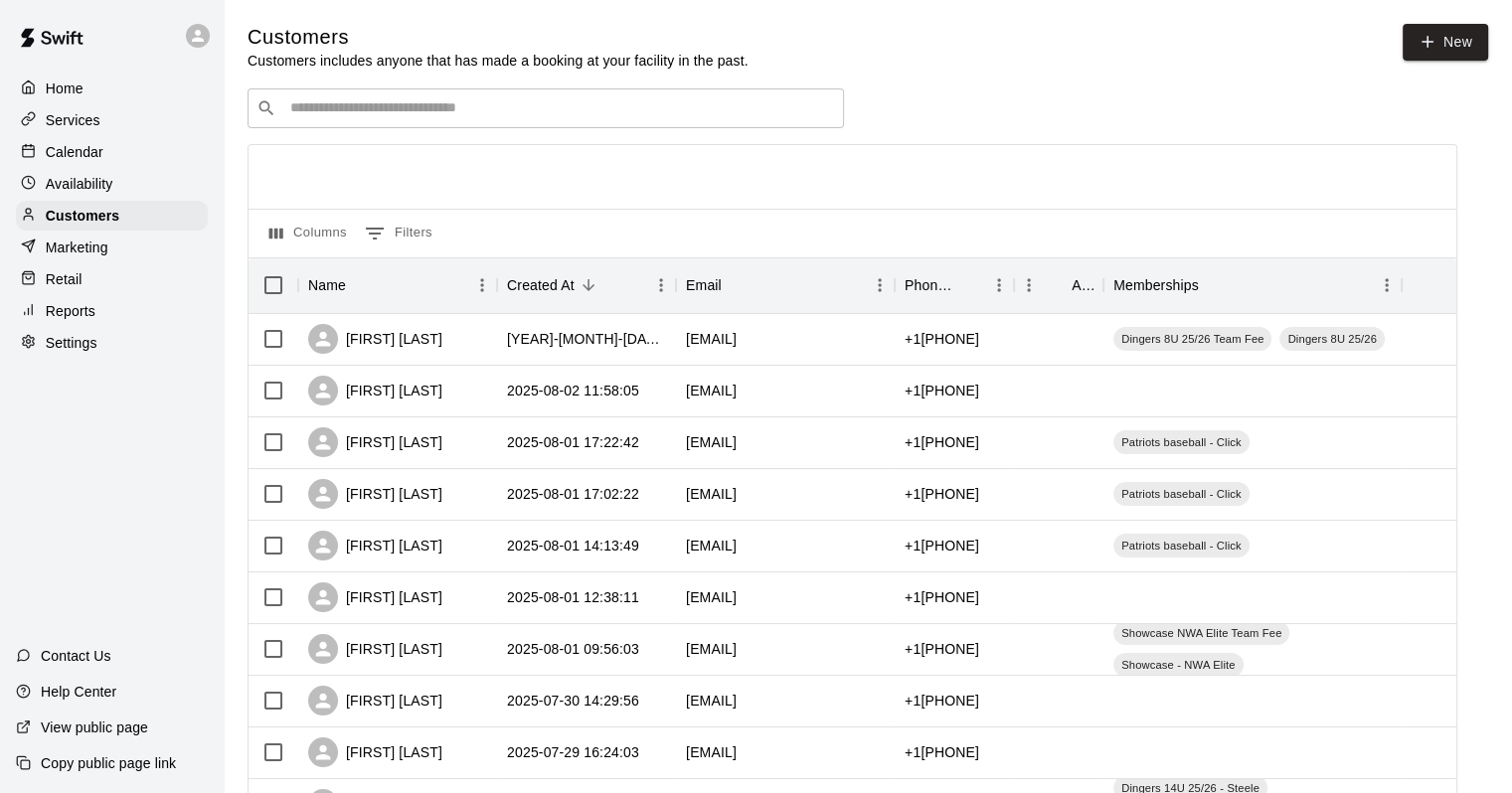 click at bounding box center [560, 108] 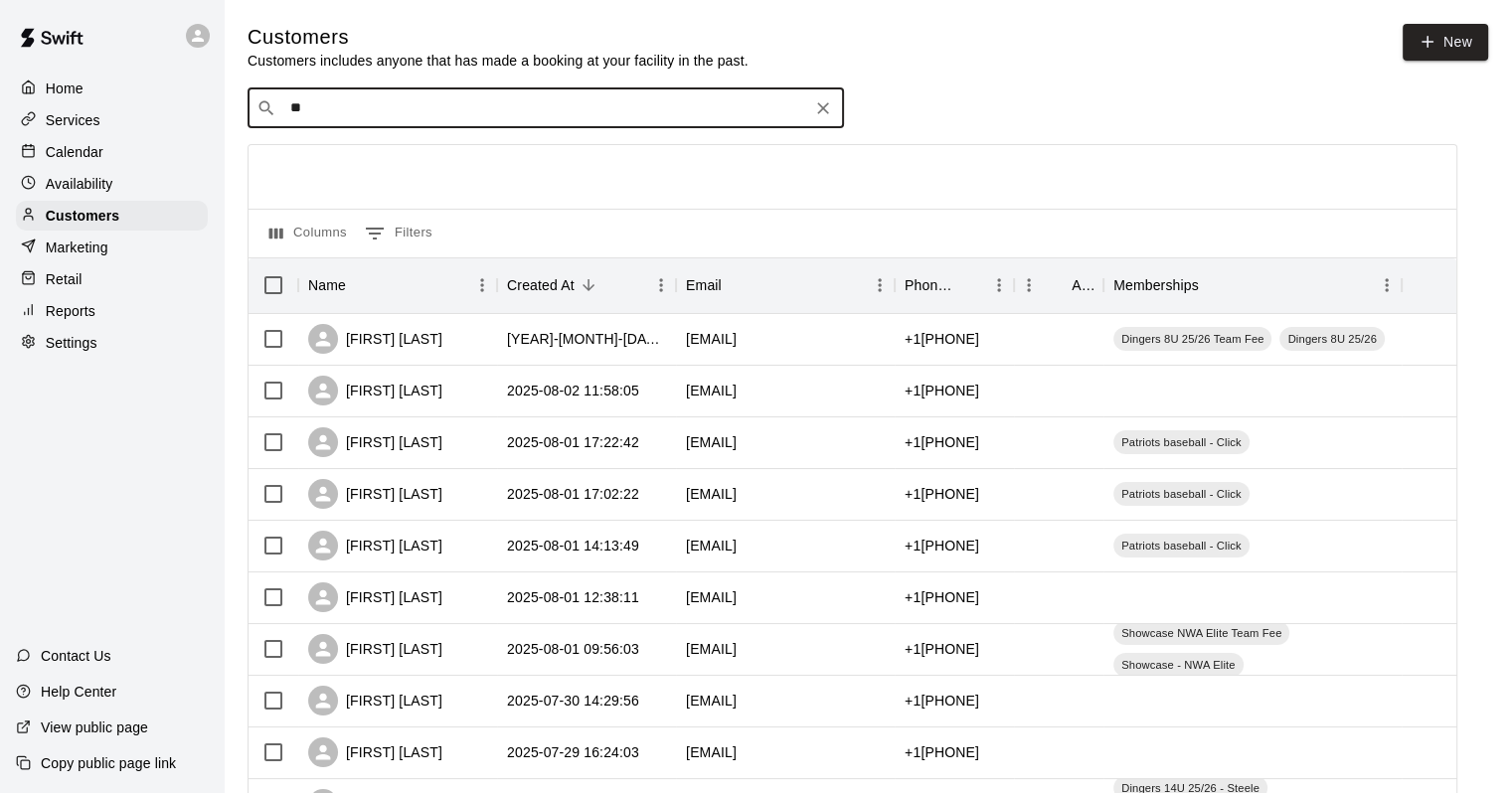 type on "*" 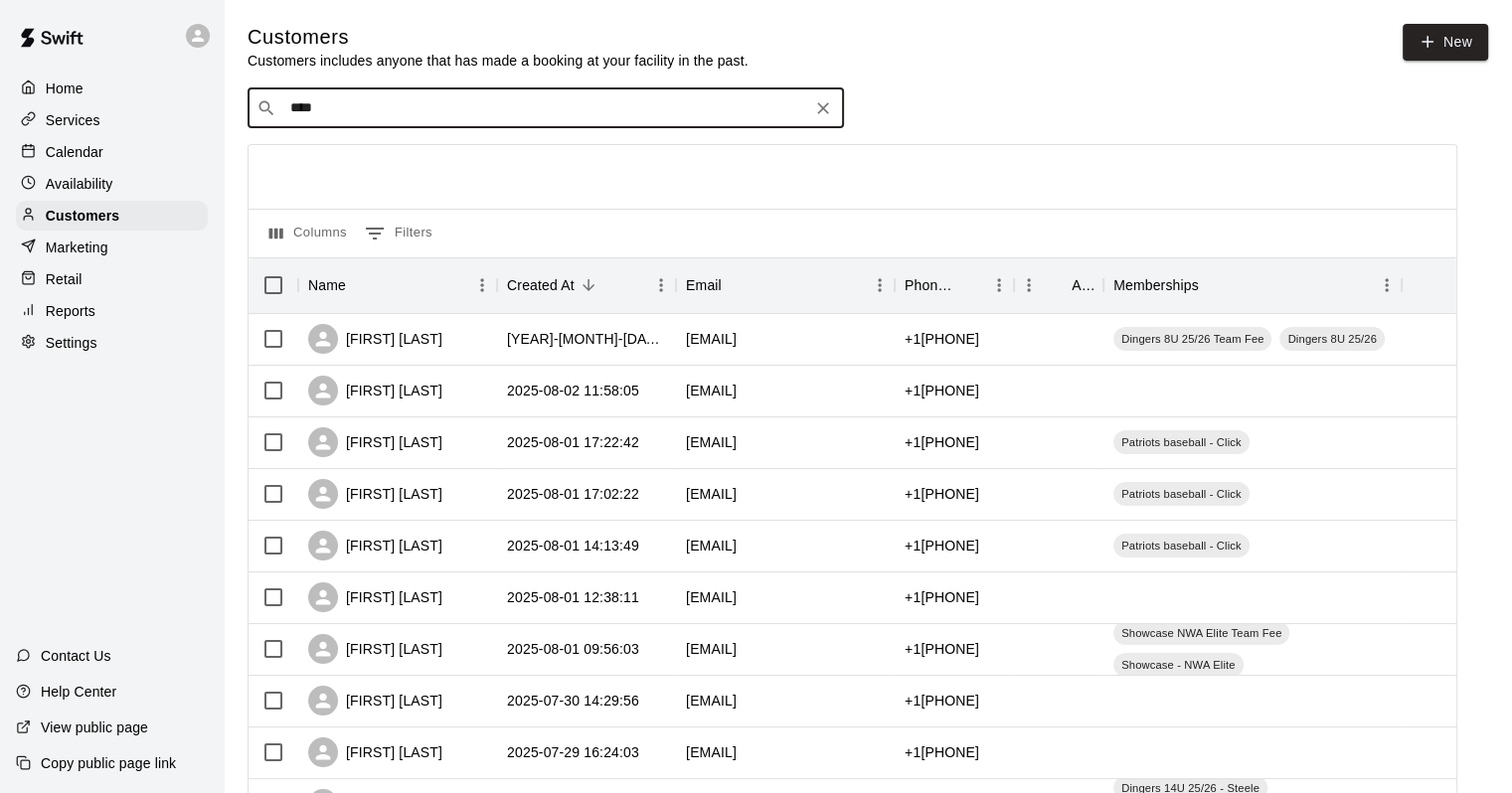 type on "*****" 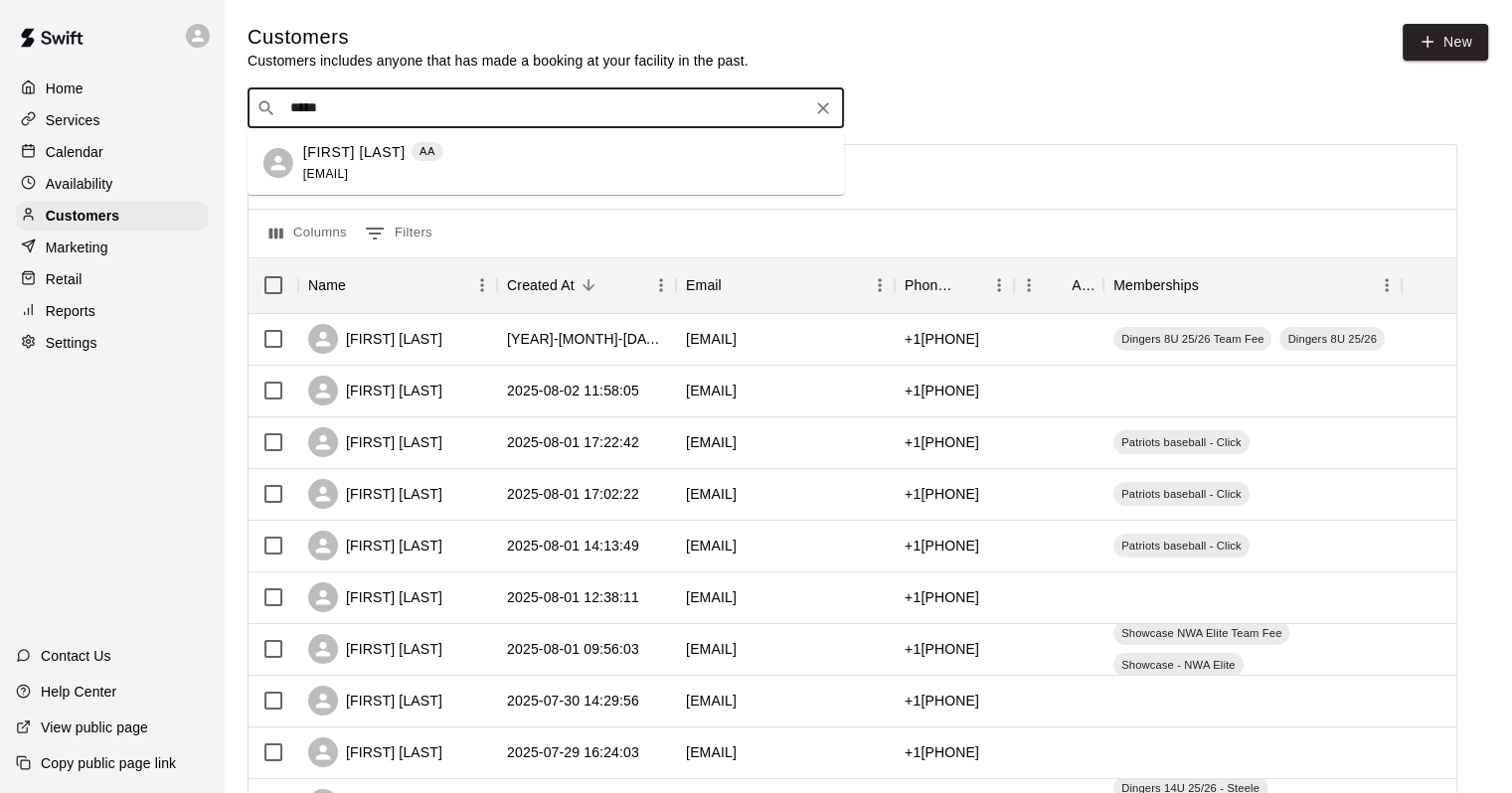 click on "Forest Mcvay" at bounding box center (354, 152) 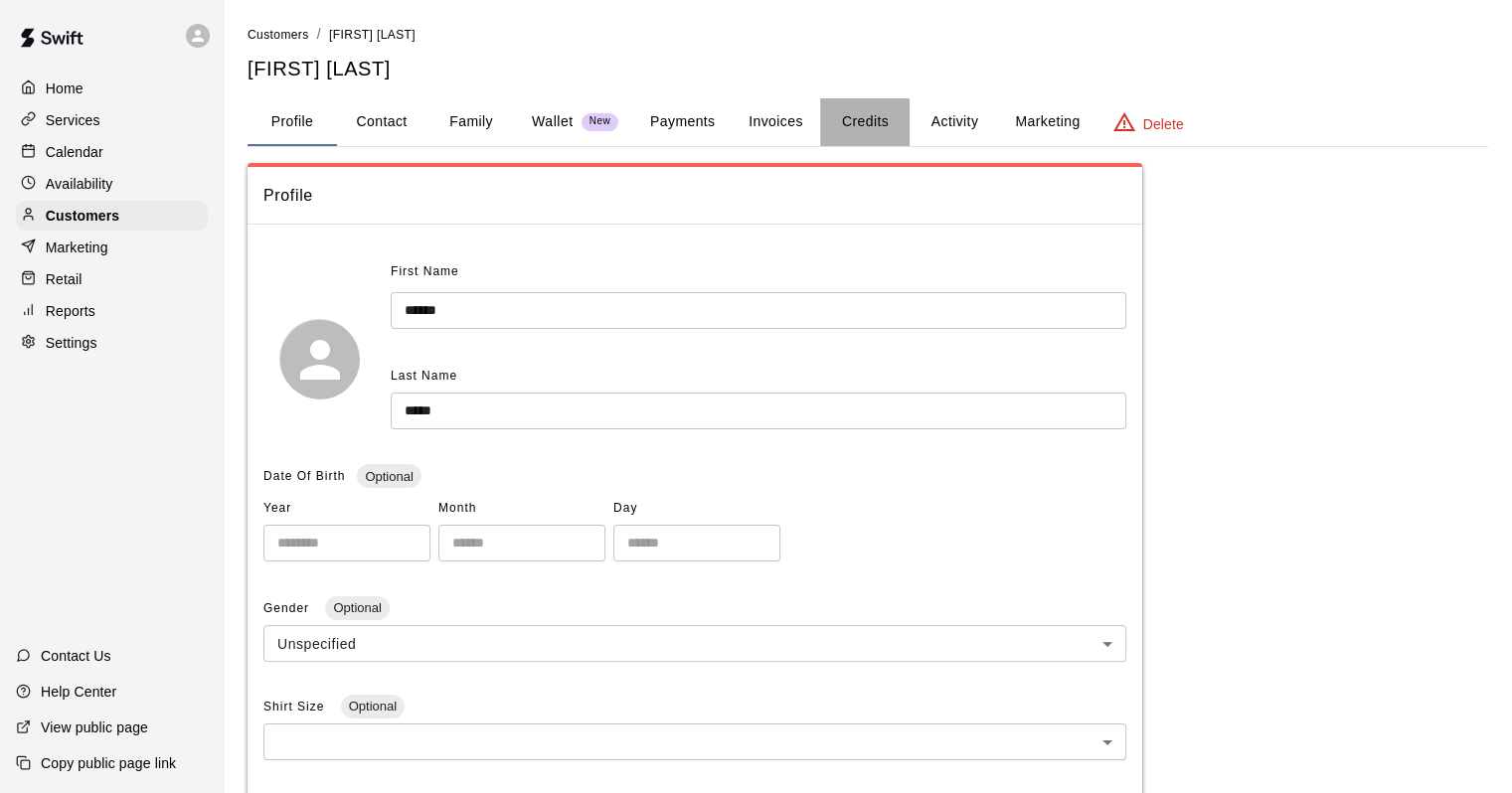click on "Credits" at bounding box center [865, 122] 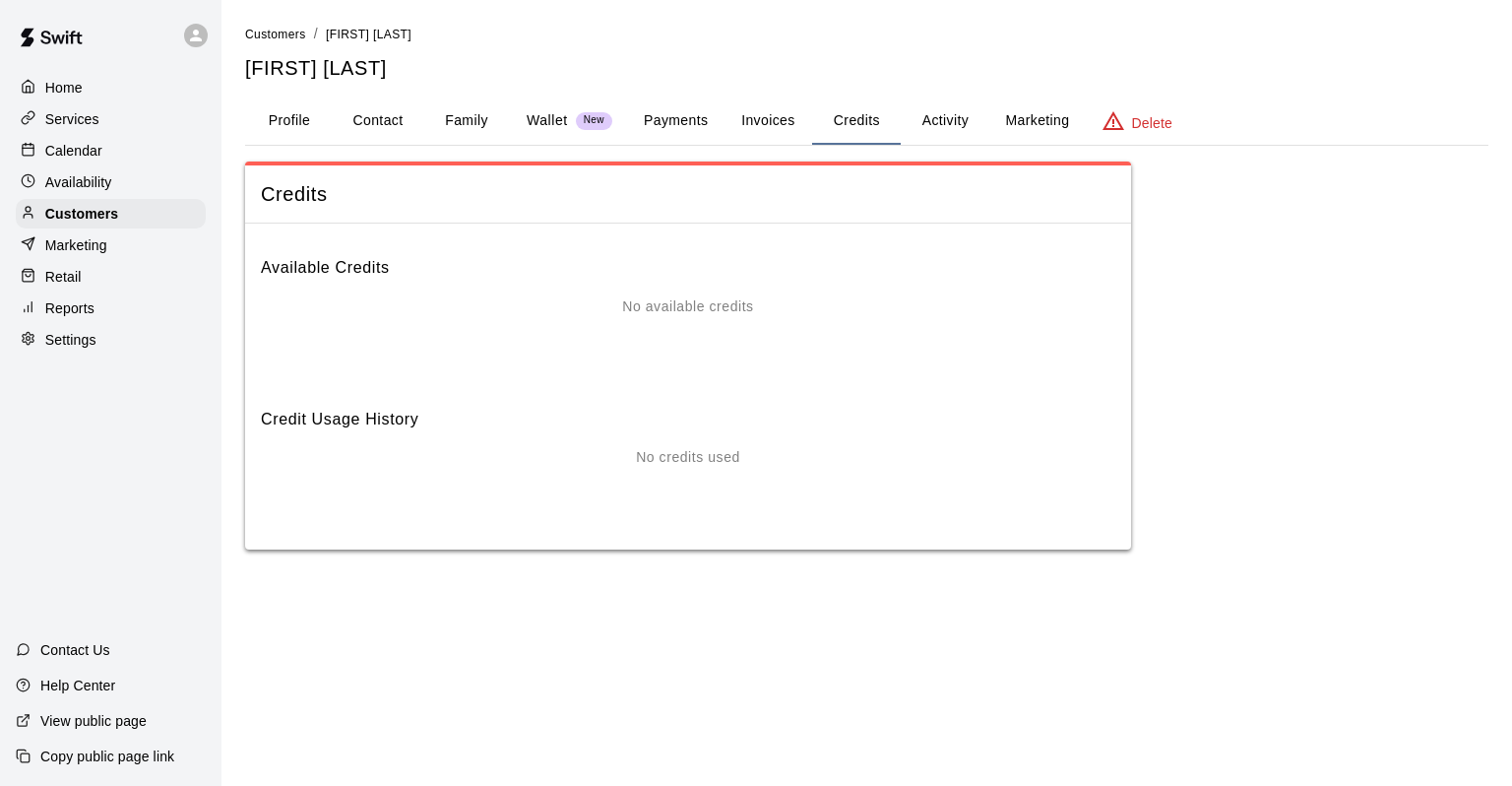 click on "Activity" at bounding box center [945, 121] 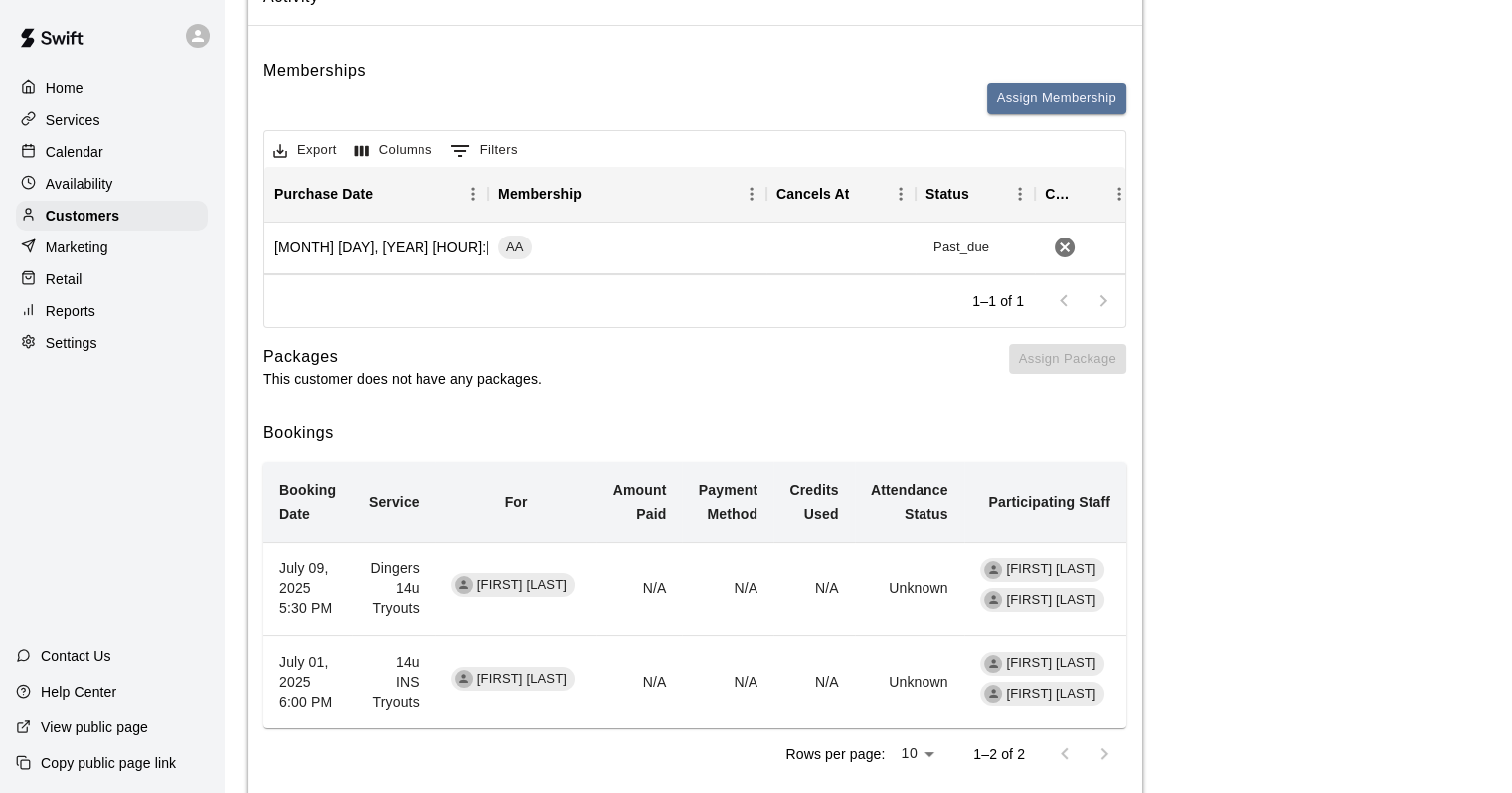 scroll, scrollTop: 0, scrollLeft: 0, axis: both 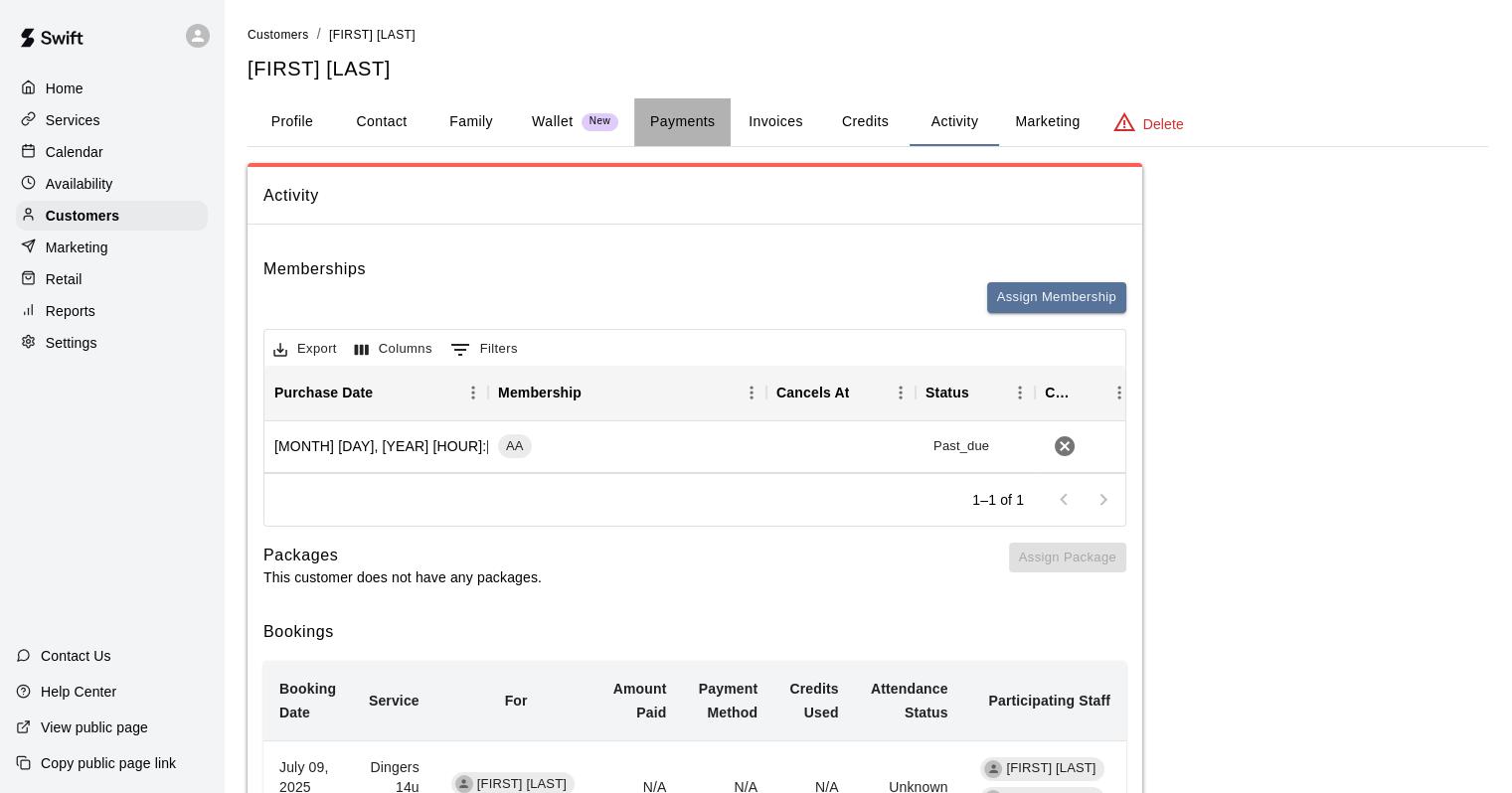 drag, startPoint x: 682, startPoint y: 129, endPoint x: 696, endPoint y: 132, distance: 14.3178211 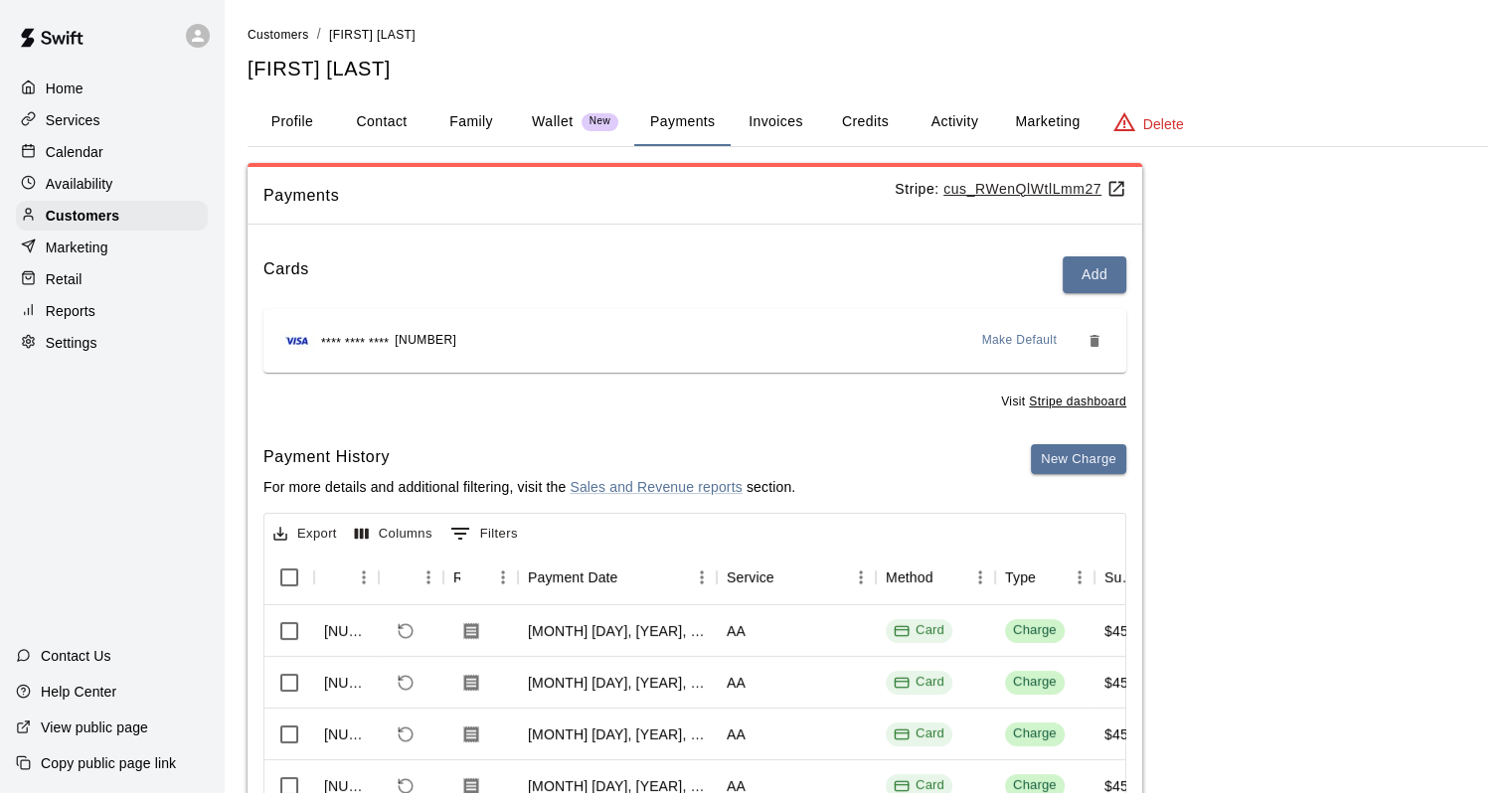 click on "Activity" at bounding box center (954, 122) 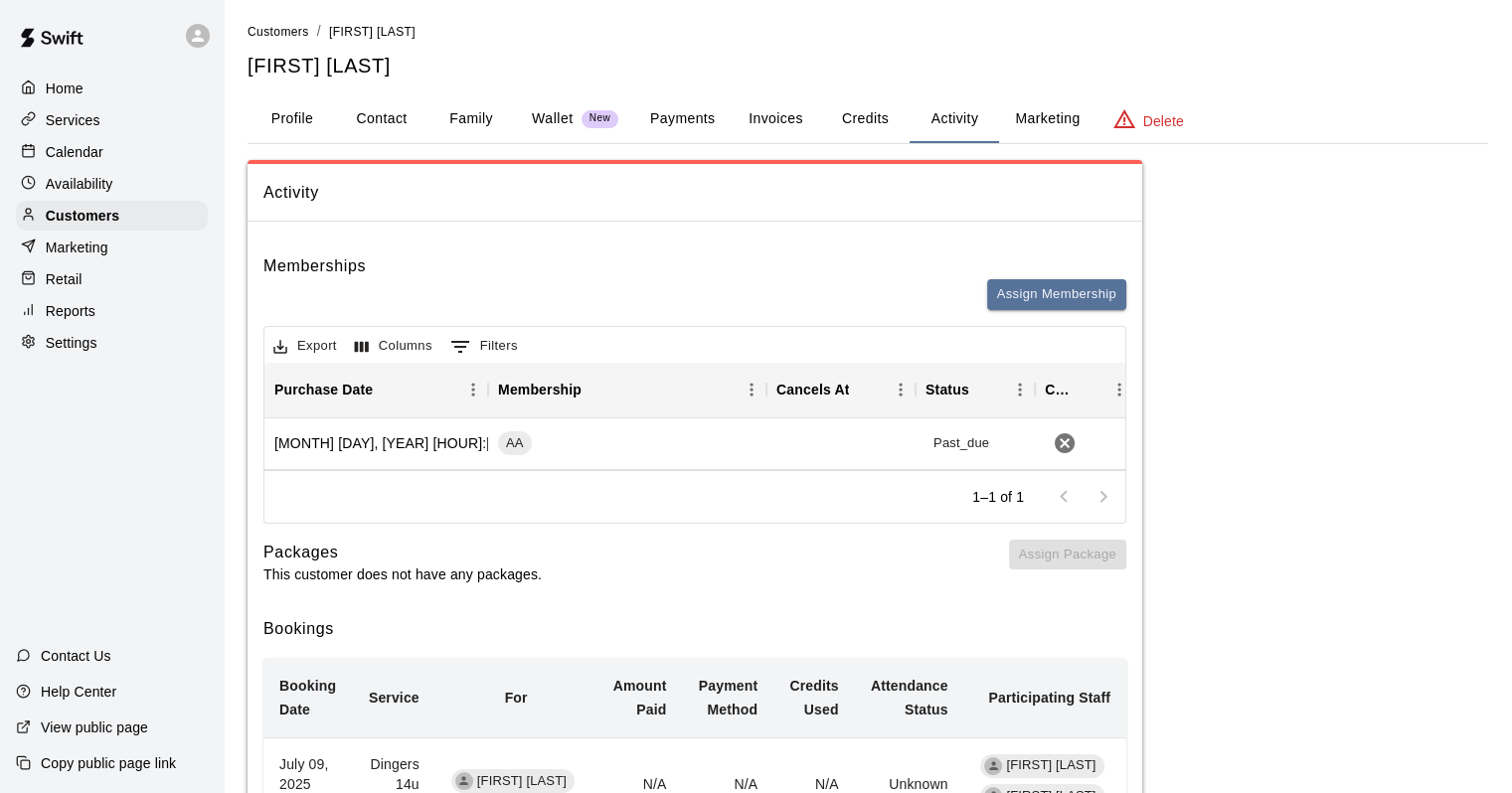 scroll, scrollTop: 0, scrollLeft: 0, axis: both 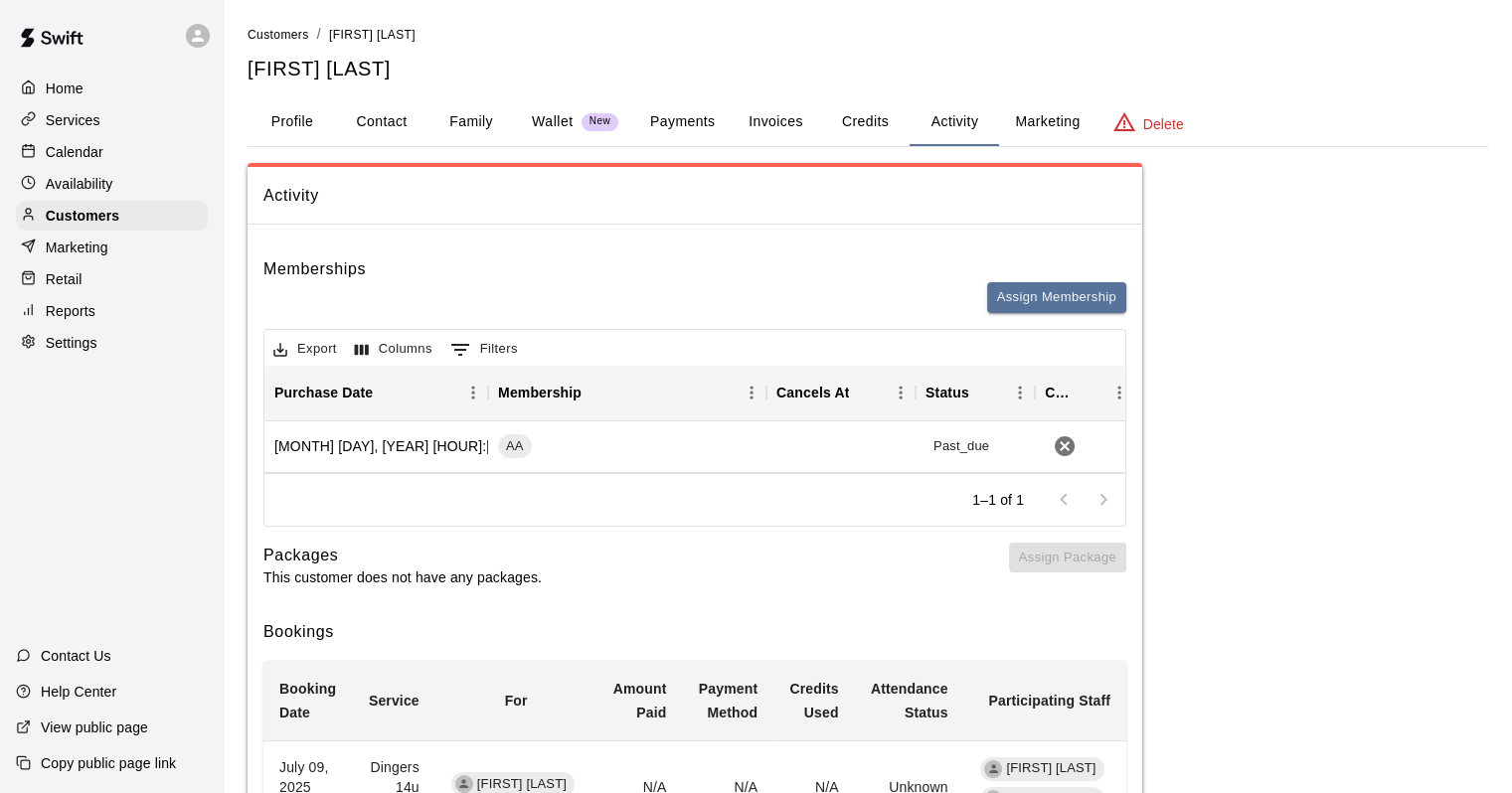 click on "Payments" at bounding box center (682, 122) 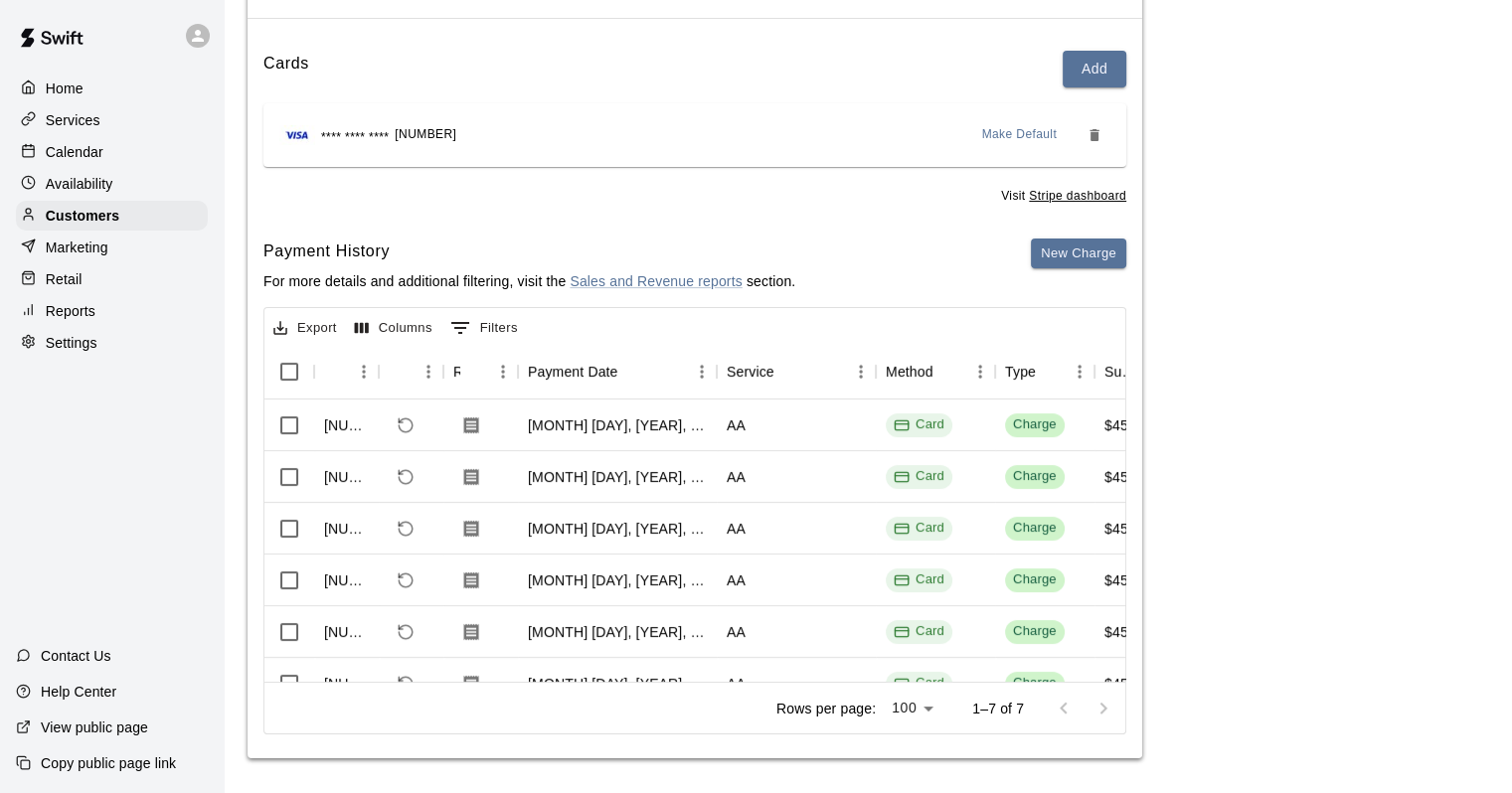 scroll, scrollTop: 210, scrollLeft: 0, axis: vertical 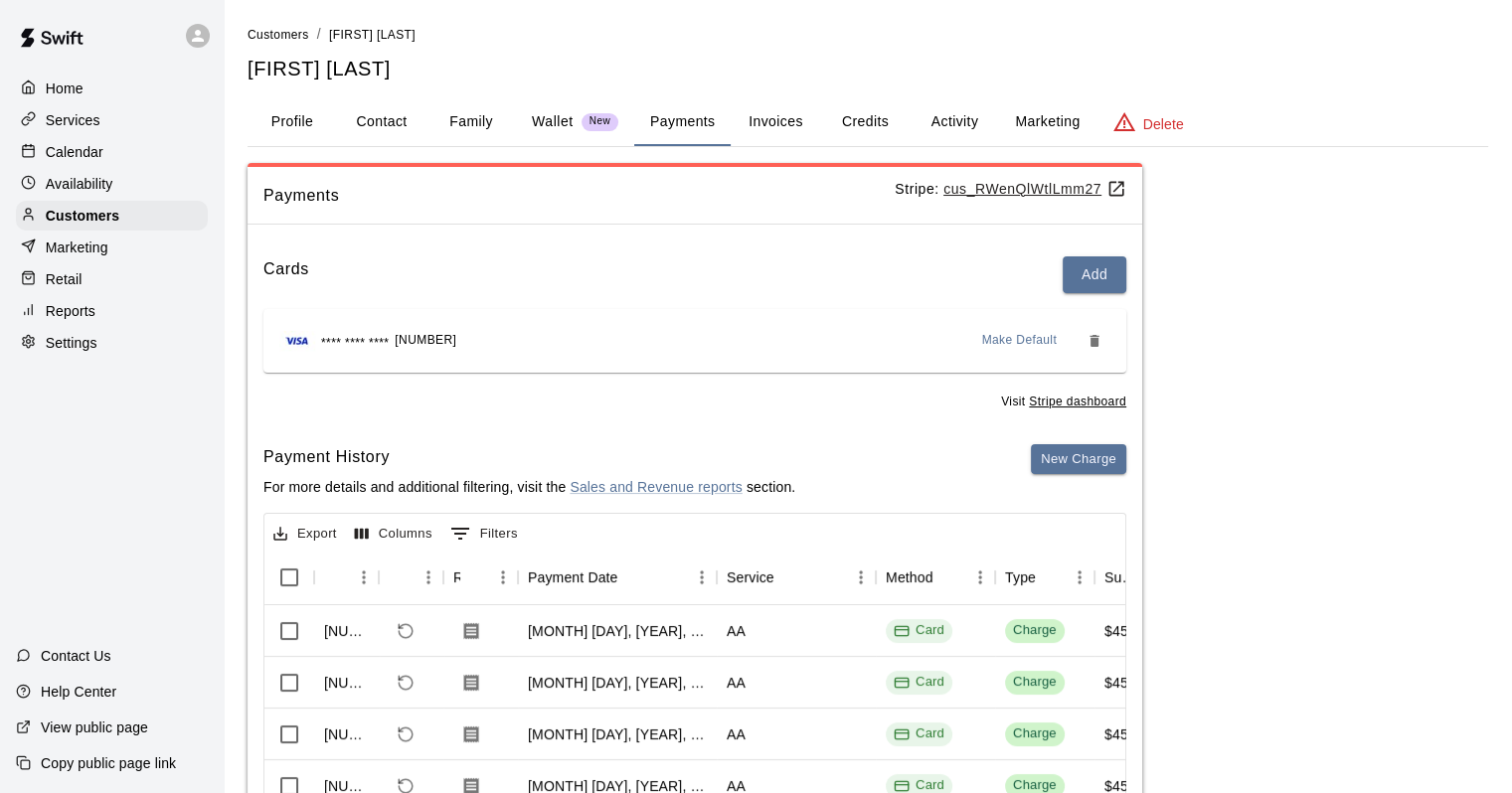 click on "Activity" at bounding box center (954, 122) 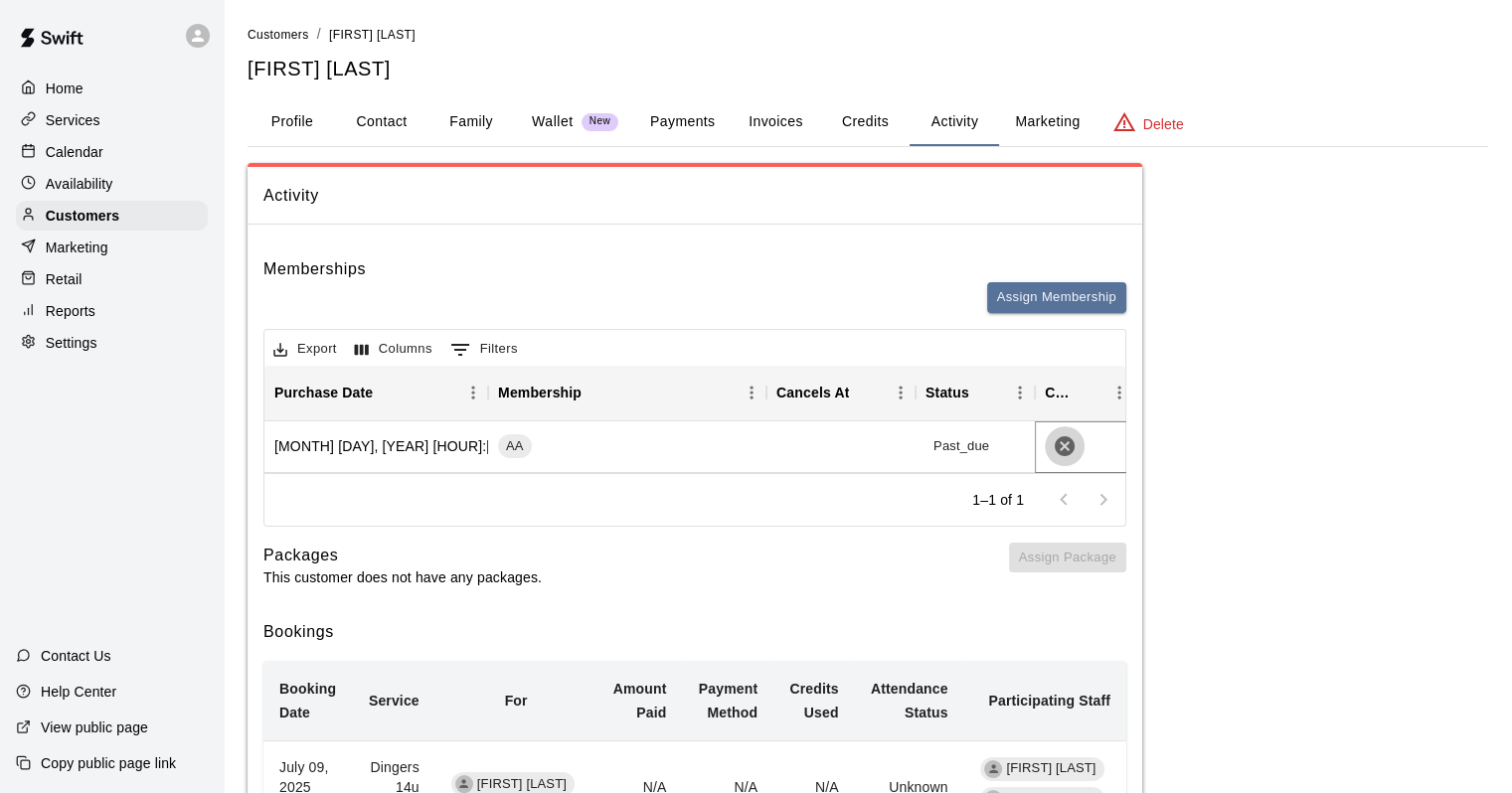 click 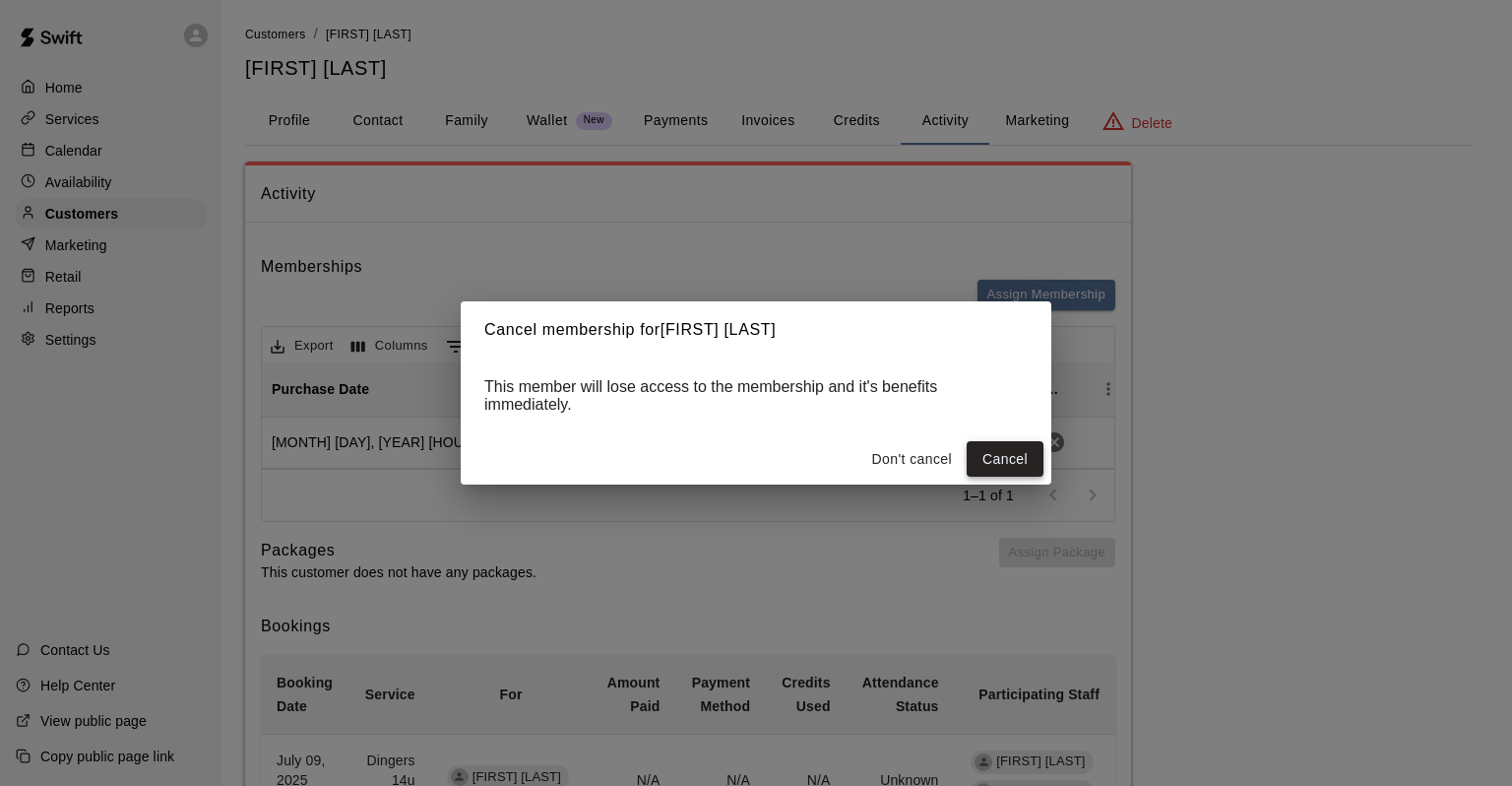 click on "Cancel" at bounding box center [1005, 459] 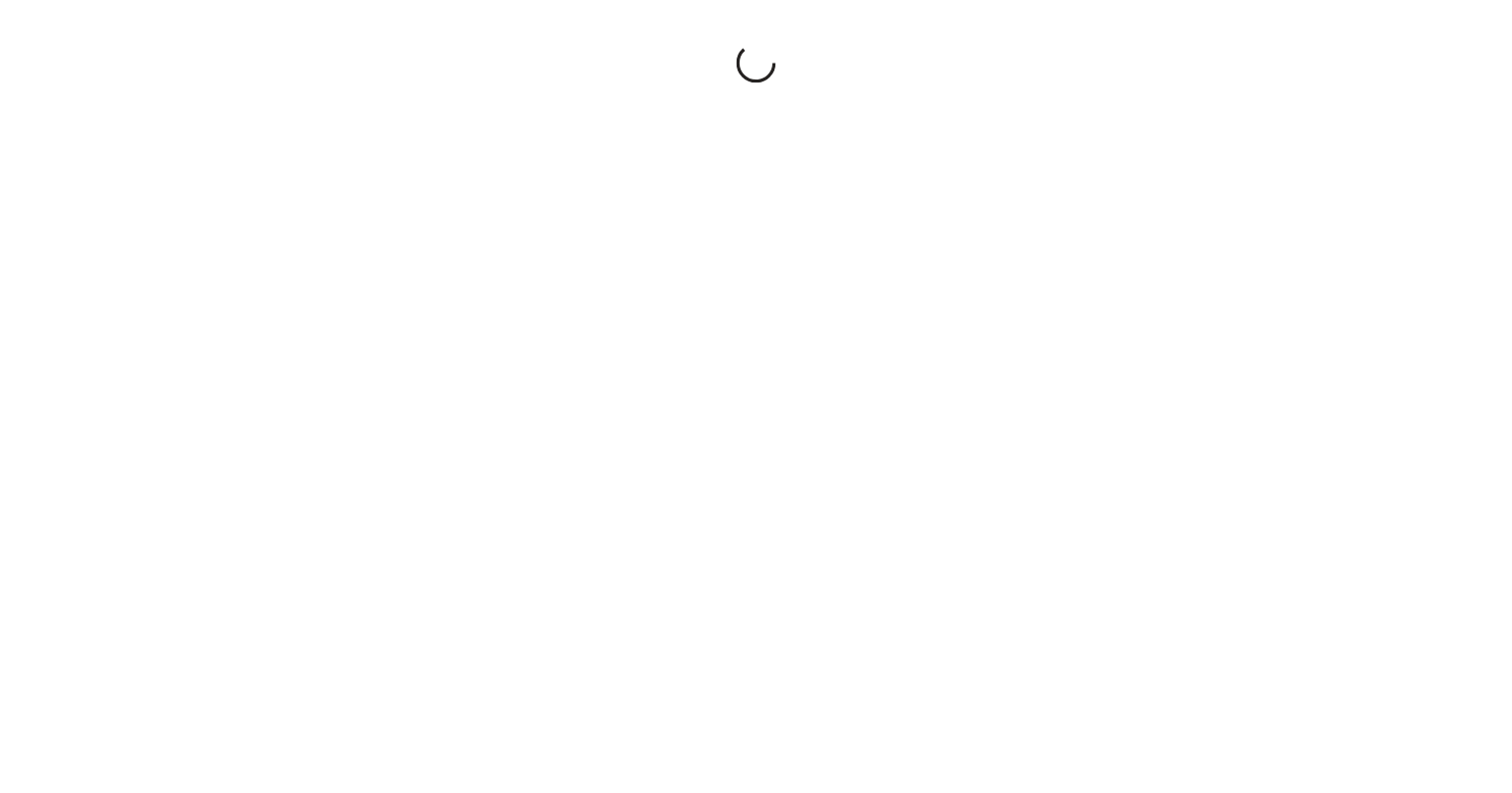 scroll, scrollTop: 0, scrollLeft: 0, axis: both 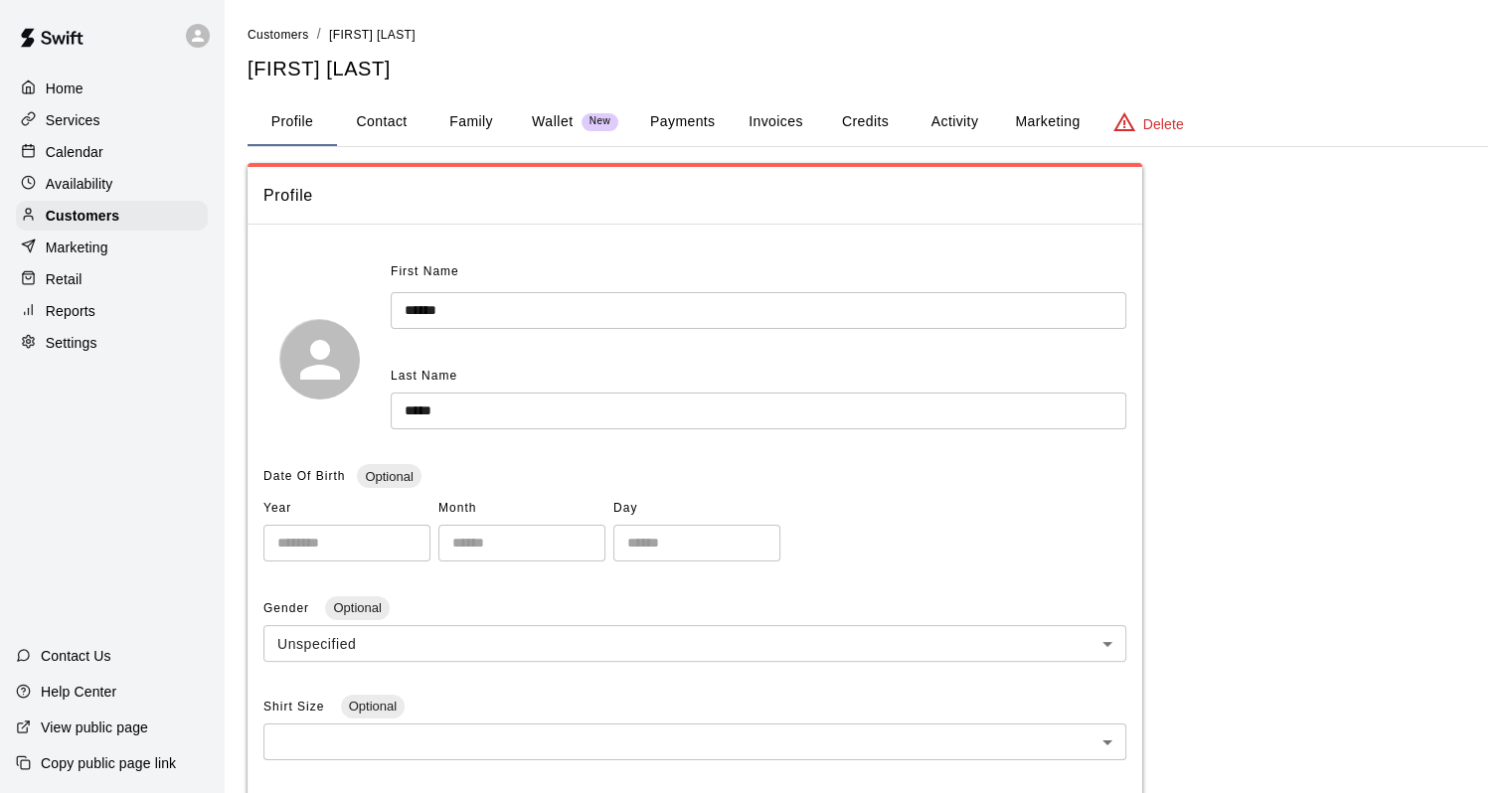 click on "Activity" at bounding box center [954, 122] 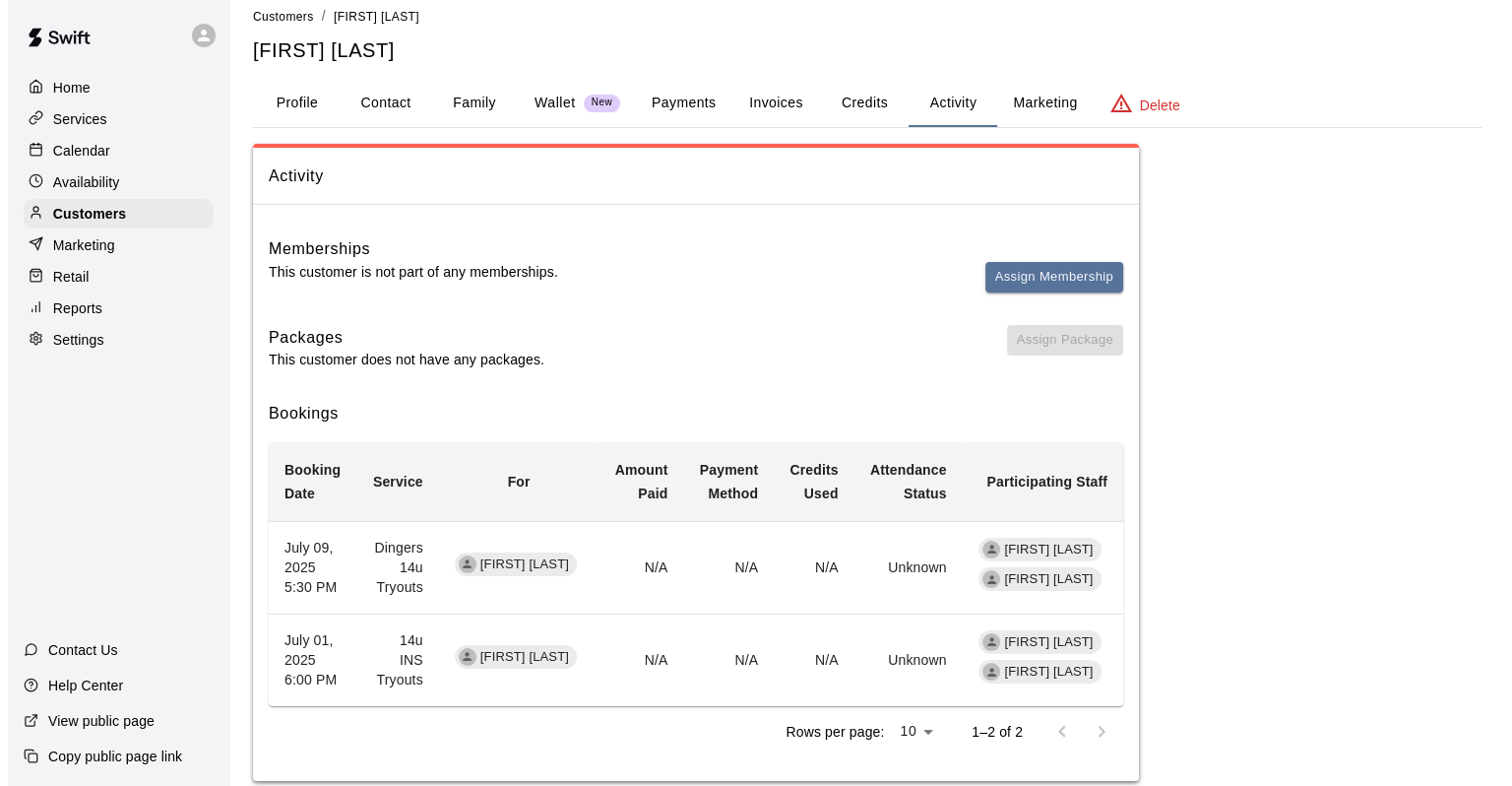 scroll, scrollTop: 0, scrollLeft: 0, axis: both 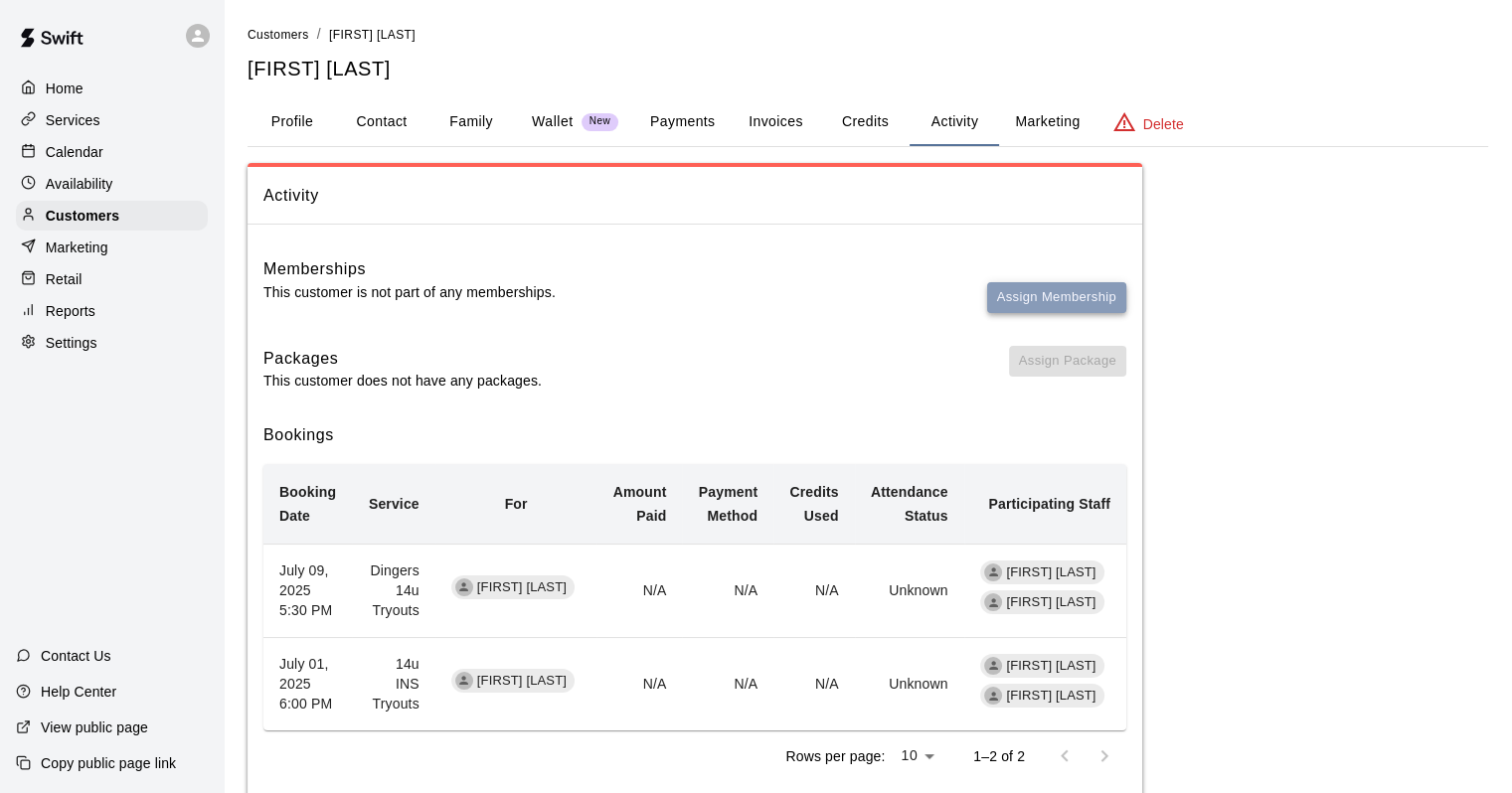 click on "Assign Membership" at bounding box center (1057, 297) 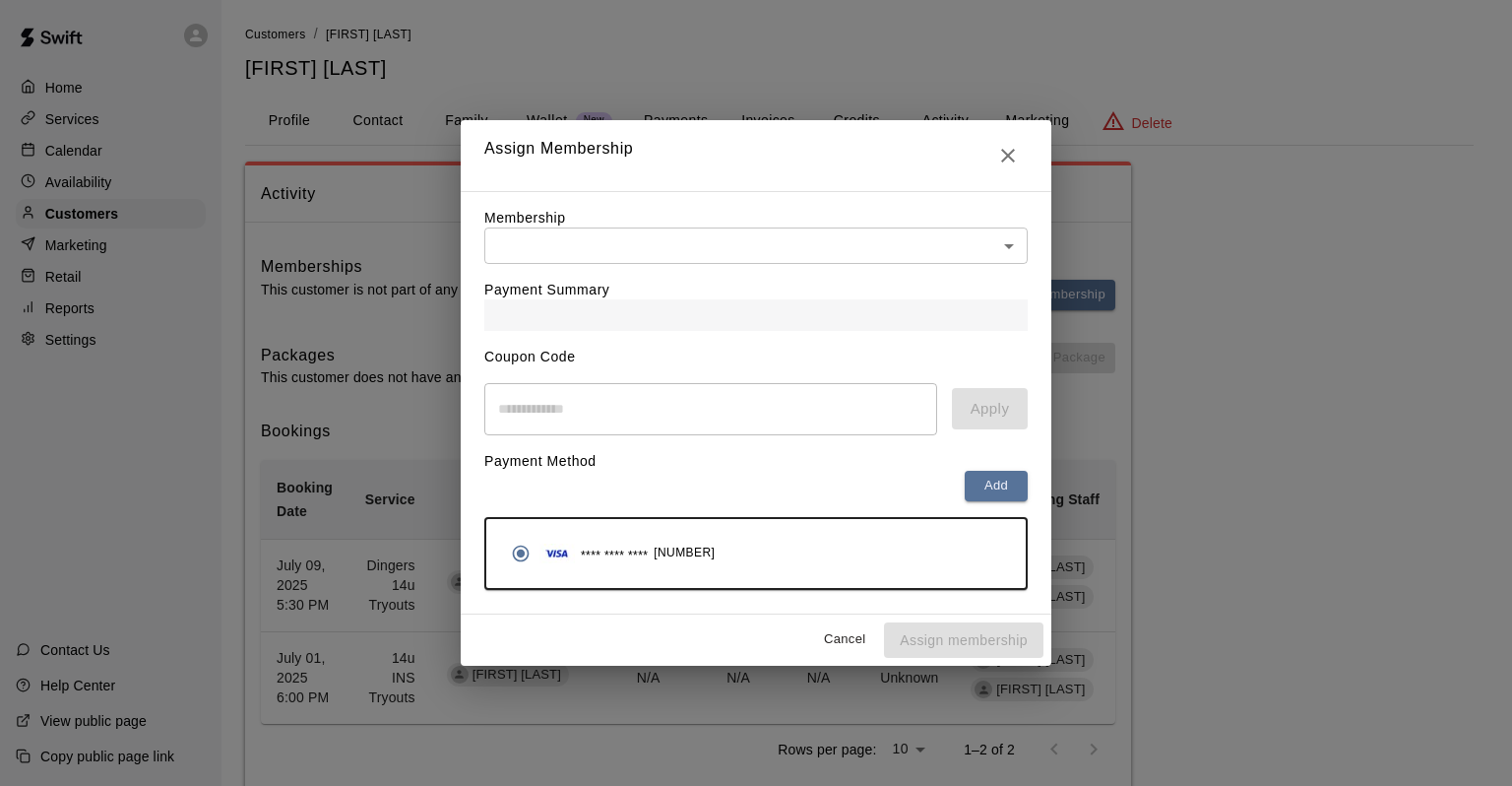 click on "Customers / [FIRST] [LAST] [FIRST] [LAST] Profile Contact Family Wallet New Payments Invoices Credits Activity Marketing Delete Activity Memberships This customer is not part of any memberships. Assign Membership Packages This customer does not have any packages. Assign Package Bookings Booking Date   Service For Amount Paid Payment Method Credits Used Attendance Status Participating Staff [MONTH] [DAY], [YEAR] [HOUR]:[MINUTE] [AM/PM] Dingers 14u Tryouts  [FIRST] [LAST] N/A N/A N/A Unknown [FIRST] [LAST] [FIRST] [LAST] [MONTH] [DAY], [YEAR] [HOUR]:[MINUTE] [AM/PM] 14u INS Tryouts  [FIRST] [LAST] N/A N/A N/A Unknown [FIRST] [LAST] [FIRST] [LAST] Rows per page: 10 ** 1–2 of 2 /customers/[NUMBER] Close cross-small Assign Membership Membership ​ ​ Payment Summary Coupon Code ​ Apply Payment Method   Add **** **** **** [PHONE] Cancel Assign membership" at bounding box center [756, 419] 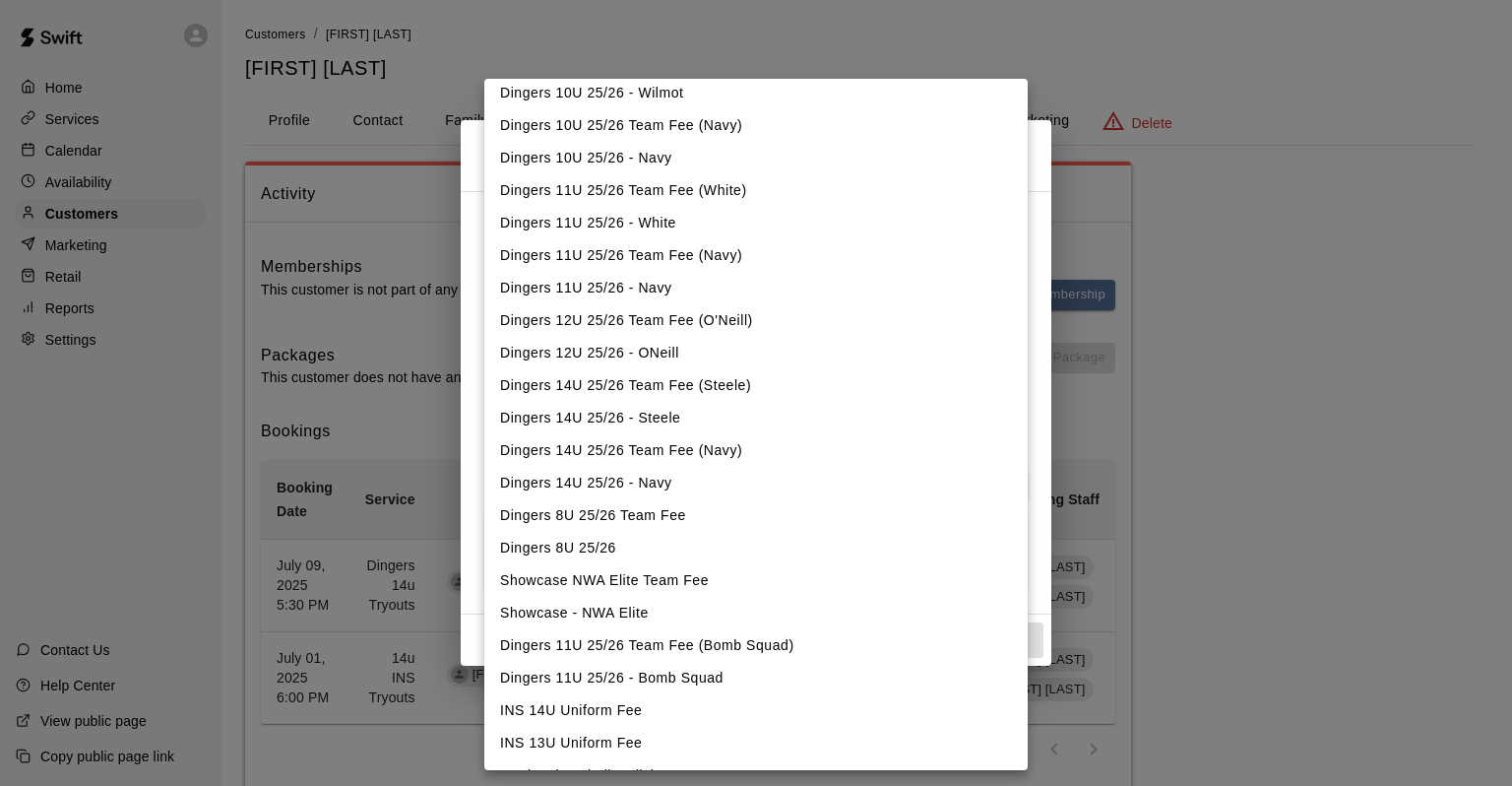 scroll, scrollTop: 1046, scrollLeft: 0, axis: vertical 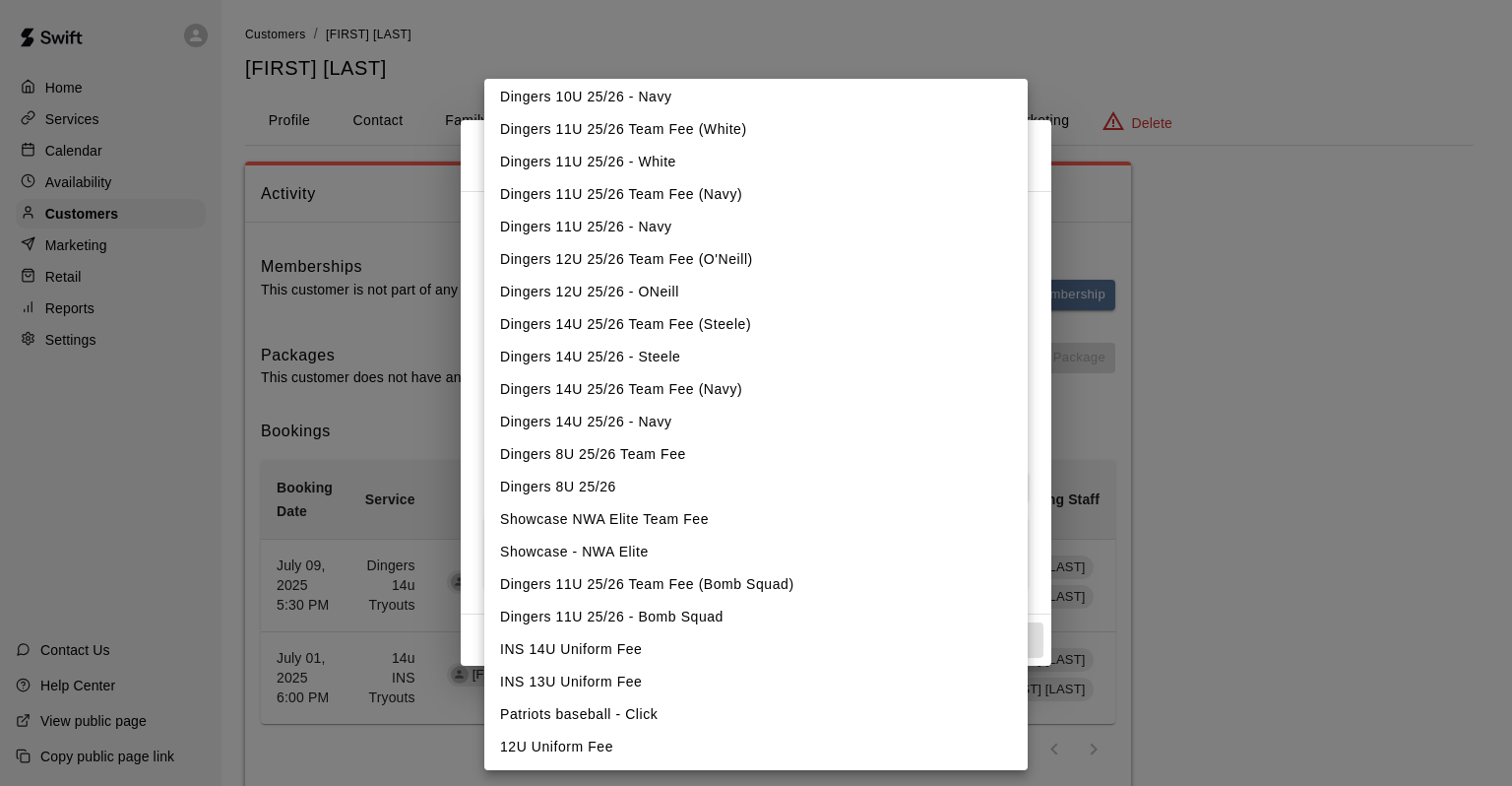 click on "Dingers 14U 25/26 - Steele" at bounding box center (756, 357) 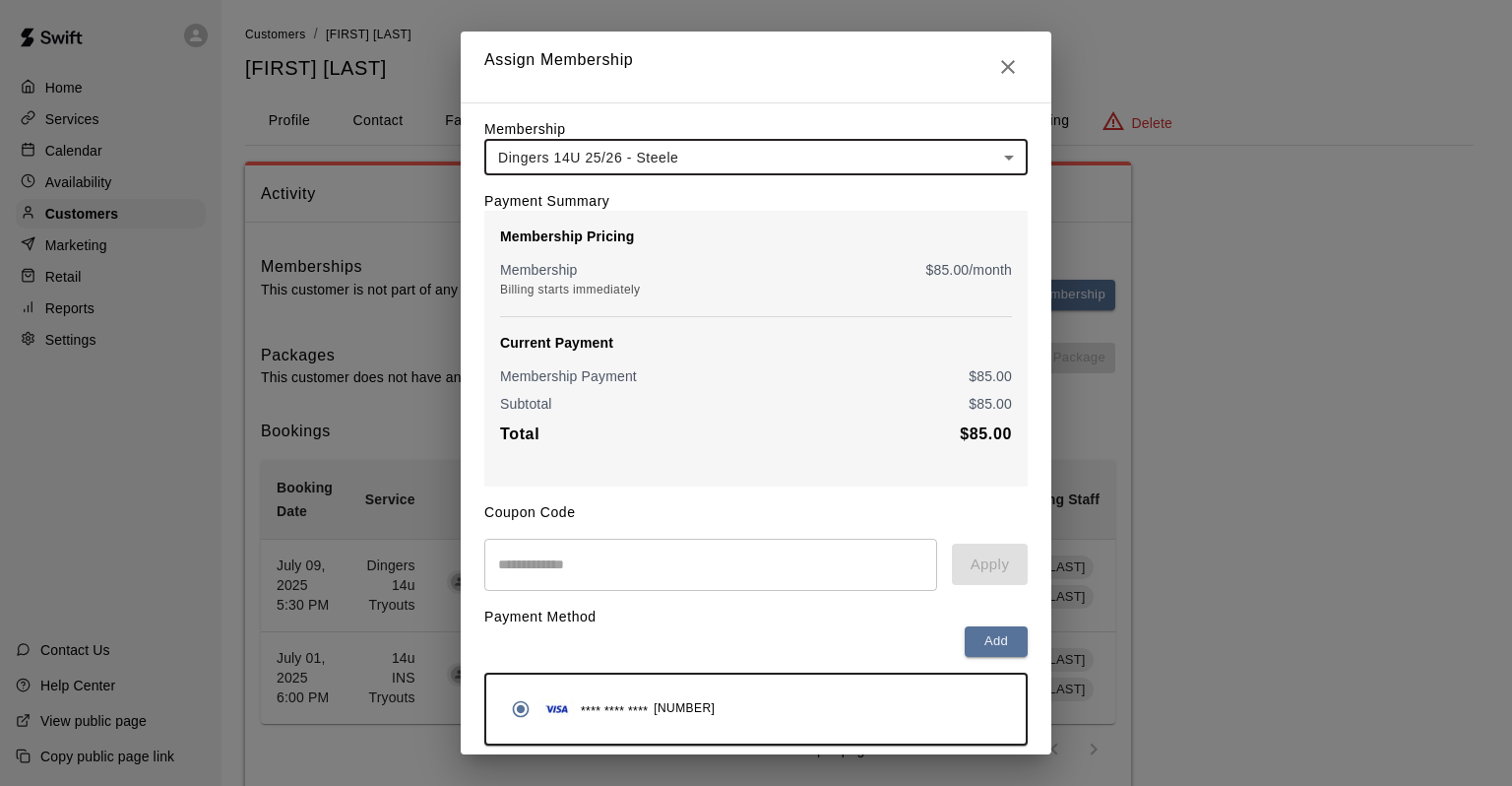 scroll, scrollTop: 78, scrollLeft: 0, axis: vertical 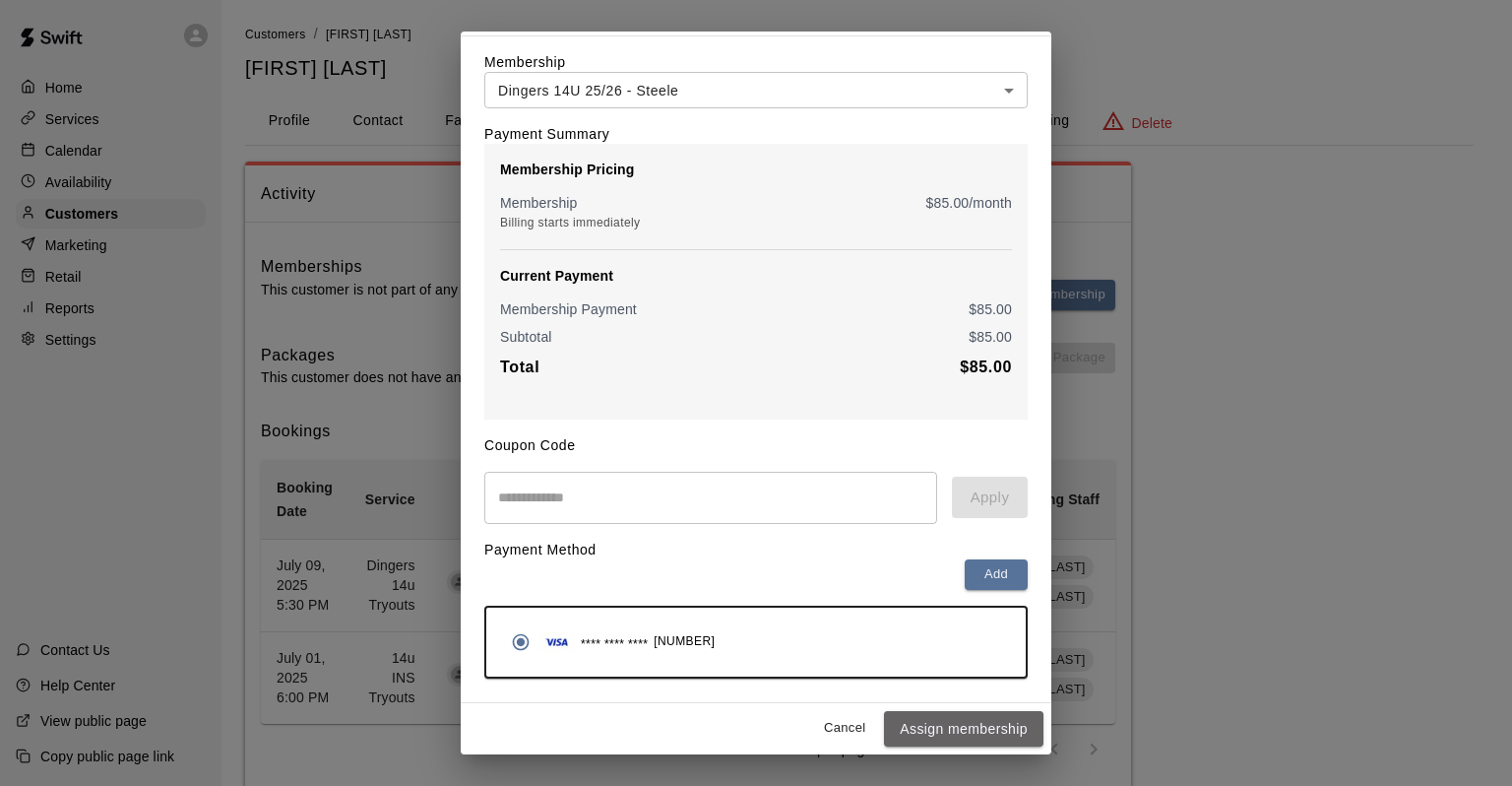click on "Assign membership" at bounding box center (964, 729) 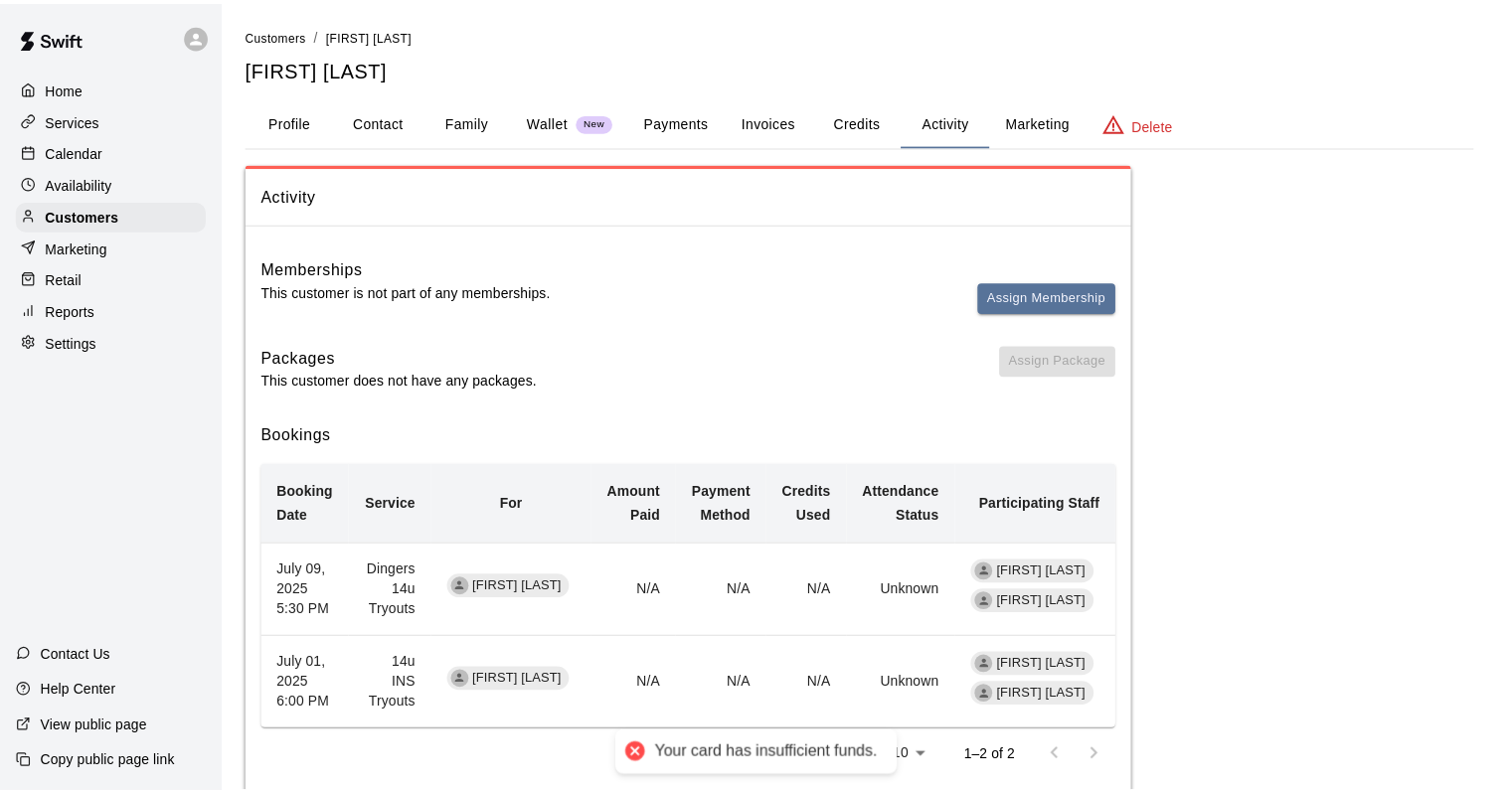 scroll, scrollTop: 0, scrollLeft: 0, axis: both 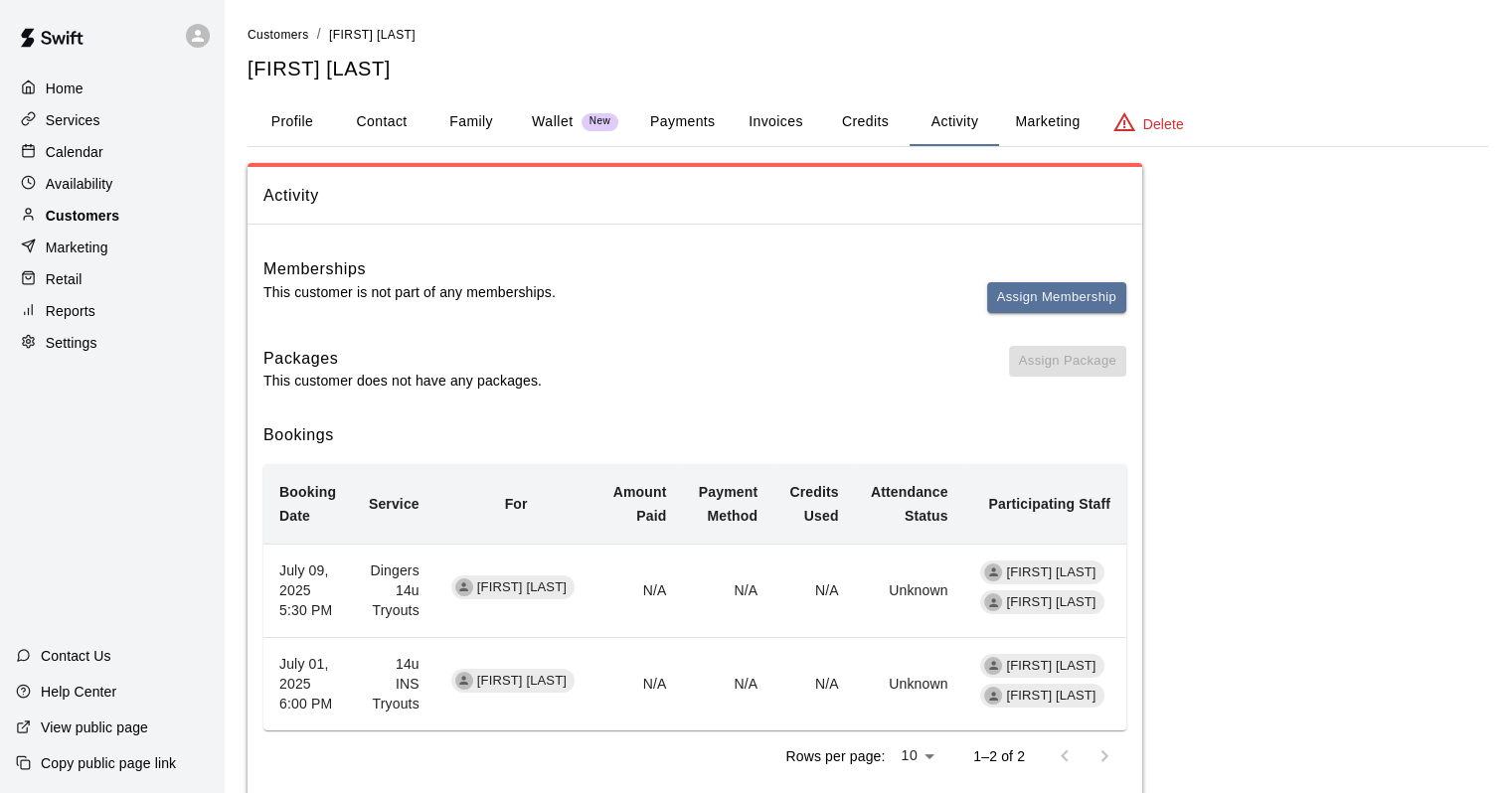 drag, startPoint x: 85, startPoint y: 237, endPoint x: 87, endPoint y: 221, distance: 16.124515 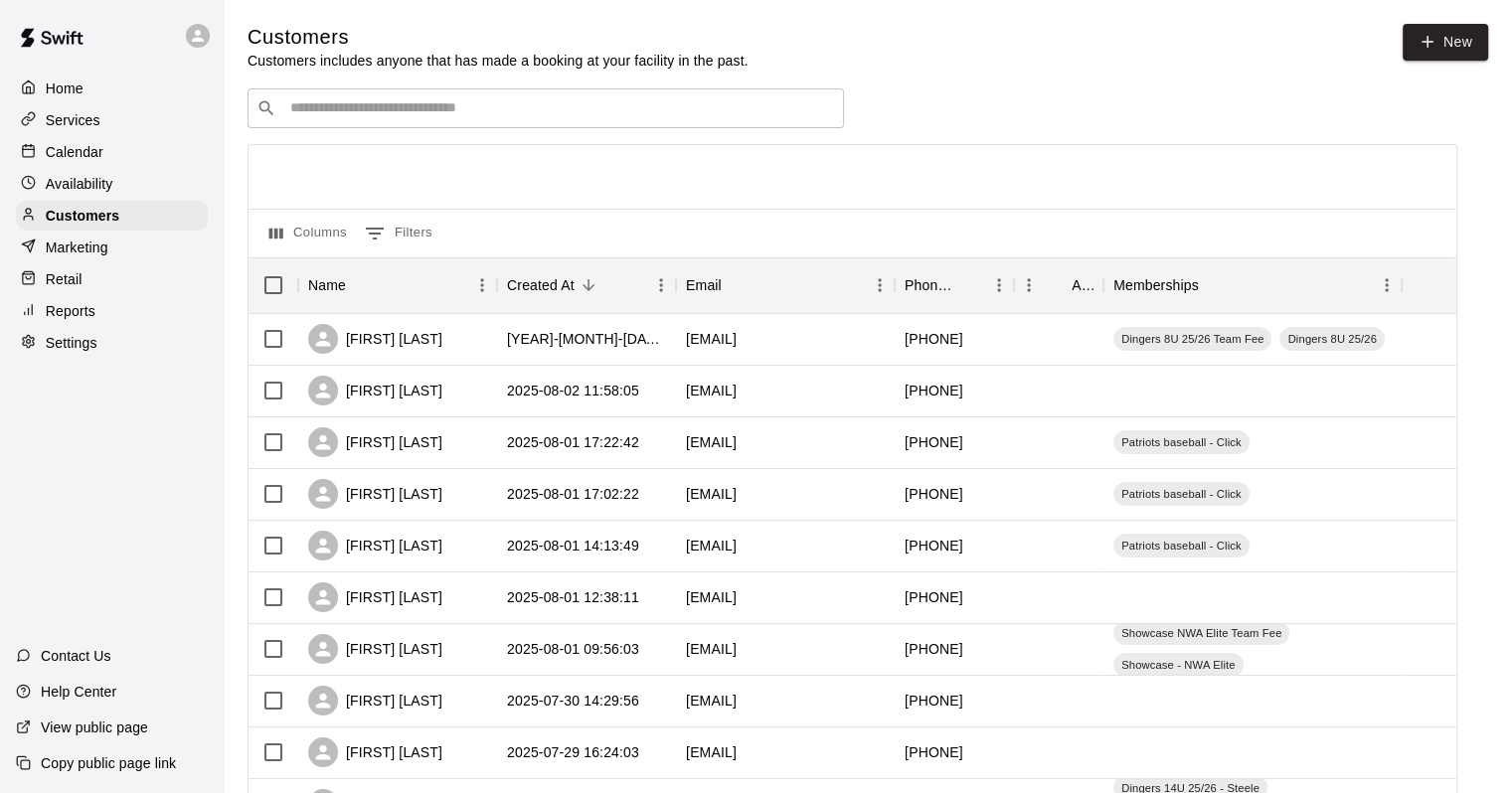 click at bounding box center (560, 108) 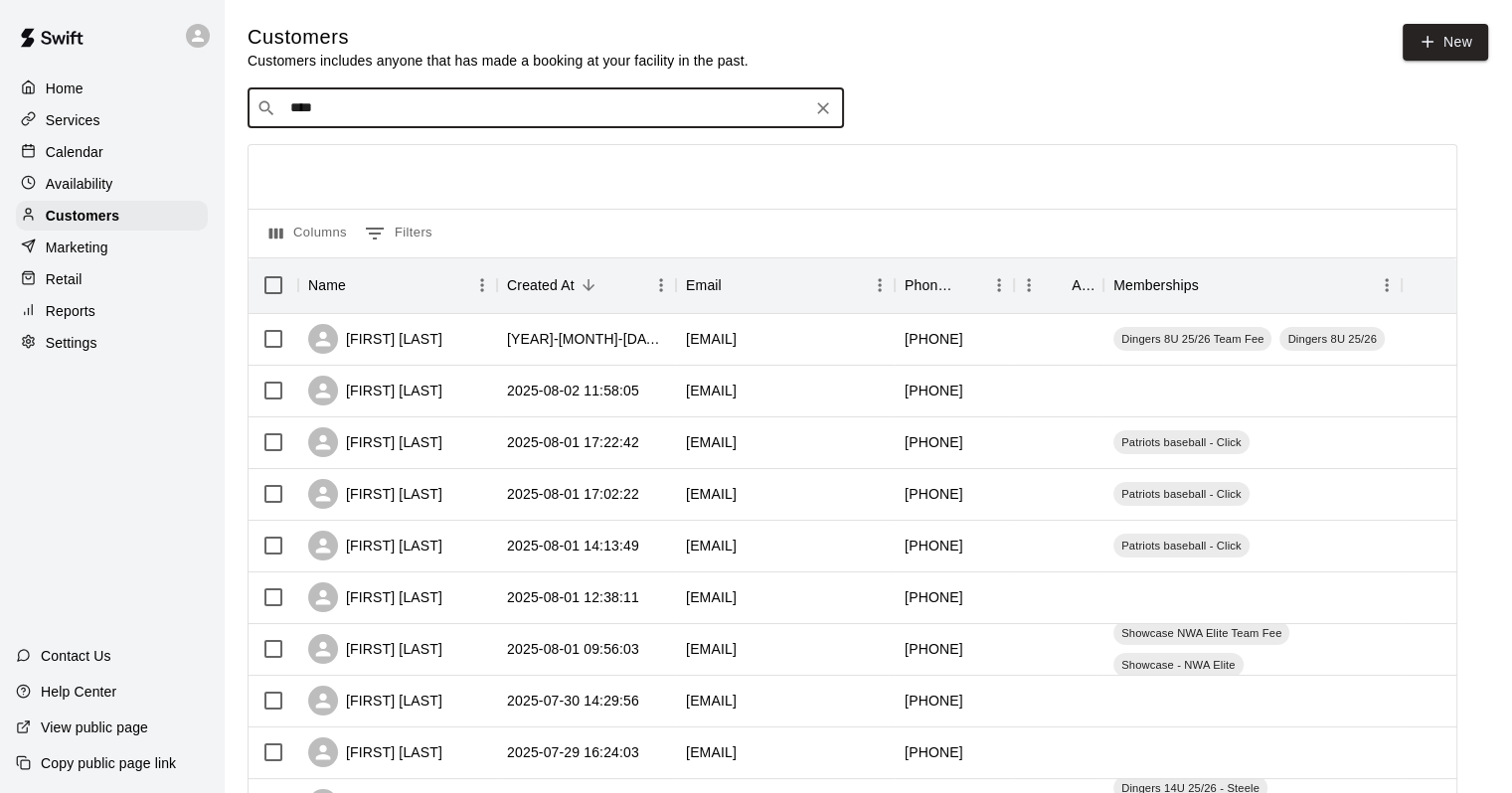 type on "*****" 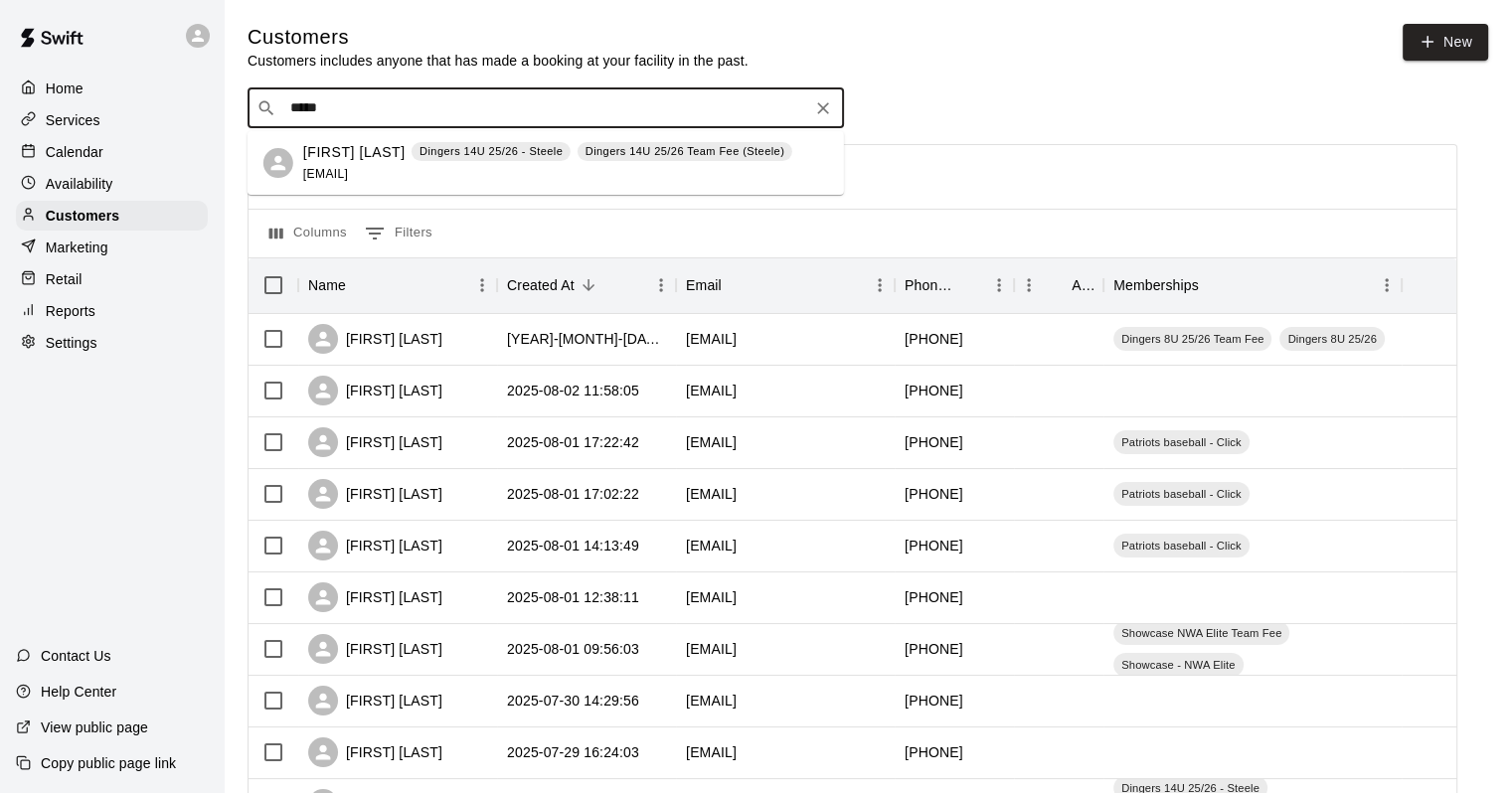 click on "Dingers 14U 25/26 - Steele" at bounding box center [491, 151] 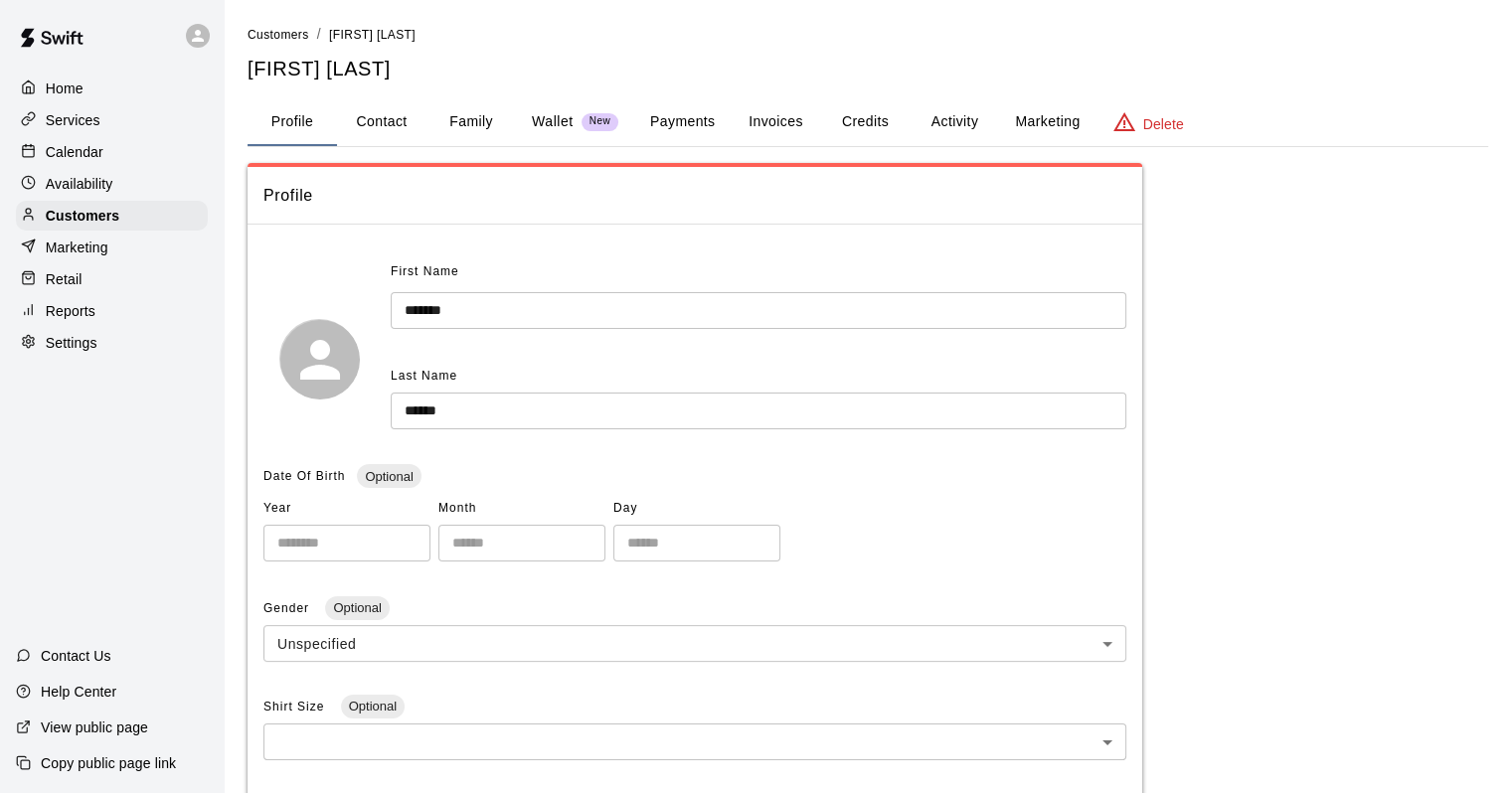 click on "Activity" at bounding box center (954, 122) 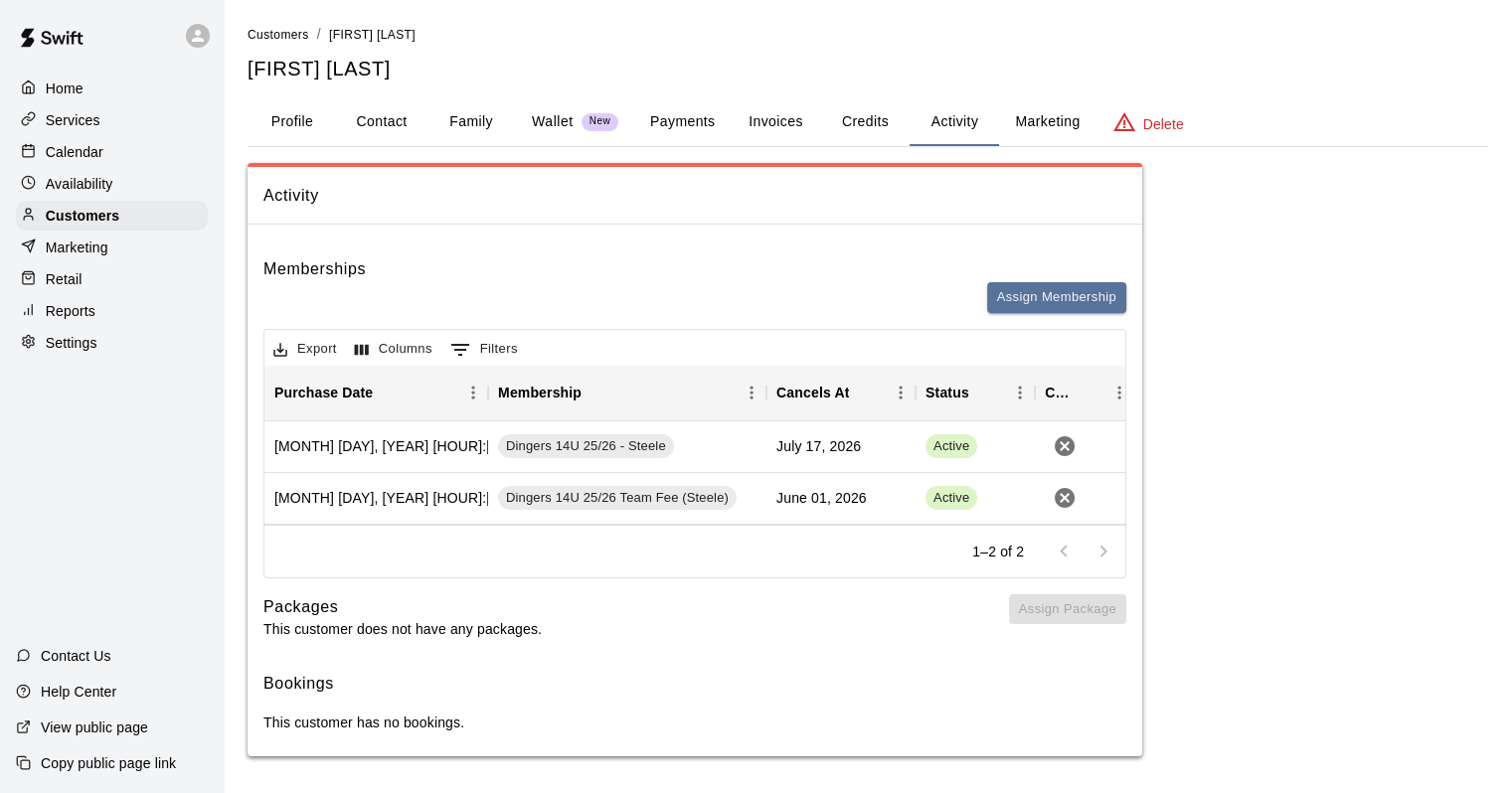 click on "Payments" at bounding box center [682, 122] 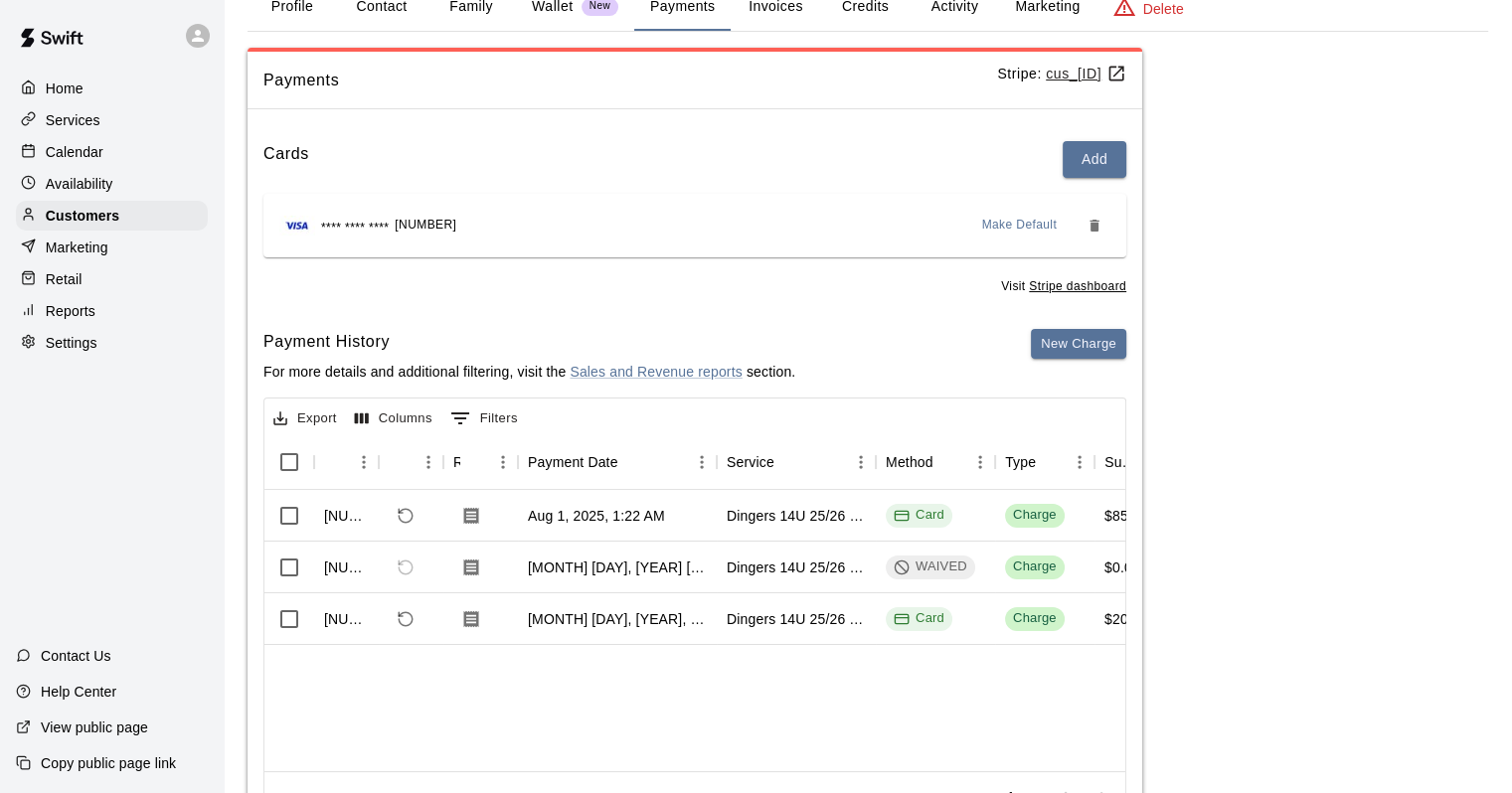 scroll, scrollTop: 199, scrollLeft: 0, axis: vertical 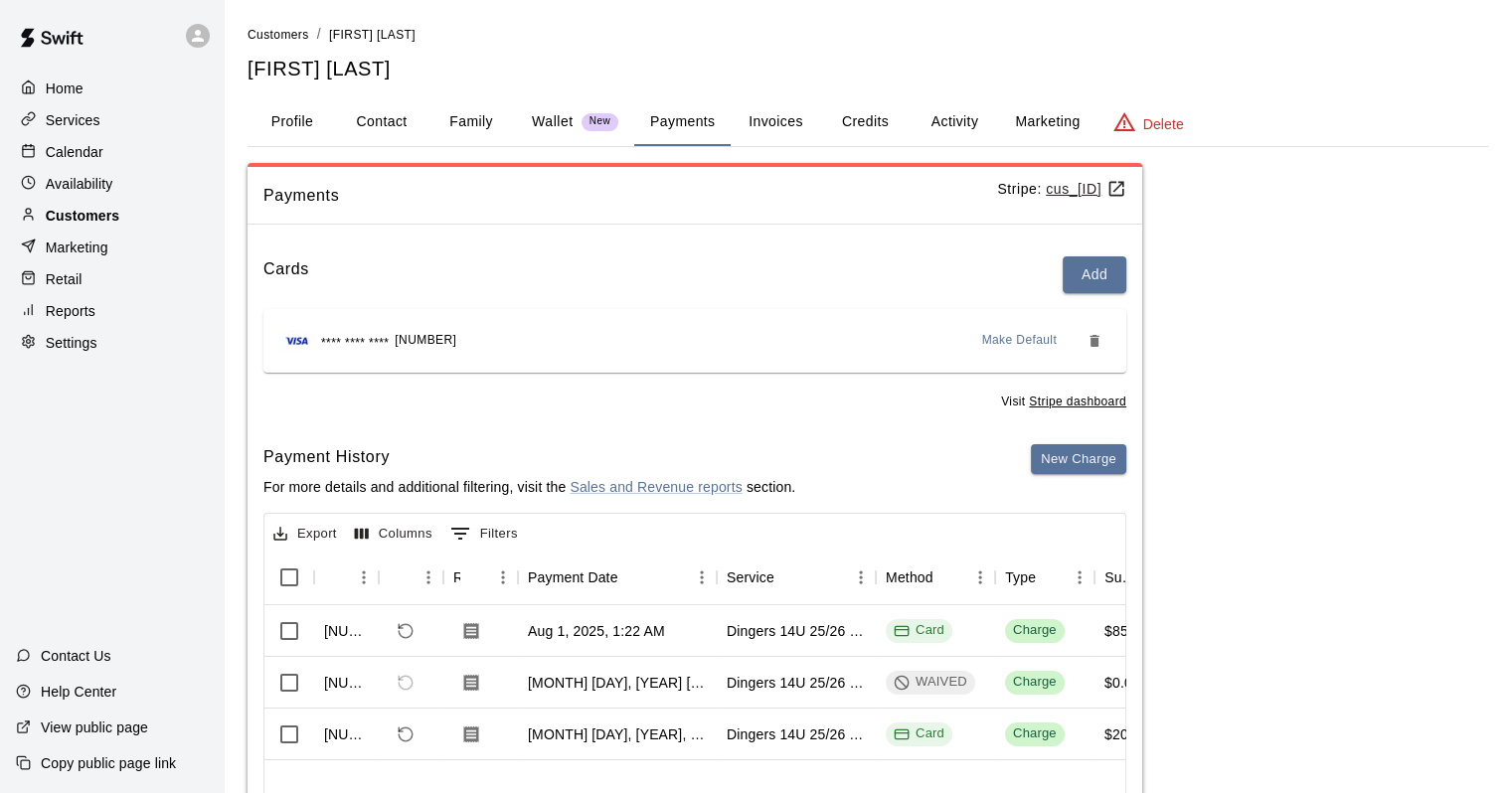 click on "Customers" at bounding box center (111, 216) 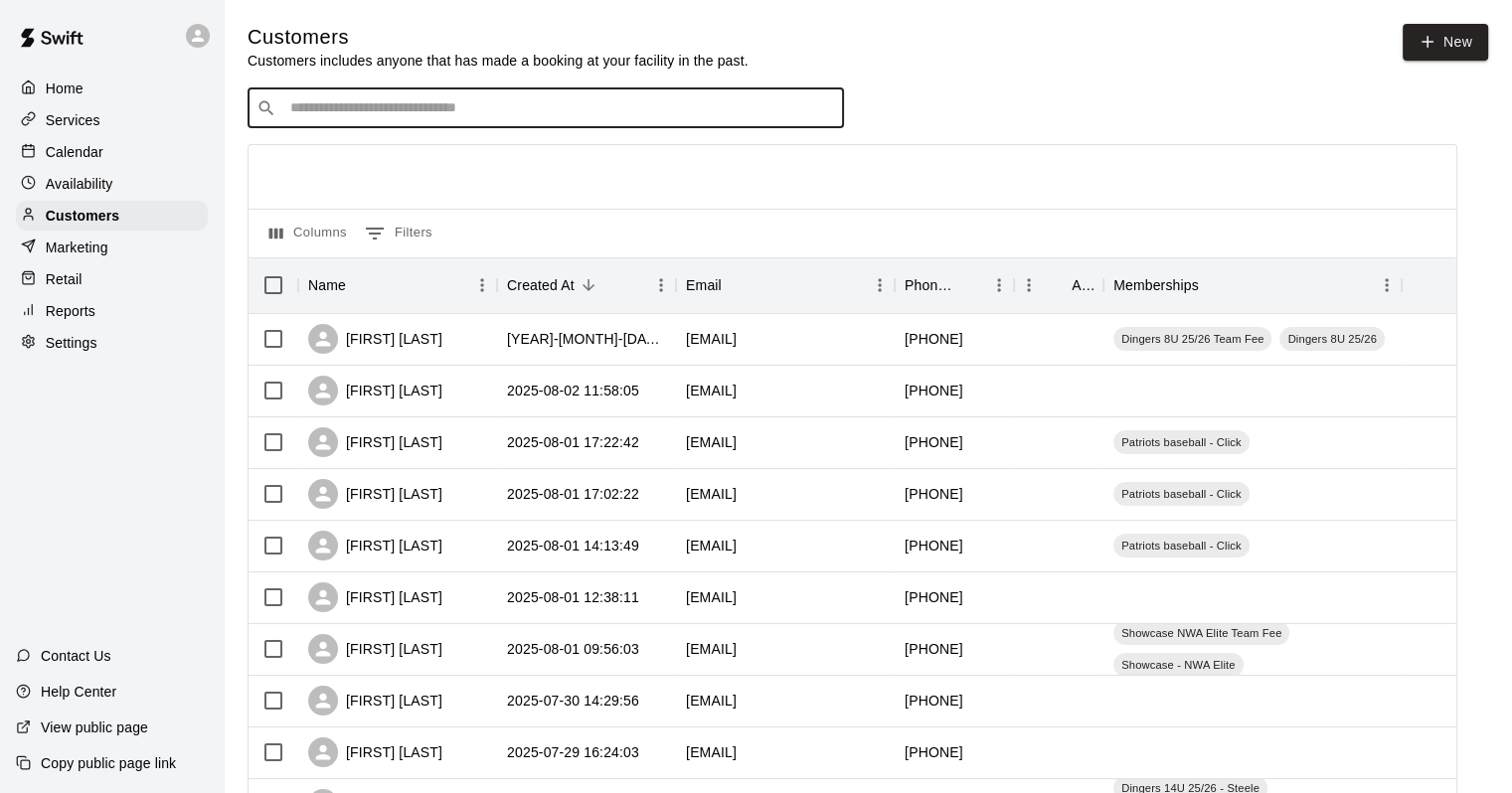 click at bounding box center [560, 108] 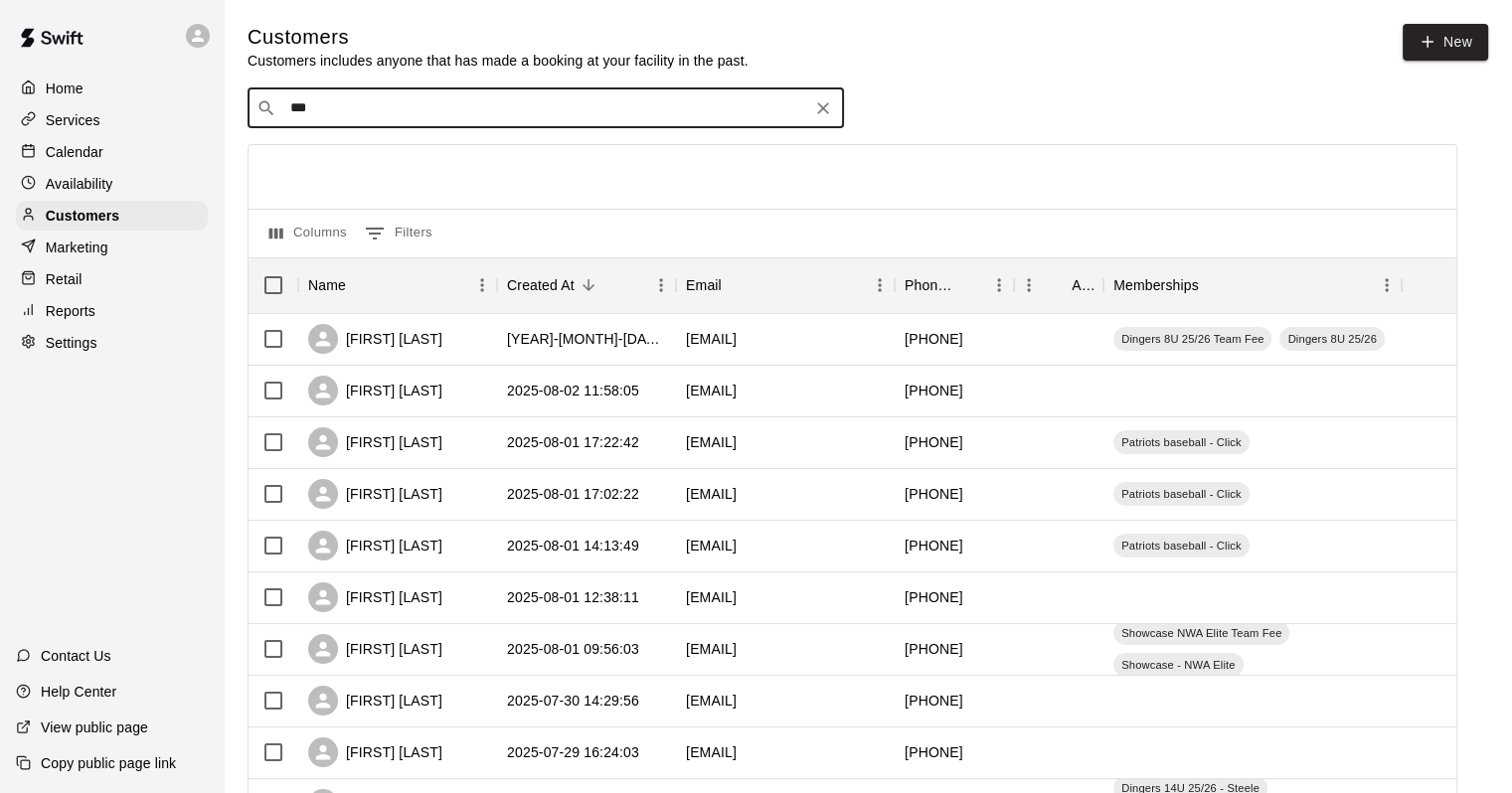 type on "****" 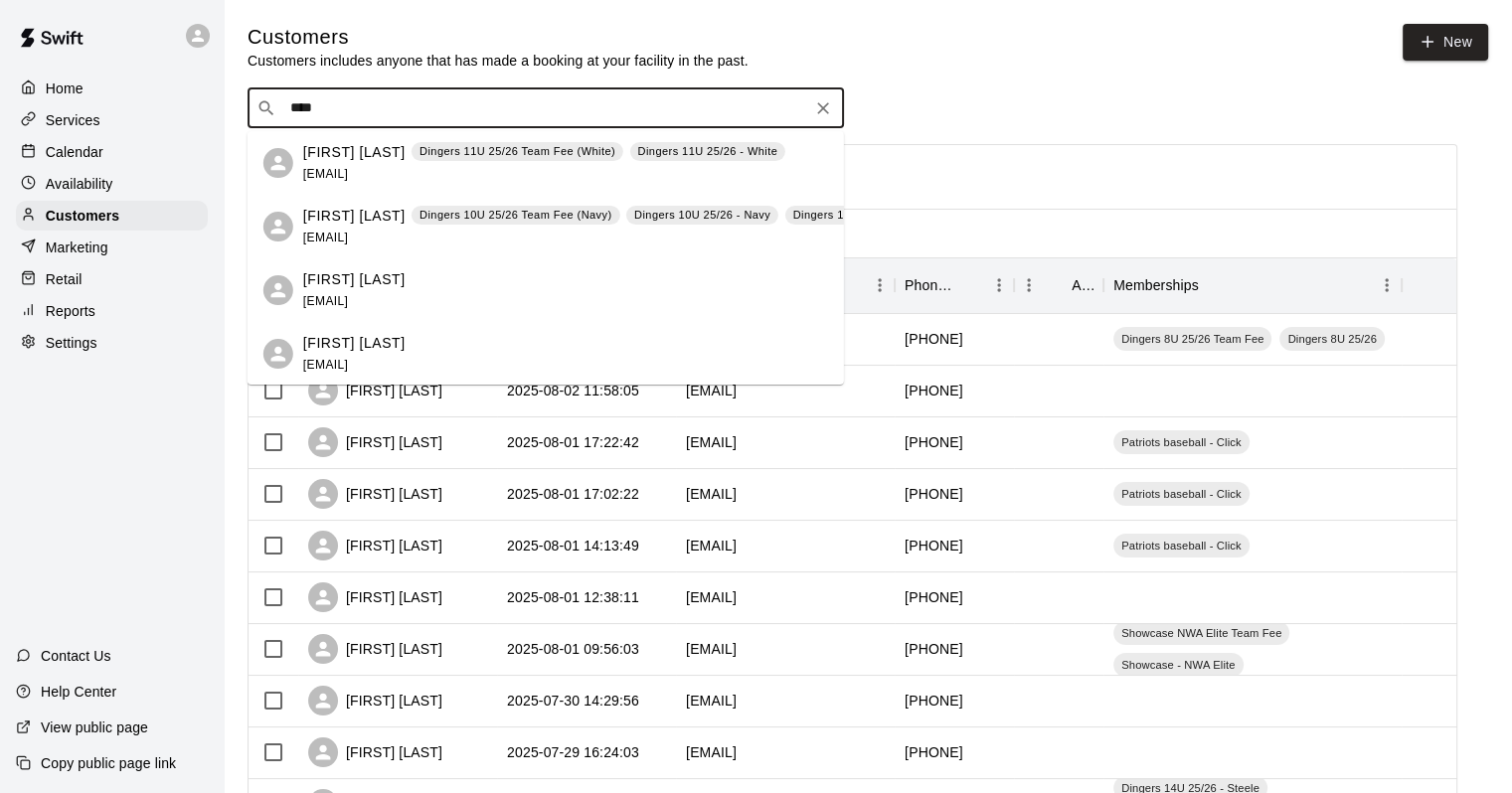 click on "Dingers 10U 25/26 Team Fee (Navy)" at bounding box center [515, 215] 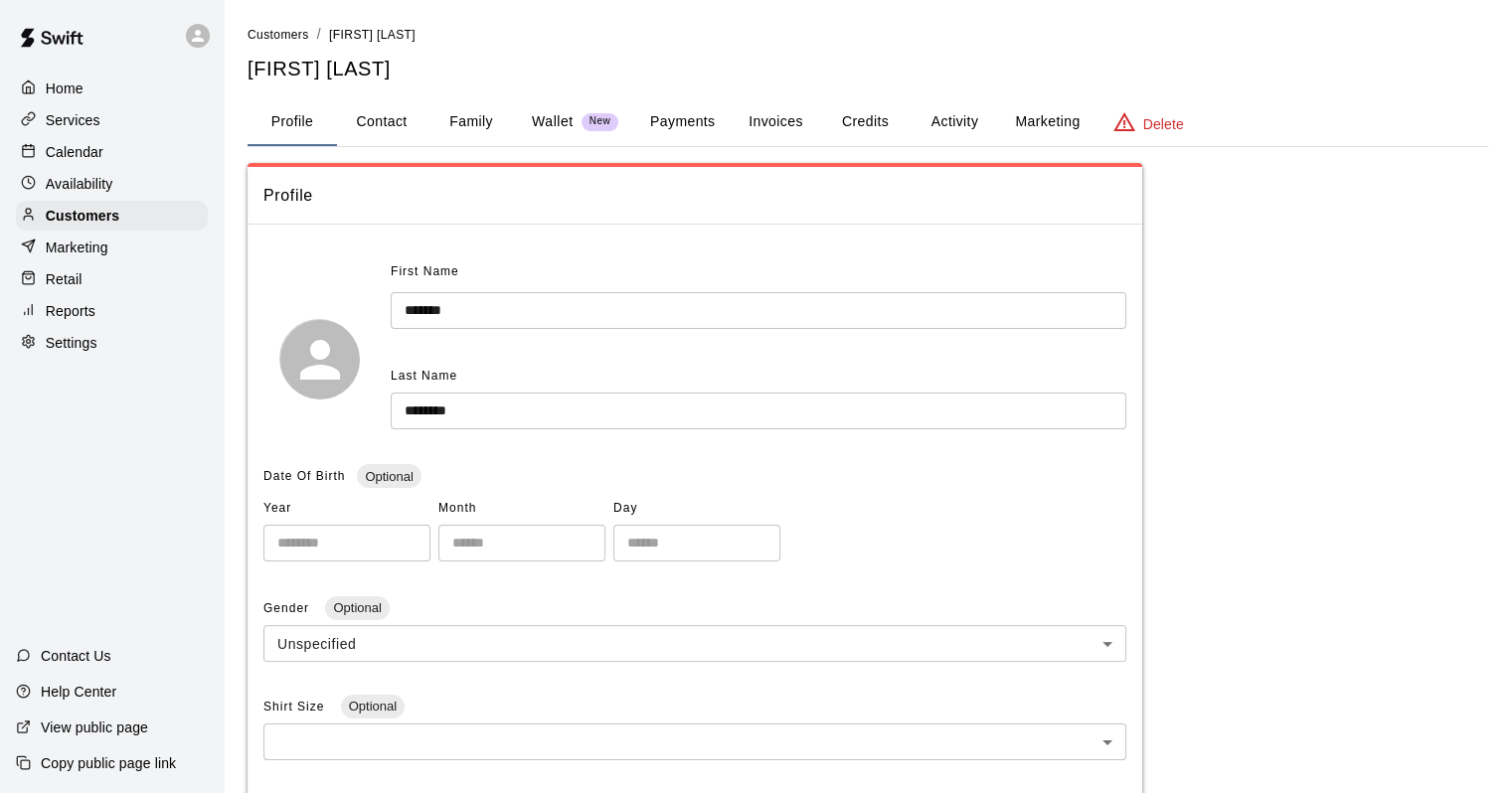 click on "**********" at bounding box center [868, 696] 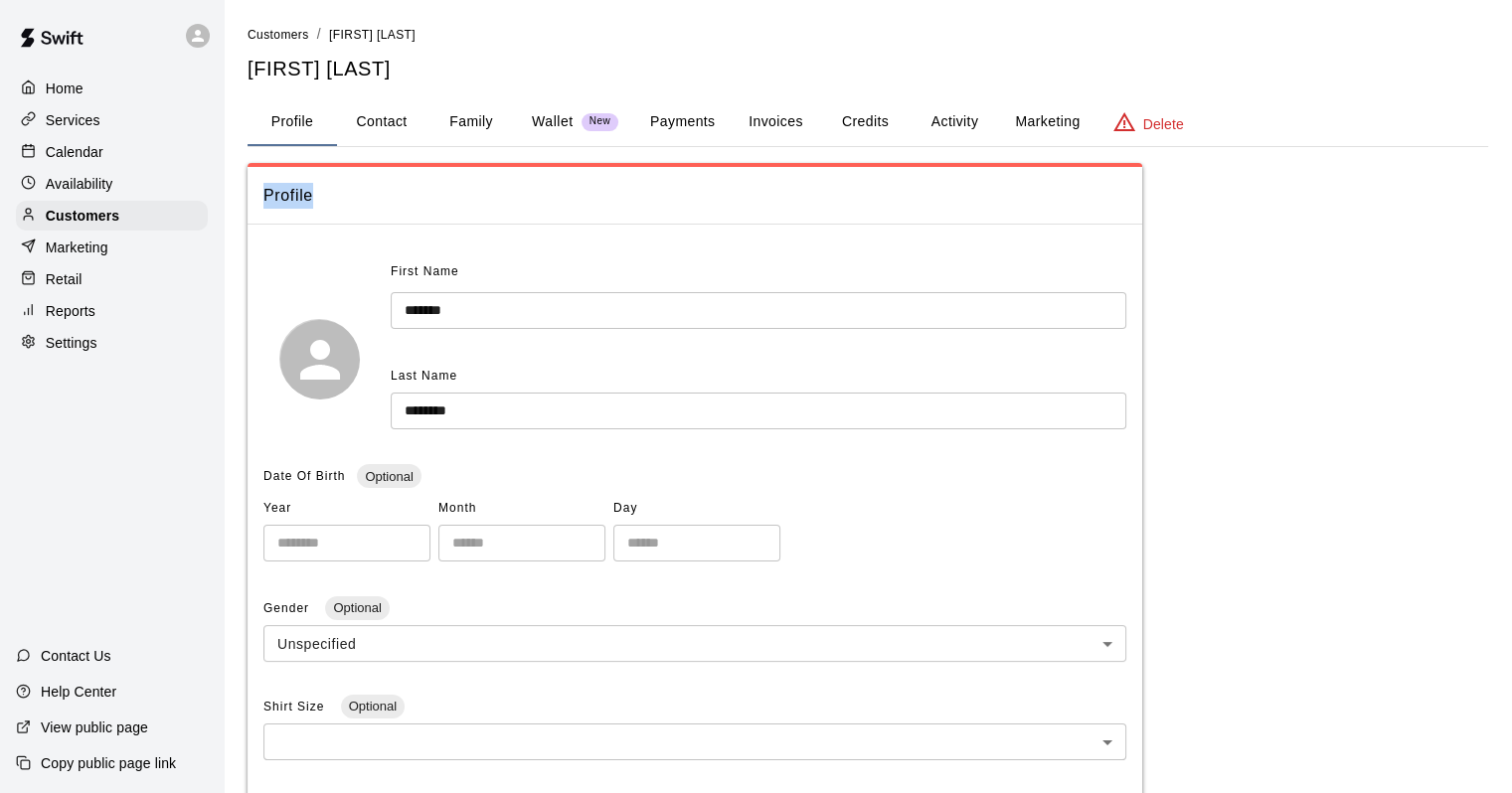 click on "Payments" at bounding box center (682, 122) 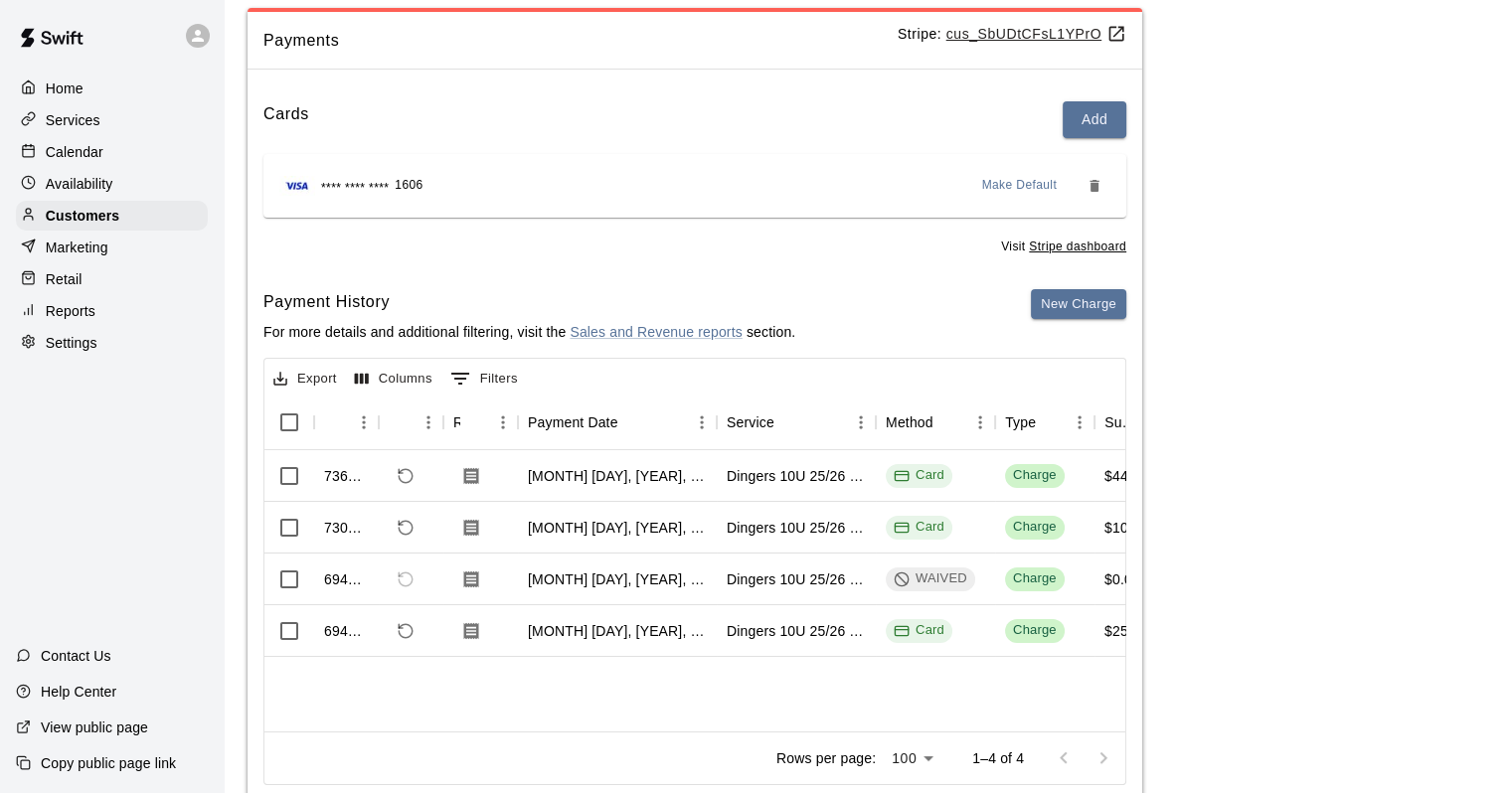 scroll, scrollTop: 210, scrollLeft: 0, axis: vertical 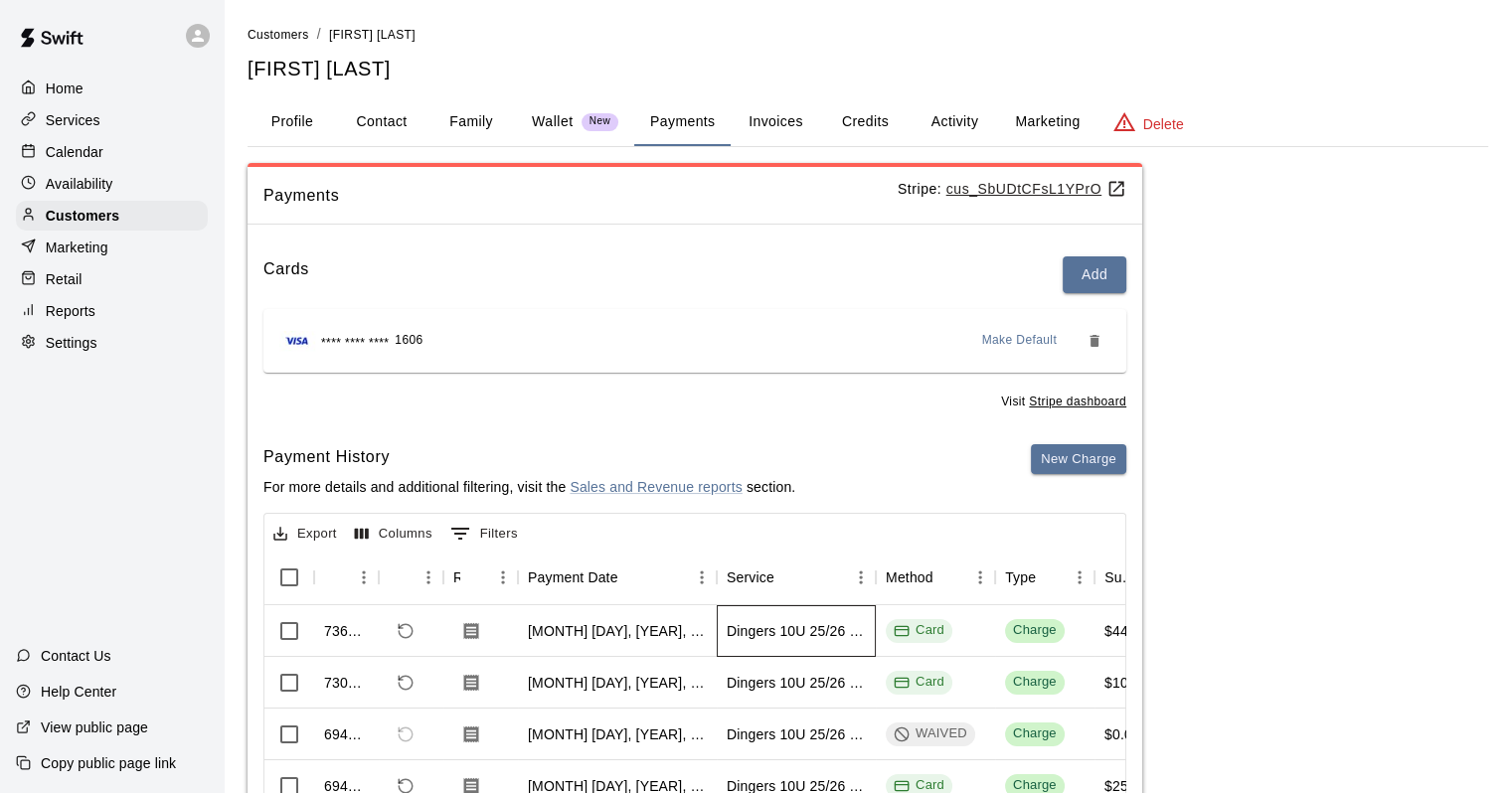 click on "Dingers 10U 25/26 - Navy" at bounding box center (796, 631) 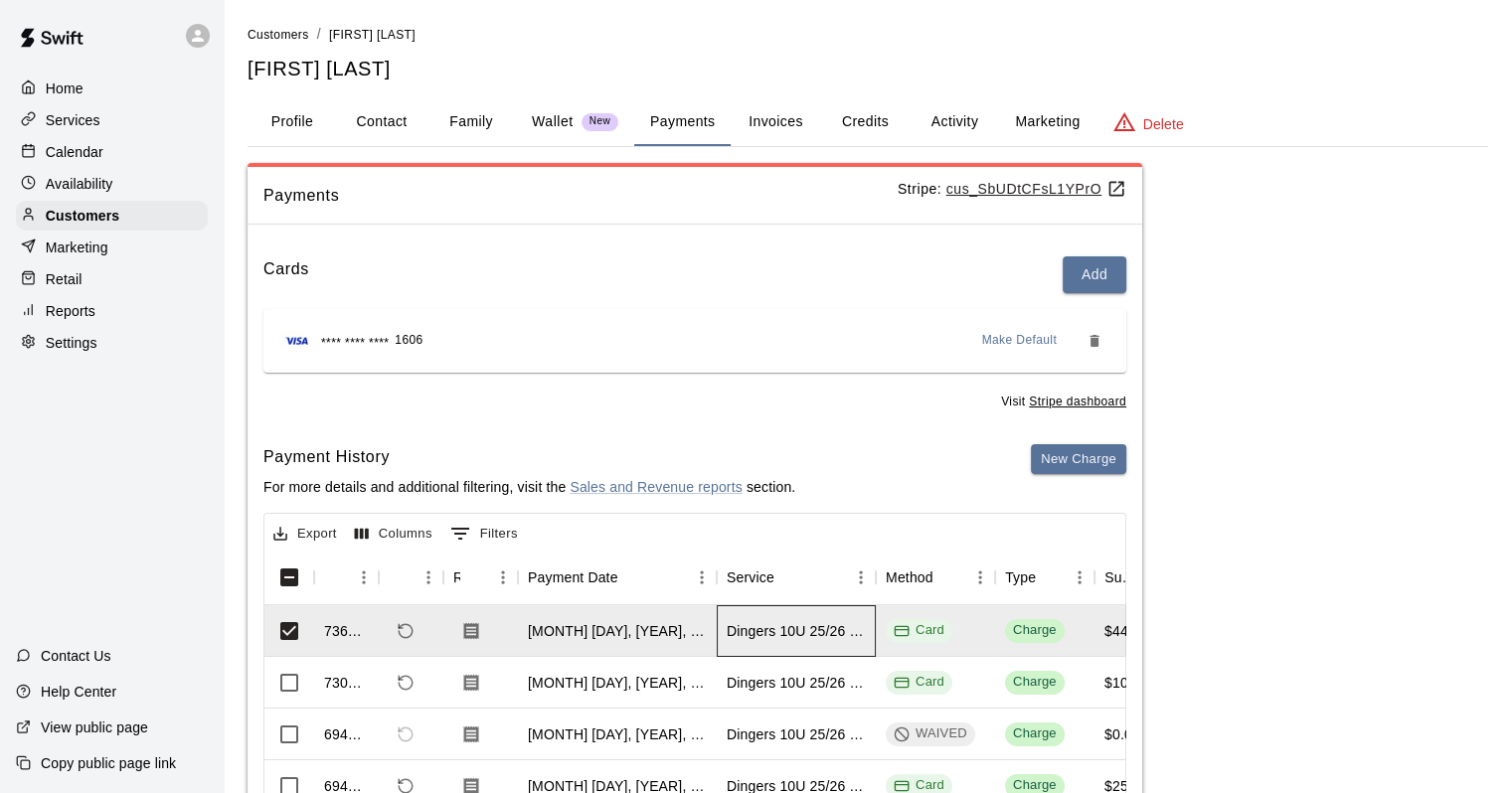 click on "Dingers 10U 25/26 - Navy" at bounding box center [796, 631] 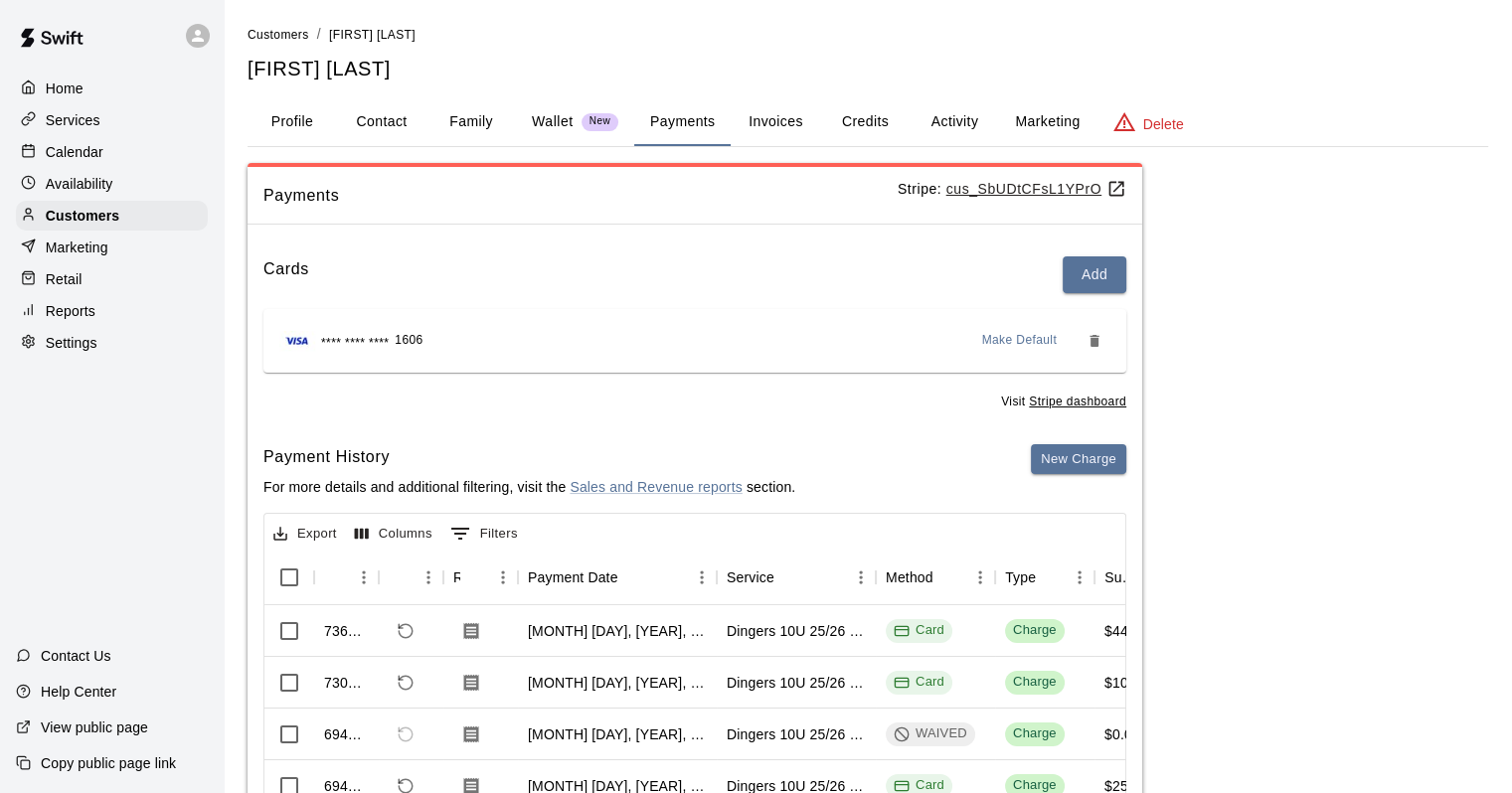 click on "Services" at bounding box center (73, 120) 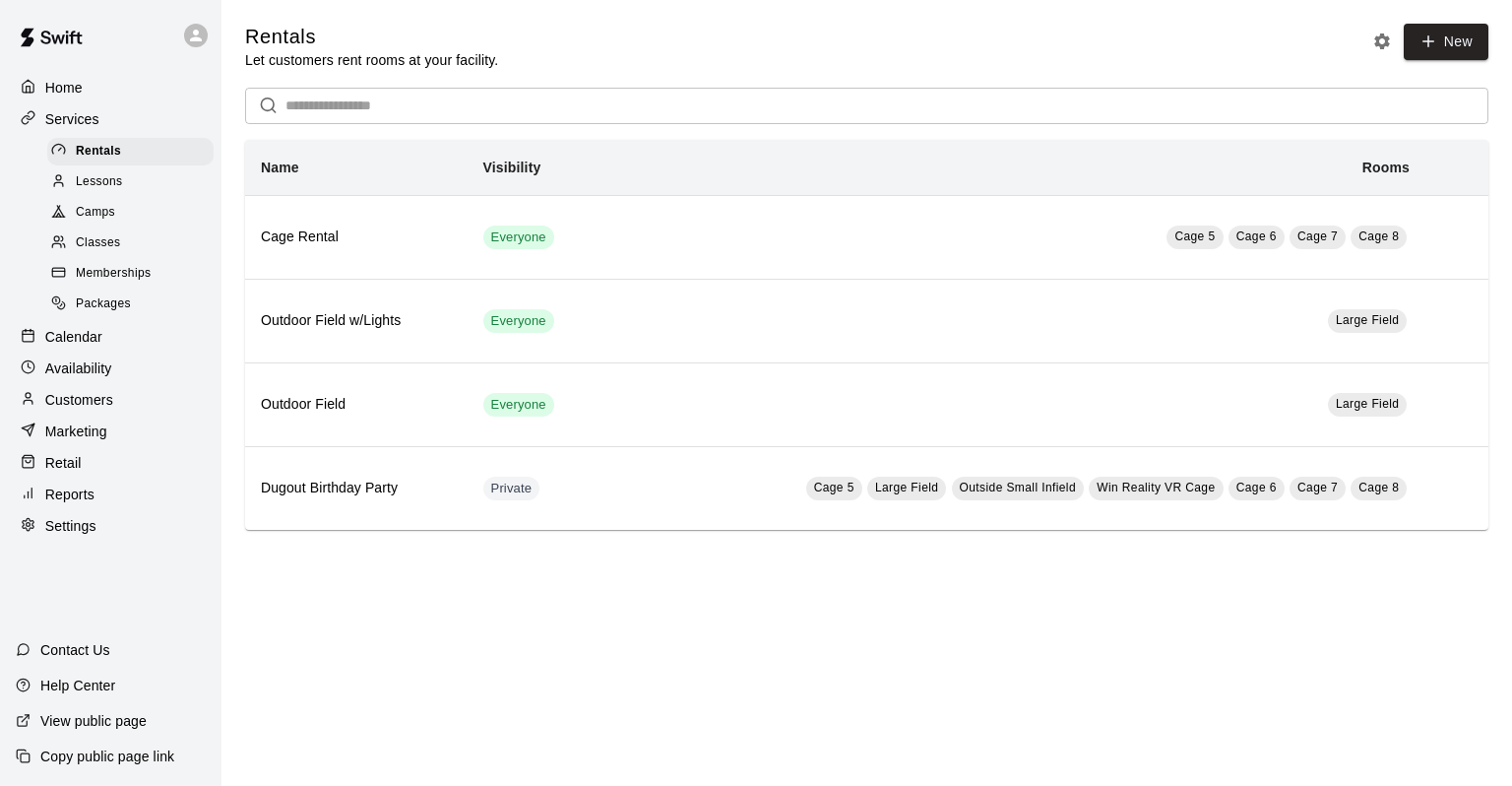 drag, startPoint x: 102, startPoint y: 293, endPoint x: 172, endPoint y: 294, distance: 70.00714 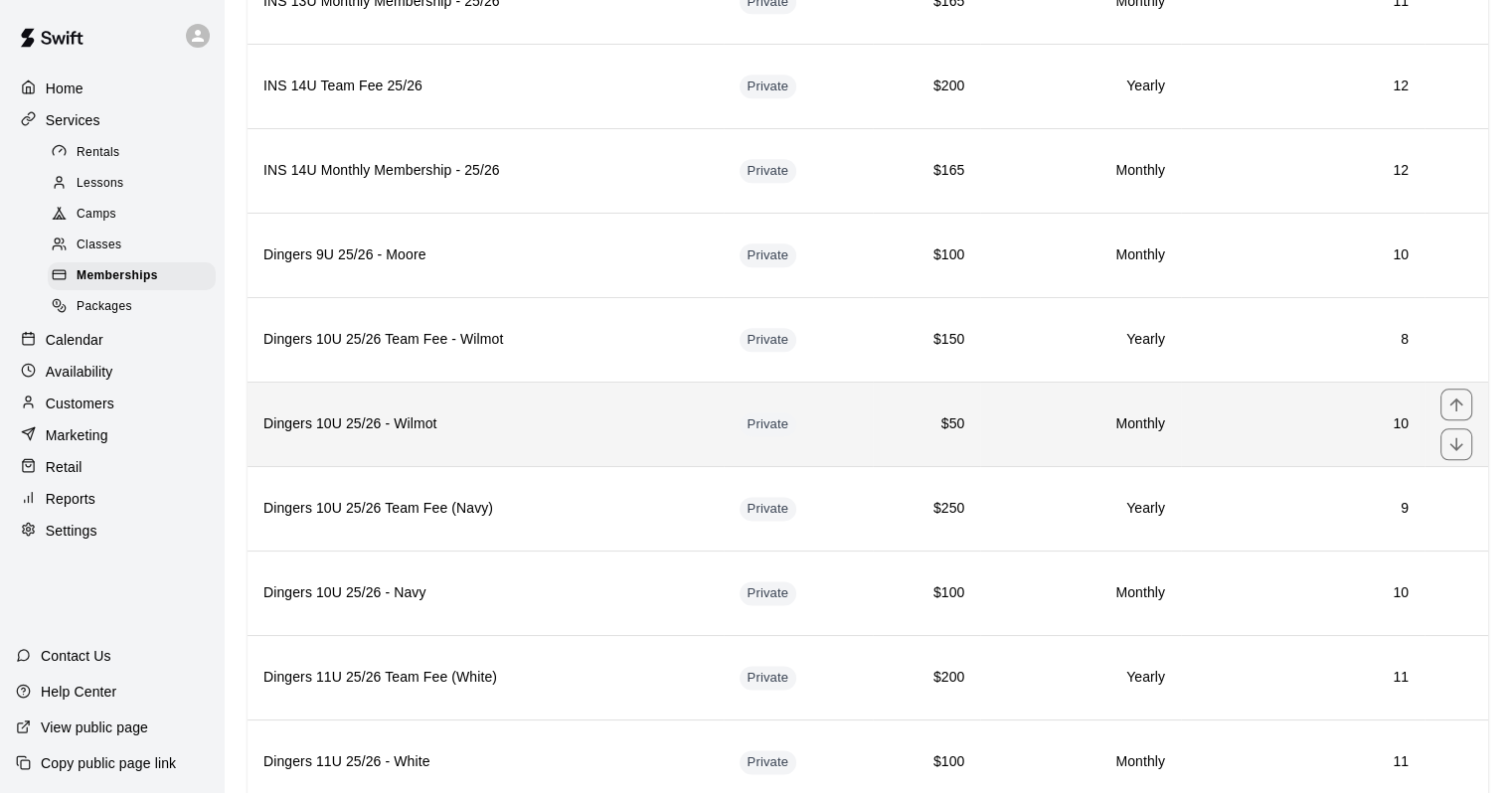scroll, scrollTop: 2385, scrollLeft: 0, axis: vertical 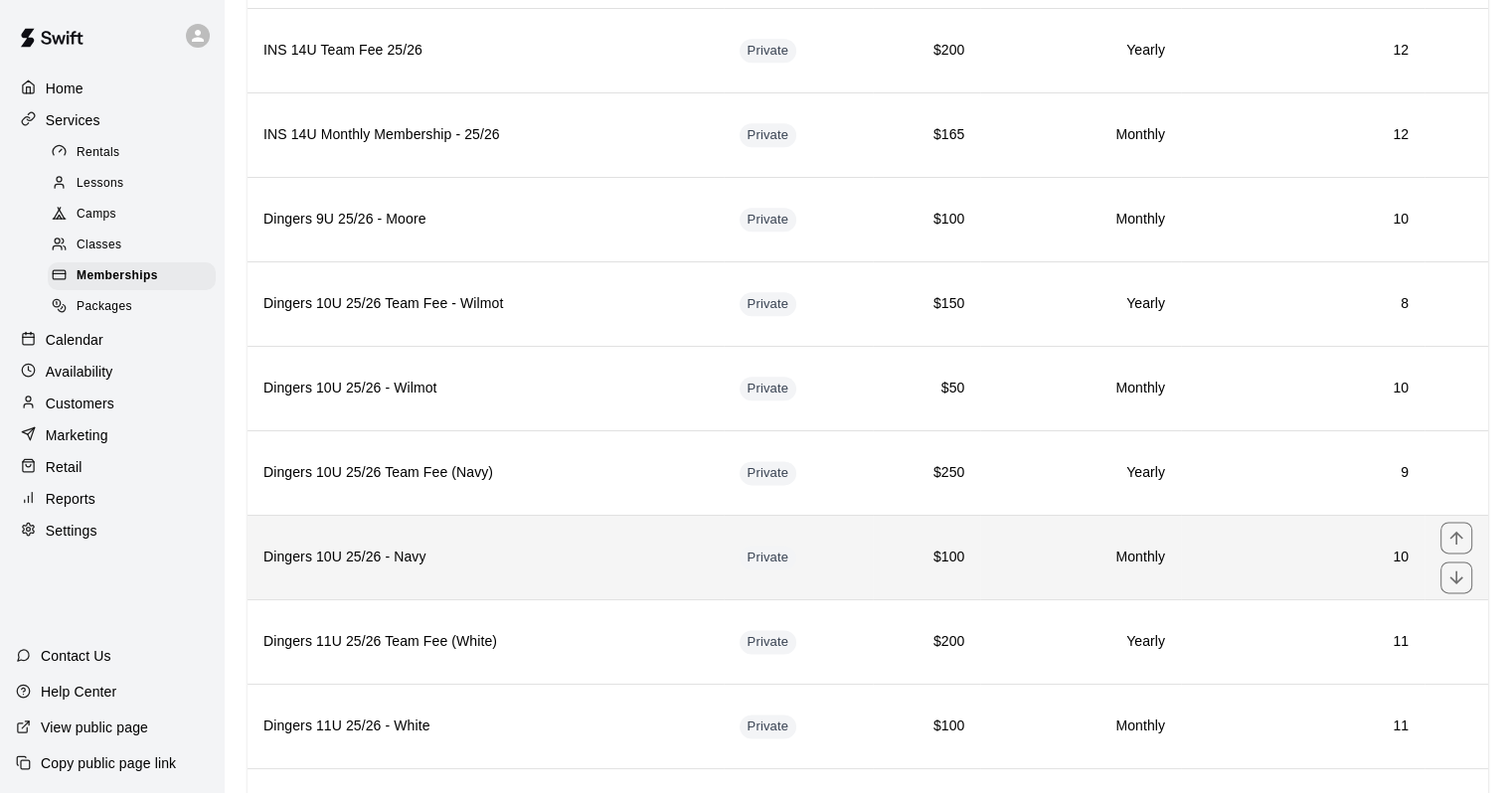 click on "Dingers 10U 25/26 - Navy" at bounding box center (485, 557) 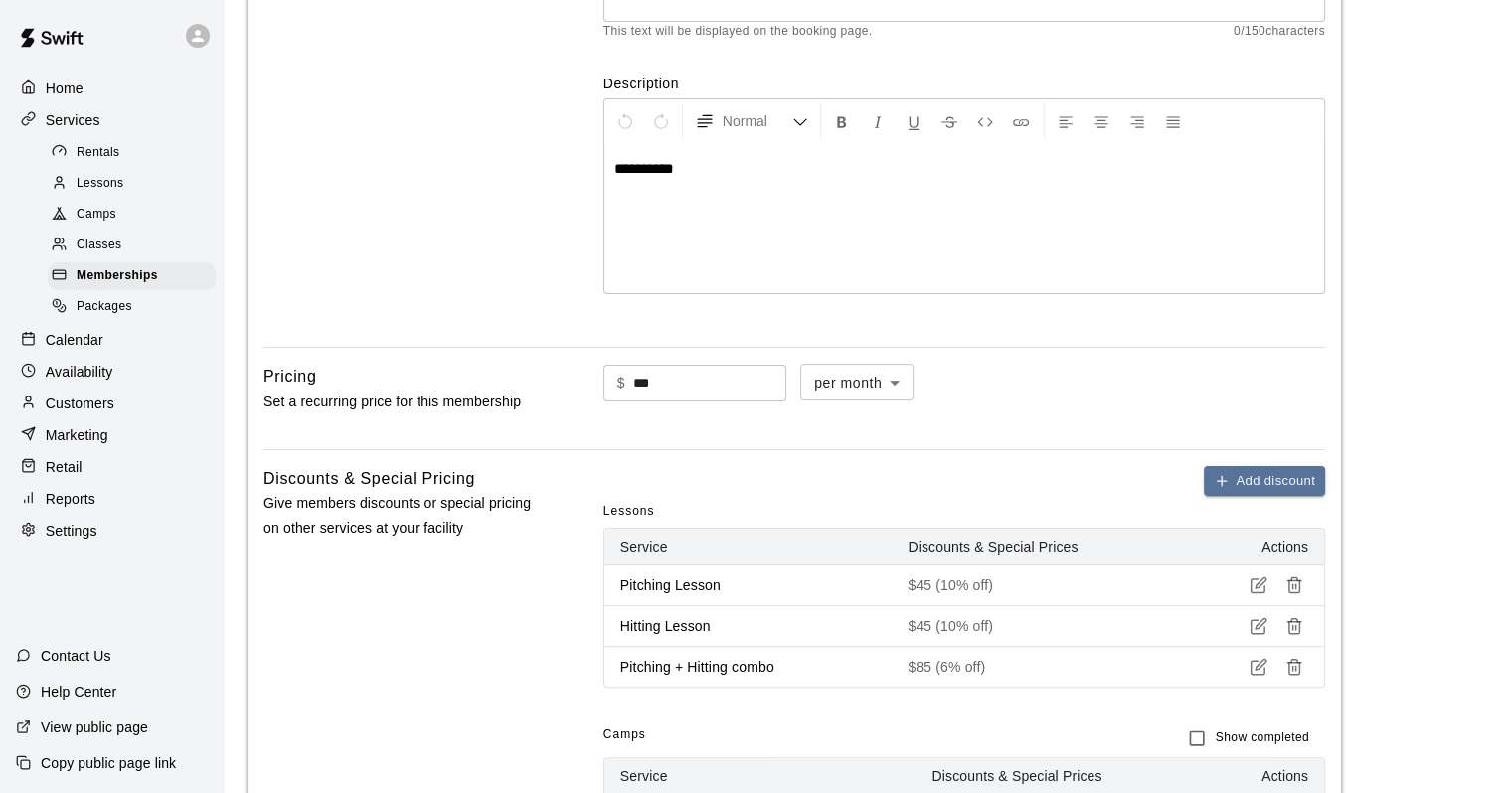 scroll, scrollTop: 0, scrollLeft: 0, axis: both 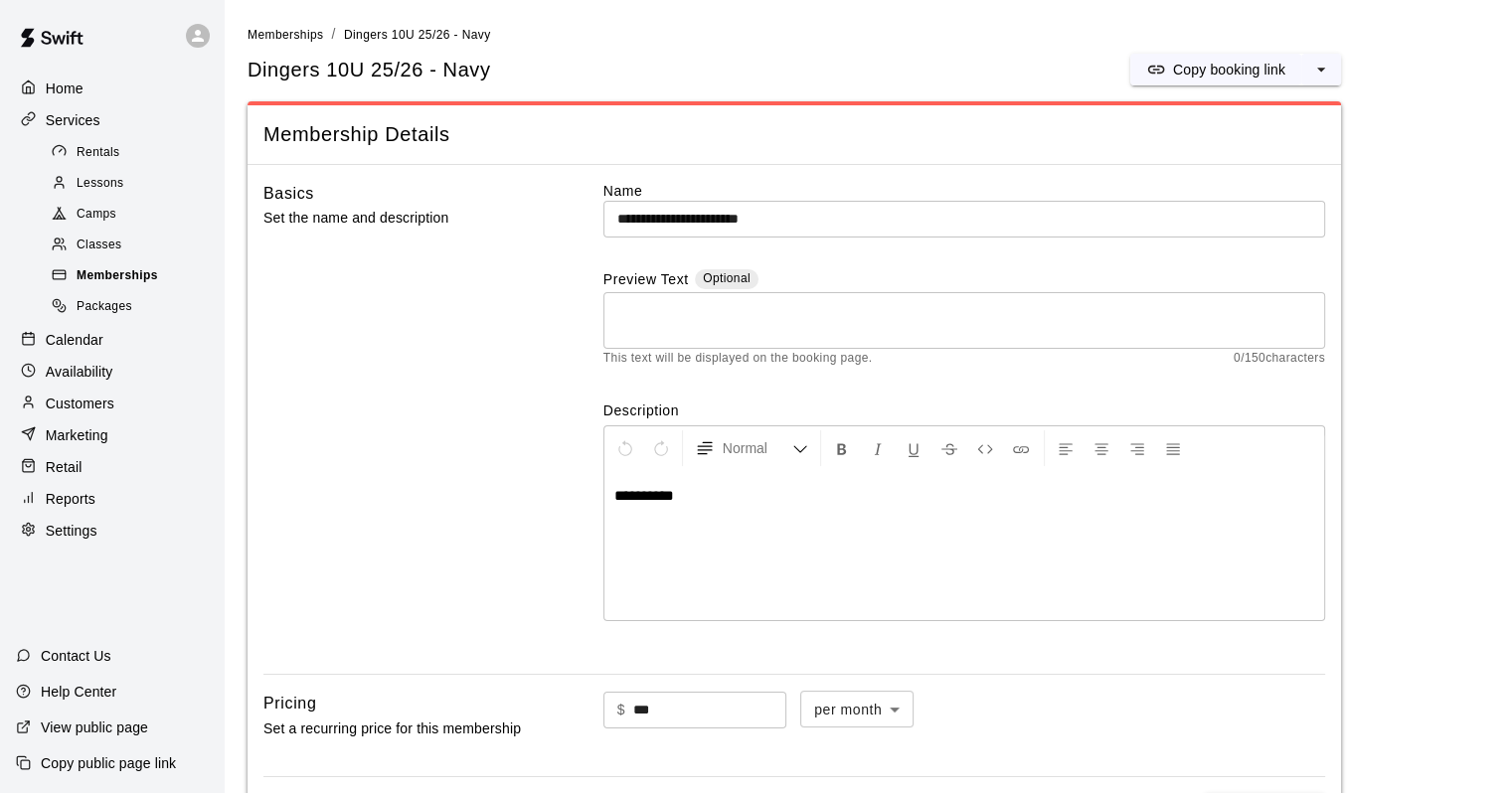 click on "Memberships" at bounding box center [117, 276] 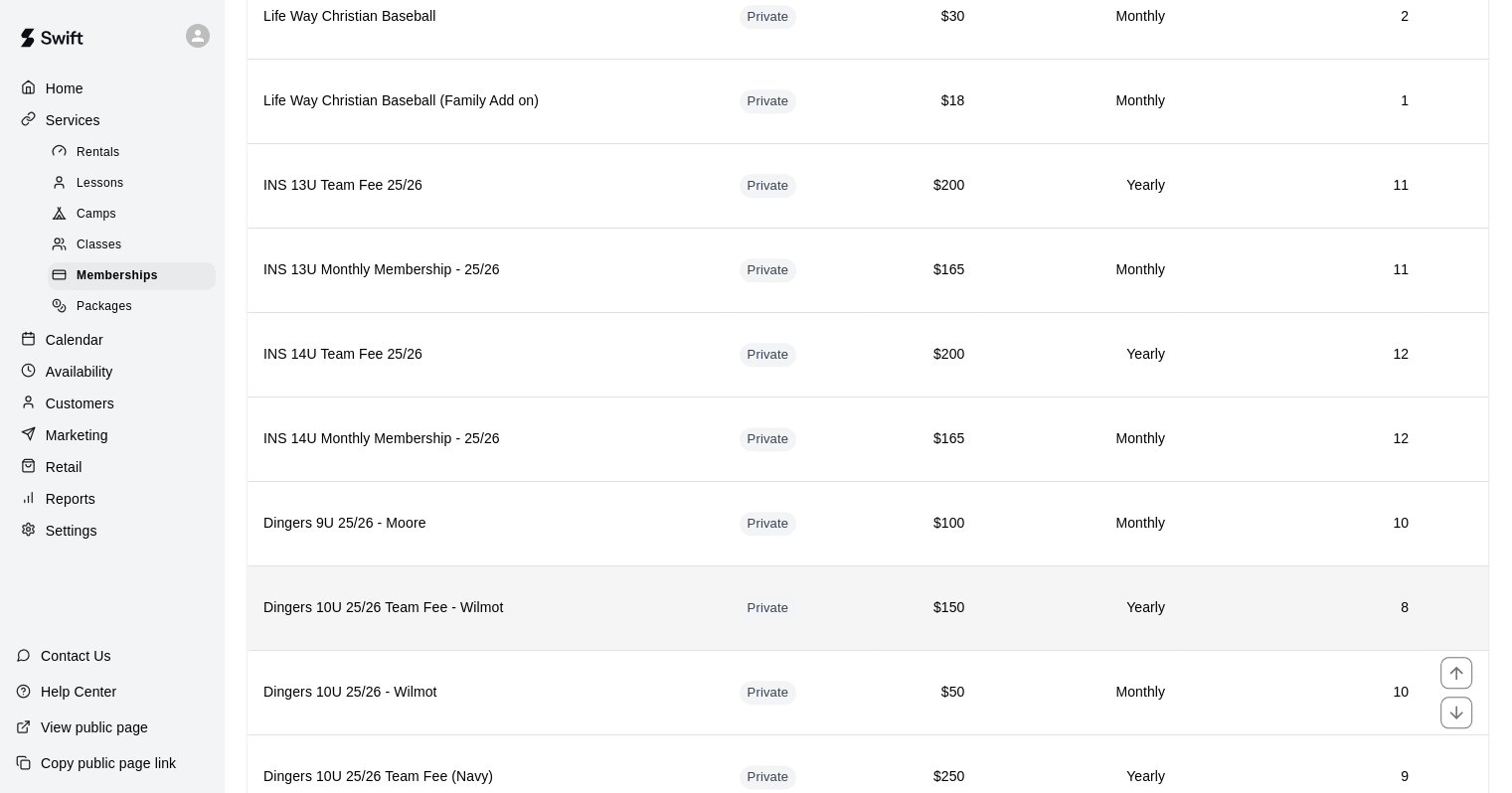 scroll, scrollTop: 2484, scrollLeft: 0, axis: vertical 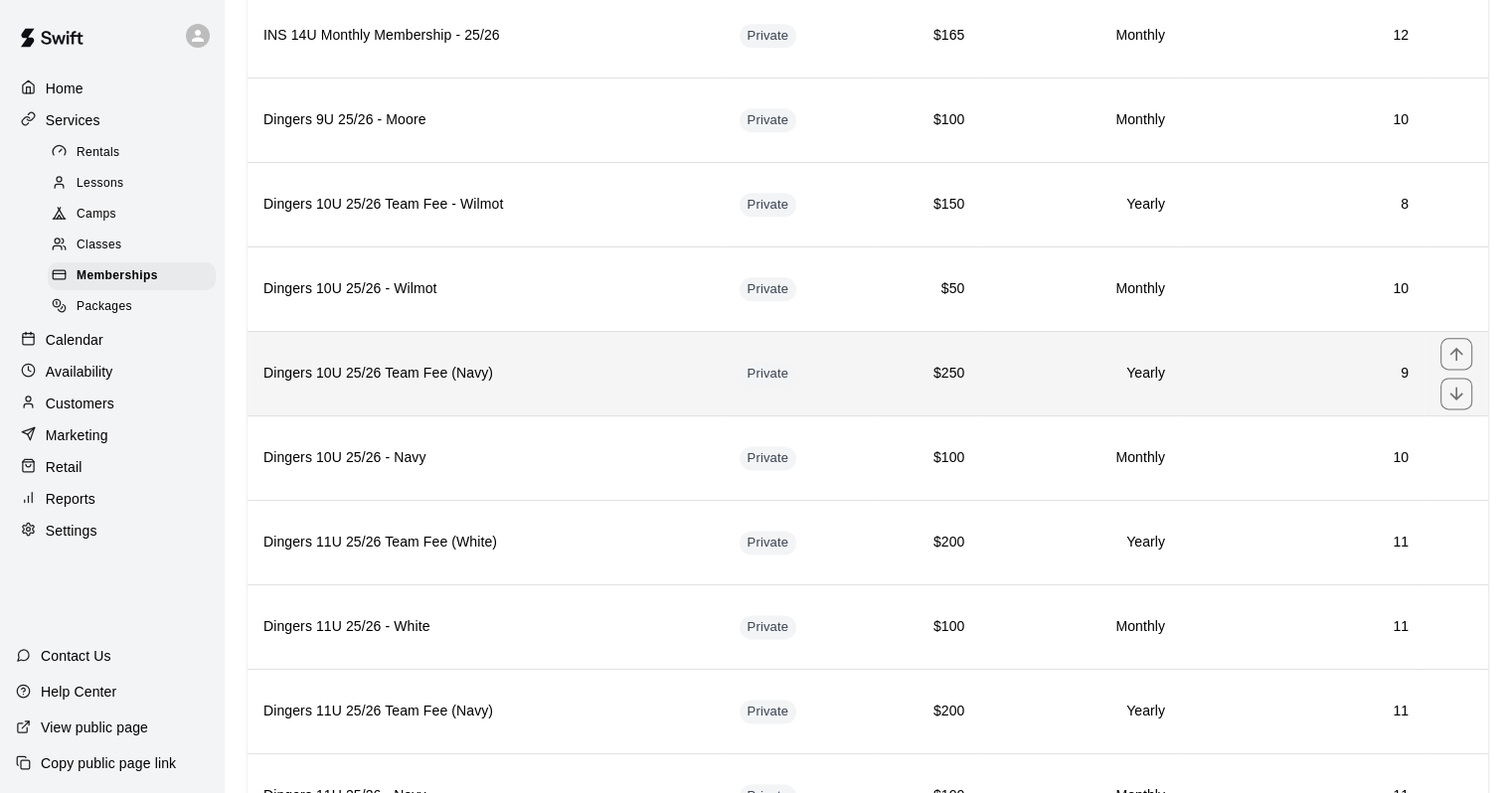 click on "Dingers 10U 25/26 Team Fee (Navy)" at bounding box center [485, 373] 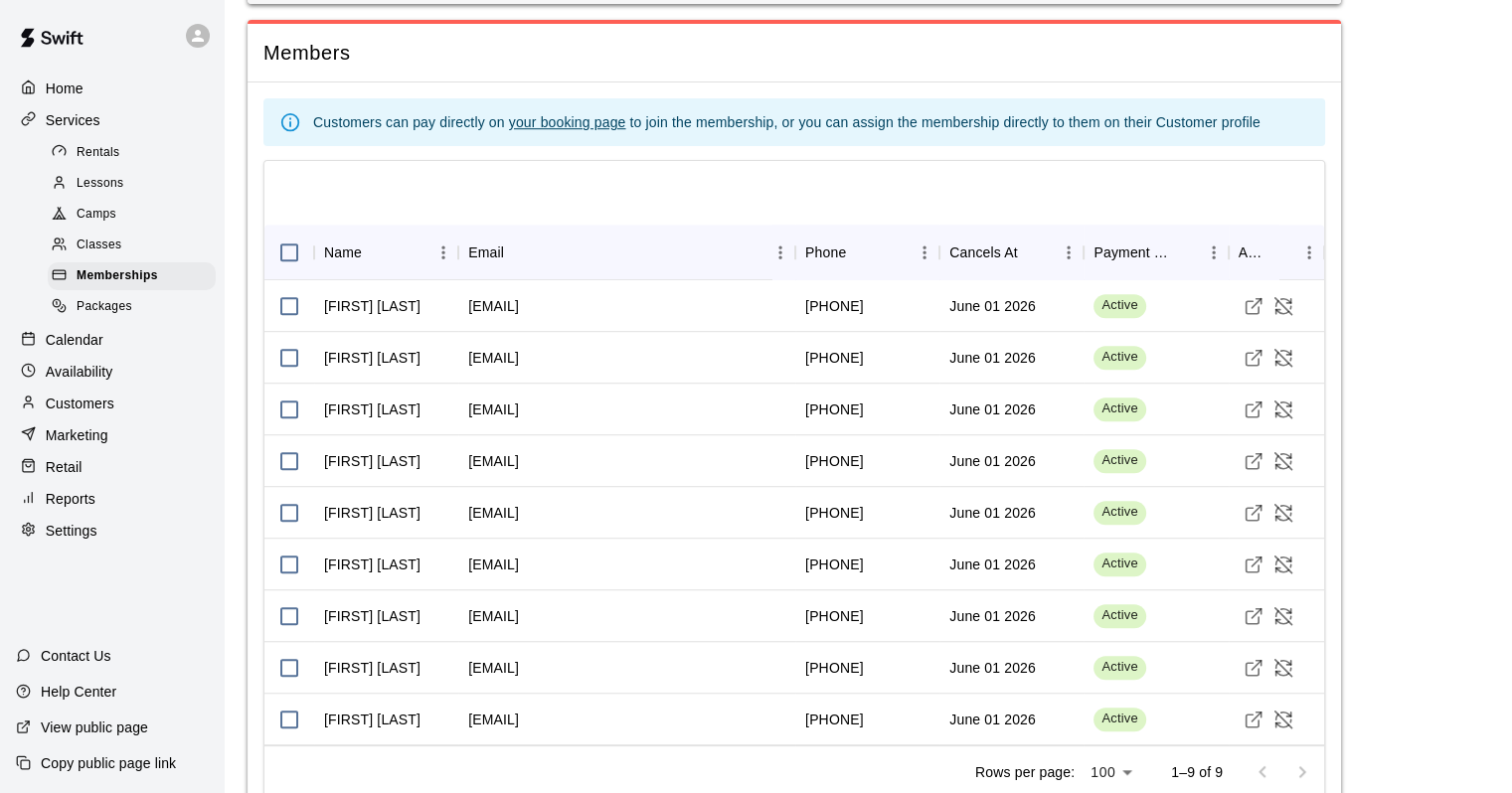 scroll, scrollTop: 1348, scrollLeft: 0, axis: vertical 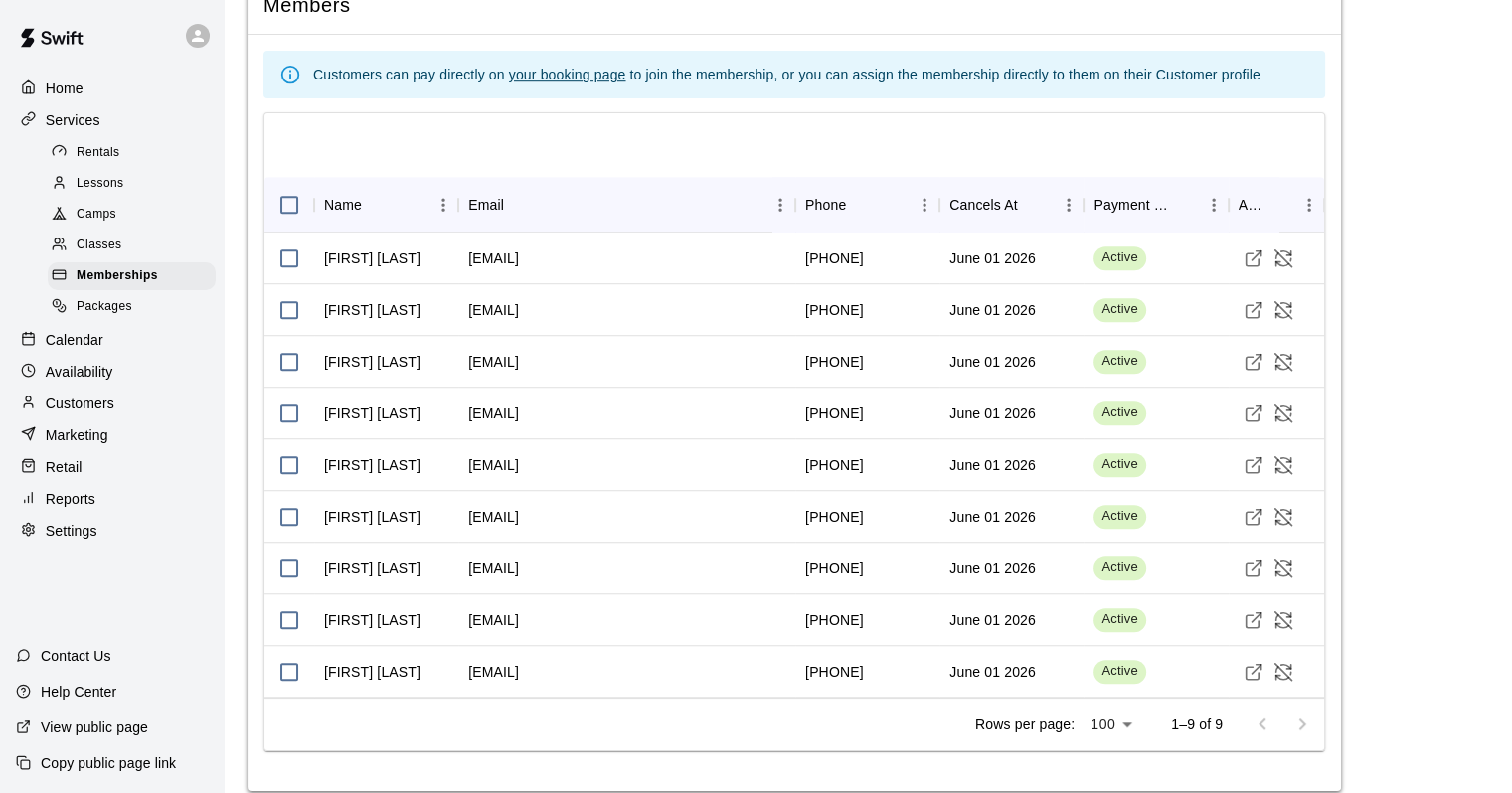click on "Calendar" at bounding box center [111, 340] 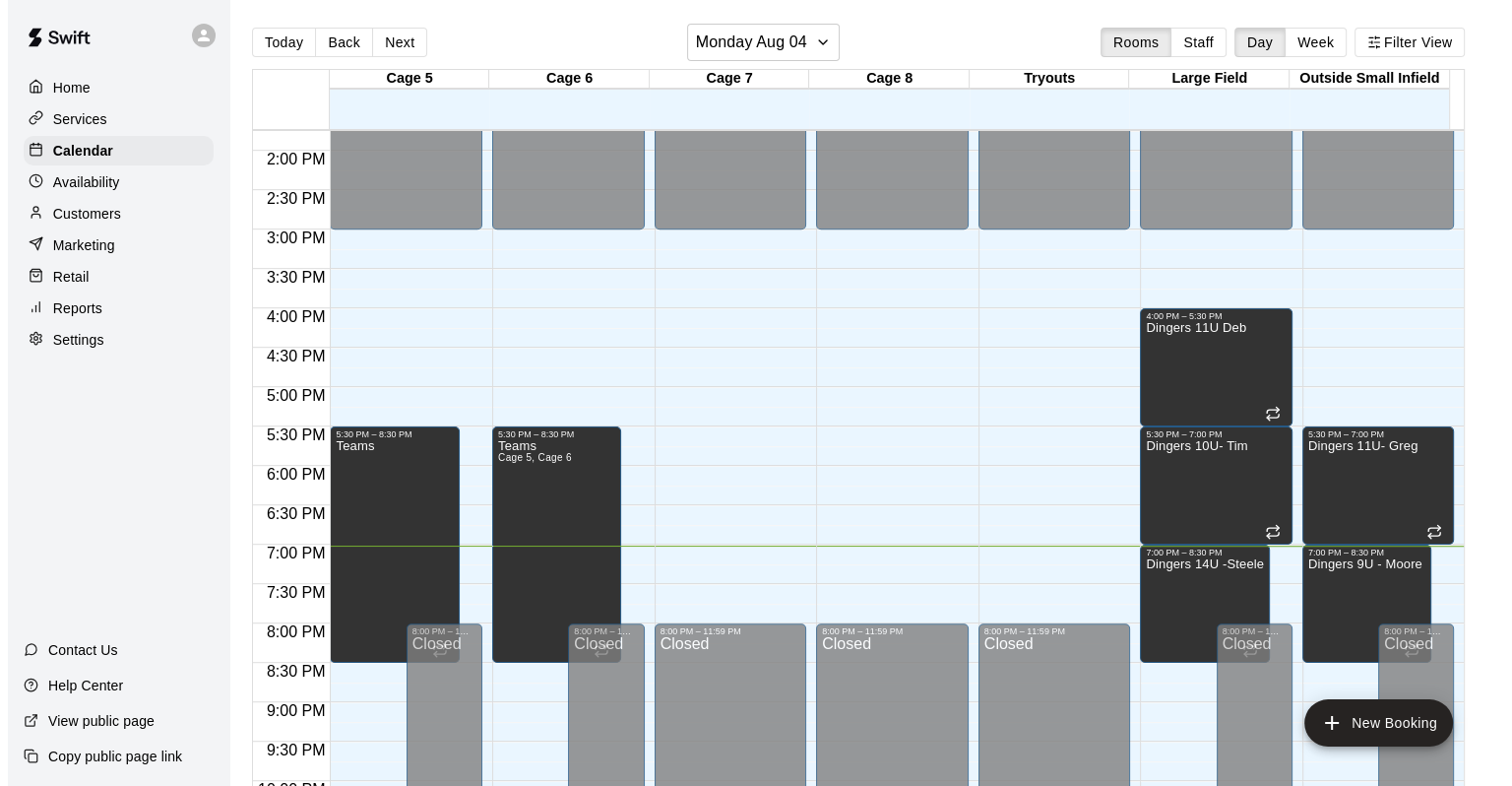 scroll, scrollTop: 1114, scrollLeft: 0, axis: vertical 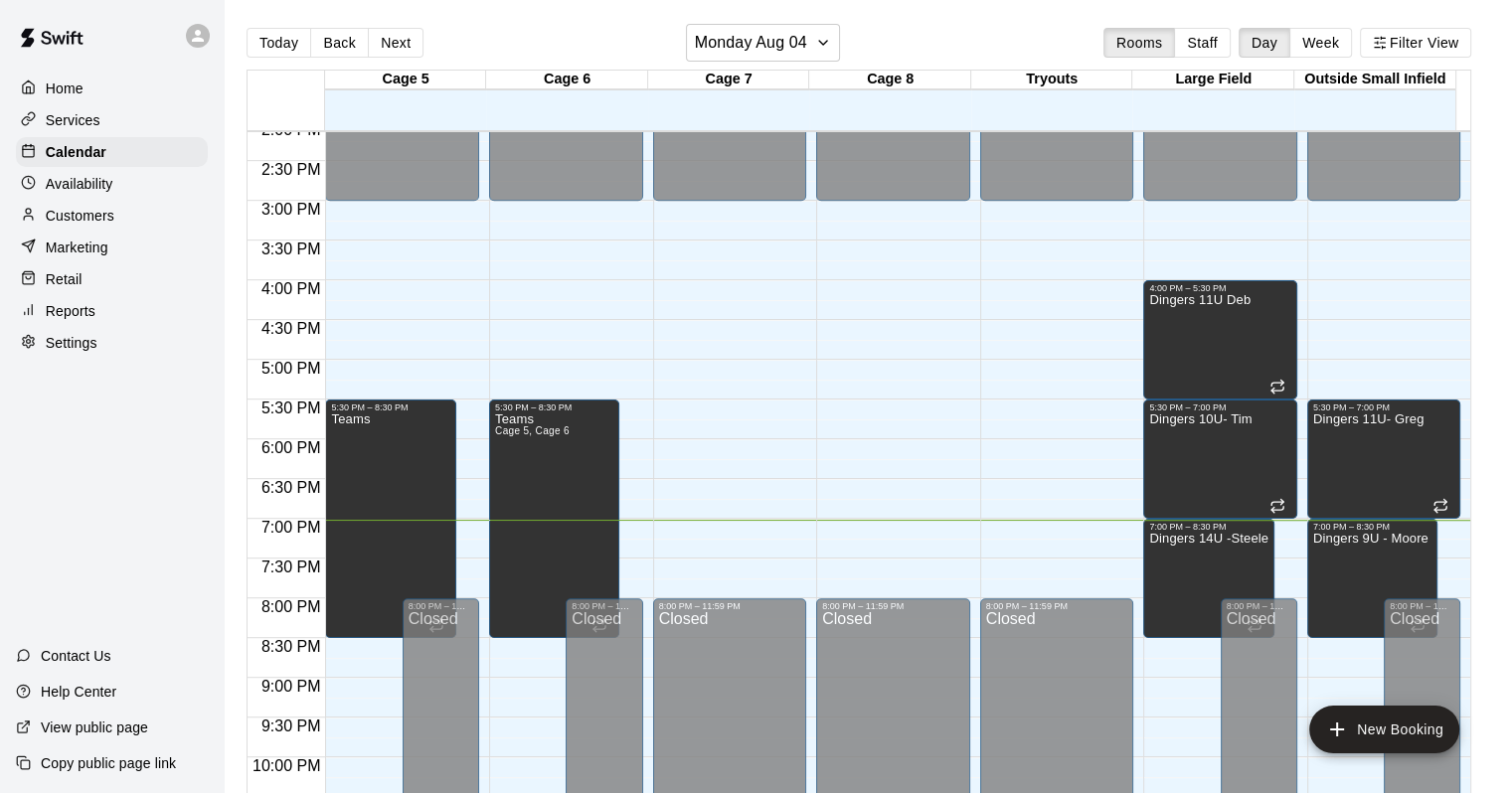 click on "12:00 AM – 3:00 PM Closed 8:00 PM – 11:59 PM Closed" at bounding box center [1057, -38] 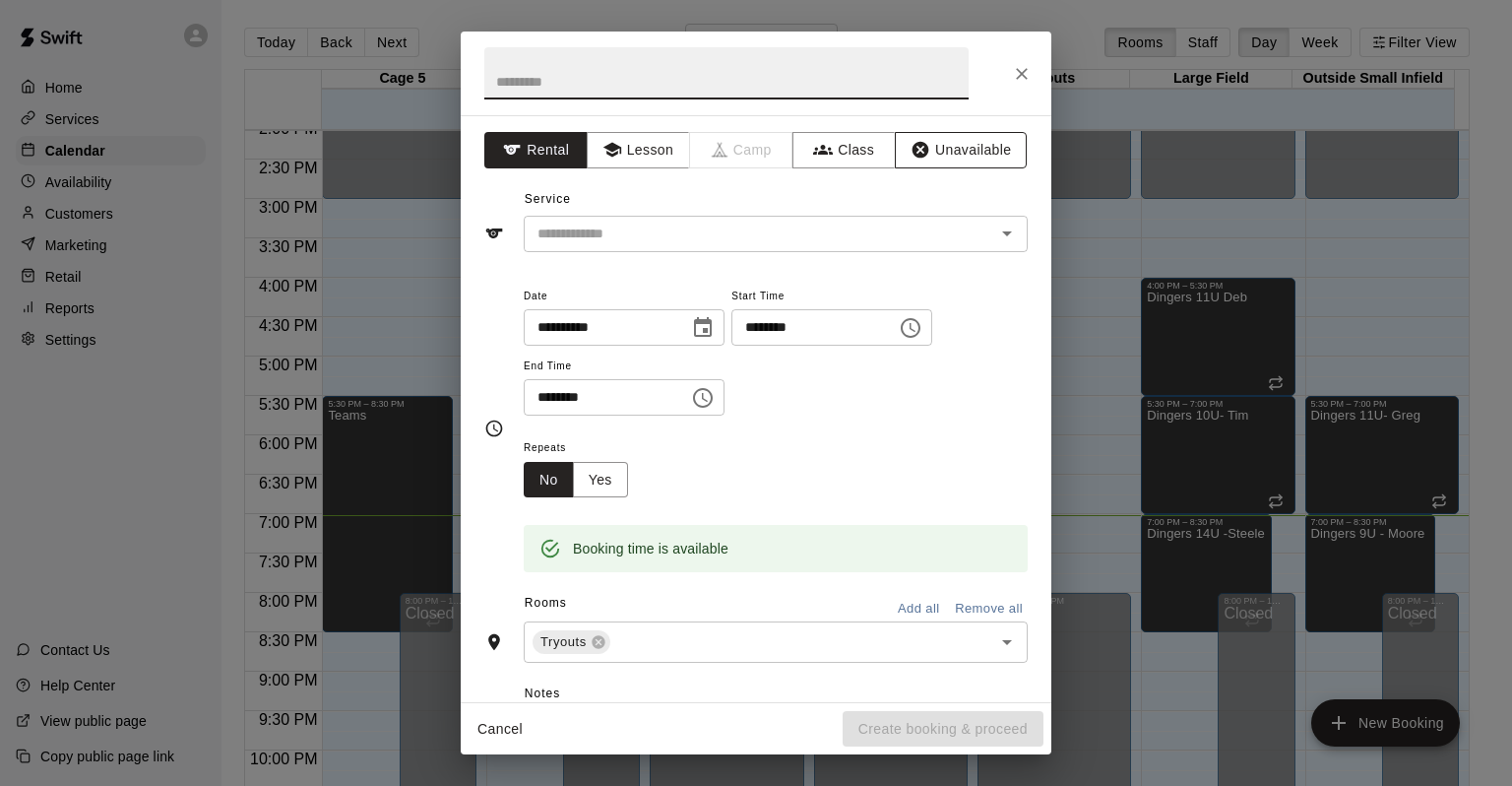 click on "Unavailable" at bounding box center [961, 150] 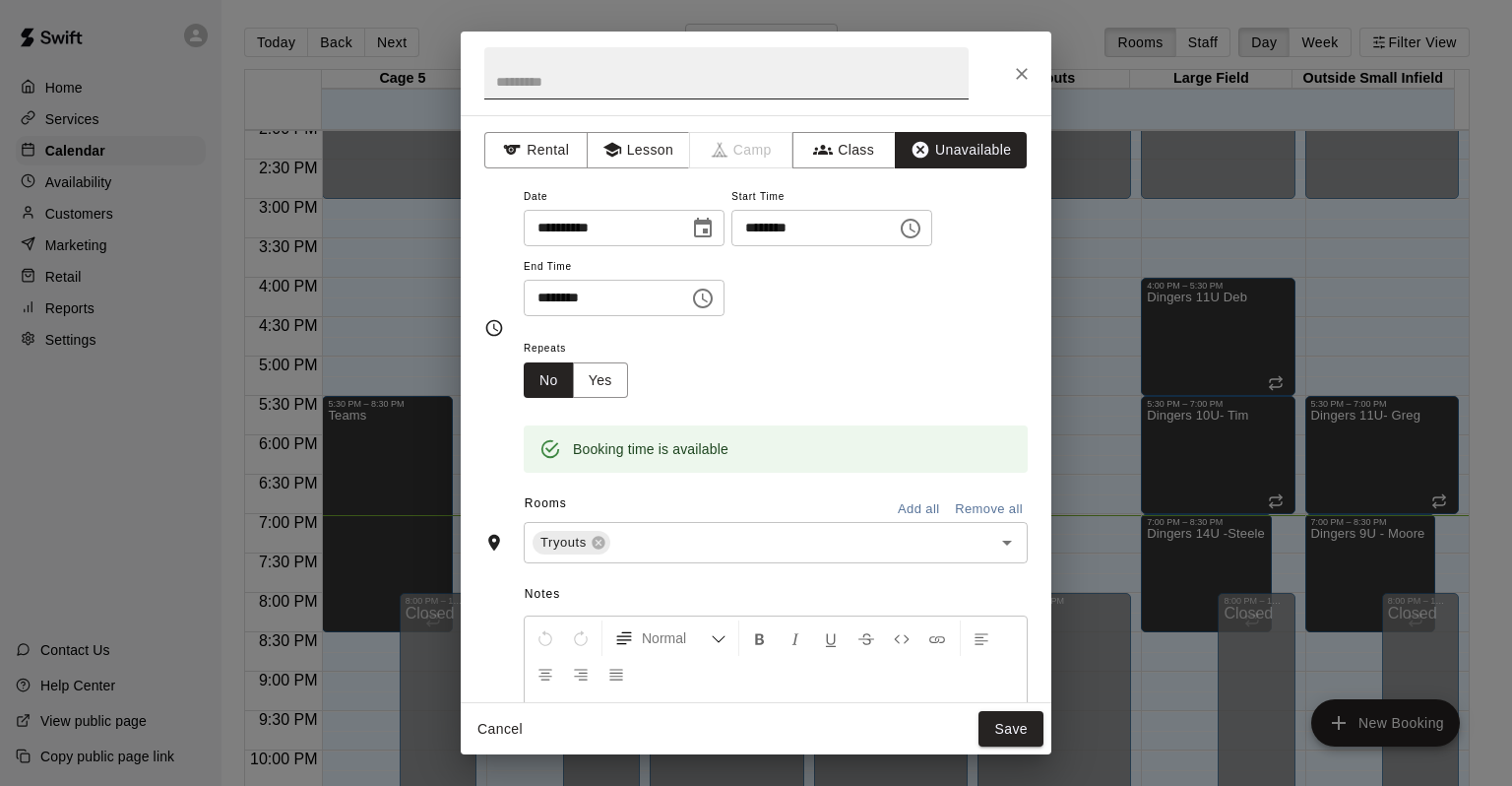 click at bounding box center (726, 73) 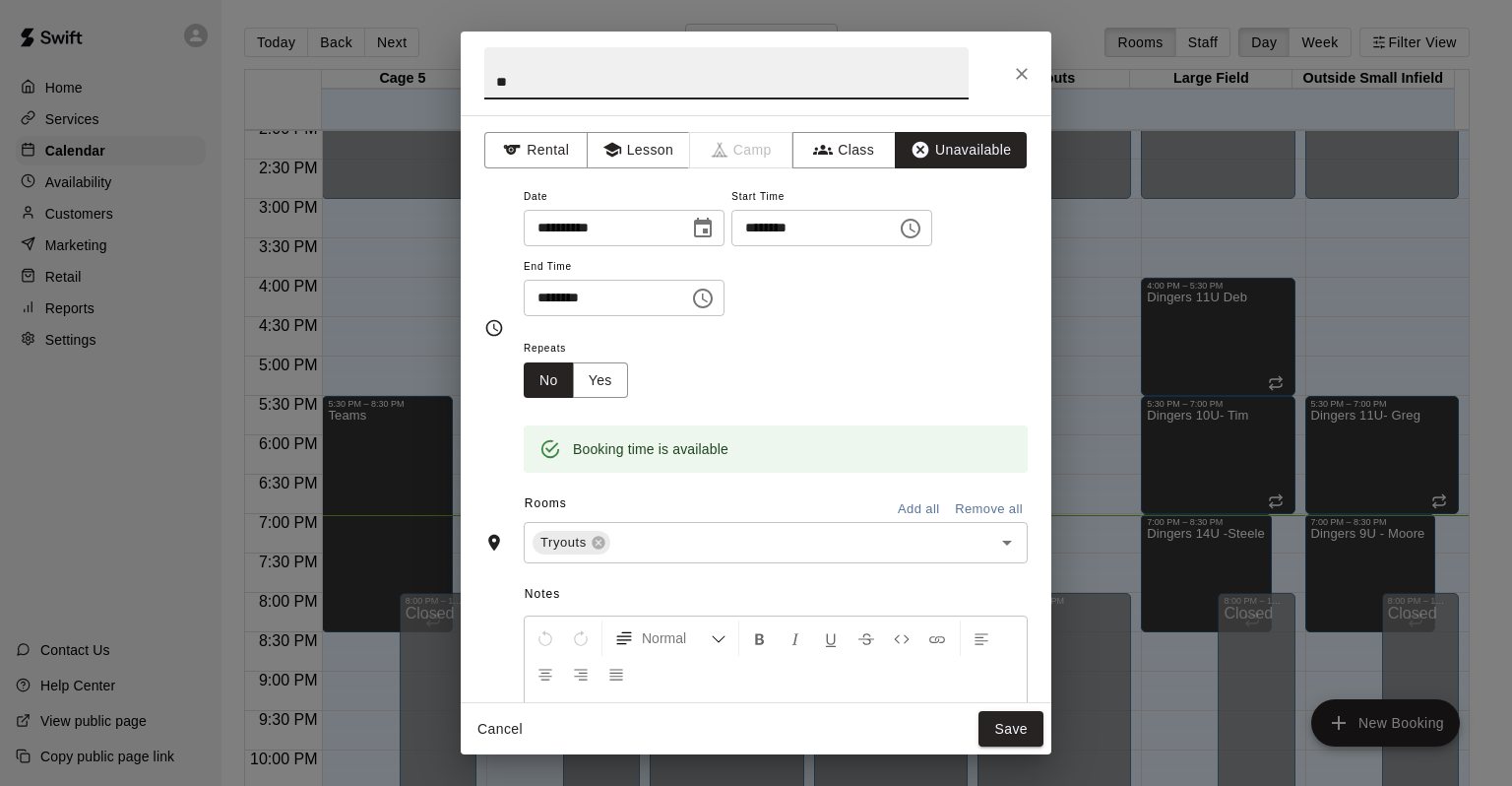 type on "*" 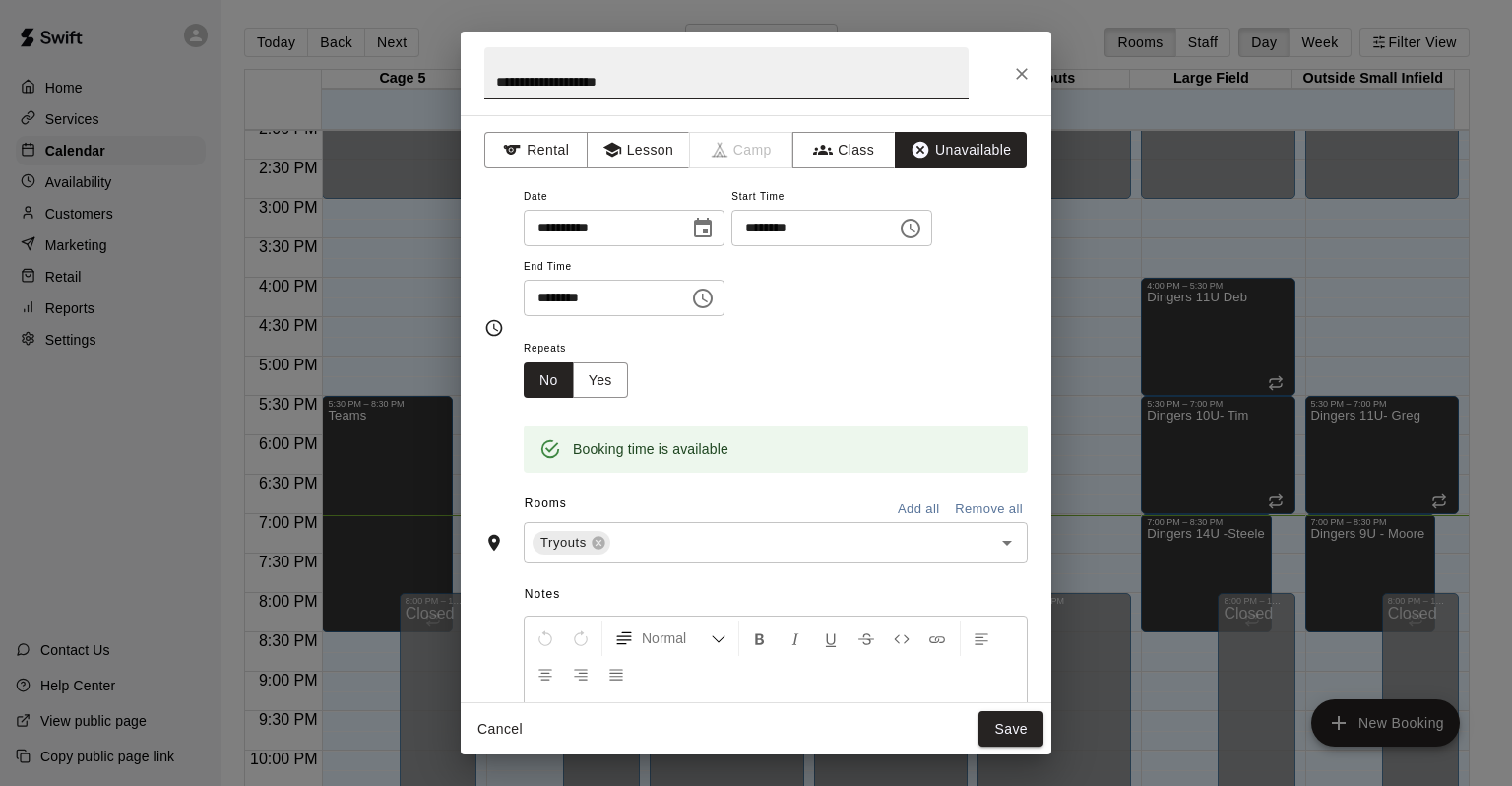 type on "**********" 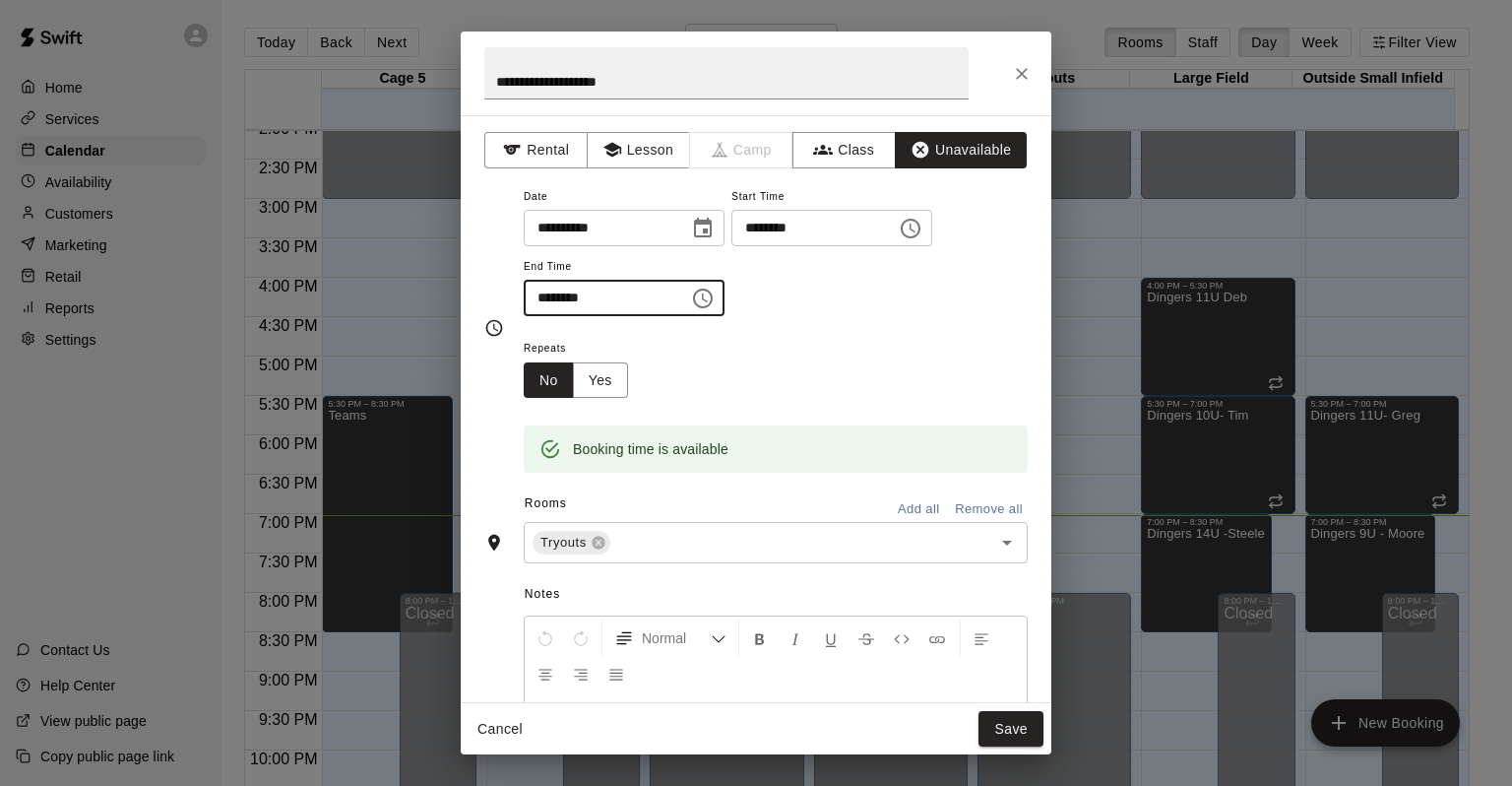click on "********" at bounding box center [599, 297] 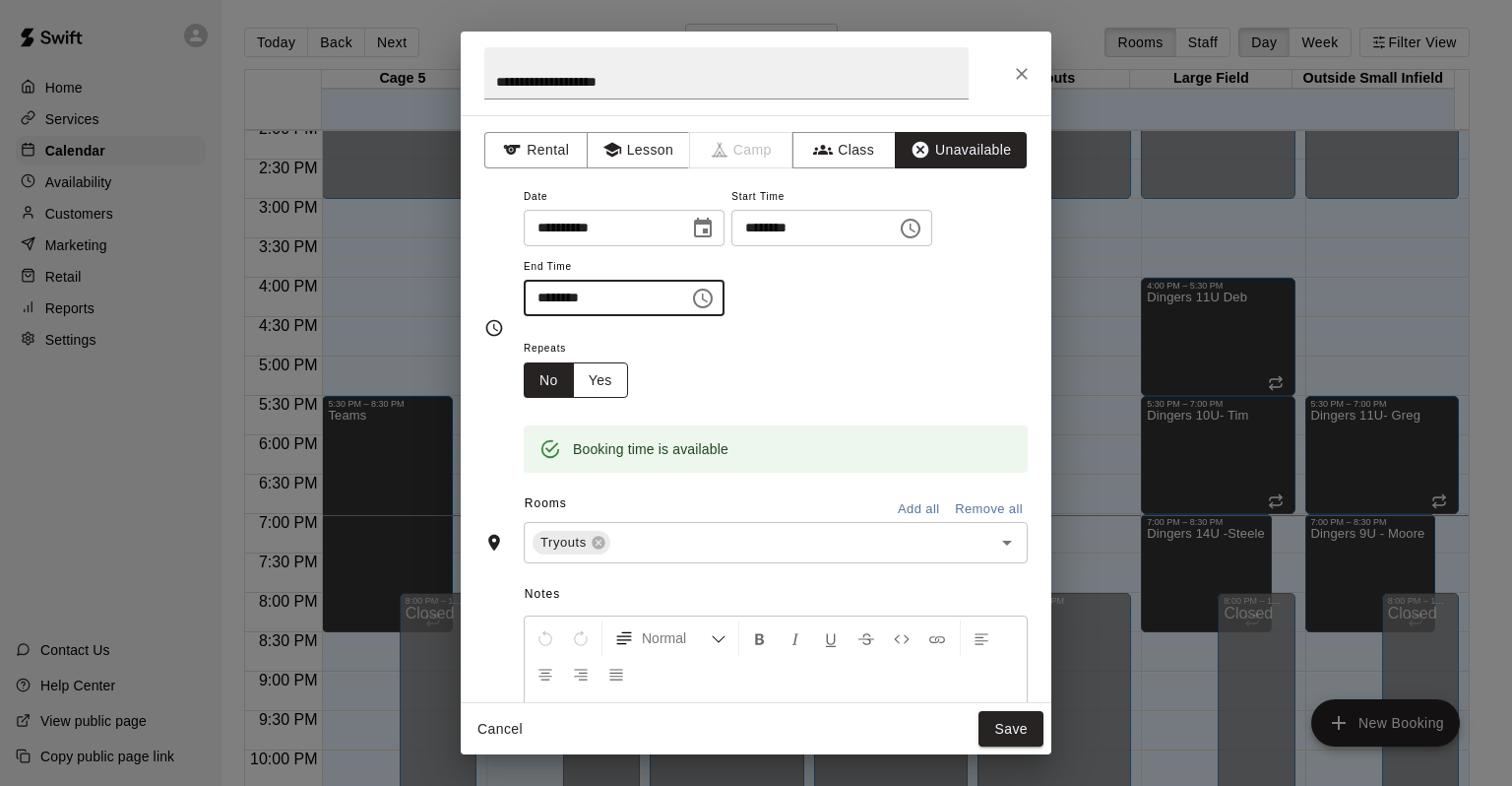 type on "********" 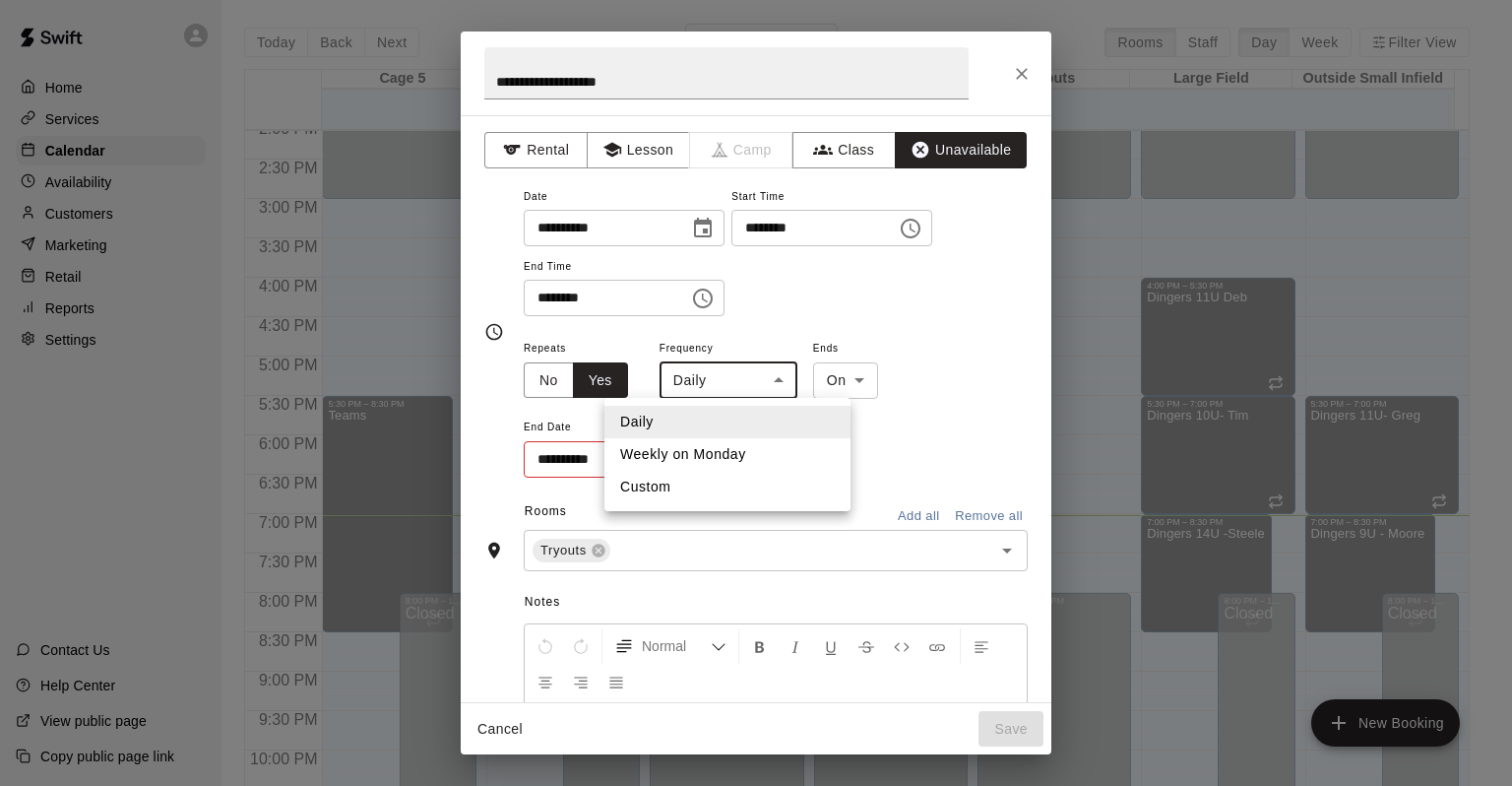 click on "Home Services Calendar Availability Customers Marketing Retail Reports Settings Contact Us Help Center View public page Copy public page link Today Back Next Monday [MONTH] [DAY] Rooms Staff Day Week Filter View Cage 5 [DAY] Mon Cage 6 [DAY] Mon Cage 7 [DAY] Mon Cage 8 [DAY] Mon Tryouts [DAY] Mon Large Field [DAY] Mon Outside Small Infield [DAY] Mon 12:00 AM 12:30 AM 1:00 AM 1:30 AM 2:00 AM 2:30 AM 3:00 AM 3:30 AM 4:00 AM 4:30 AM 5:00 AM 5:30 AM 6:00 AM 6:30 AM 7:00 AM 7:30 AM 8:00 AM 8:30 AM 9:00 AM 9:30 AM 10:00 AM 10:30 AM 11:00 AM 11:30 AM 12:00 PM 12:30 PM 1:00 PM 1:30 PM 2:00 PM 2:30 PM 3:00 PM 3:30 PM 4:00 PM 4:30 PM 5:00 PM 5:30 PM 6:00 PM 6:30 PM 7:00 PM 7:30 PM 8:00 PM 8:30 PM 9:00 PM 9:30 PM 10:00 PM 10:30 PM 11:00 PM 11:30 PM 12:00 AM – [HOUR]:[MINUTE] [AM/PM] Closed [HOUR]:[MINUTE] [AM/PM] – [HOUR]:[MINUTE] [AM/PM] Teams [HOUR]:[MINUTE] [AM/PM] – [HOUR]:[MINUTE] [AM/PM] Closed 12:00 AM – [HOUR]:[MINUTE] [AM/PM] Closed [HOUR]:[MINUTE] [AM/PM] – [HOUR]:[MINUTE] [AM/PM] Teams Cage 5, Cage 6 [HOUR]:[MINUTE] [AM/PM] – [HOUR]:[MINUTE] [AM/PM] Closed 12:00 AM – [HOUR]:[MINUTE] [AM/PM] Closed [HOUR]:[MINUTE] [AM/PM] – [HOUR]:[MINUTE] [AM/PM] Closed 12:00 AM – [HOUR]:[MINUTE] [AM/PM] Closed [HOUR]:[MINUTE] [AM/PM] – [HOUR]:[MINUTE] [AM/PM] Closed Closed Closed" at bounding box center (756, 409) 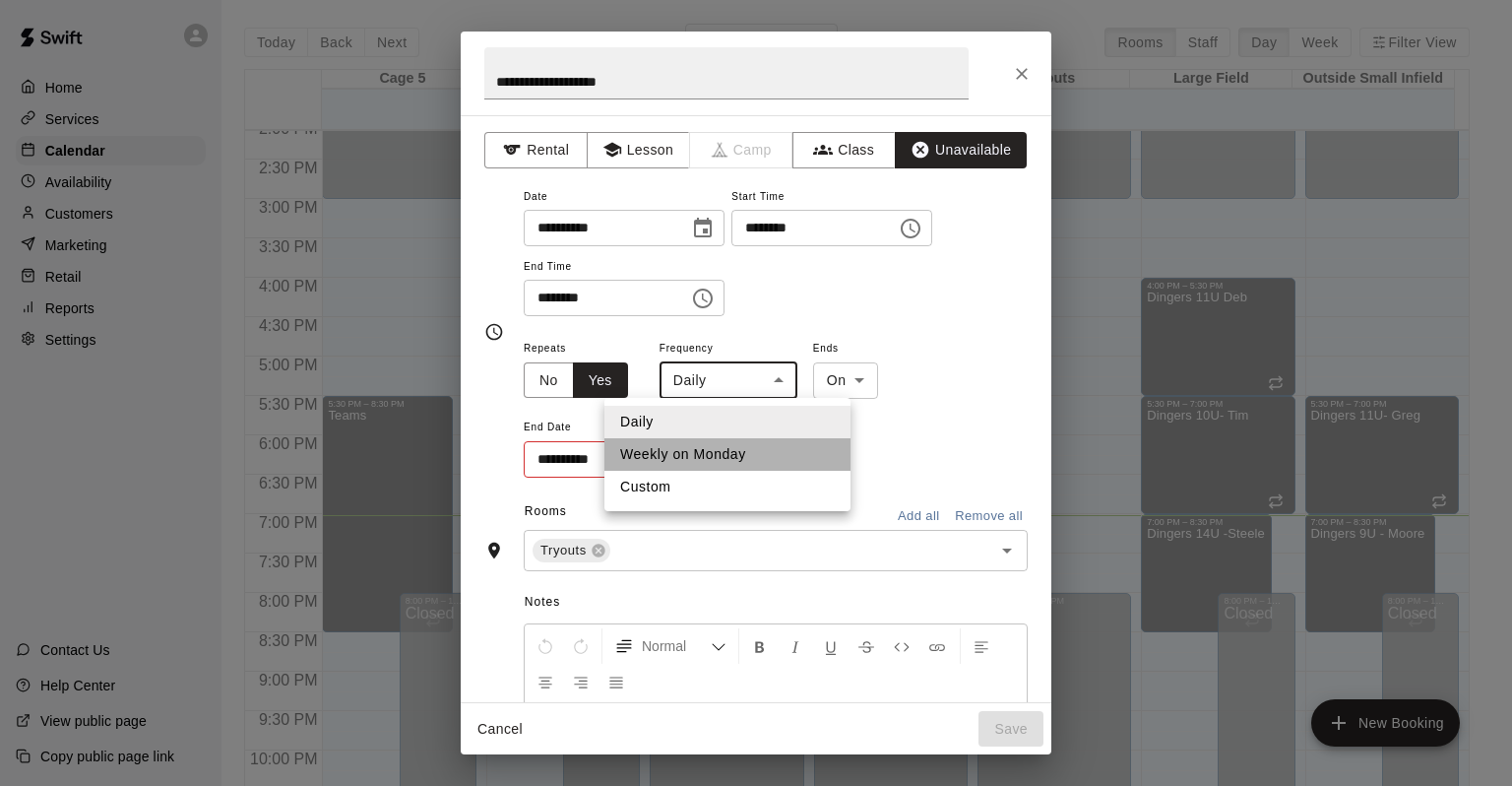 click on "Weekly on Monday" at bounding box center (727, 454) 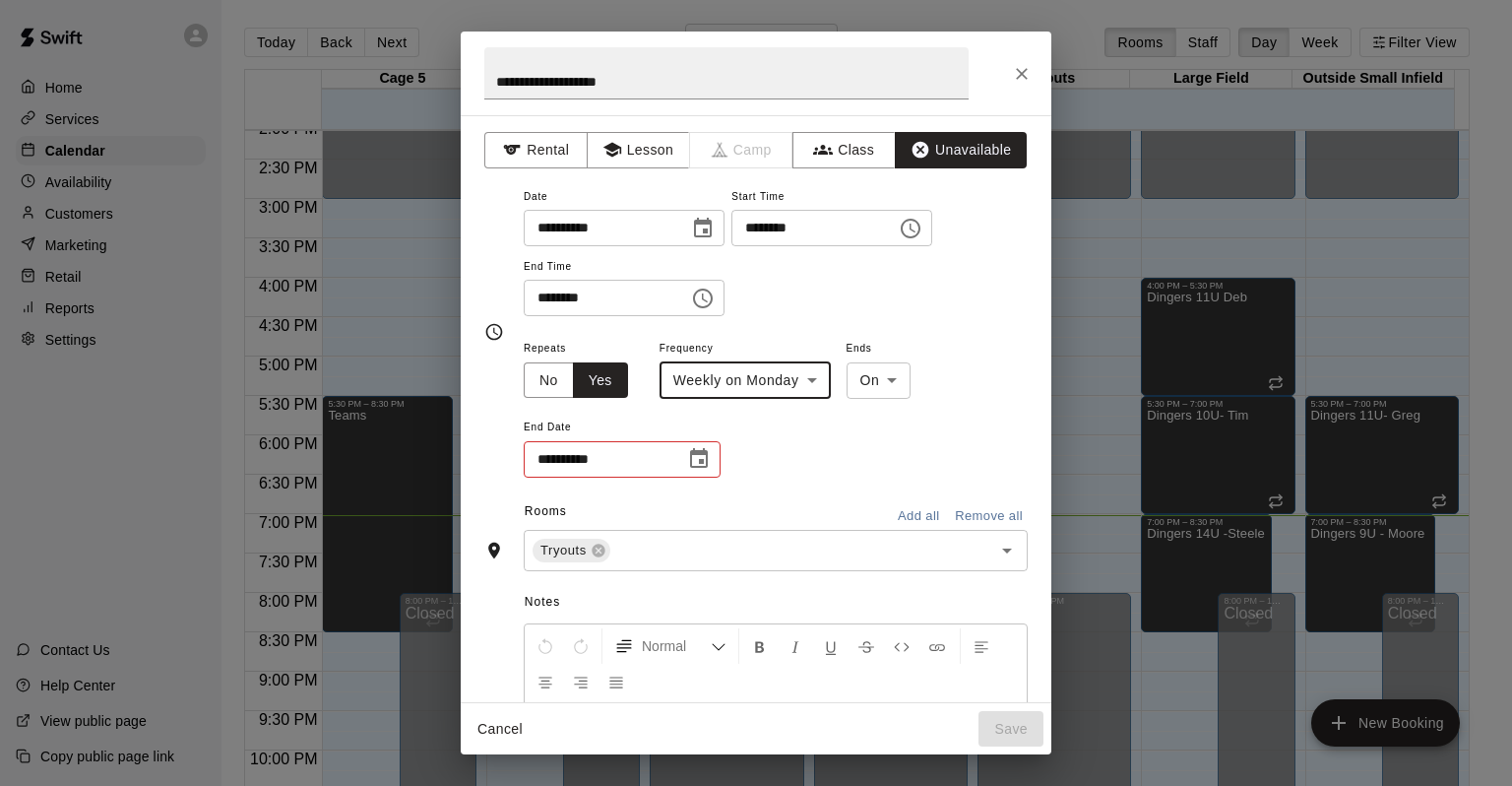 click 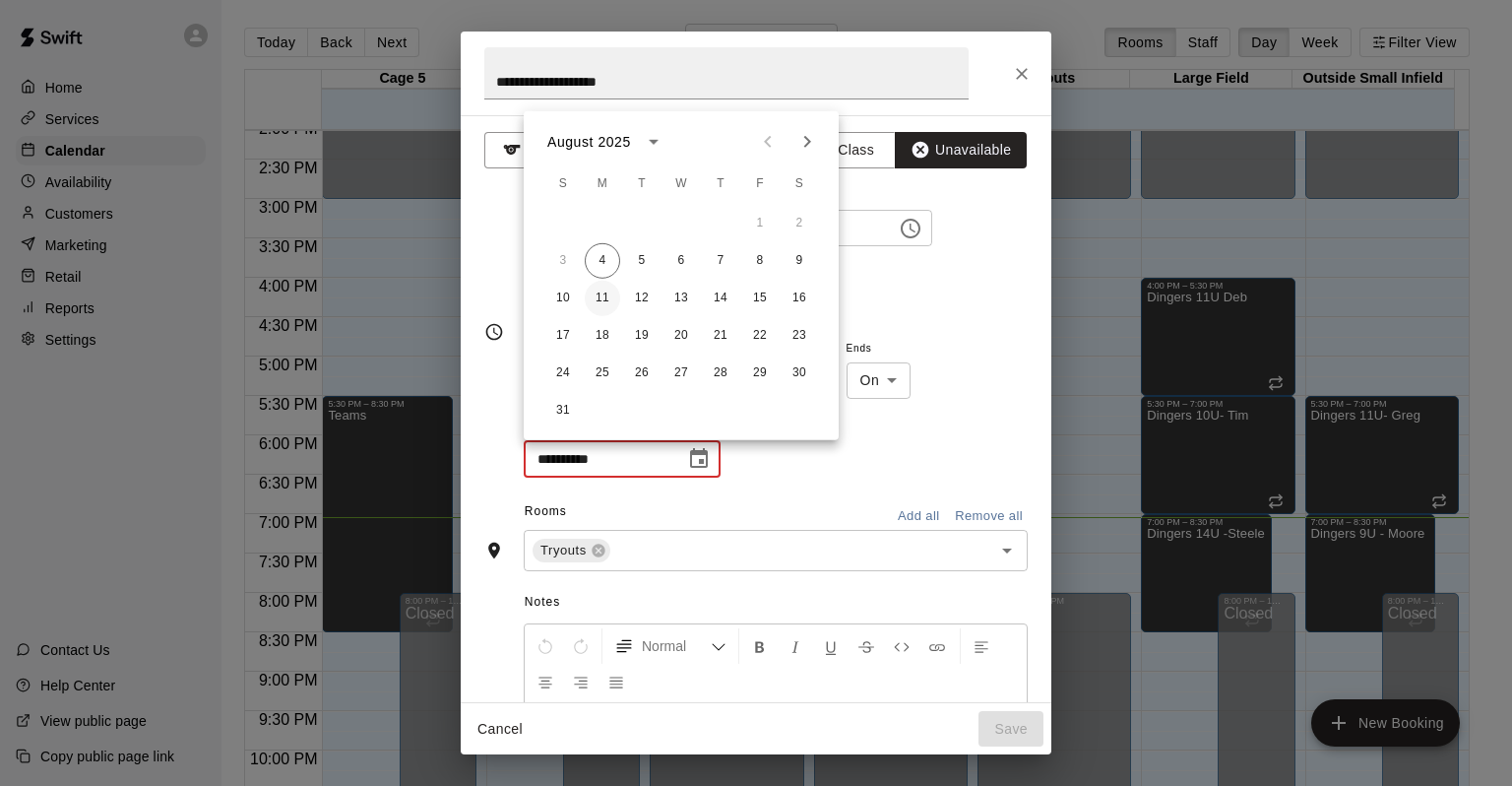 click on "11" at bounding box center [602, 298] 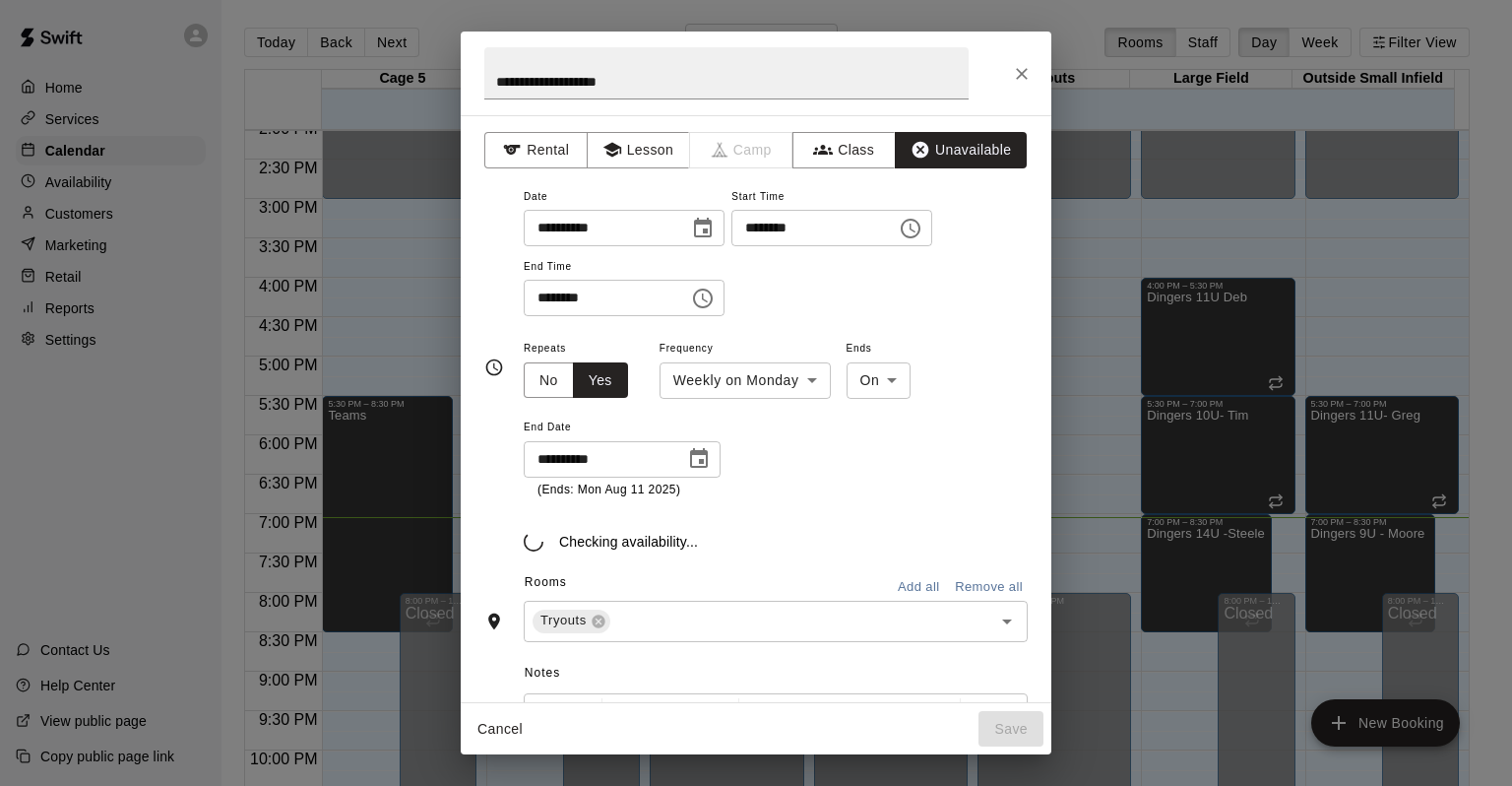 type on "**********" 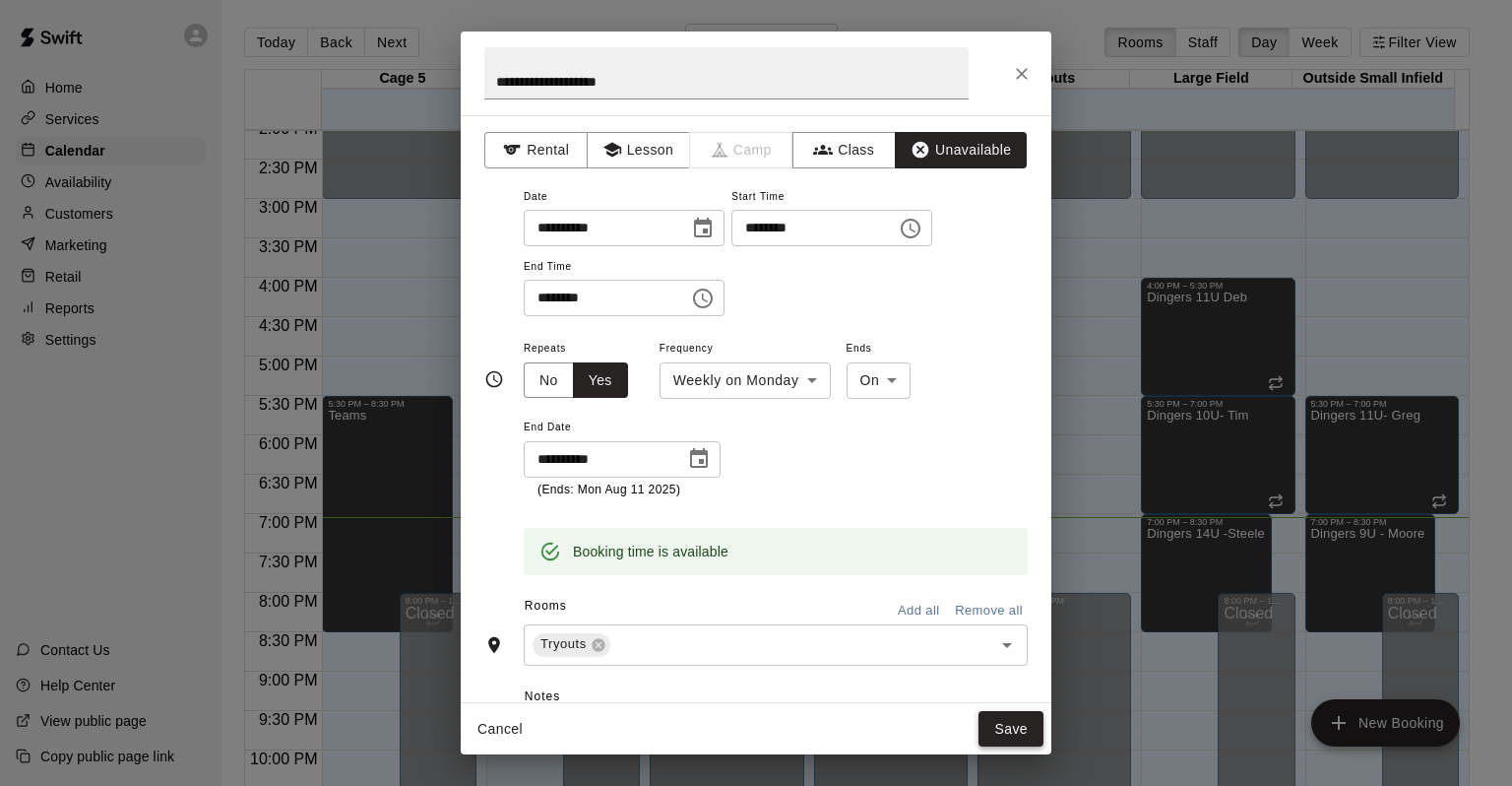 click on "Save" at bounding box center [1011, 729] 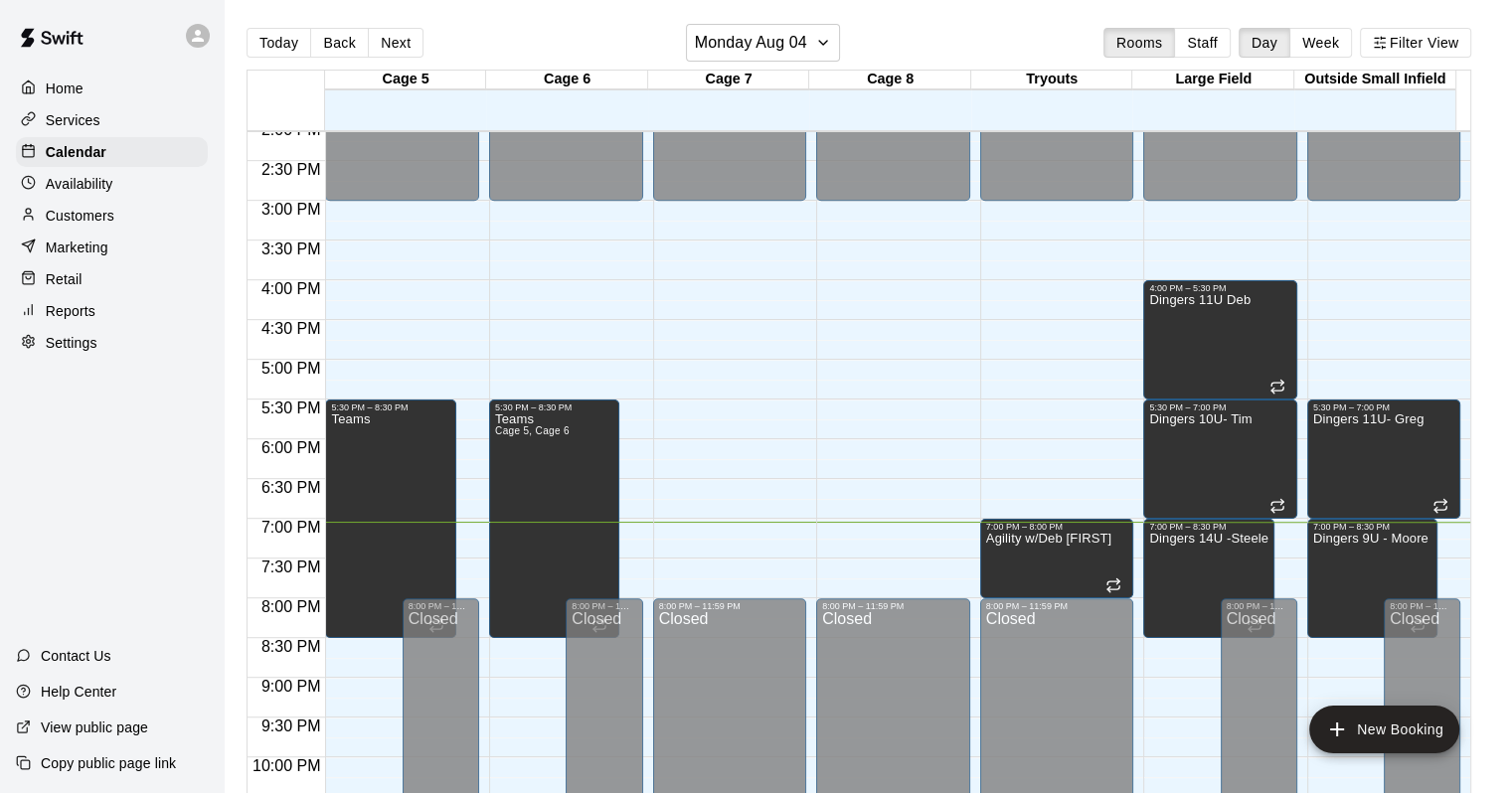 click on "Next" at bounding box center [396, 43] 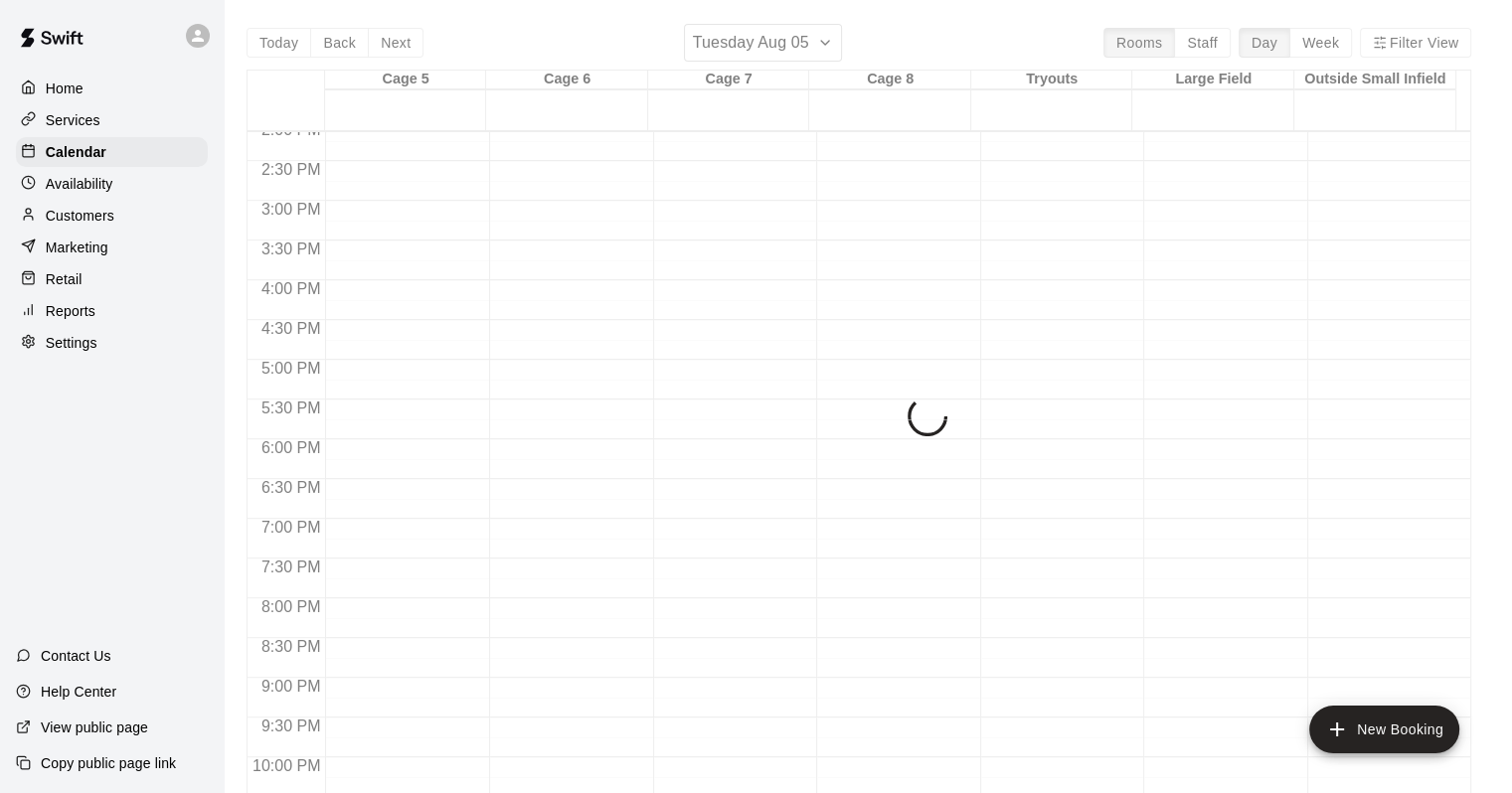 click on "Today Back Next Tuesday [MONTH] [DAY] Rooms Staff Day Week Filter View Cage 5 [DAY] Tue Cage 6 [DAY] Tue Cage 7 [DAY] Tue Cage 8 [DAY] Tue Tryouts [DAY] Tue Large Field [DAY] Tue Outside Small Infield [DAY] Tue 12:00 AM 12:30 AM 1:00 AM 1:30 AM 2:00 AM 2:30 AM 3:00 AM 3:30 AM 4:00 AM 4:30 AM 5:00 AM 5:30 AM 6:00 AM 6:30 AM 7:00 AM 7:30 AM 8:00 AM 8:30 AM 9:00 AM 9:30 AM 10:00 AM 10:30 AM 11:00 AM 11:30 AM 12:00 PM 12:30 PM 1:00 PM 1:30 PM 2:00 PM 2:30 PM 3:00 PM 3:30 PM 4:00 PM 4:30 PM 5:00 PM 5:30 PM 6:00 PM 6:30 PM 7:00 PM 7:30 PM 8:00 PM 8:30 PM 9:00 PM 9:30 PM 10:00 PM 10:30 PM 11:00 PM 11:30 PM" at bounding box center [859, 420] 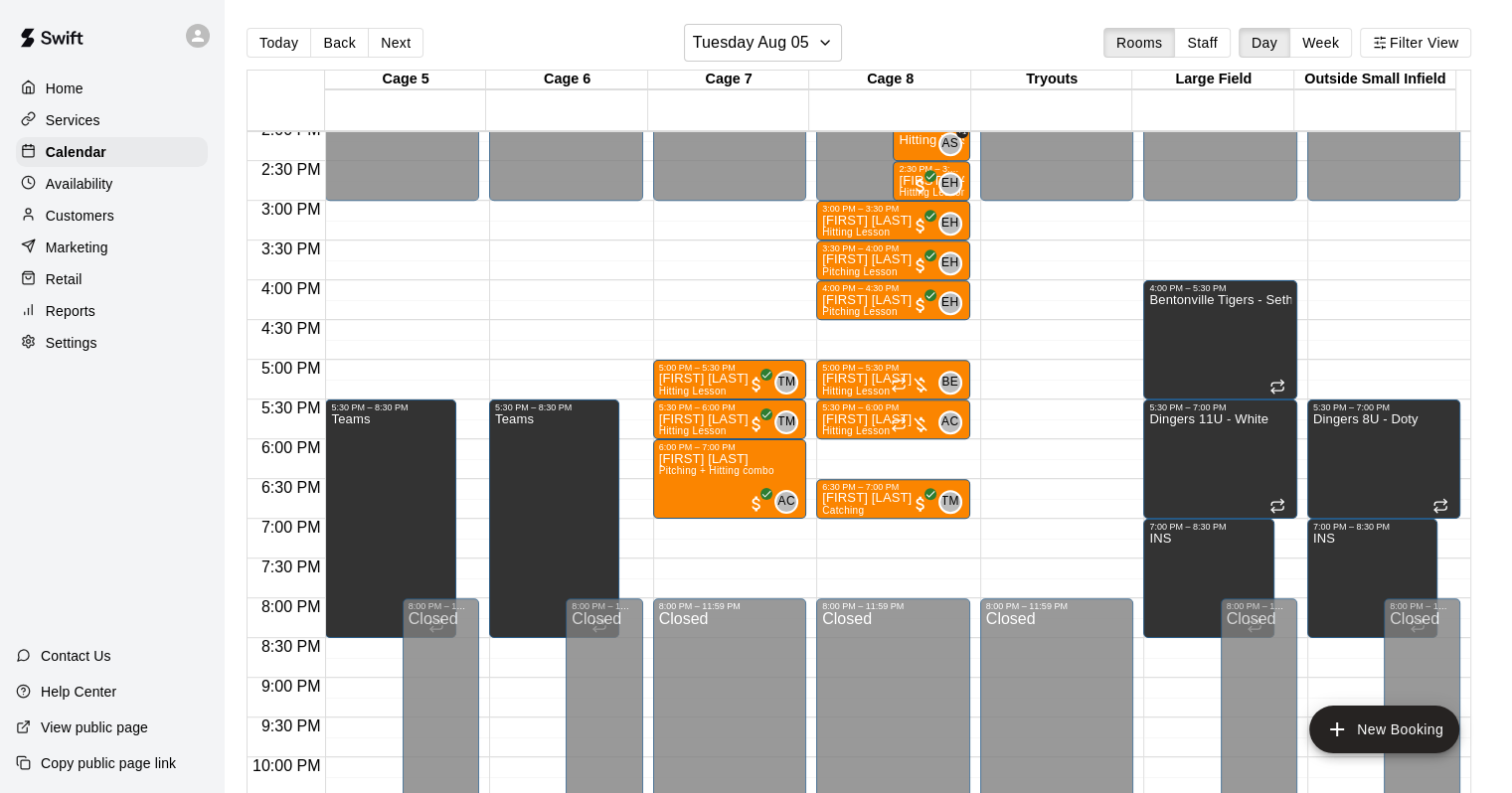 click on "Today Back Next Tuesday Aug 05 Rooms Staff Day Week Filter View" at bounding box center (859, 47) 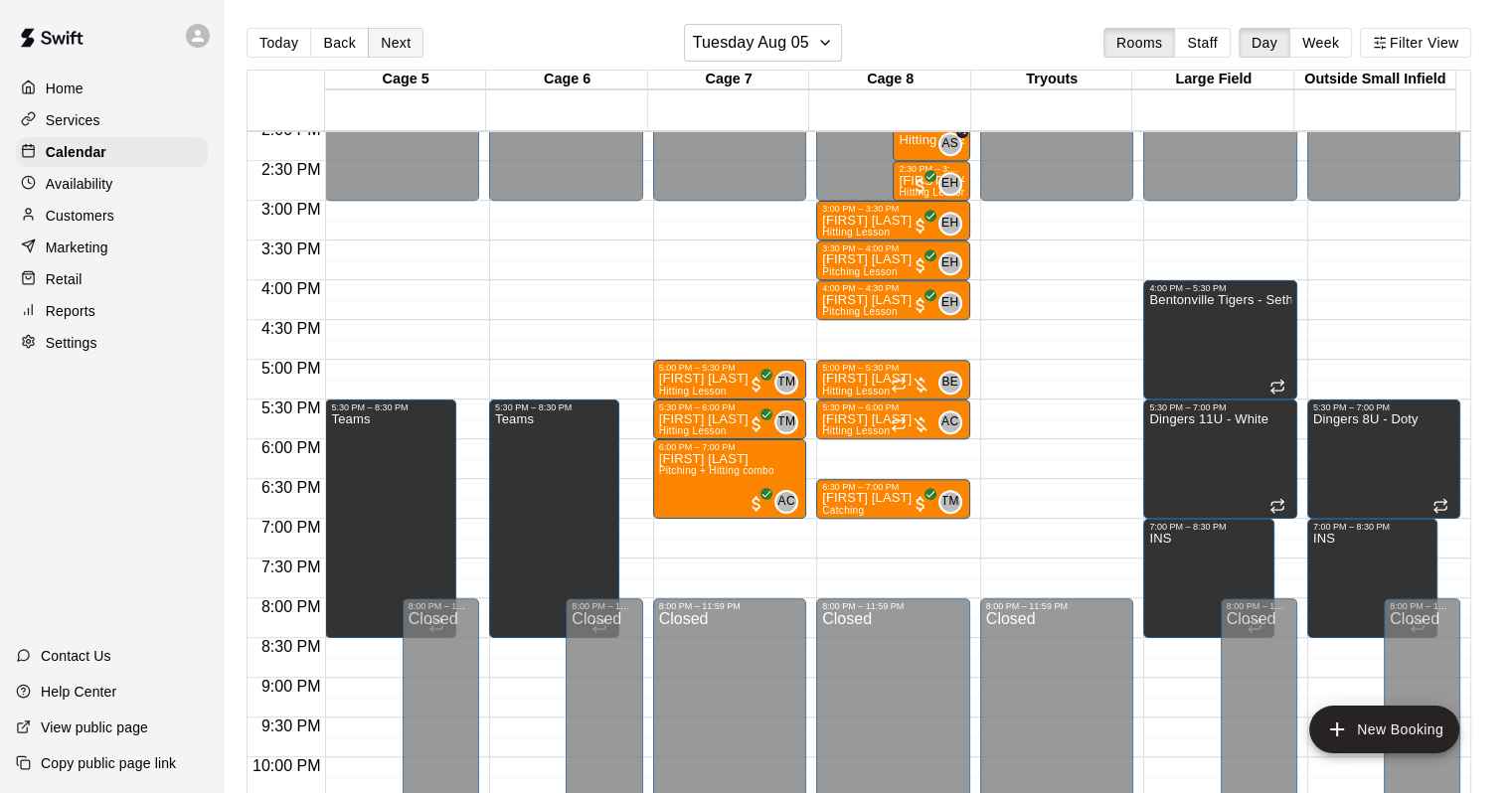 click on "Next" at bounding box center (396, 43) 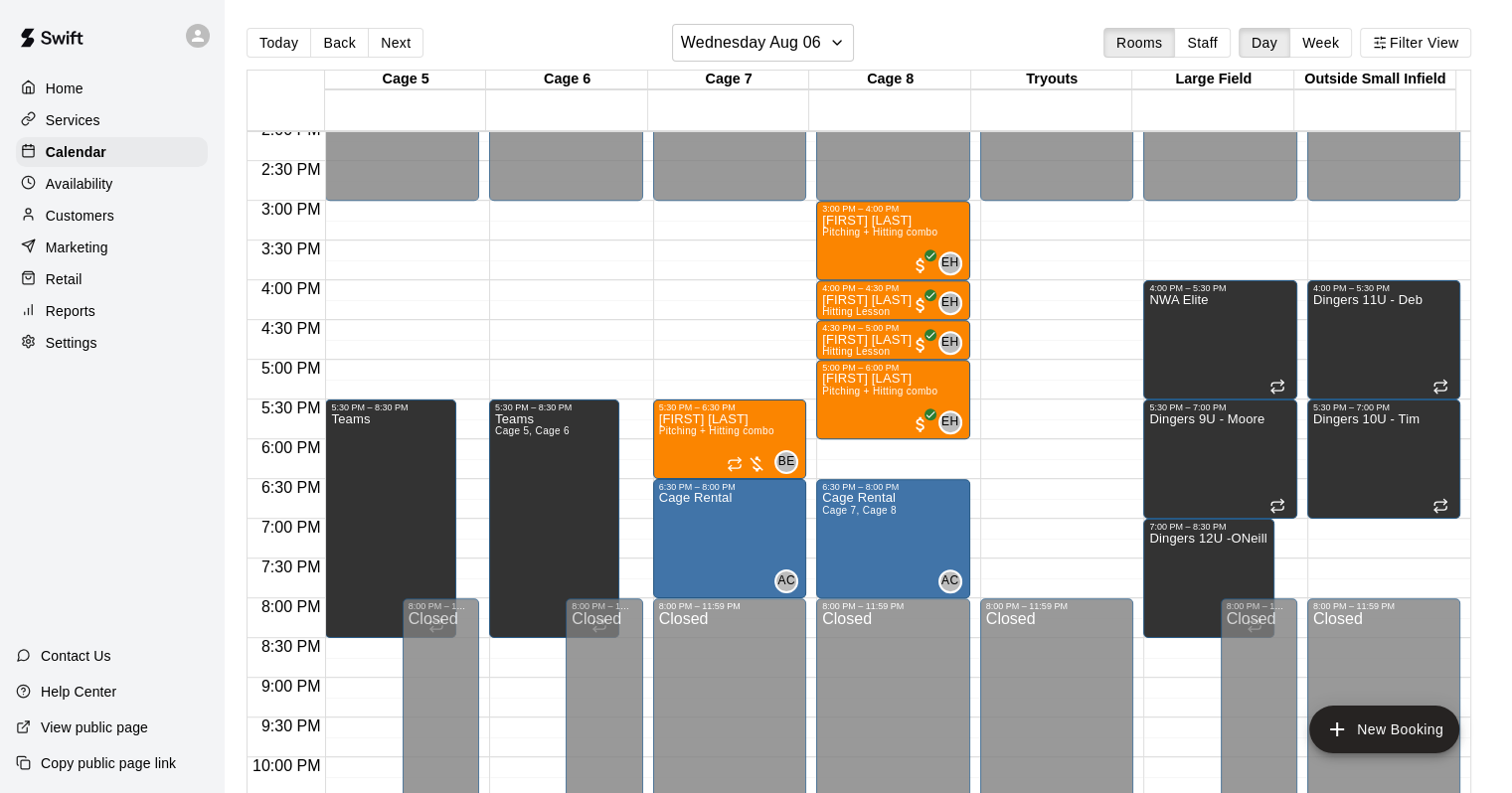 click on "12:00 AM – 3:00 PM Closed 8:00 PM – 11:59 PM Closed" at bounding box center [1057, -38] 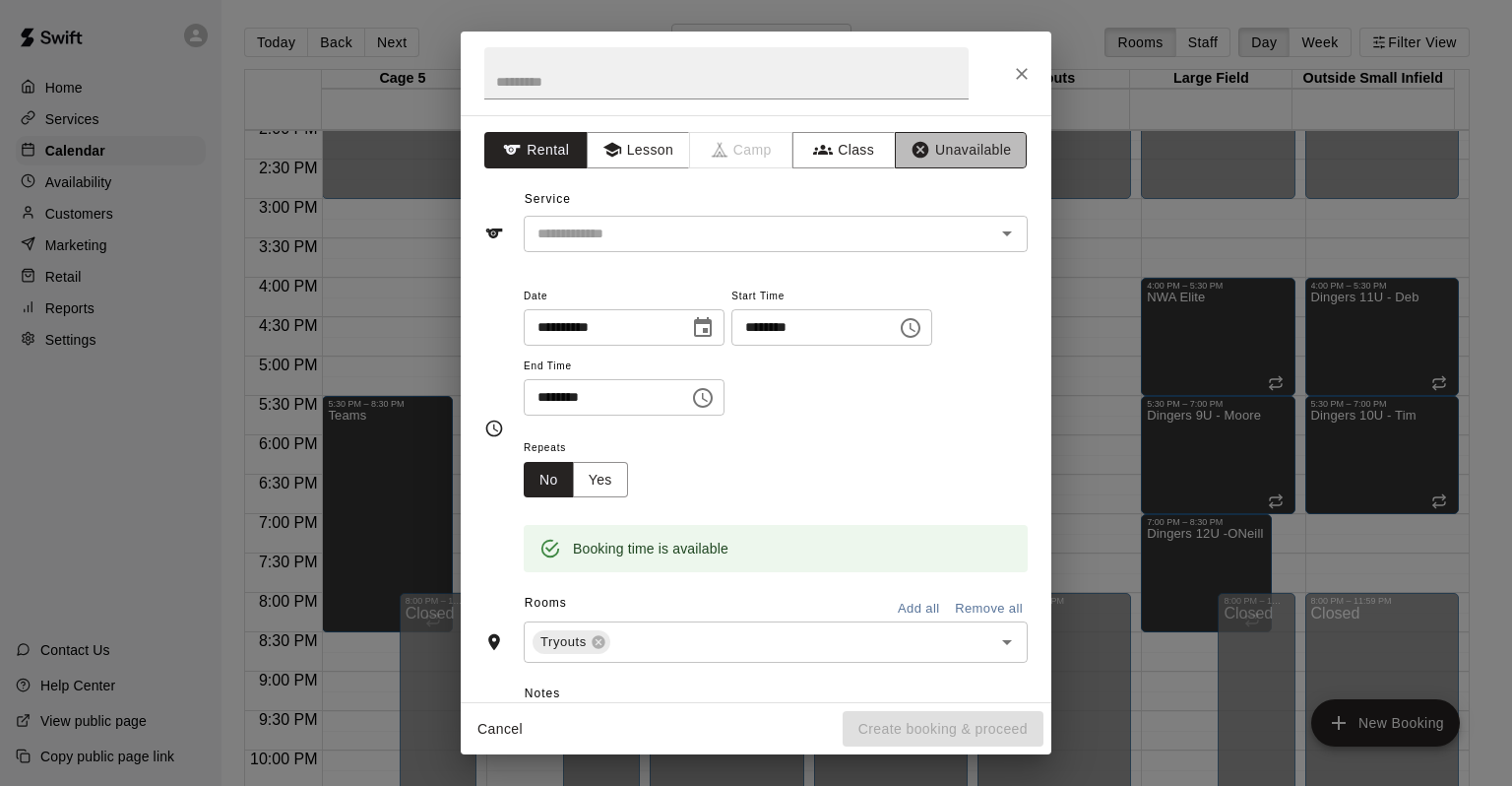 click on "Unavailable" at bounding box center (961, 150) 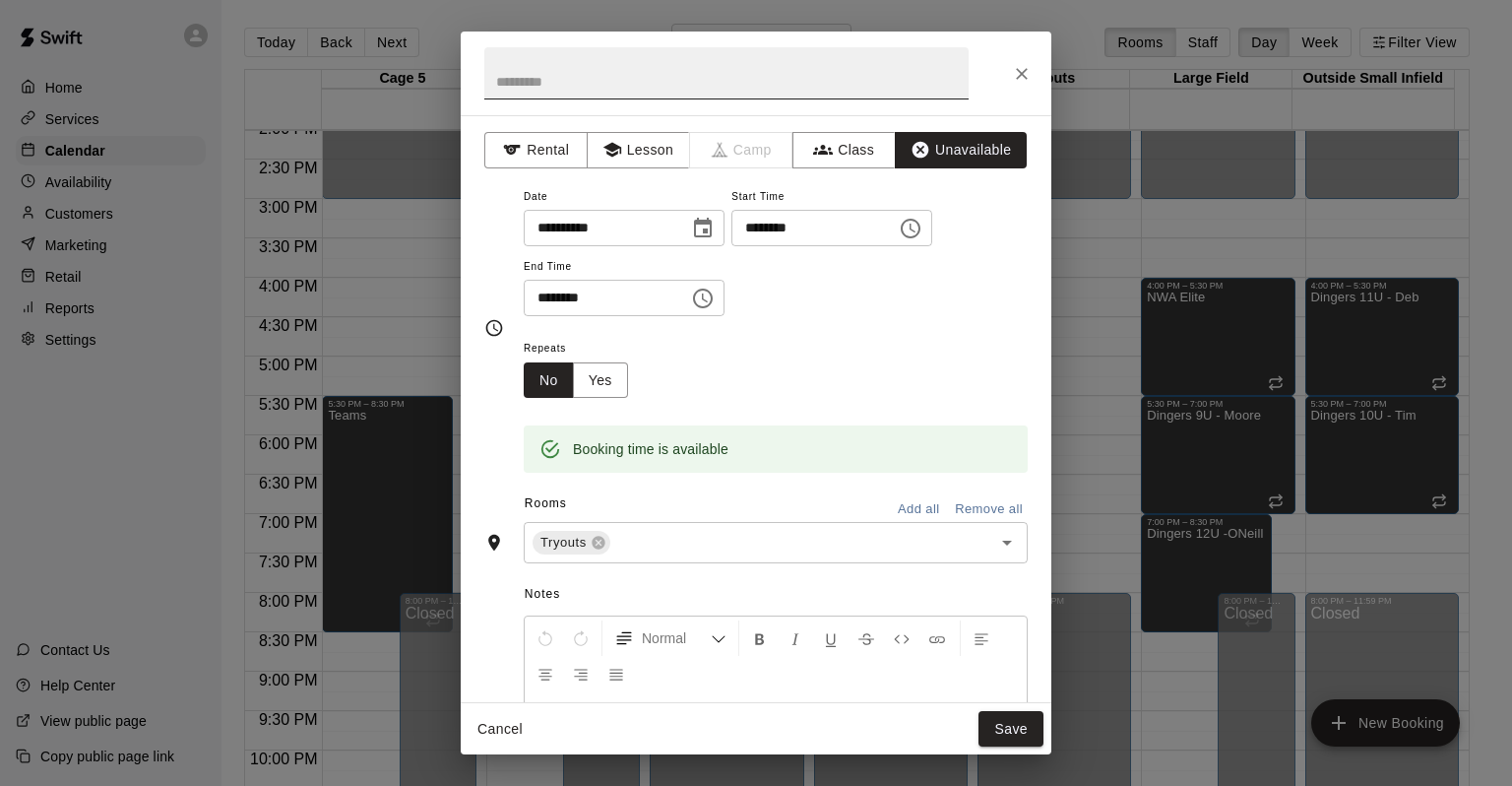 drag, startPoint x: 691, startPoint y: 90, endPoint x: 706, endPoint y: 86, distance: 15.524175 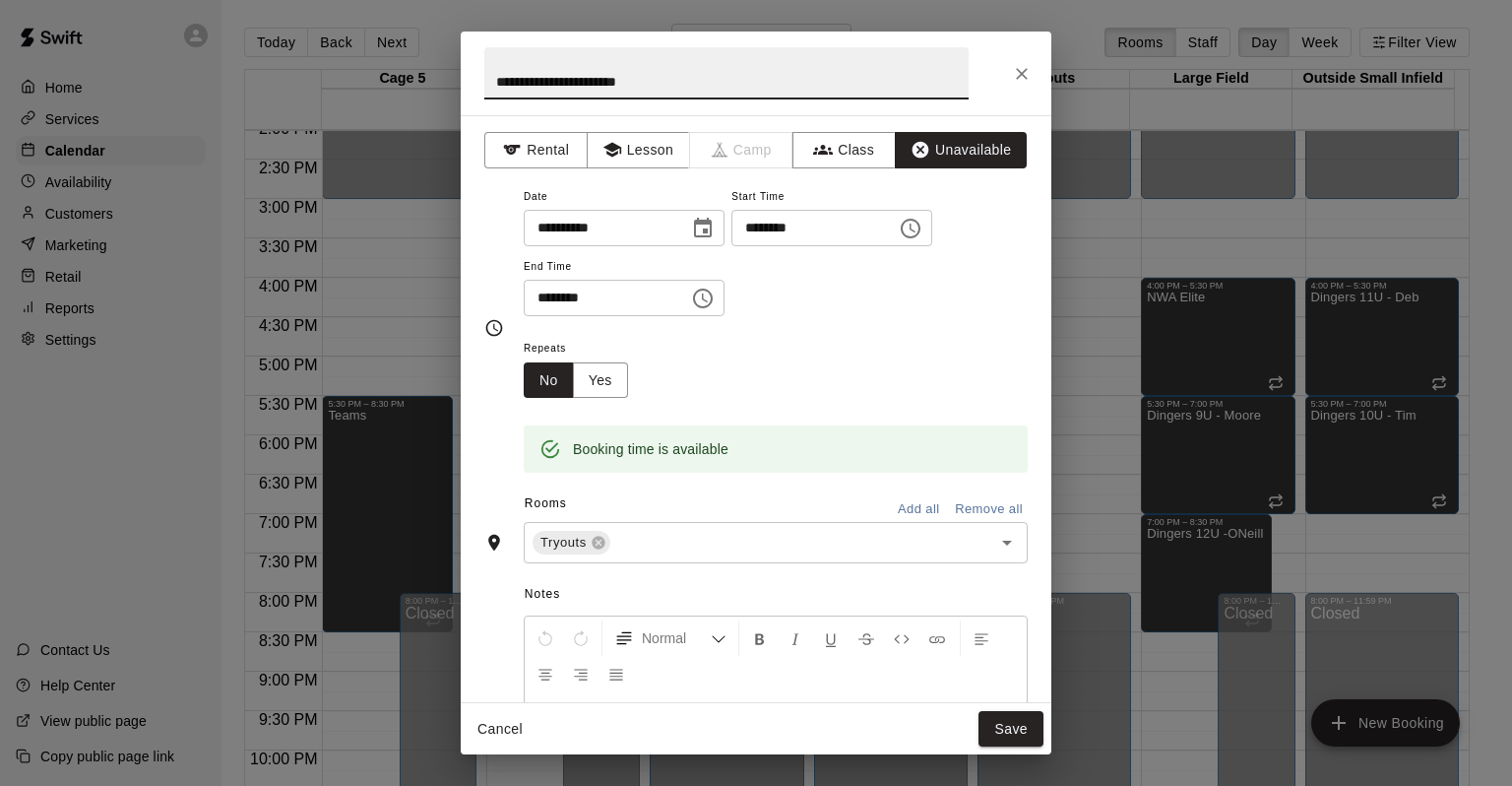 type on "**********" 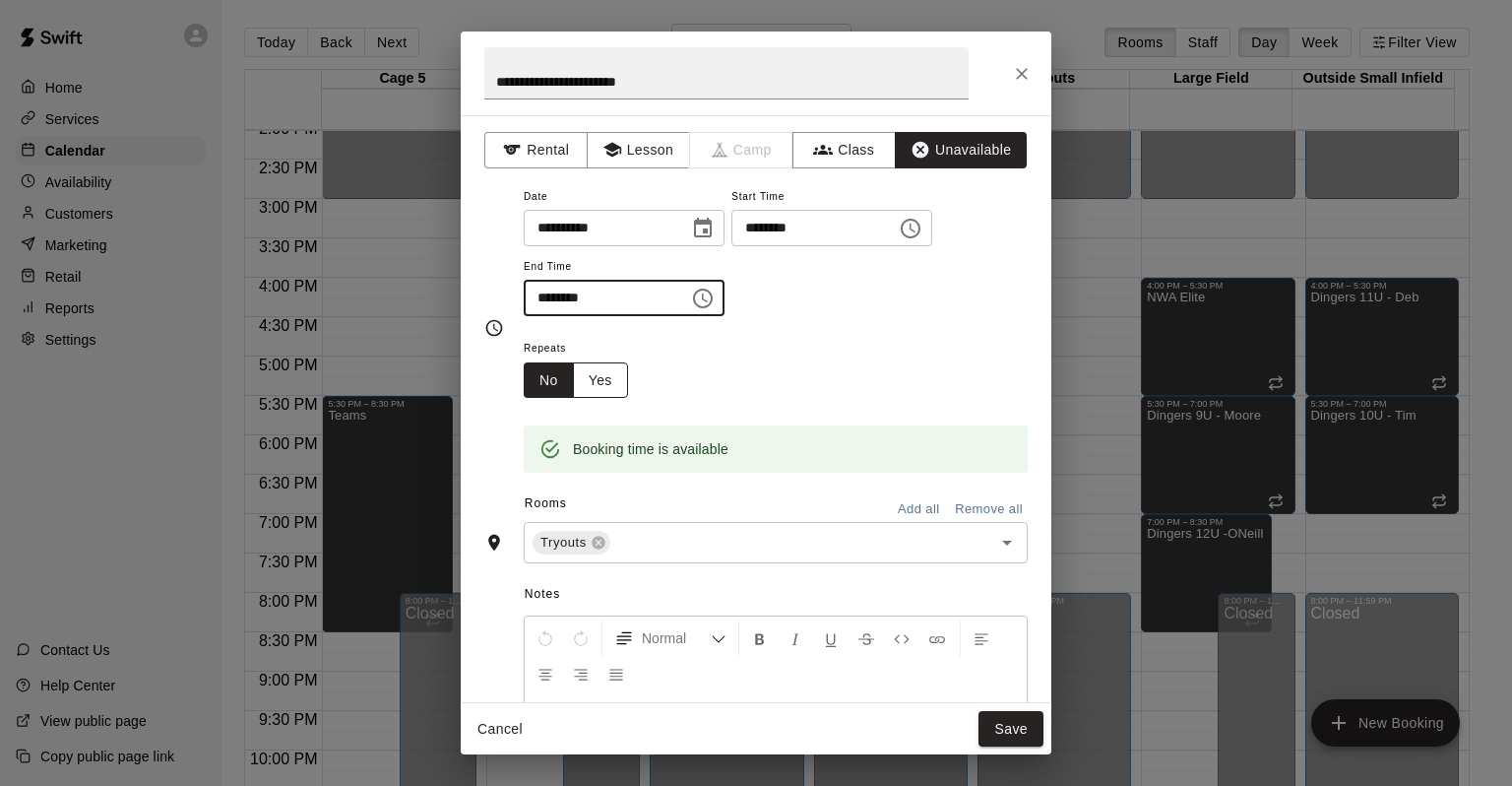 type on "********" 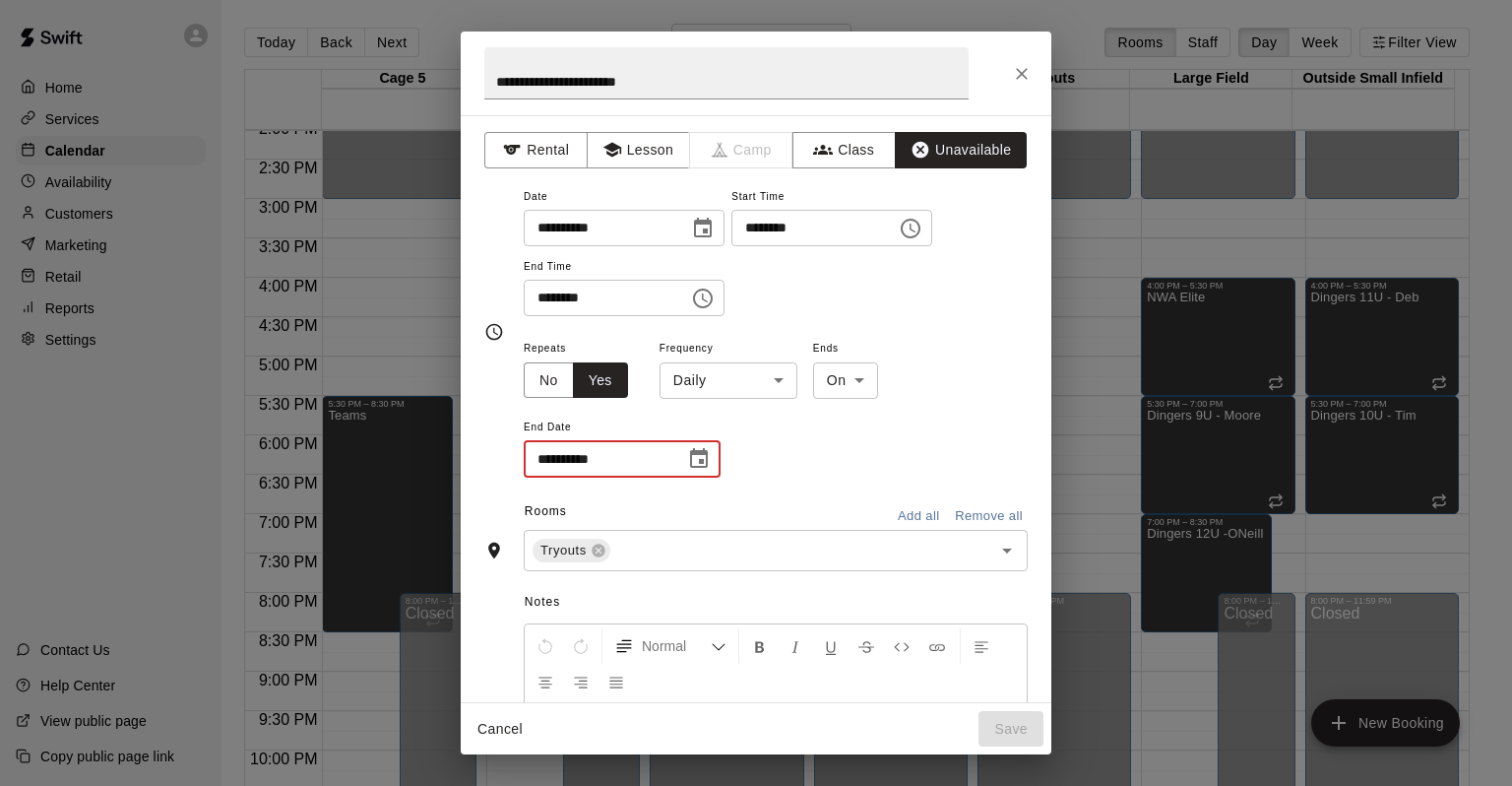click on "**********" at bounding box center (598, 459) 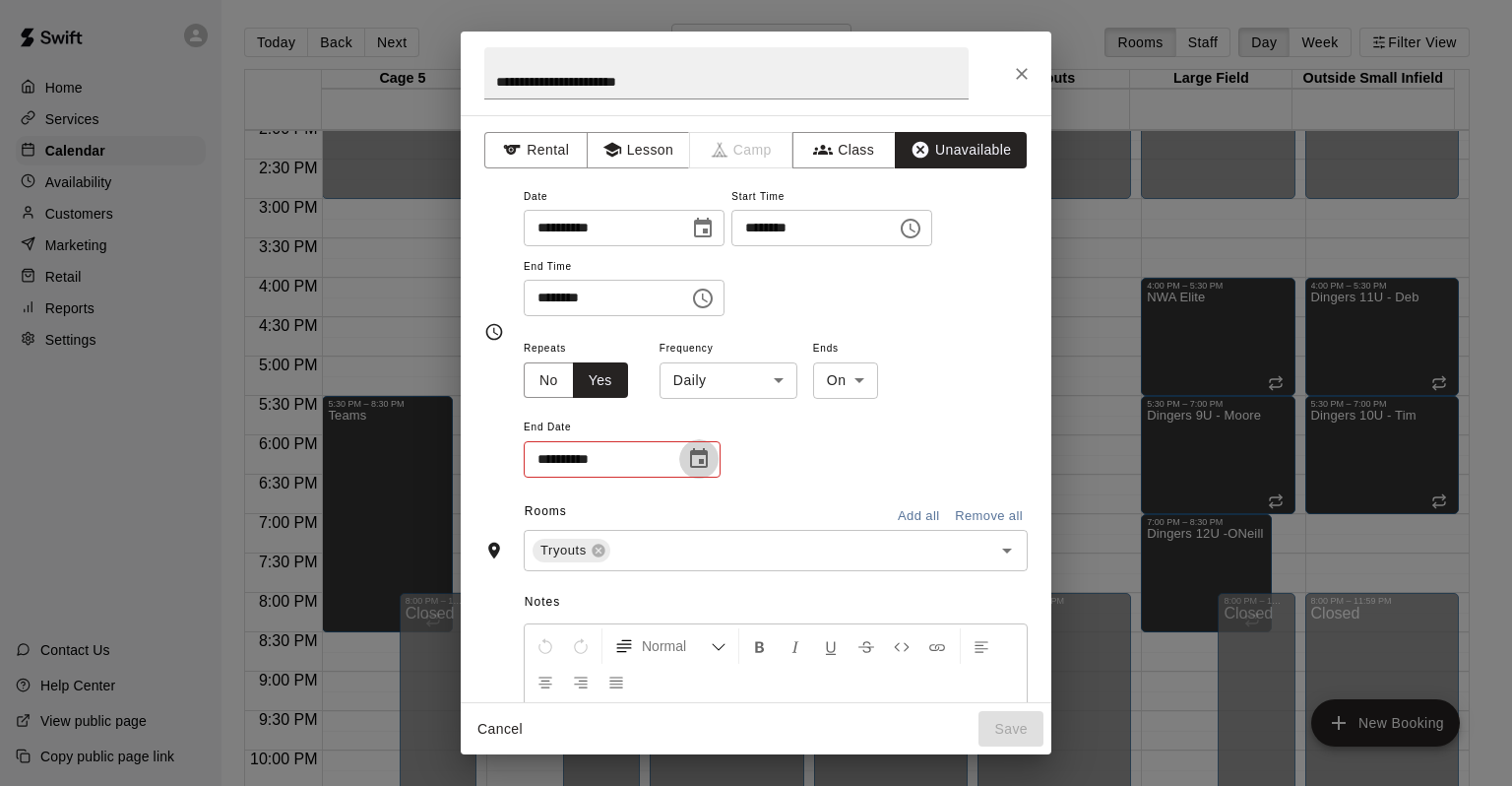 click at bounding box center [699, 459] 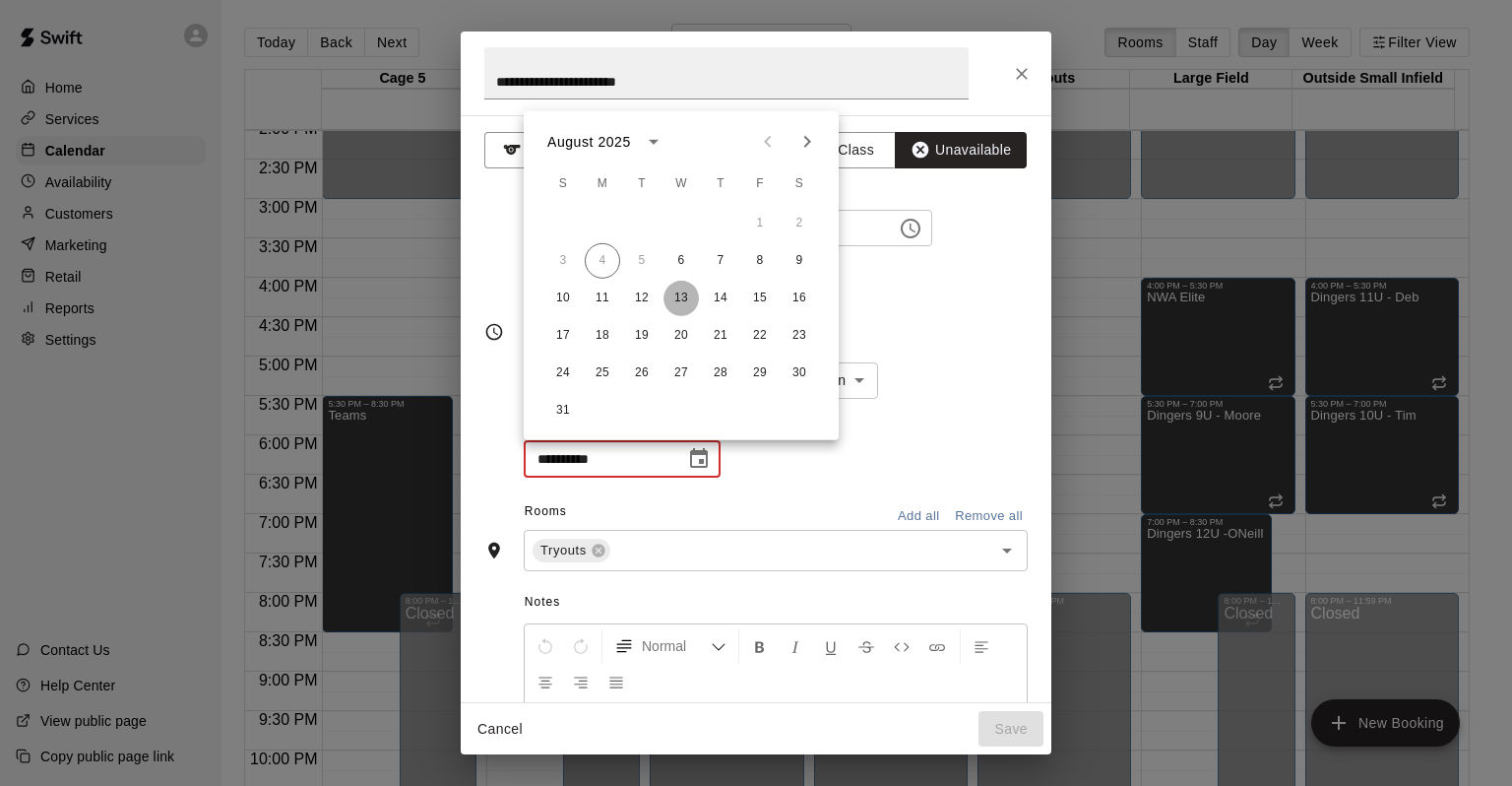 click on "13" at bounding box center (681, 298) 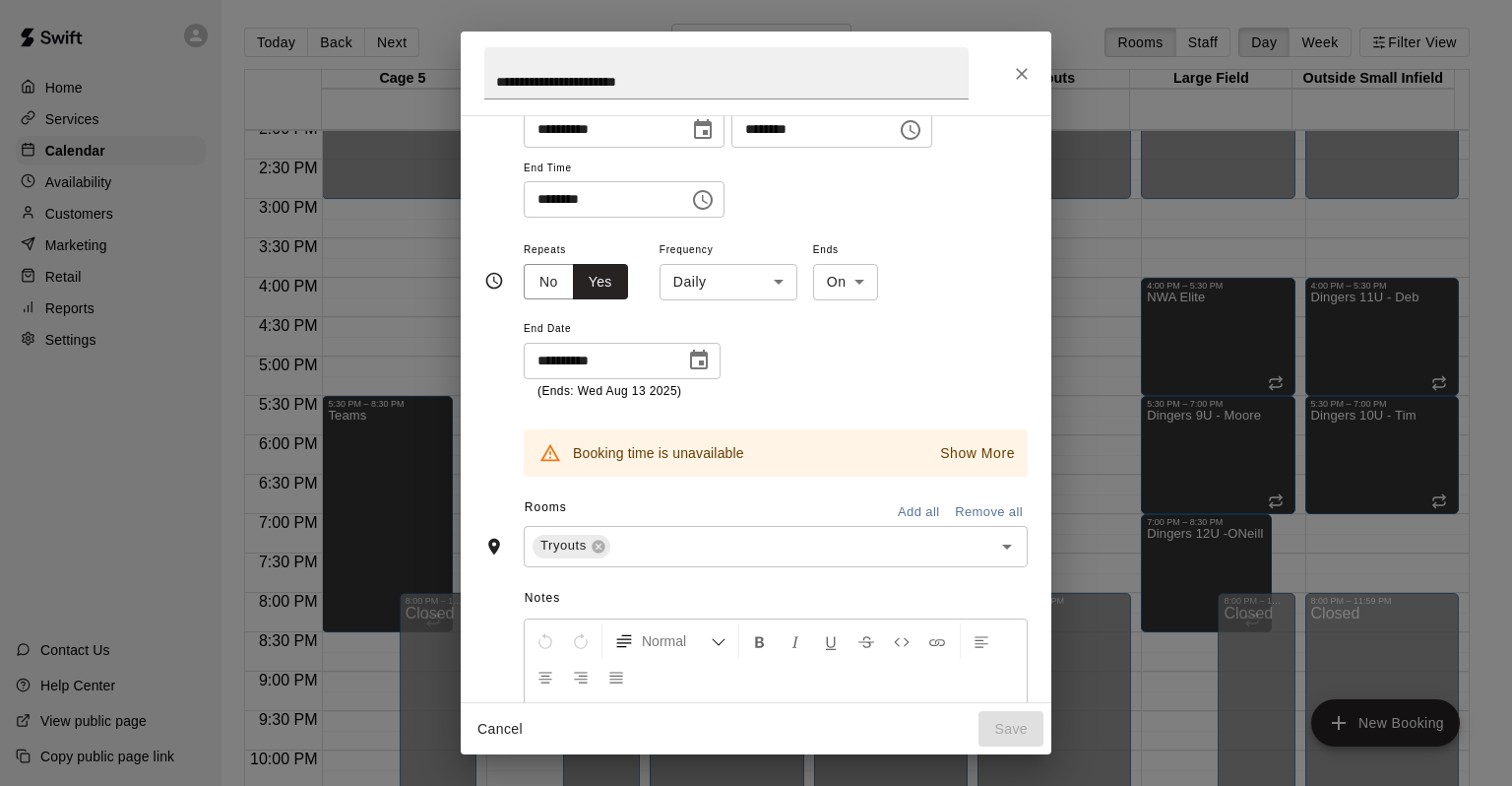 scroll, scrollTop: 0, scrollLeft: 0, axis: both 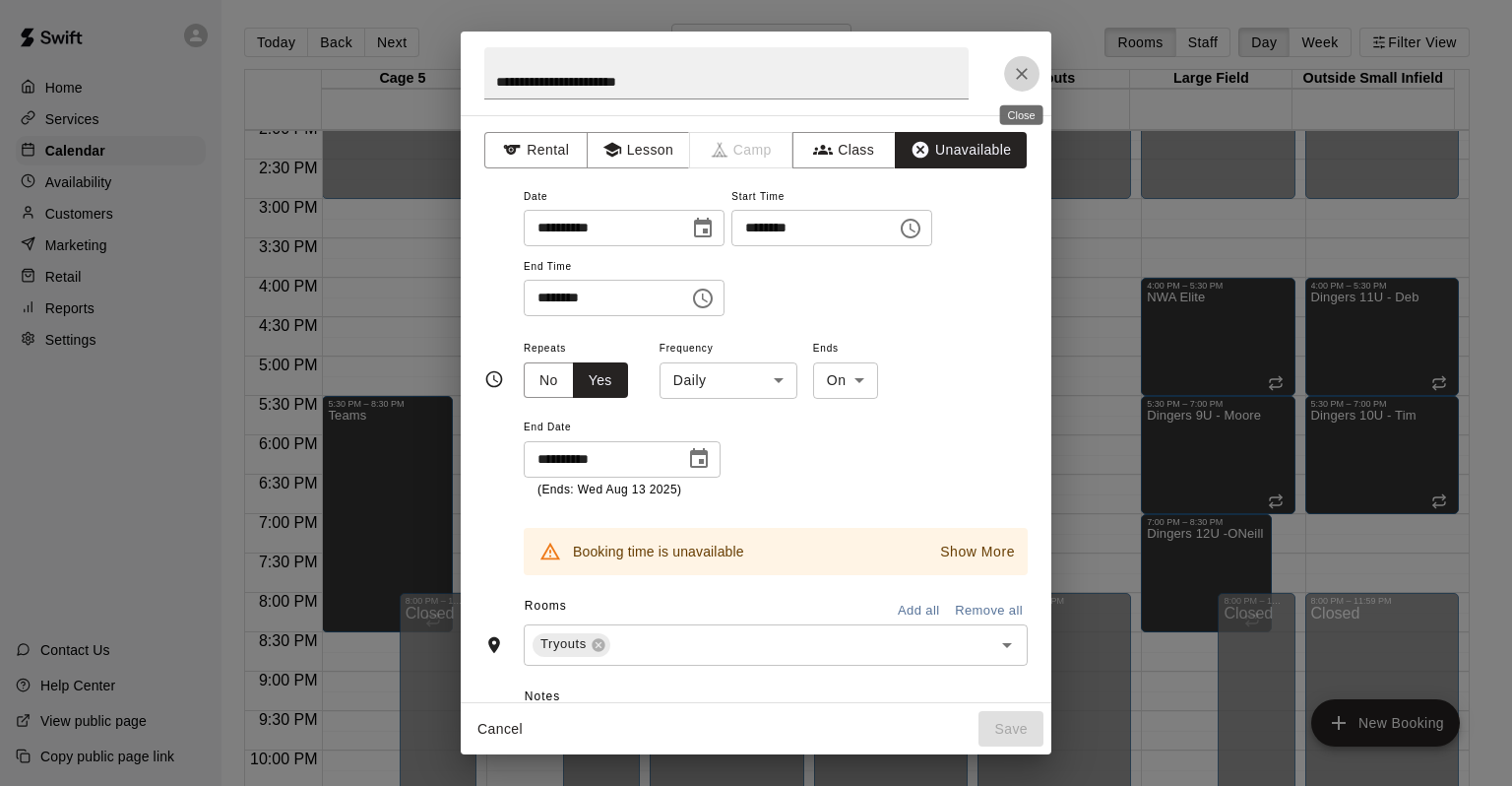 click 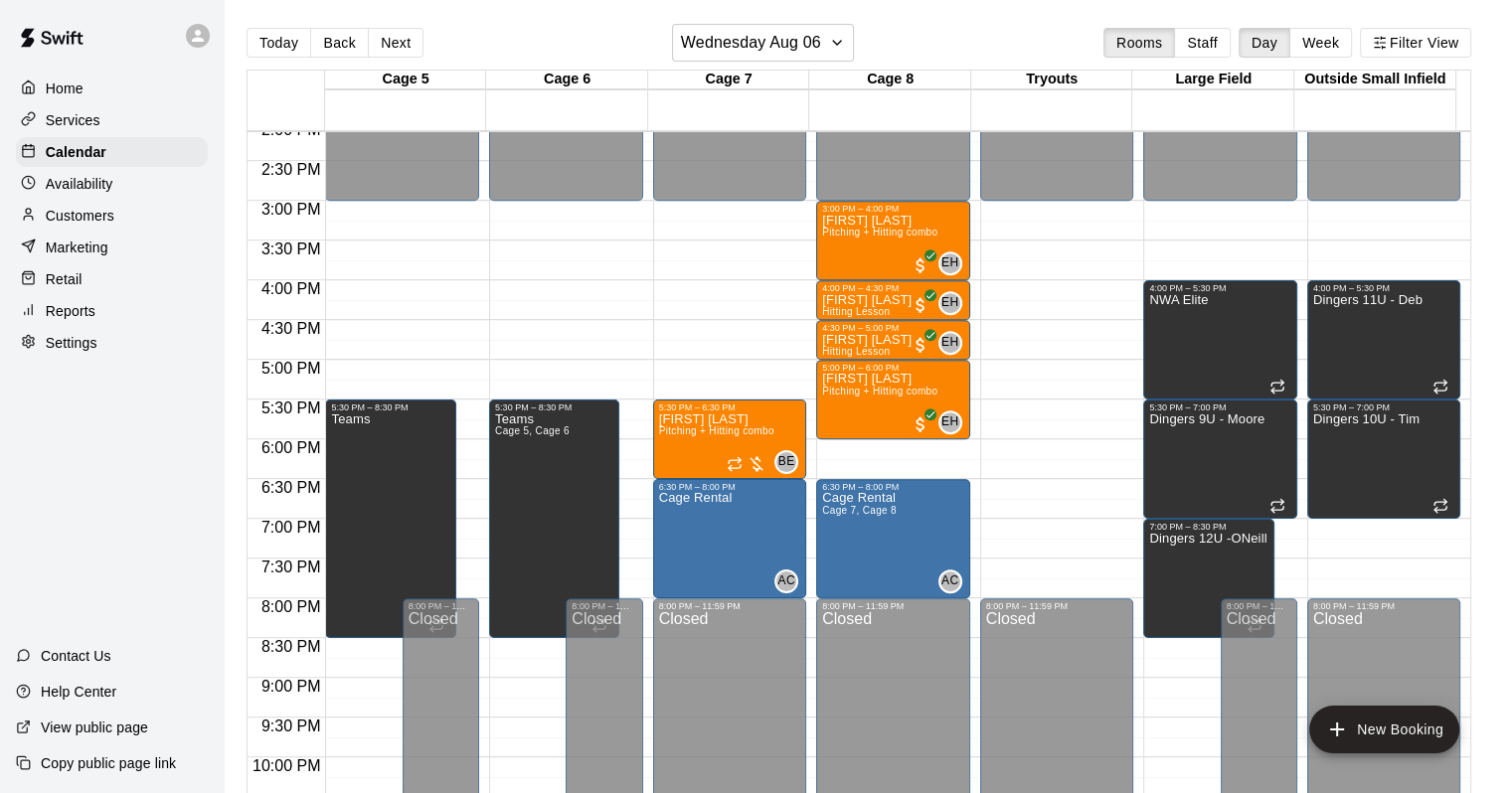 click on "12:00 AM – 3:00 PM Closed 8:00 PM – 11:59 PM Closed" at bounding box center (1057, -38) 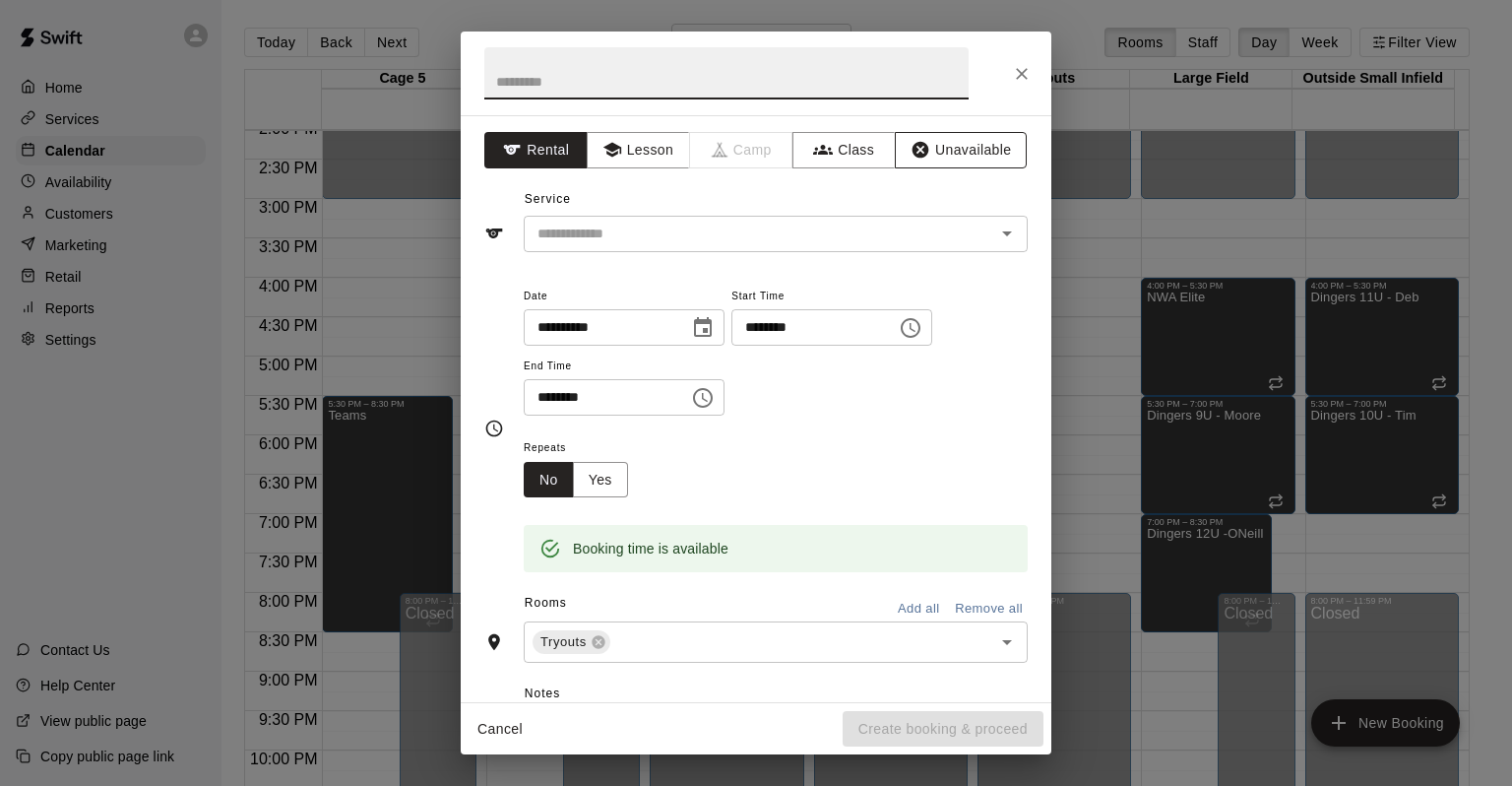 click on "Unavailable" at bounding box center [961, 150] 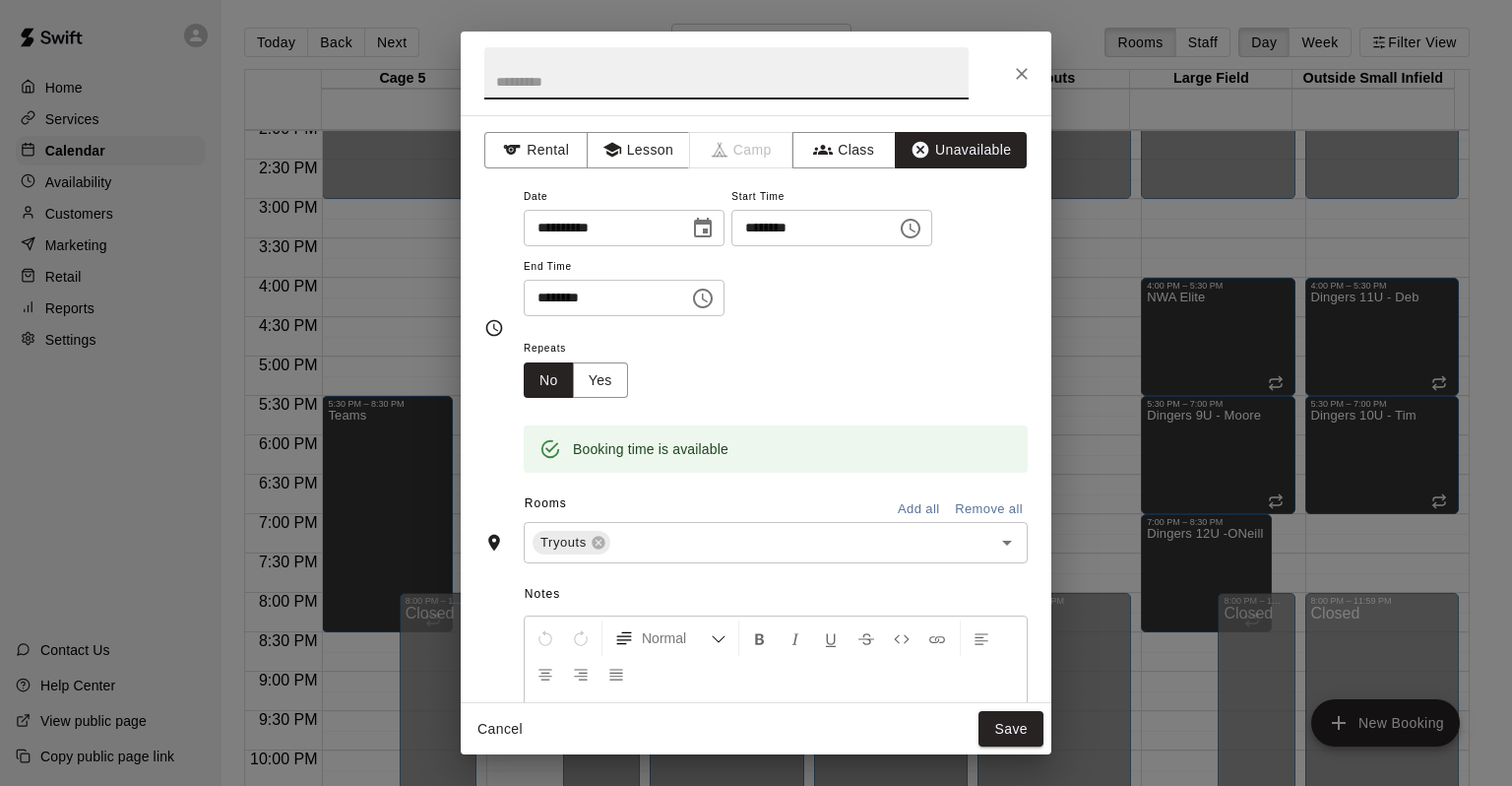 click at bounding box center (726, 73) 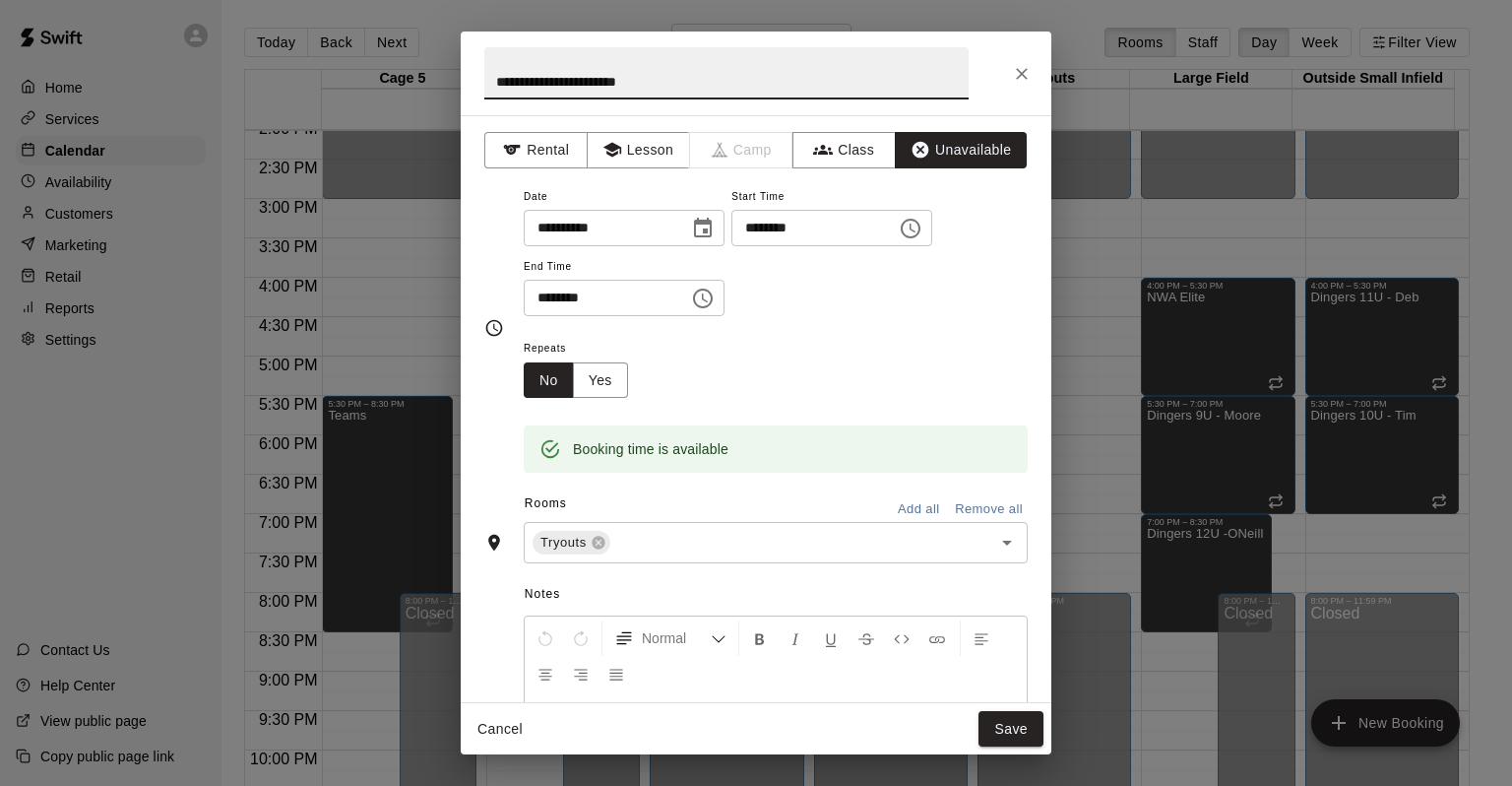 type on "**********" 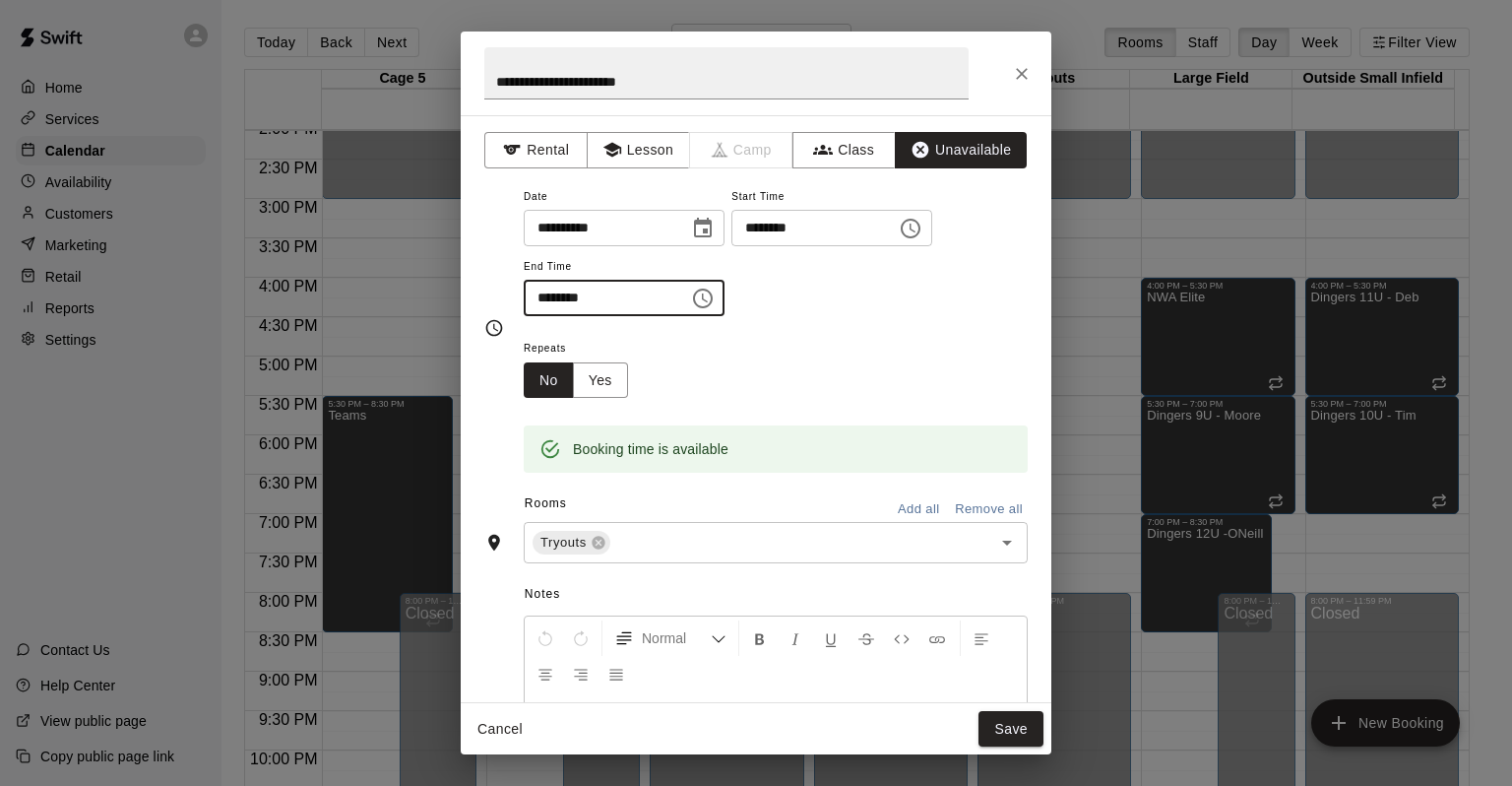 type on "********" 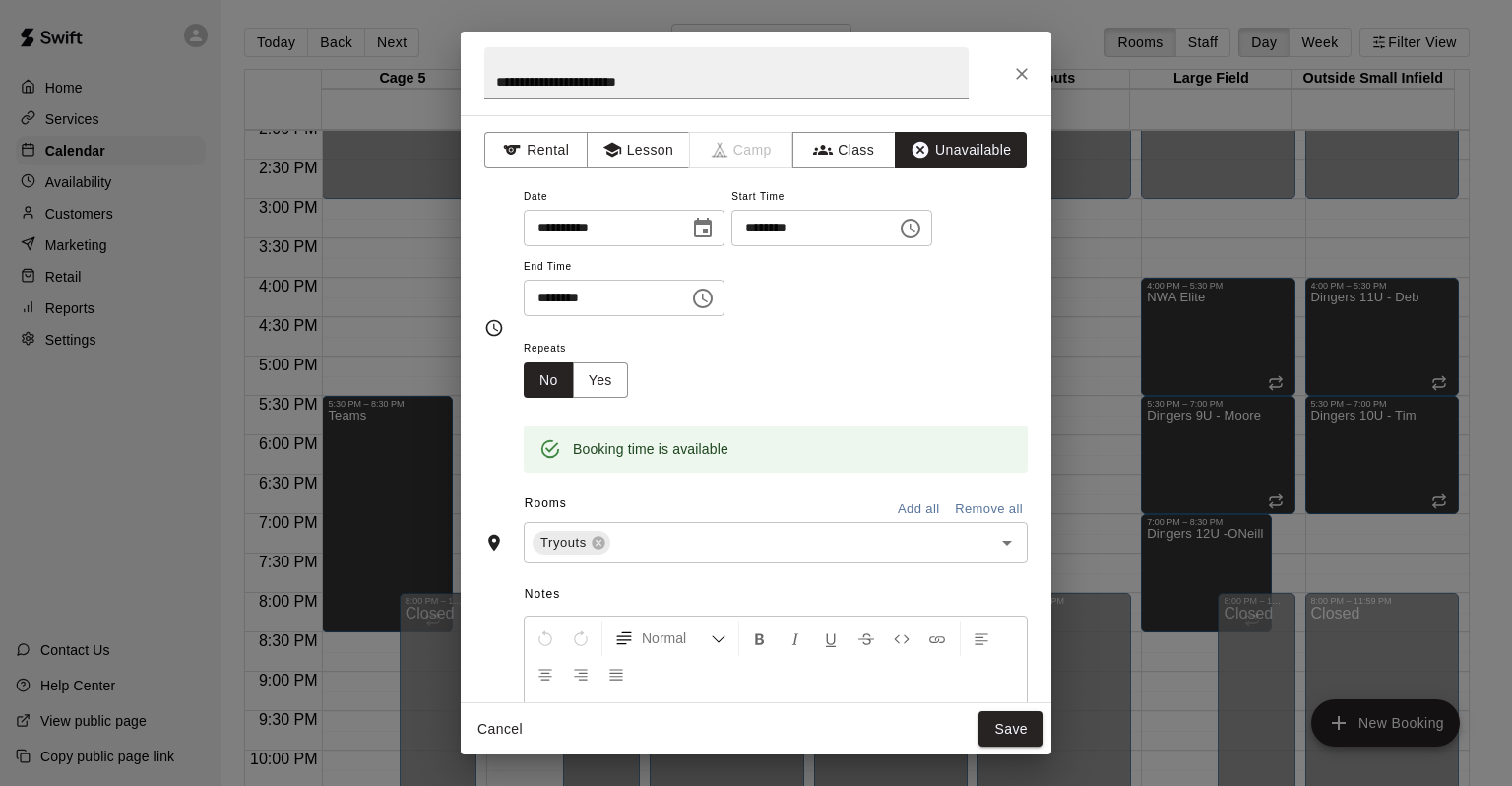 click on "Save" at bounding box center [1011, 729] 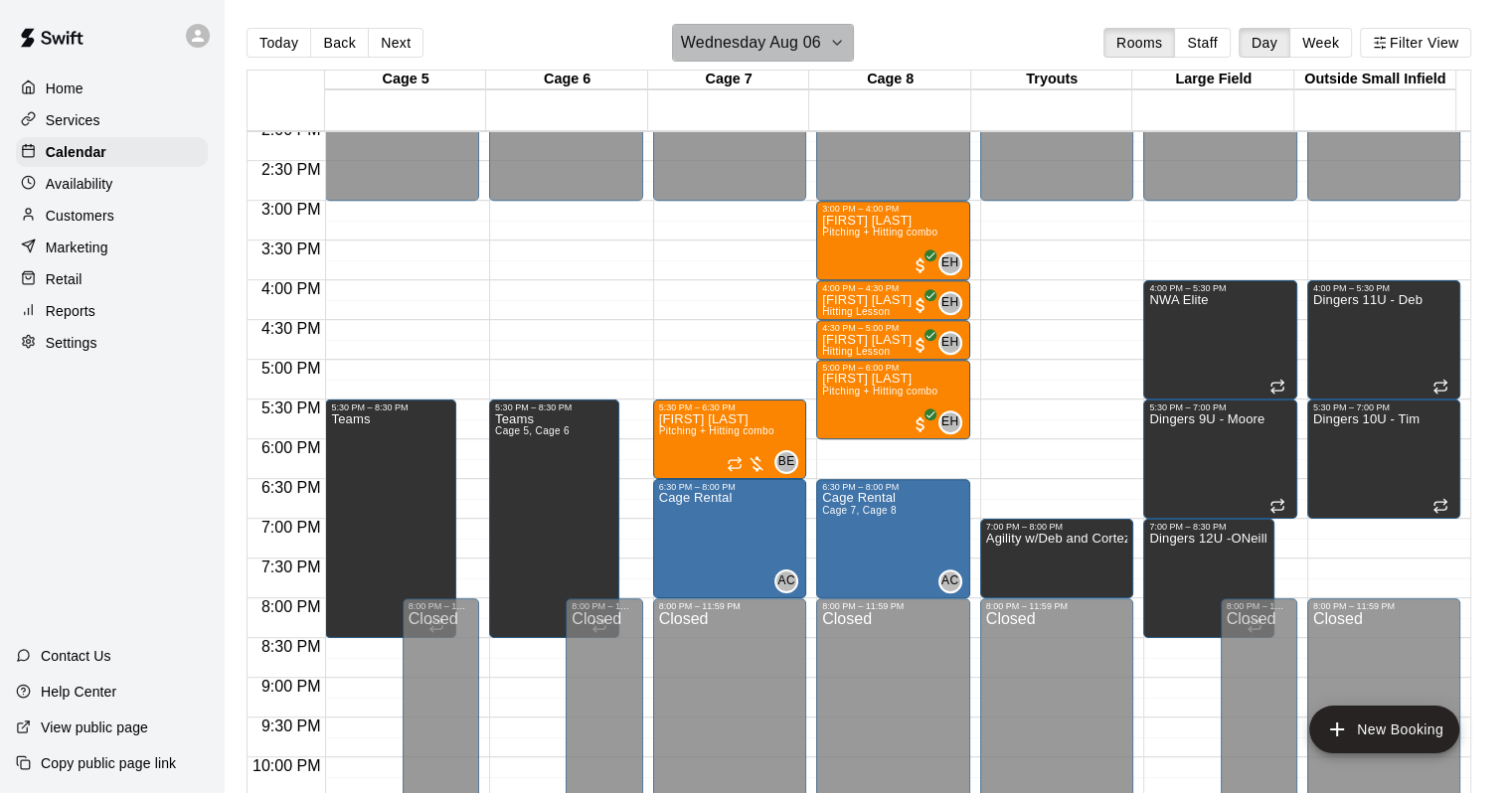 click 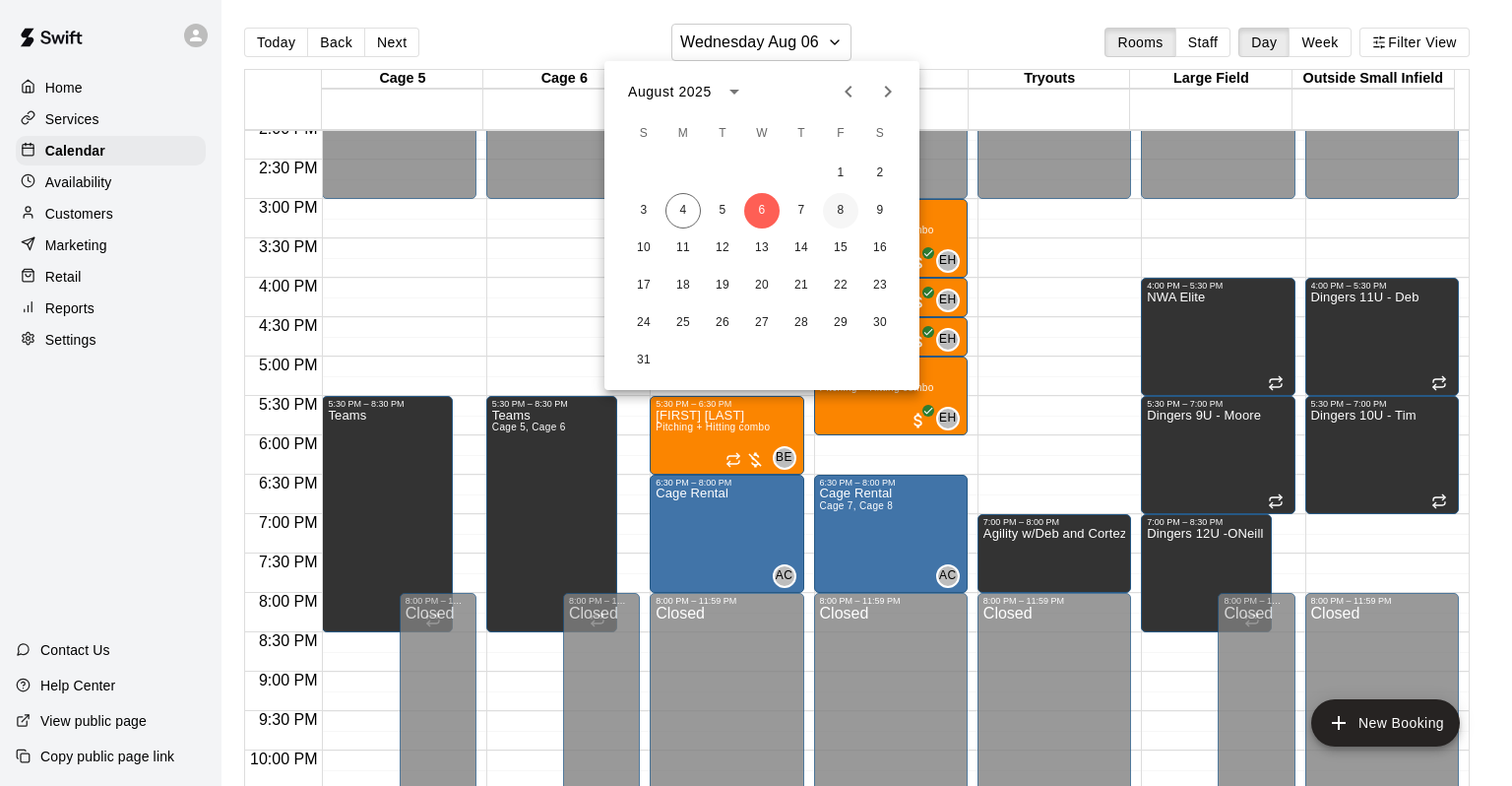 click on "8" at bounding box center (841, 211) 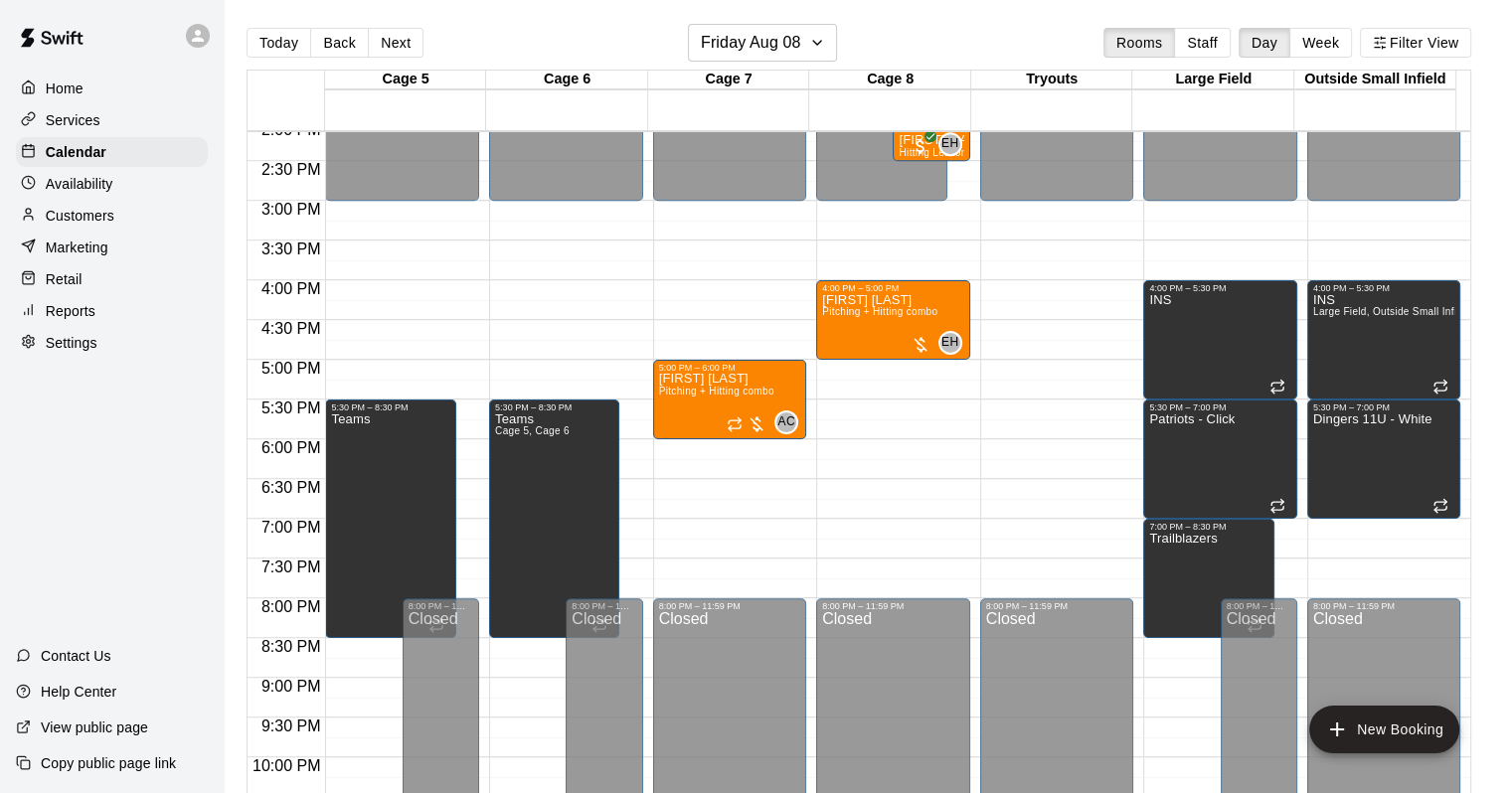 click on "12:00 AM – 3:00 PM Closed 8:00 PM – 11:59 PM Closed" at bounding box center [1057, -38] 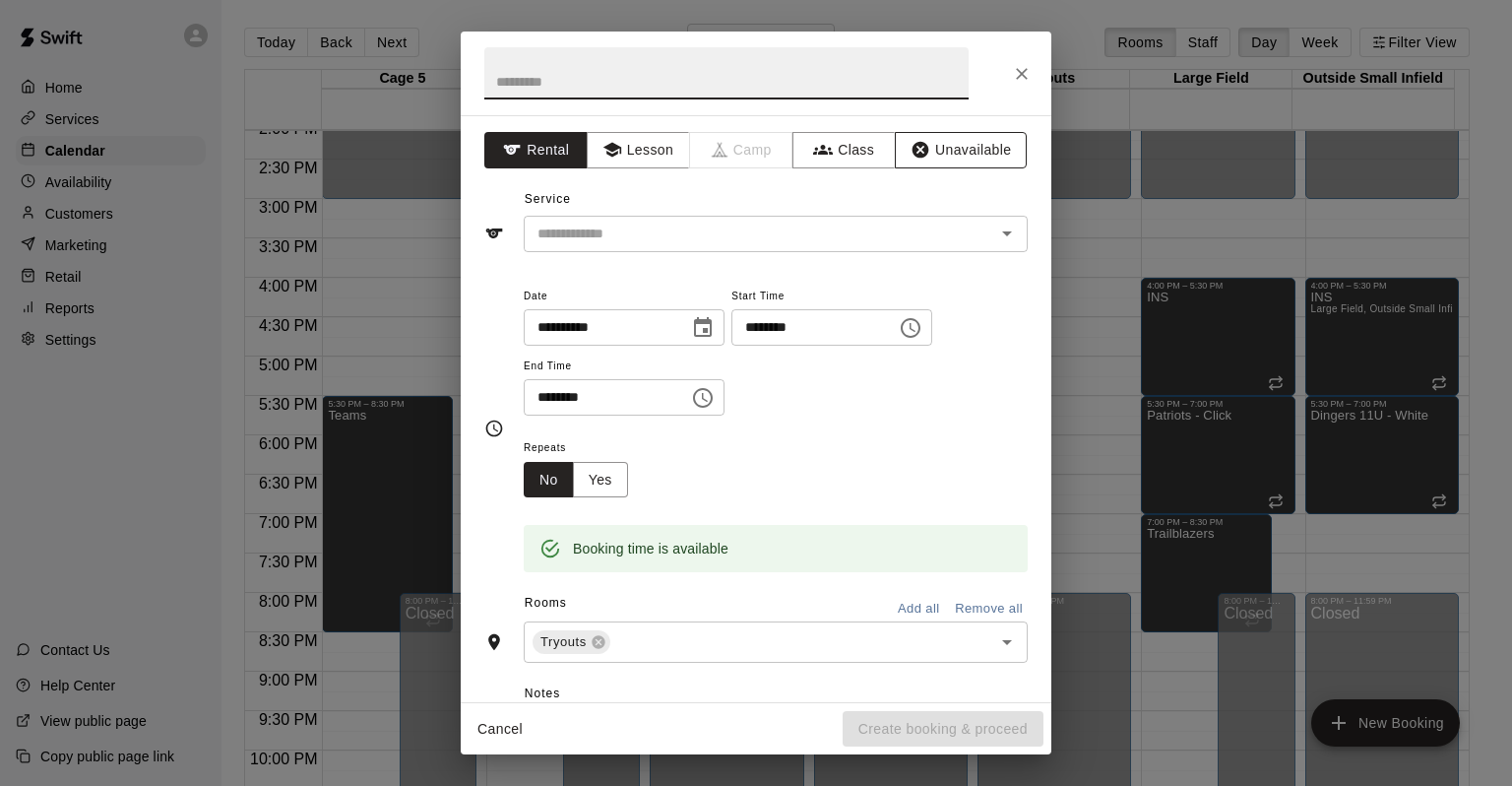 click on "Unavailable" at bounding box center (961, 150) 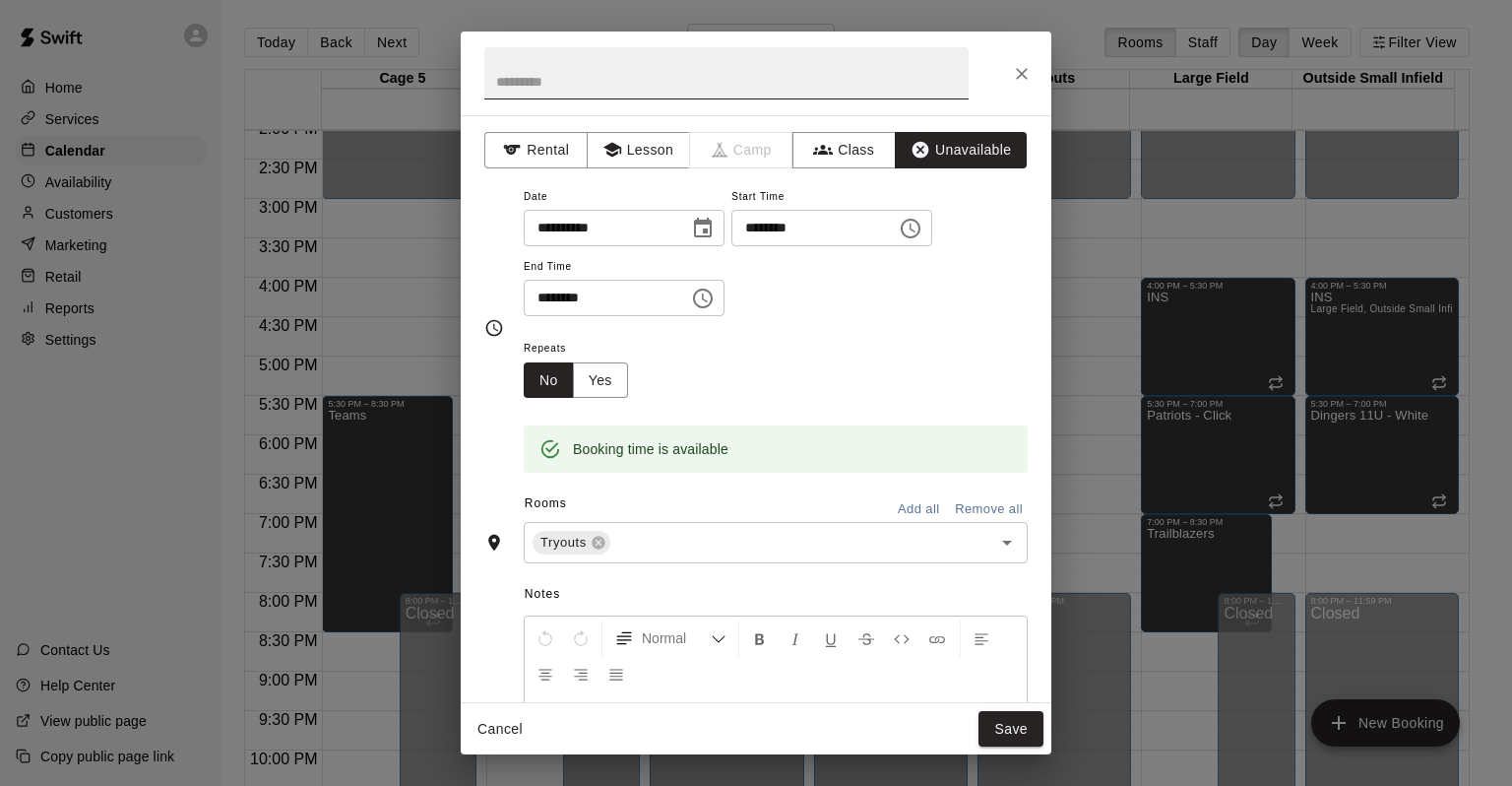 click at bounding box center (726, 73) 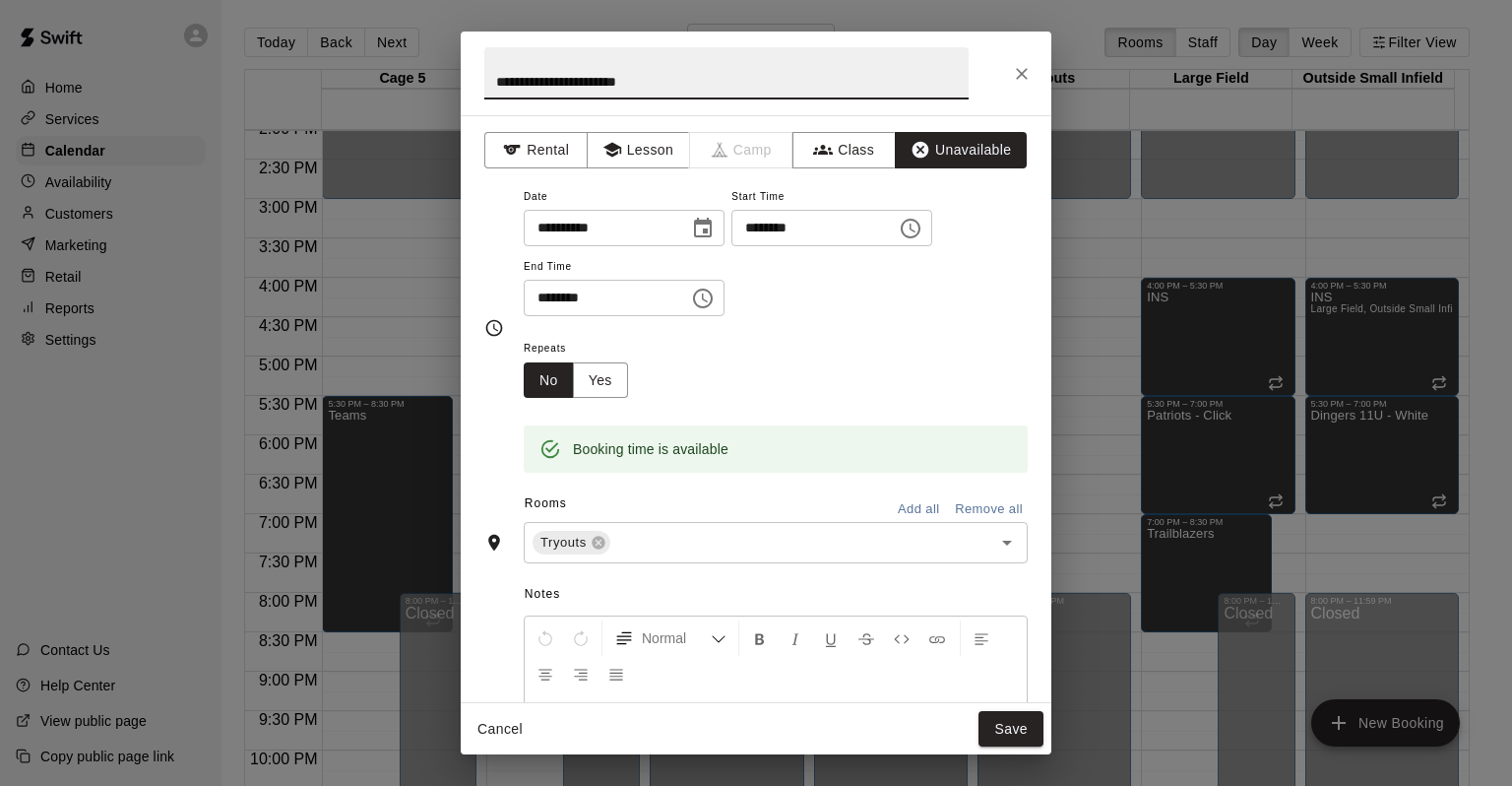 type on "**********" 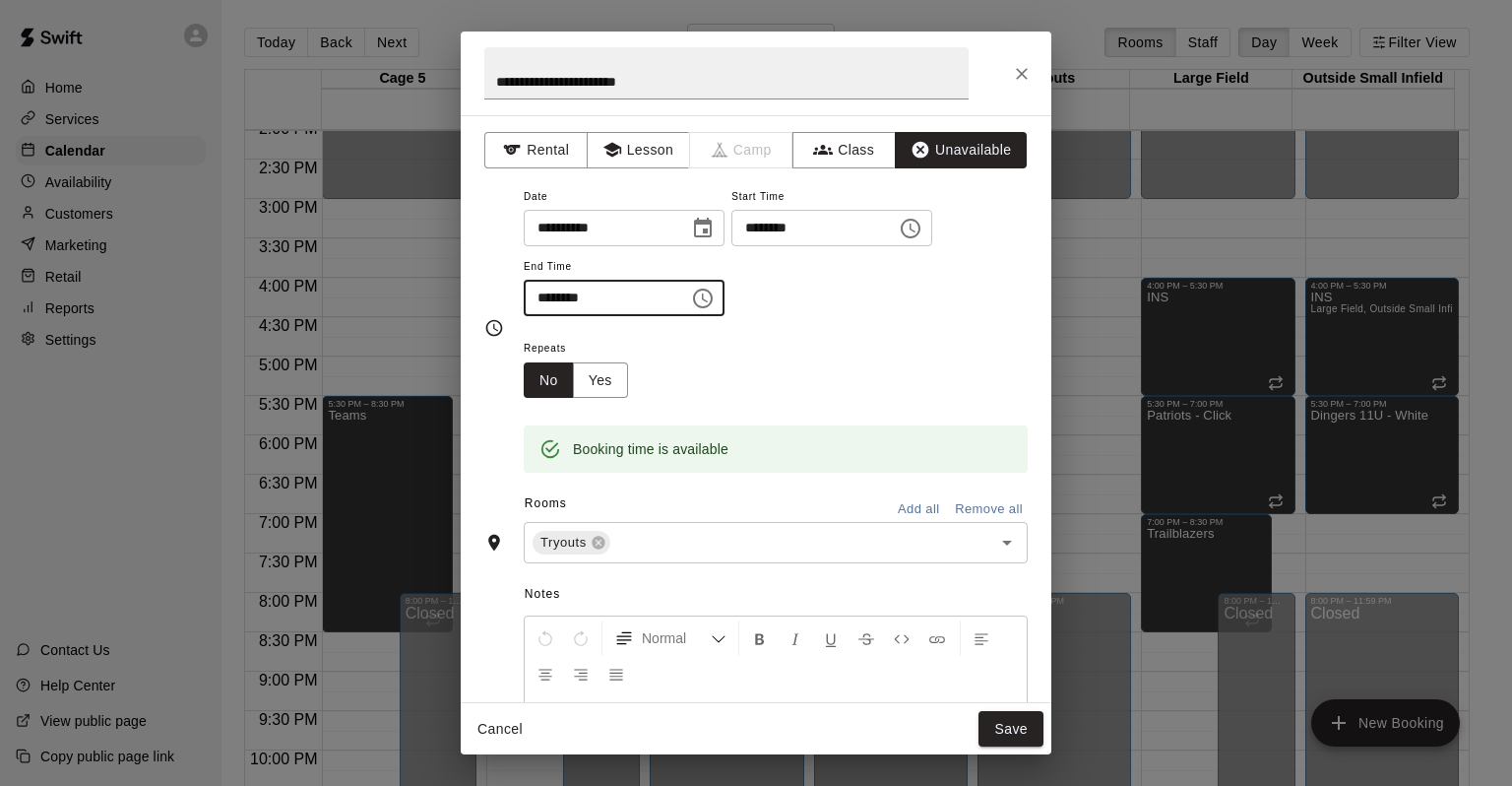 click on "********" at bounding box center [599, 297] 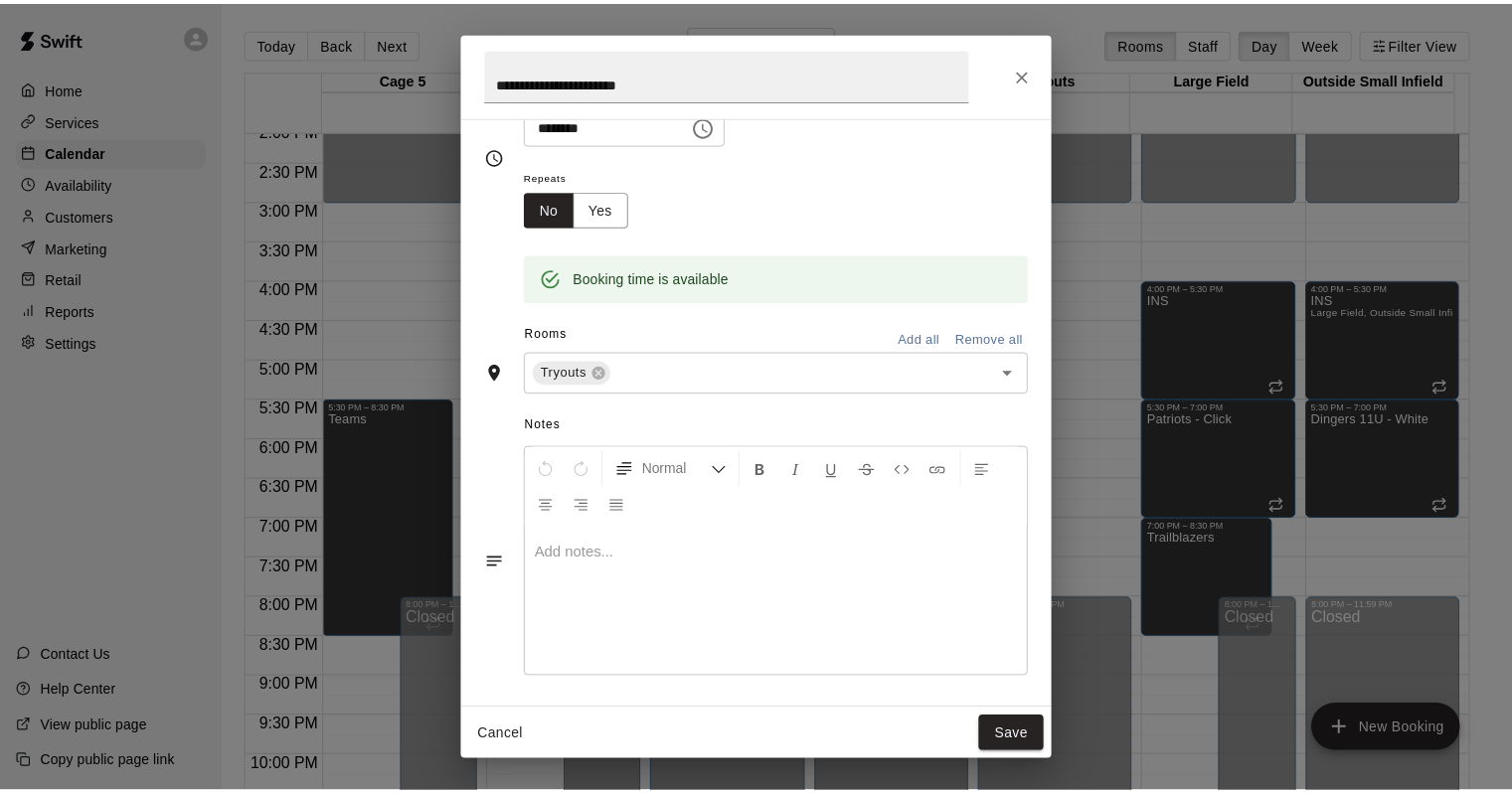 scroll, scrollTop: 179, scrollLeft: 0, axis: vertical 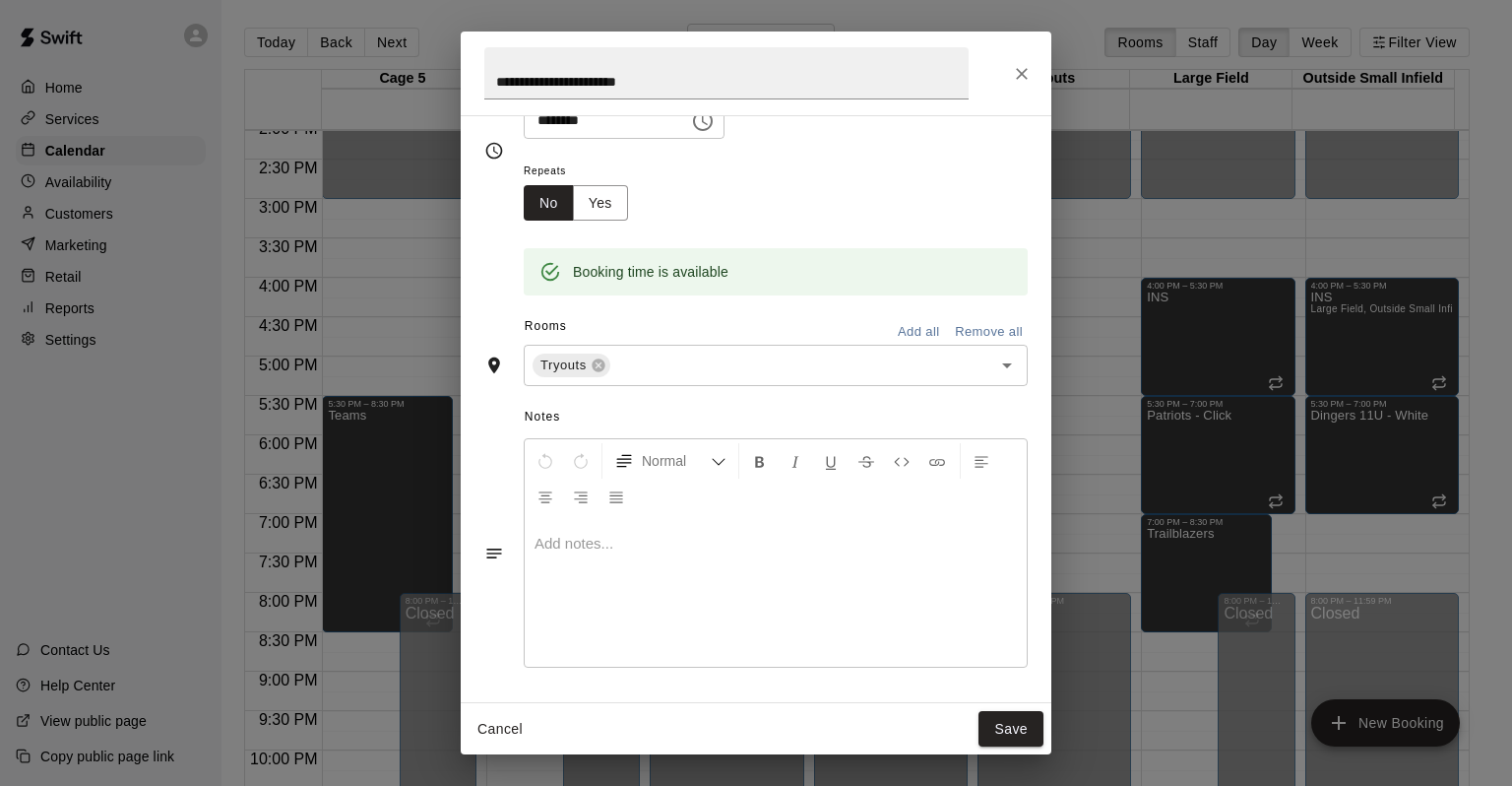 click on "Save" at bounding box center (1011, 729) 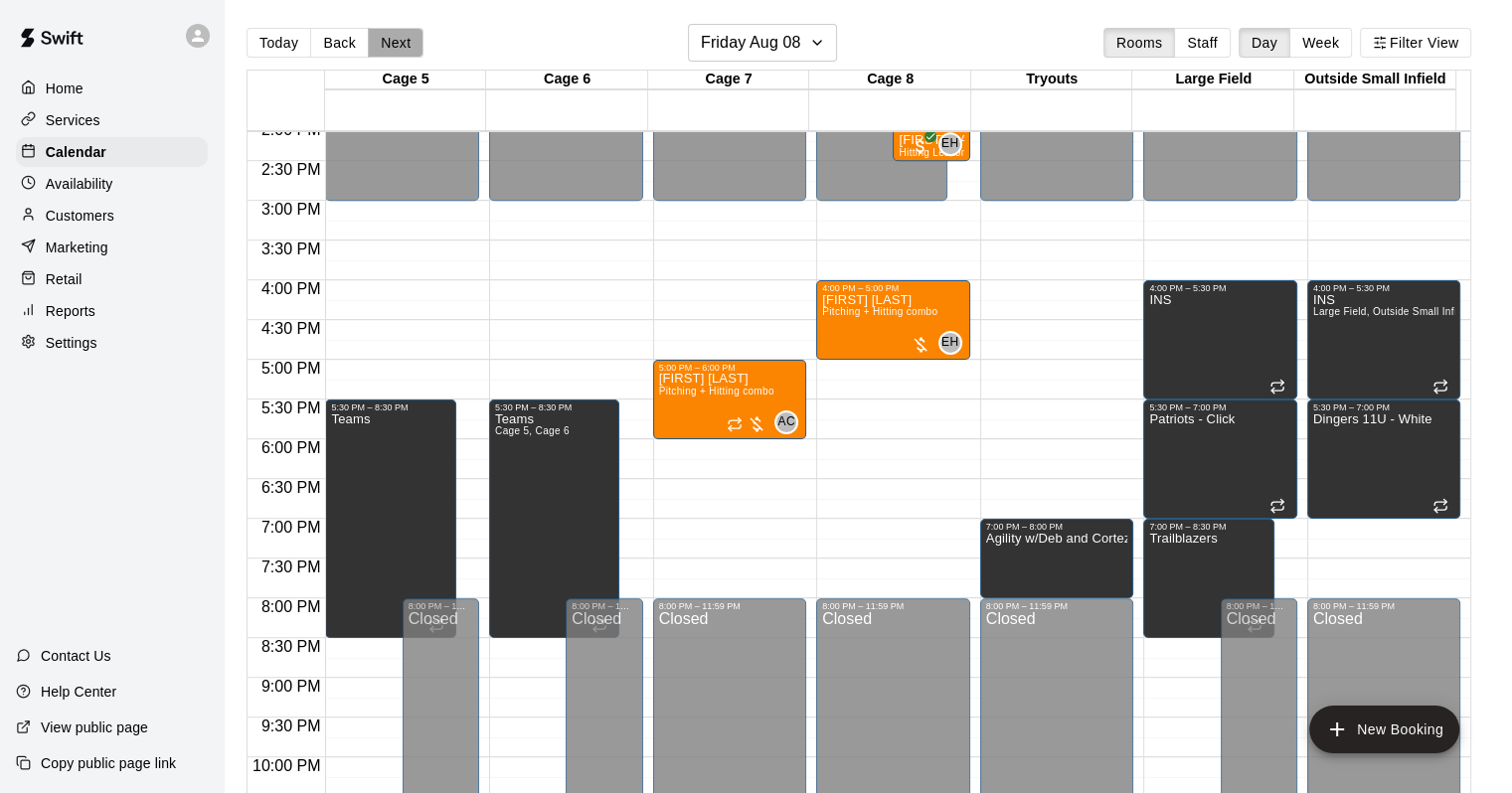 click on "Next" at bounding box center [396, 43] 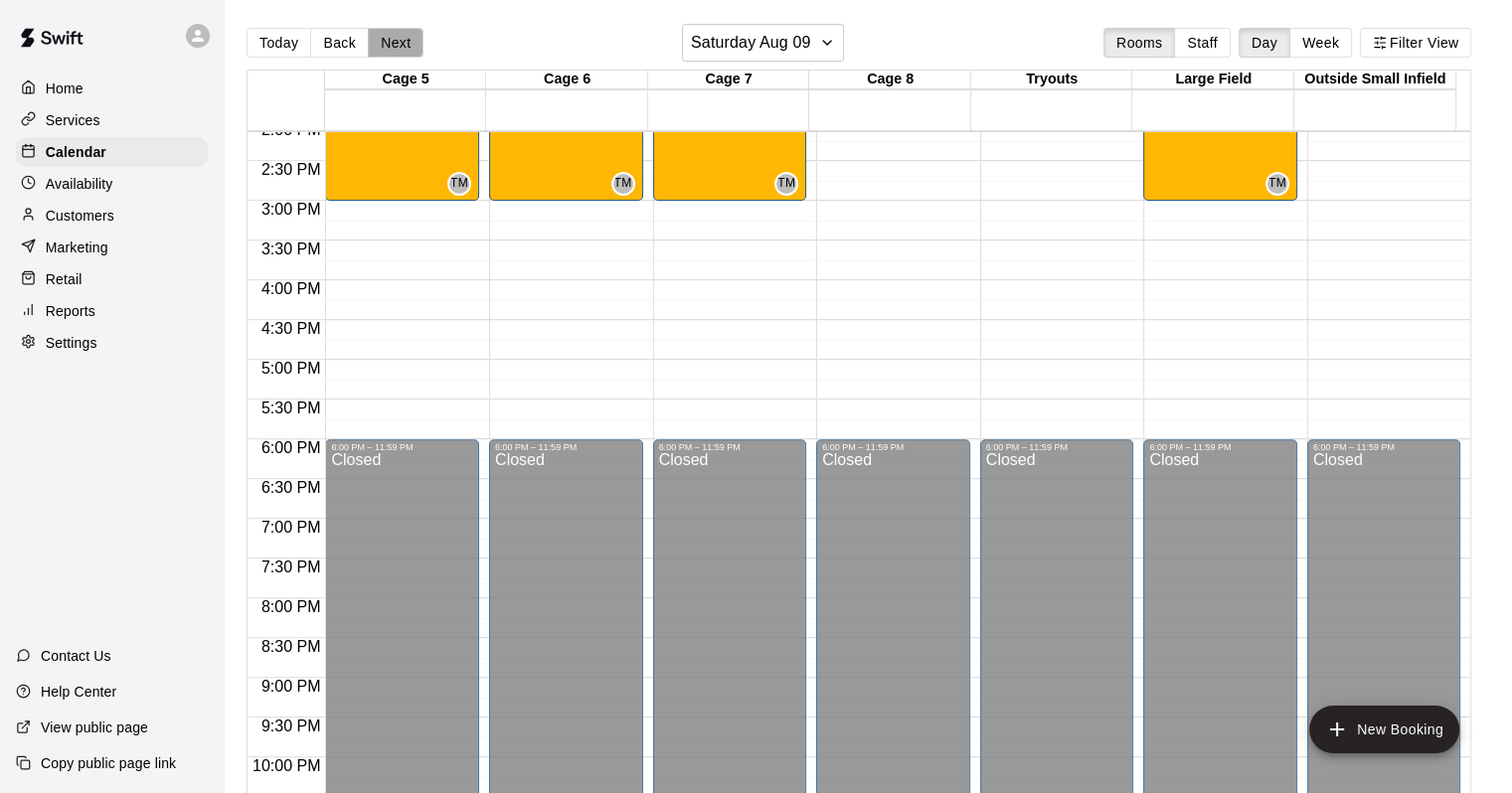 click on "Next" at bounding box center (396, 43) 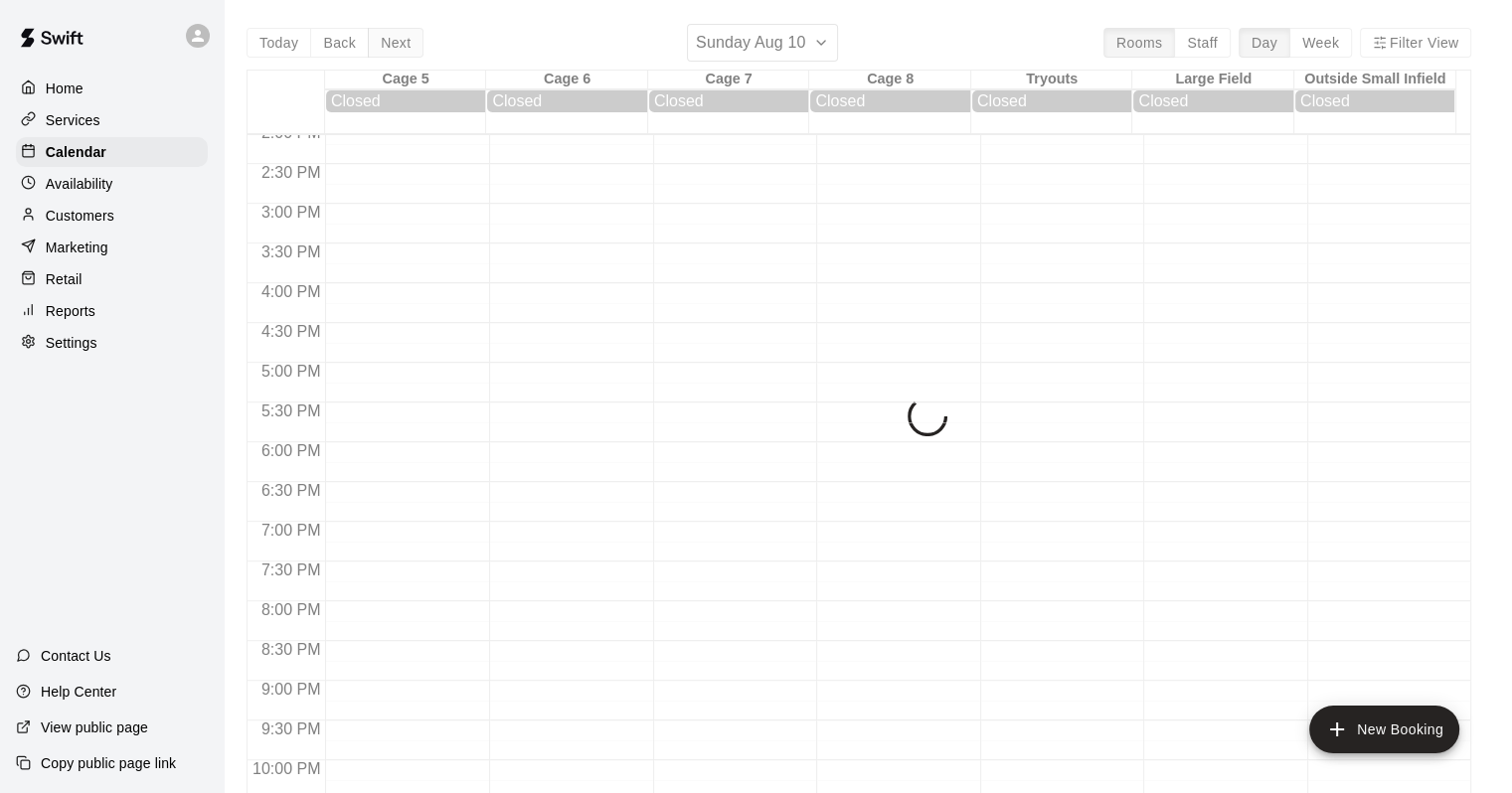 click on "Today Back Next Sunday [MONTH] [DAY] Rooms Staff Day Week Filter View Cage 5 [DAY] Sun Closed Cage 6 [DAY] Sun Closed Cage 7 [DAY] Sun Closed Cage 8 [DAY] Sun Closed Tryouts [DAY] Sun Closed Large Field [DAY] Sun Closed Outside Small Infield [DAY] Sun Closed 12:00 AM 12:30 AM 1:00 AM 1:30 AM 2:00 AM 2:30 AM 3:00 AM 3:30 AM 4:00 AM 4:30 AM 5:00 AM 5:30 AM 6:00 AM 6:30 AM 7:00 AM 7:30 AM 8:00 AM 8:30 AM 9:00 AM 9:30 AM 10:00 AM 10:30 AM 11:00 AM 11:30 AM 12:00 PM 12:30 PM 1:00 PM 1:30 PM 2:00 PM 2:30 PM 3:00 PM 3:30 PM 4:00 PM 4:30 PM 5:00 PM 5:30 PM 6:00 PM 6:30 PM 7:00 PM 7:30 PM 8:00 PM 8:30 PM 9:00 PM 9:30 PM 10:00 PM 10:30 PM 11:00 PM 11:30 PM" at bounding box center (859, 420) 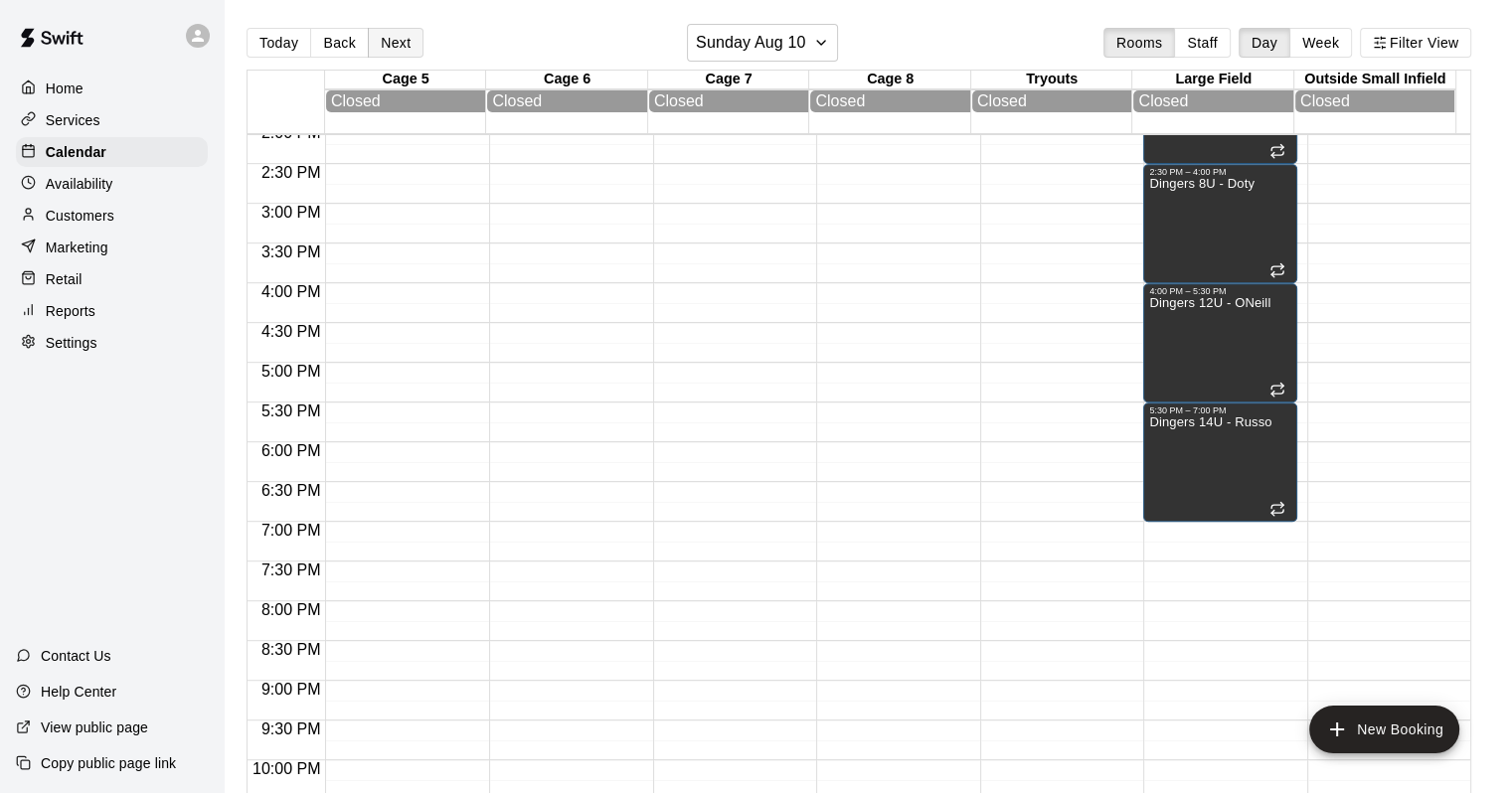 click on "Next" at bounding box center (396, 43) 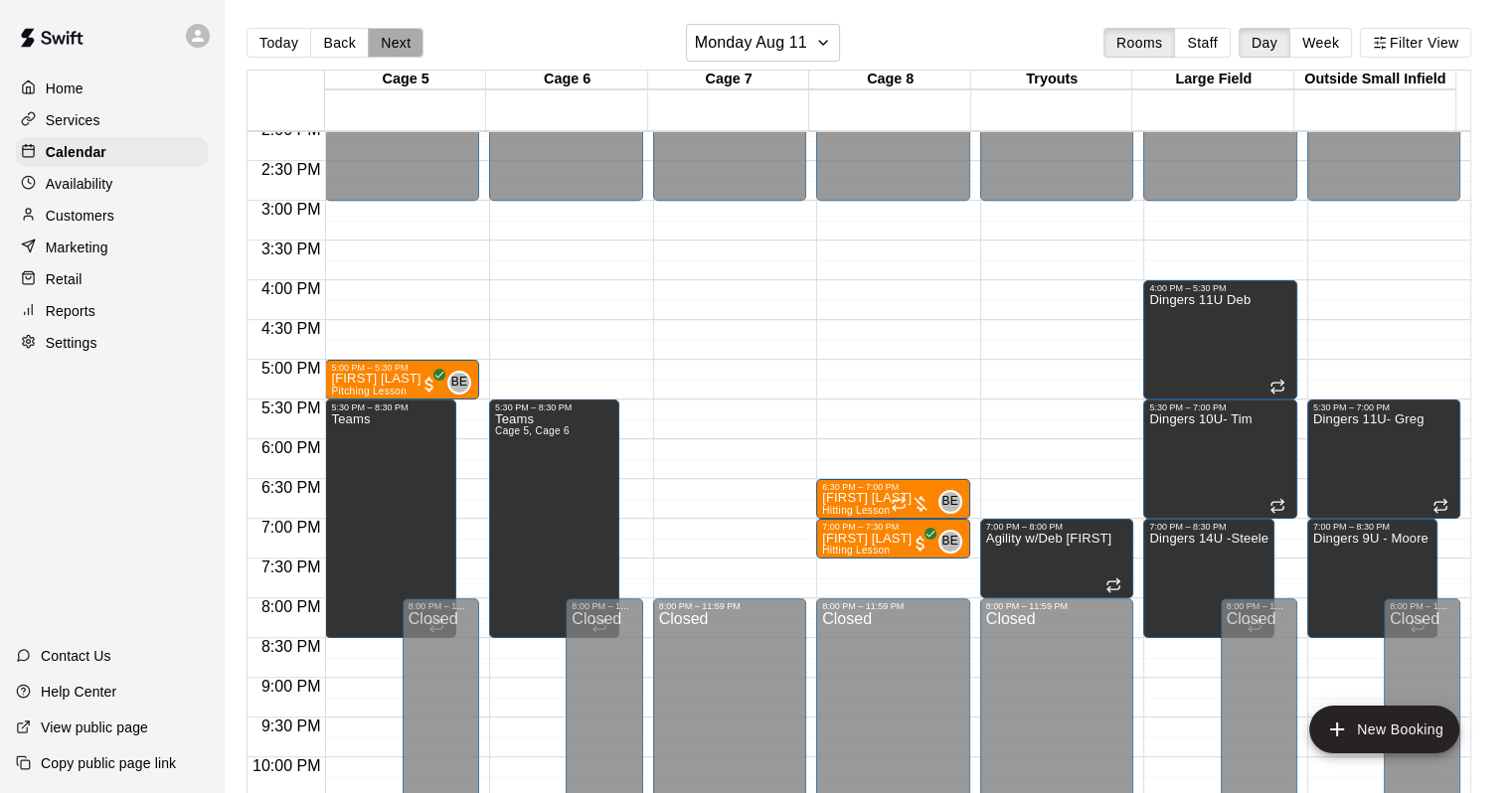 click on "Next" at bounding box center [396, 43] 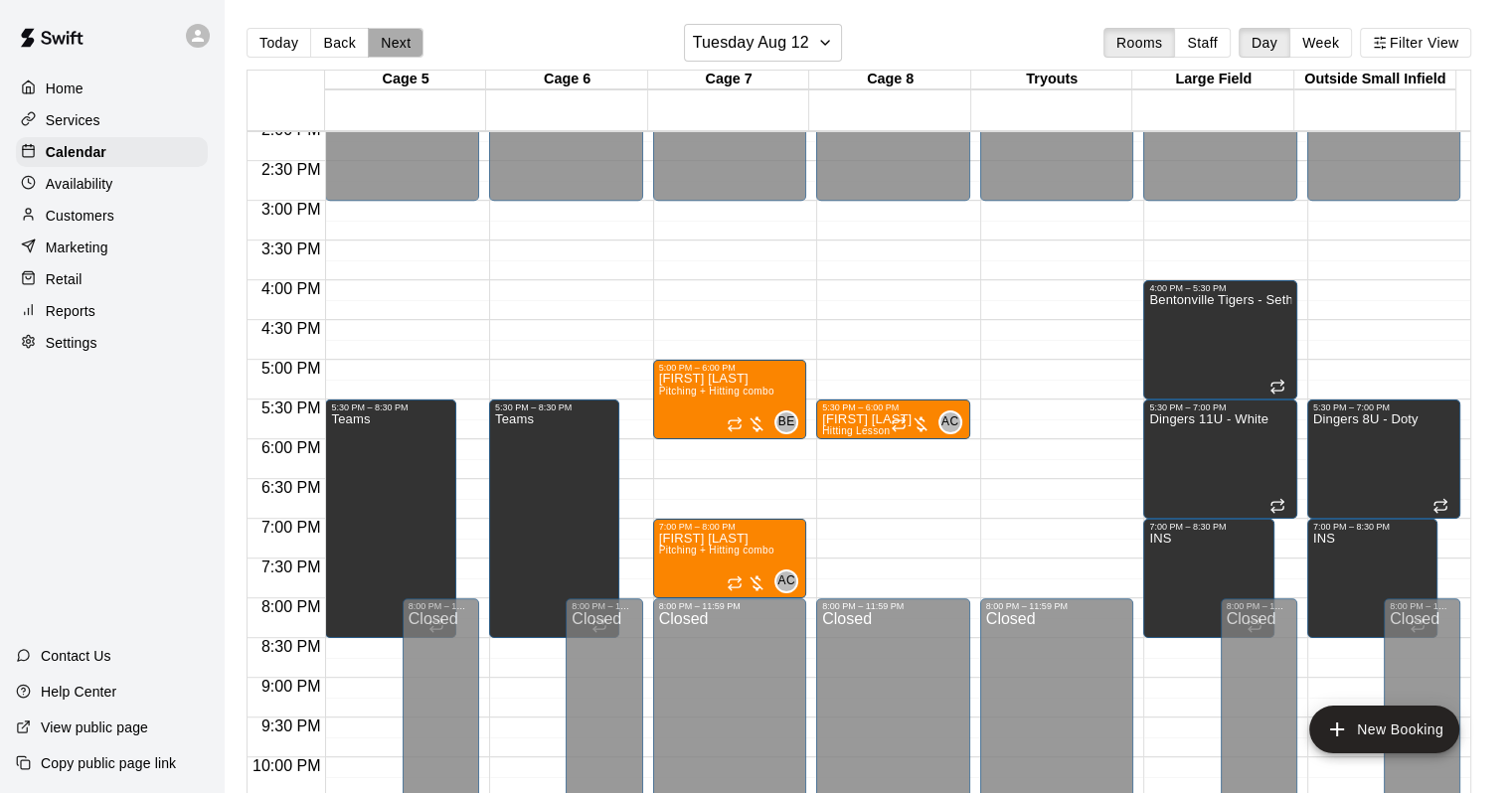click on "Next" at bounding box center [396, 43] 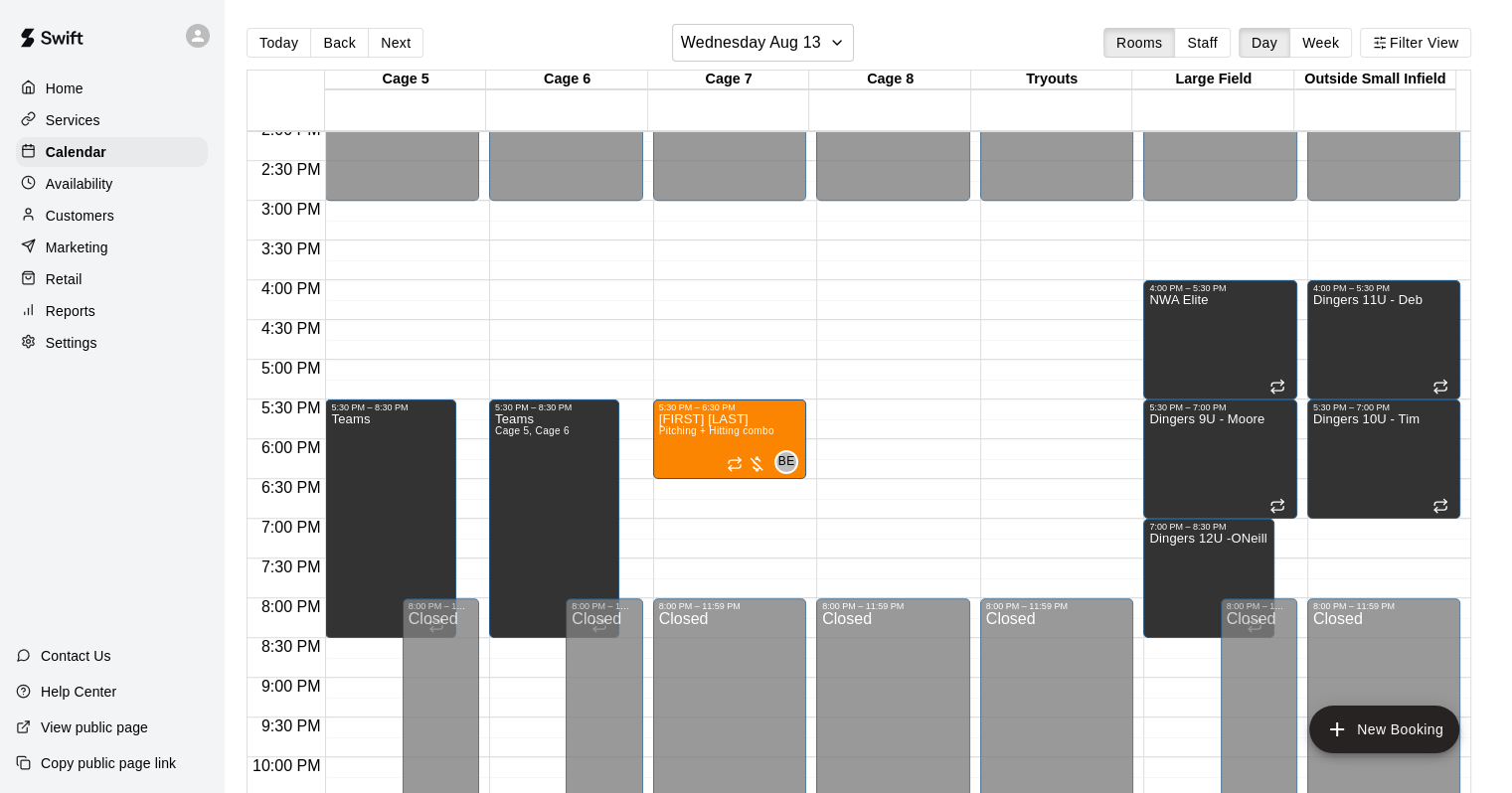 click on "12:00 AM – 3:00 PM Closed 8:00 PM – 11:59 PM Closed" at bounding box center [1057, -38] 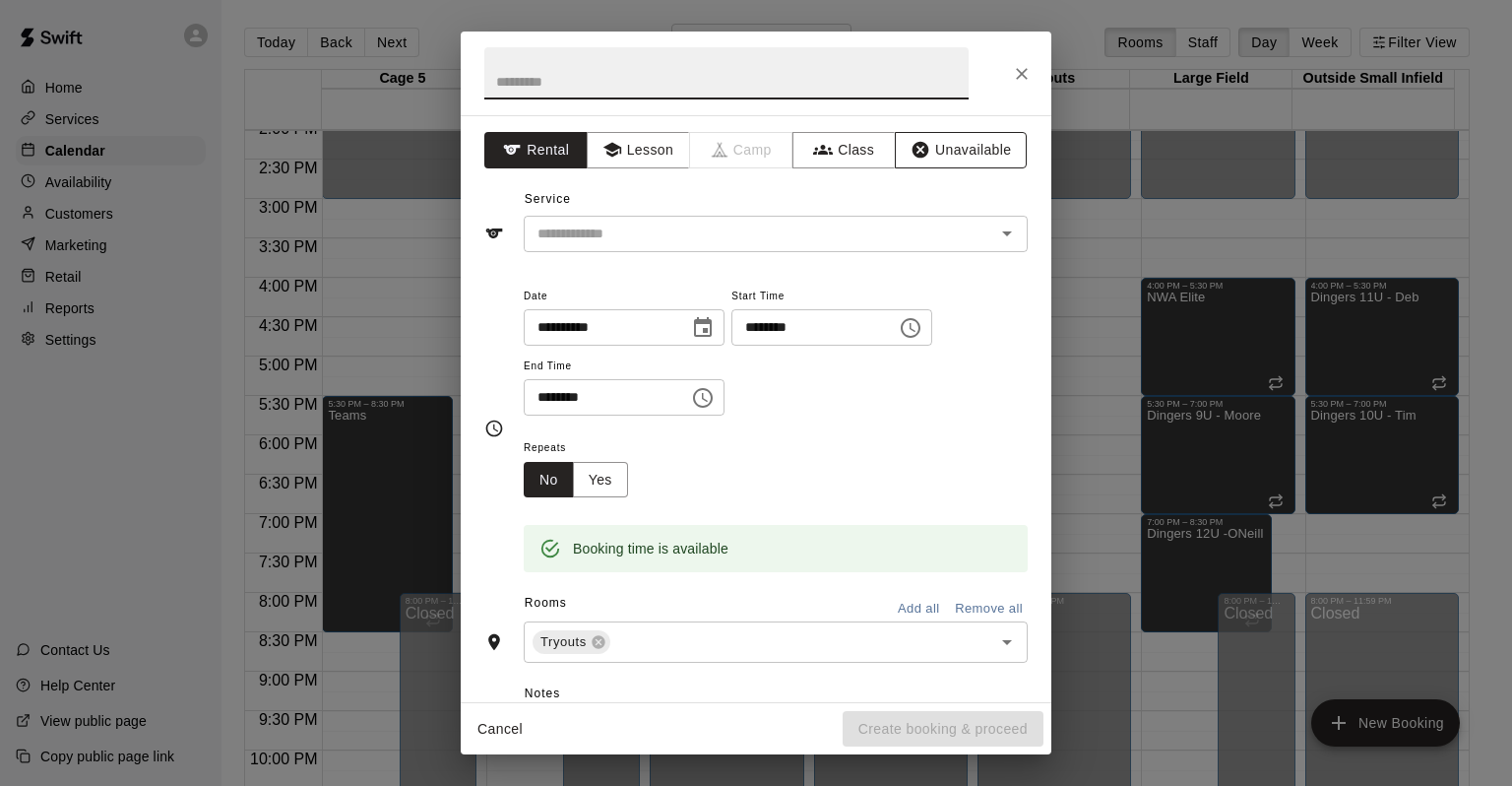 click on "Unavailable" at bounding box center [961, 150] 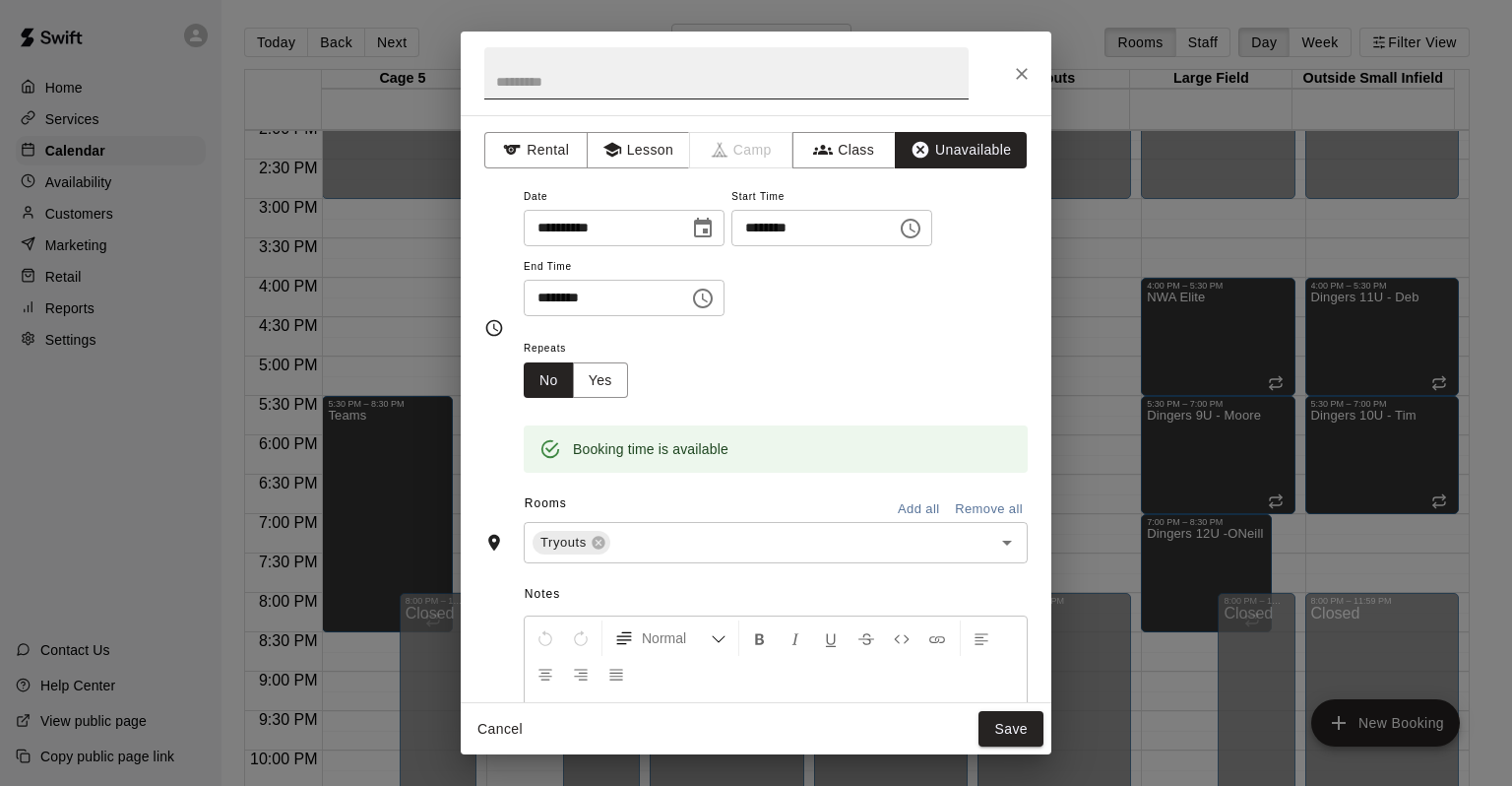 click at bounding box center (726, 73) 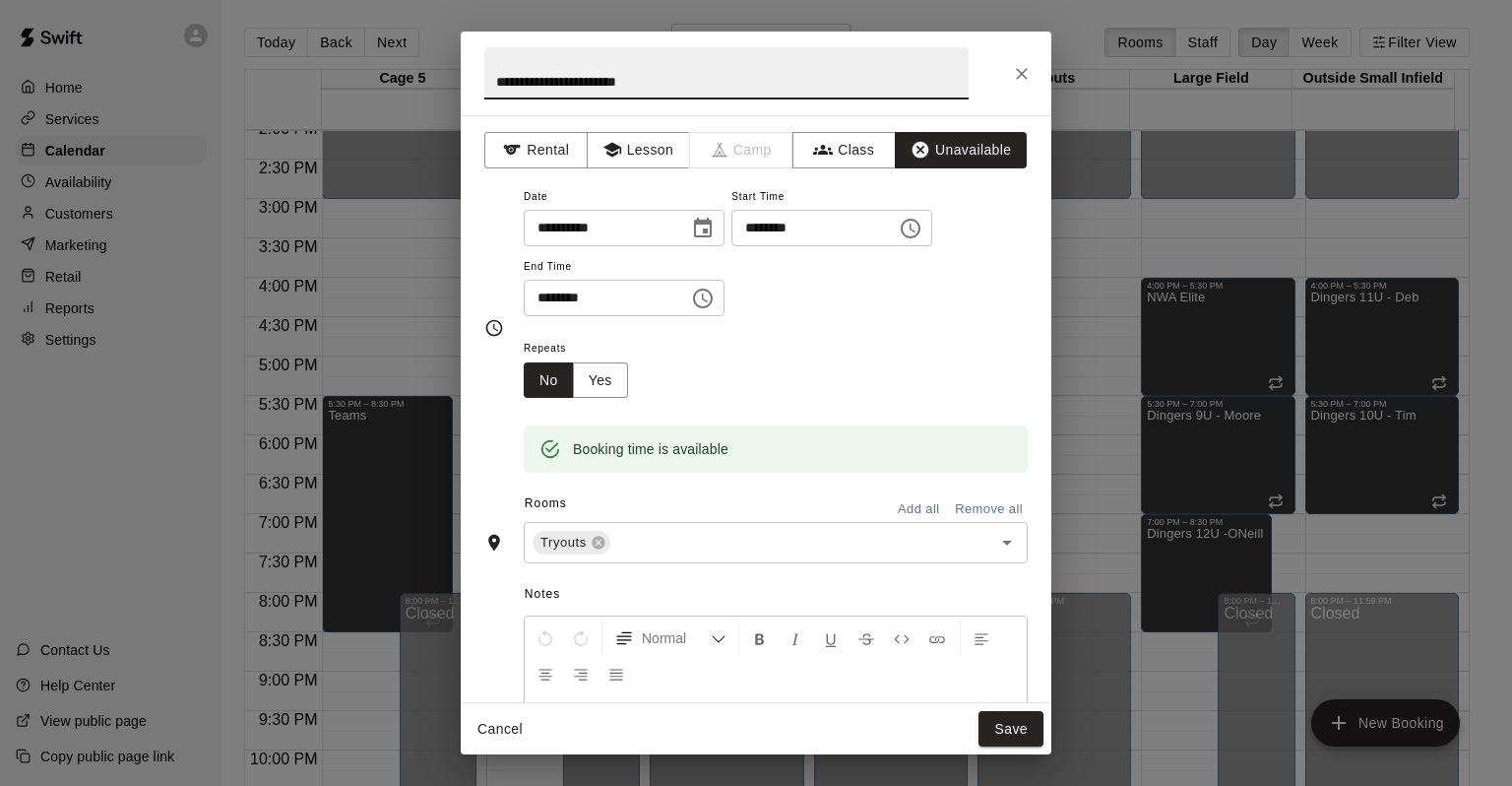 type on "**********" 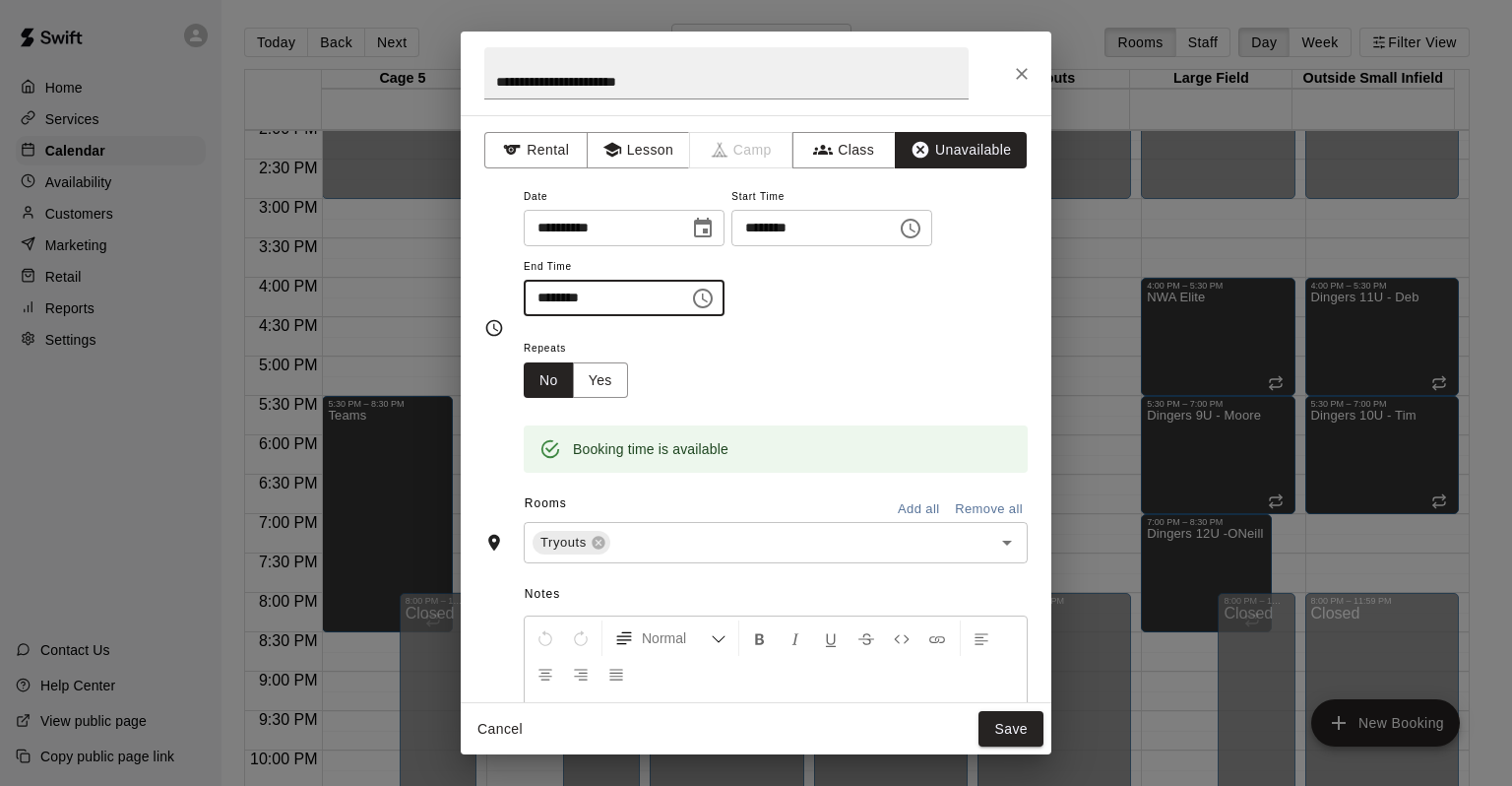 type on "********" 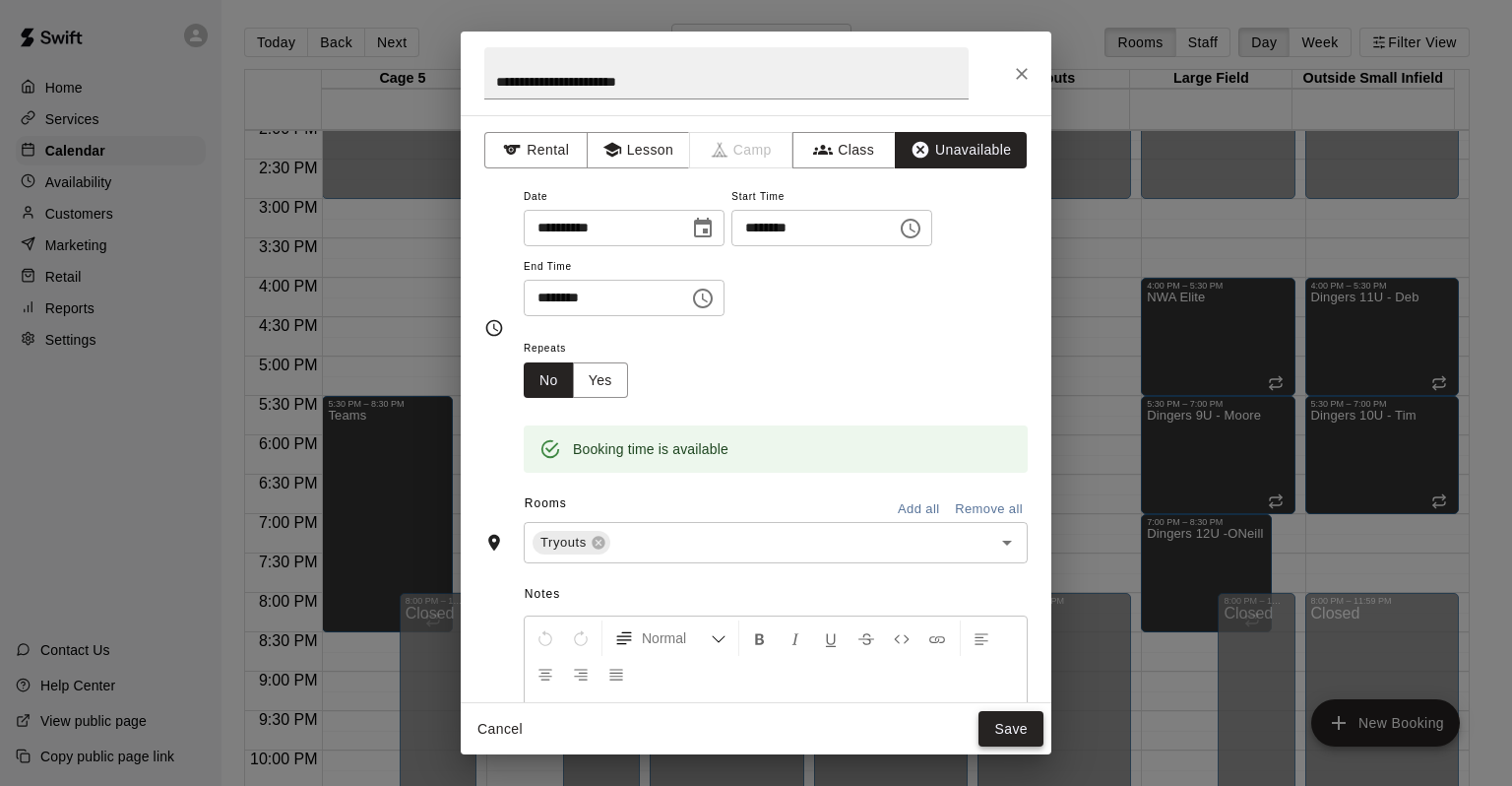 click on "Save" at bounding box center [1011, 729] 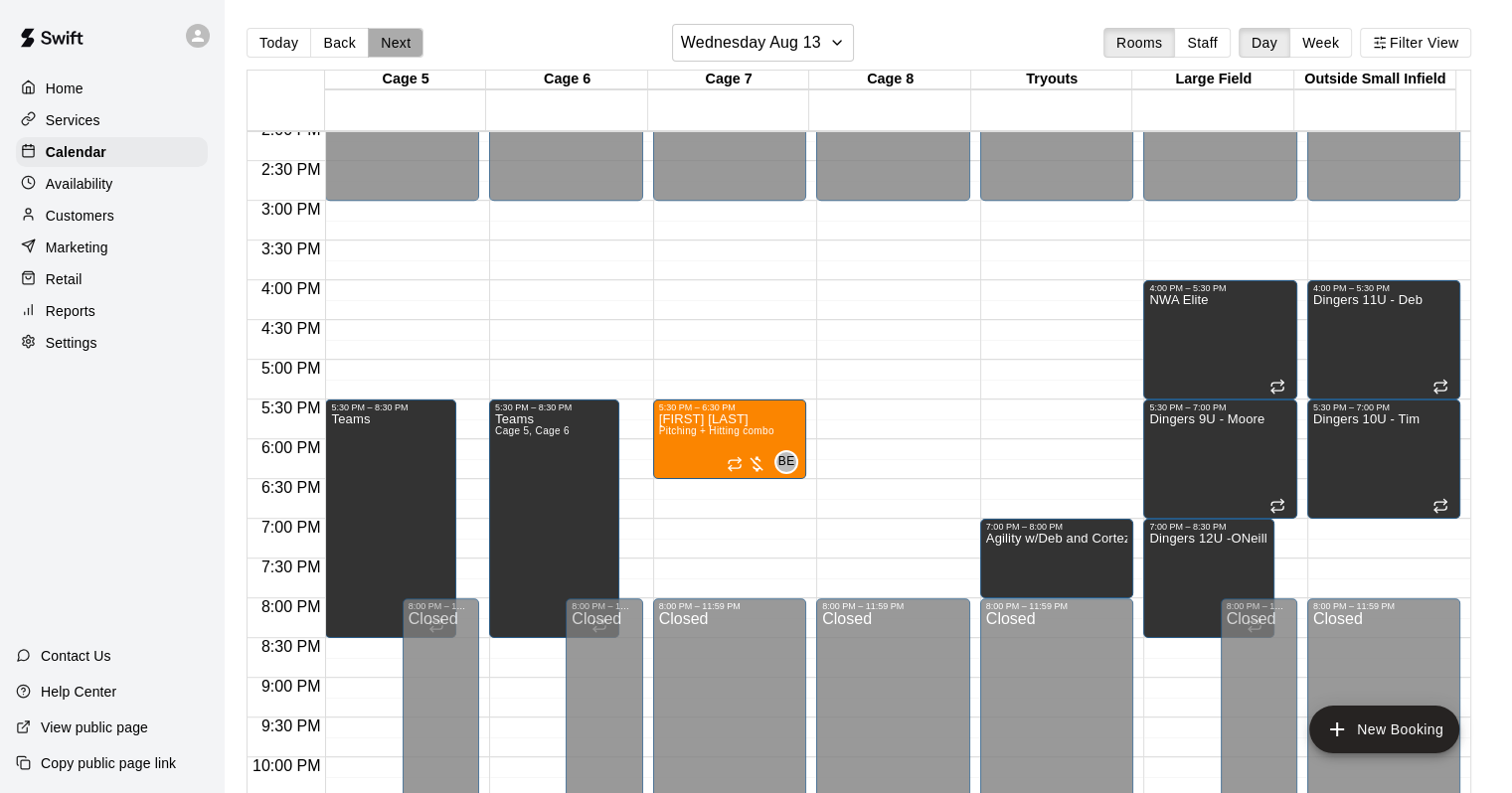 click on "Next" at bounding box center (396, 43) 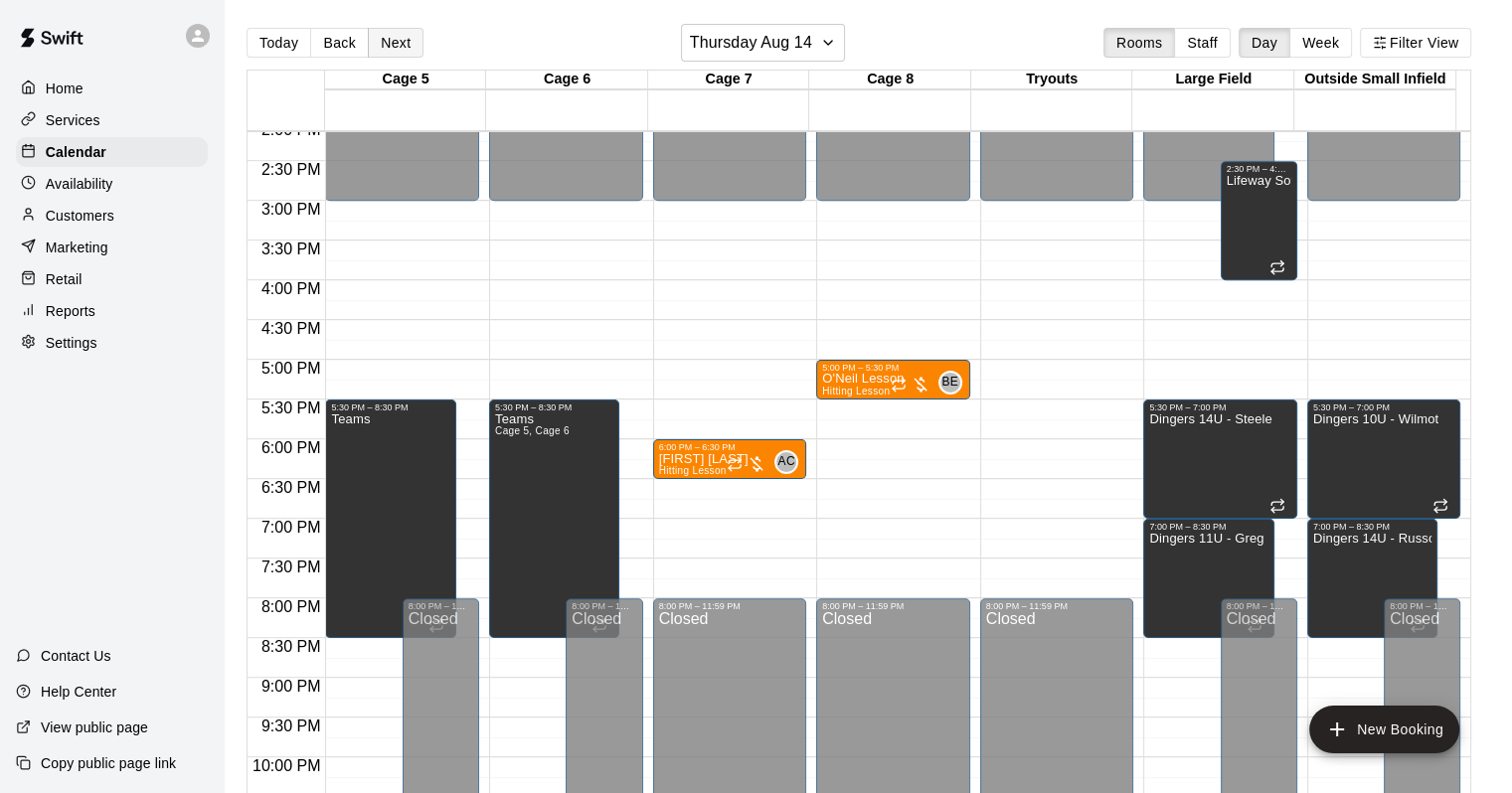 click on "Next" at bounding box center (396, 43) 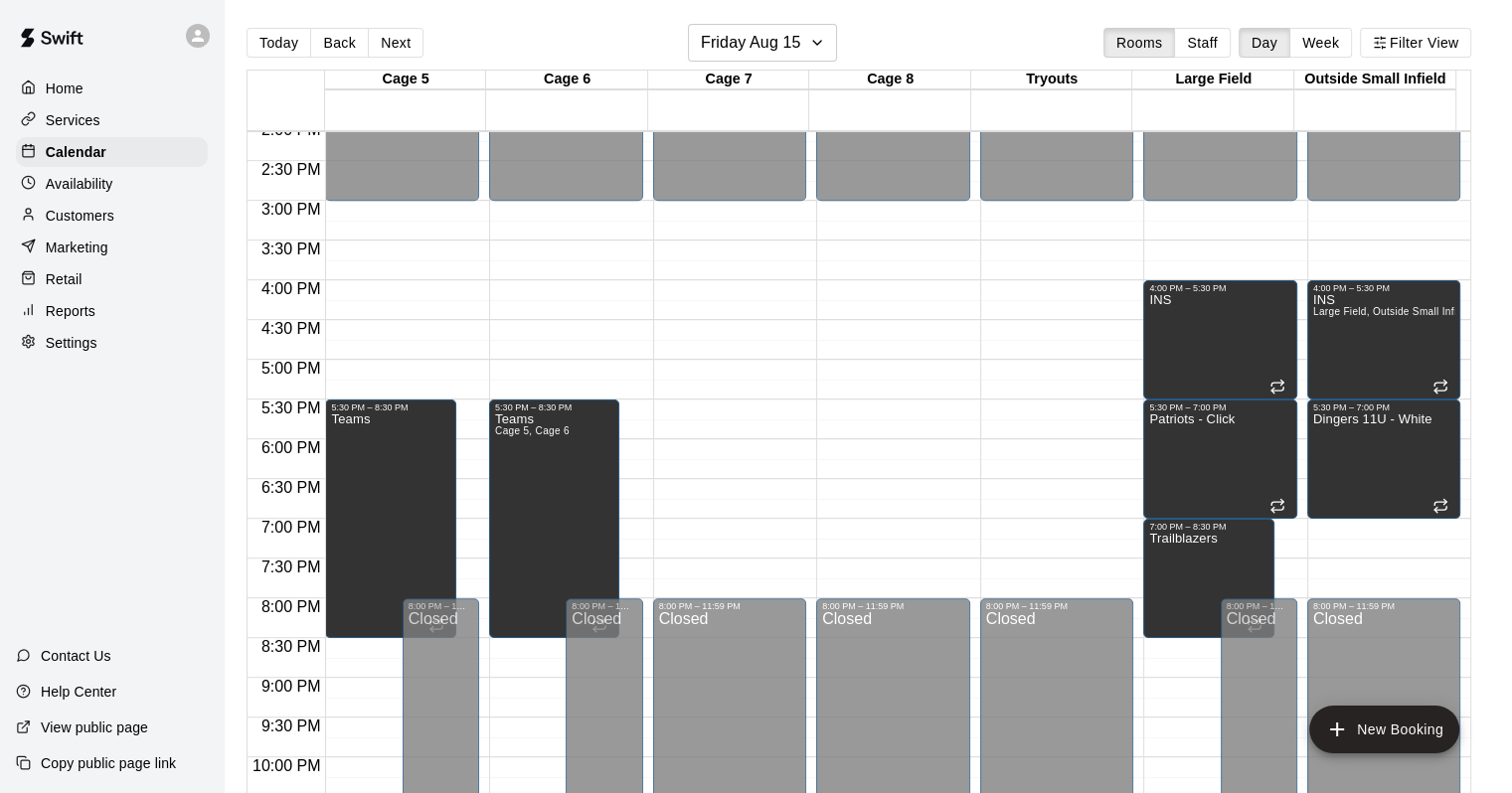 click on "12:00 AM – 3:00 PM Closed 8:00 PM – 11:59 PM Closed" at bounding box center (1057, -38) 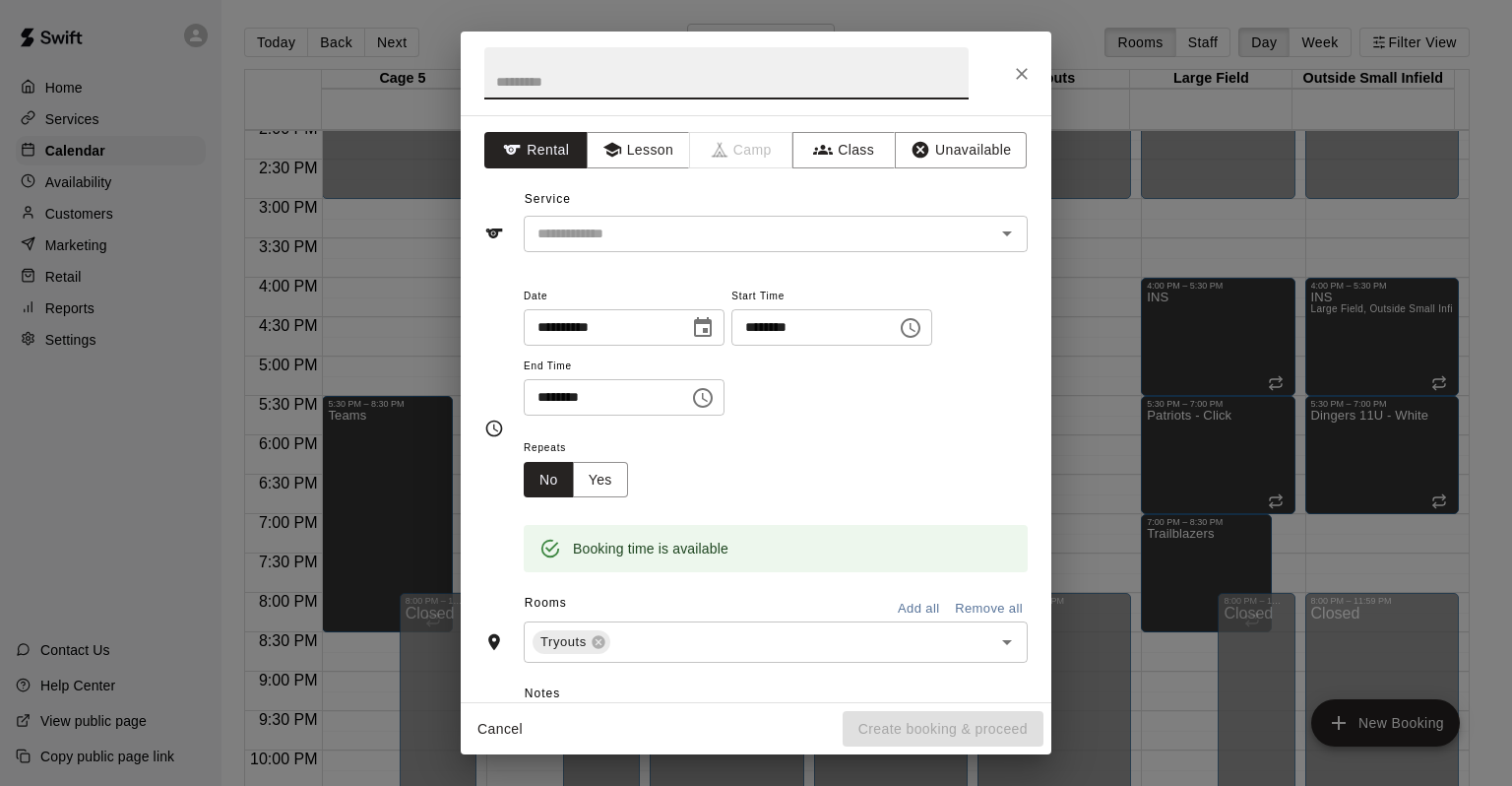 click at bounding box center (726, 73) 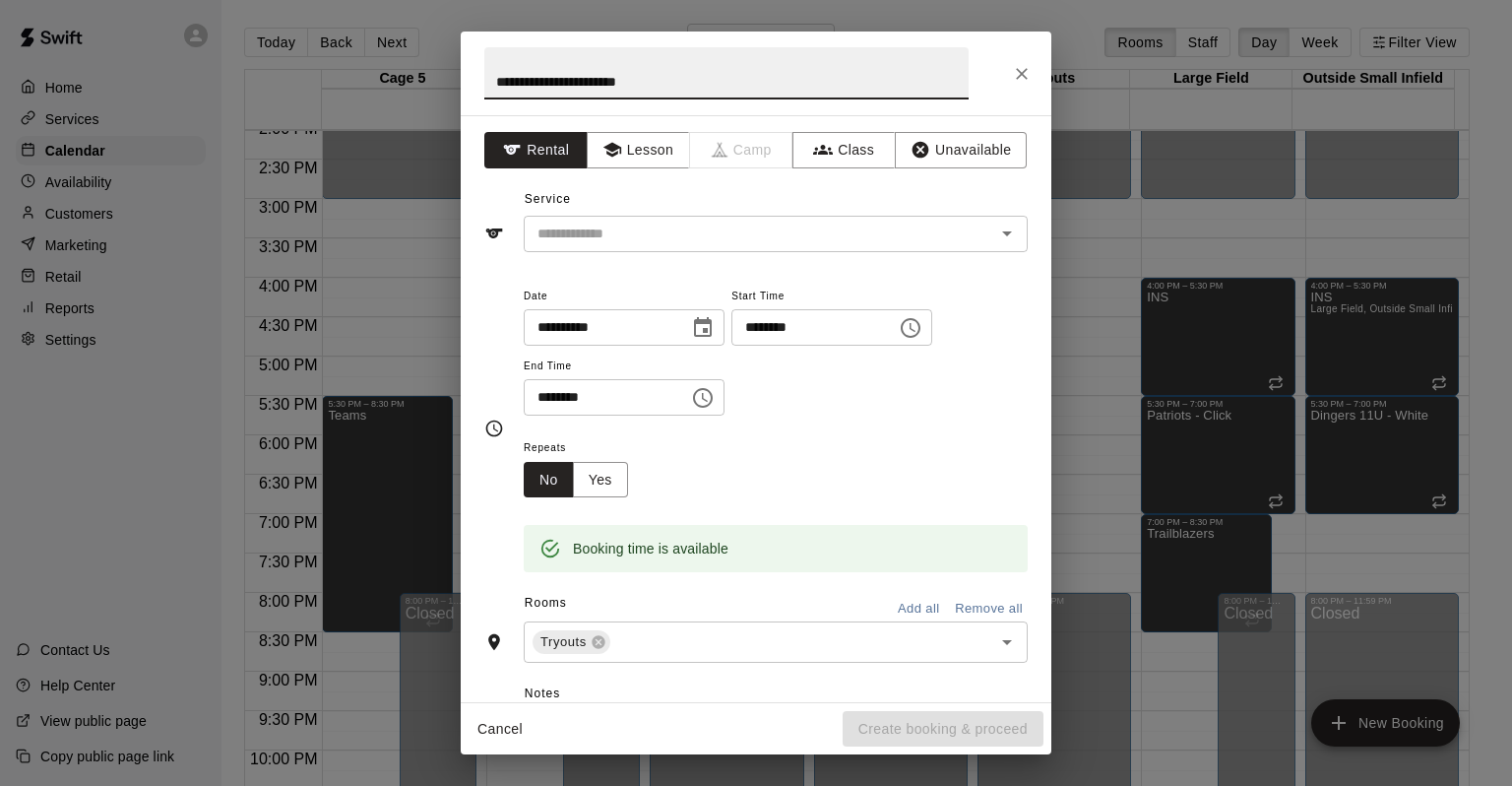 type on "**********" 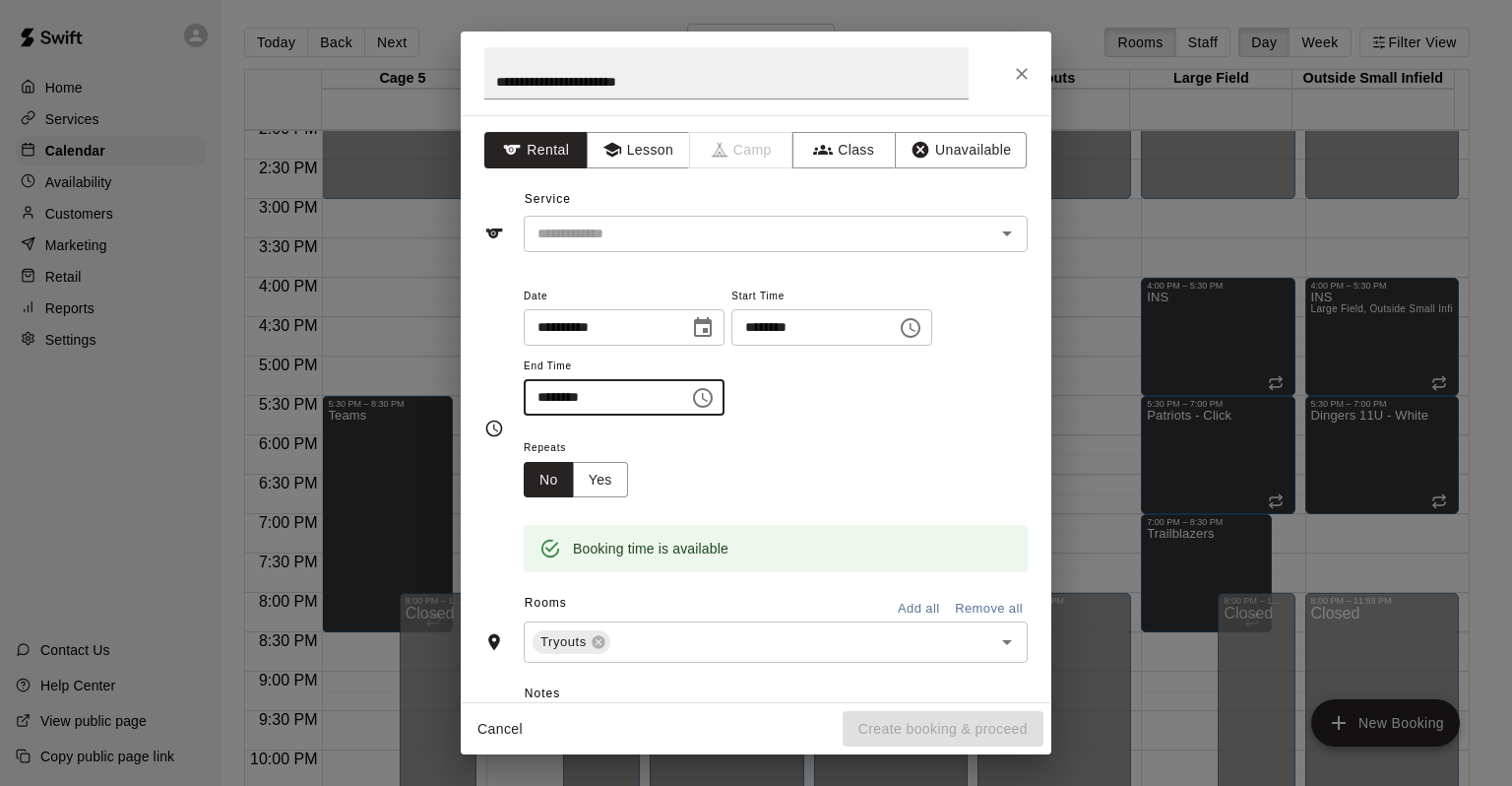 click on "********" at bounding box center [599, 397] 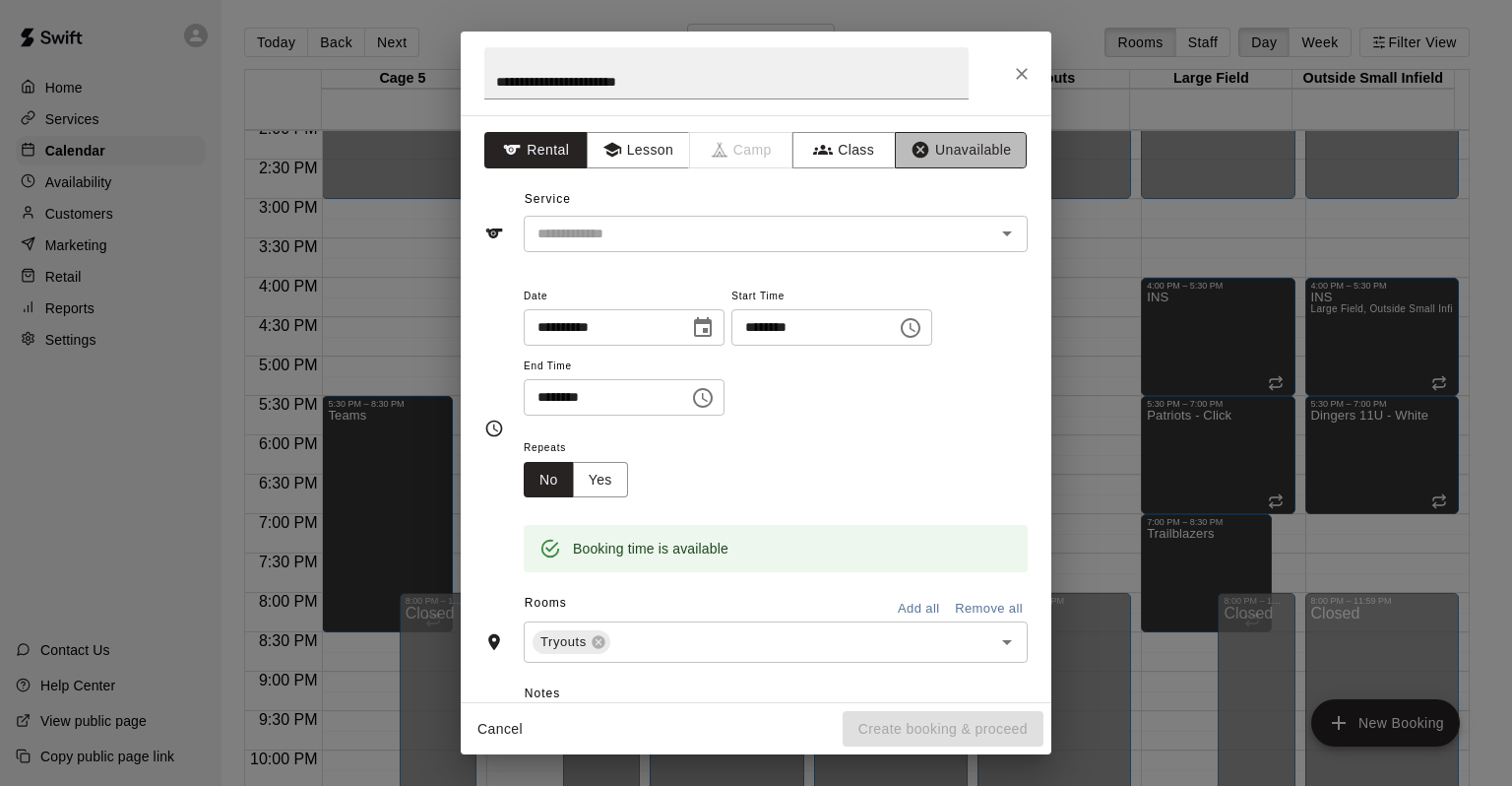 click 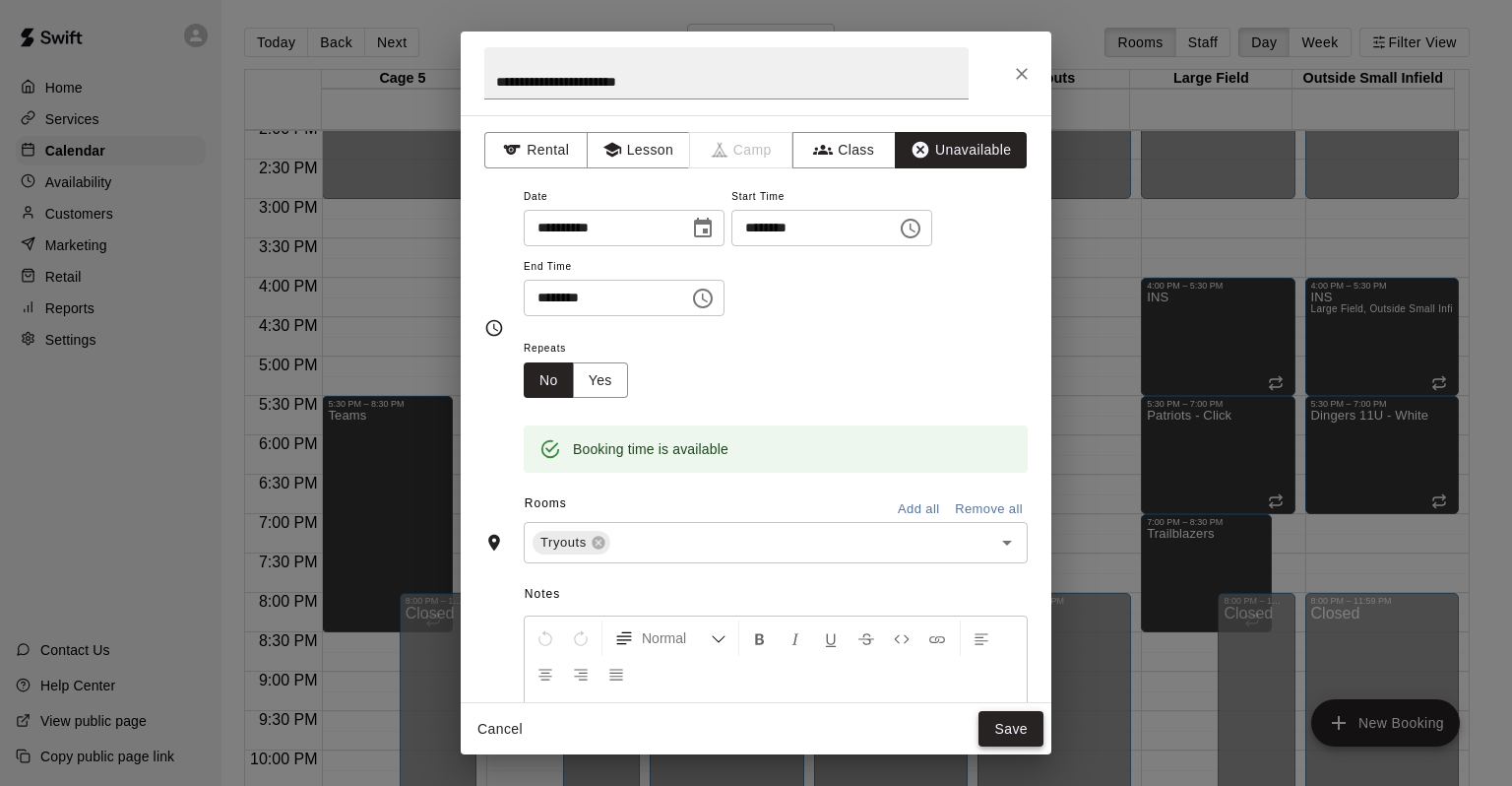 click on "Save" at bounding box center [1011, 729] 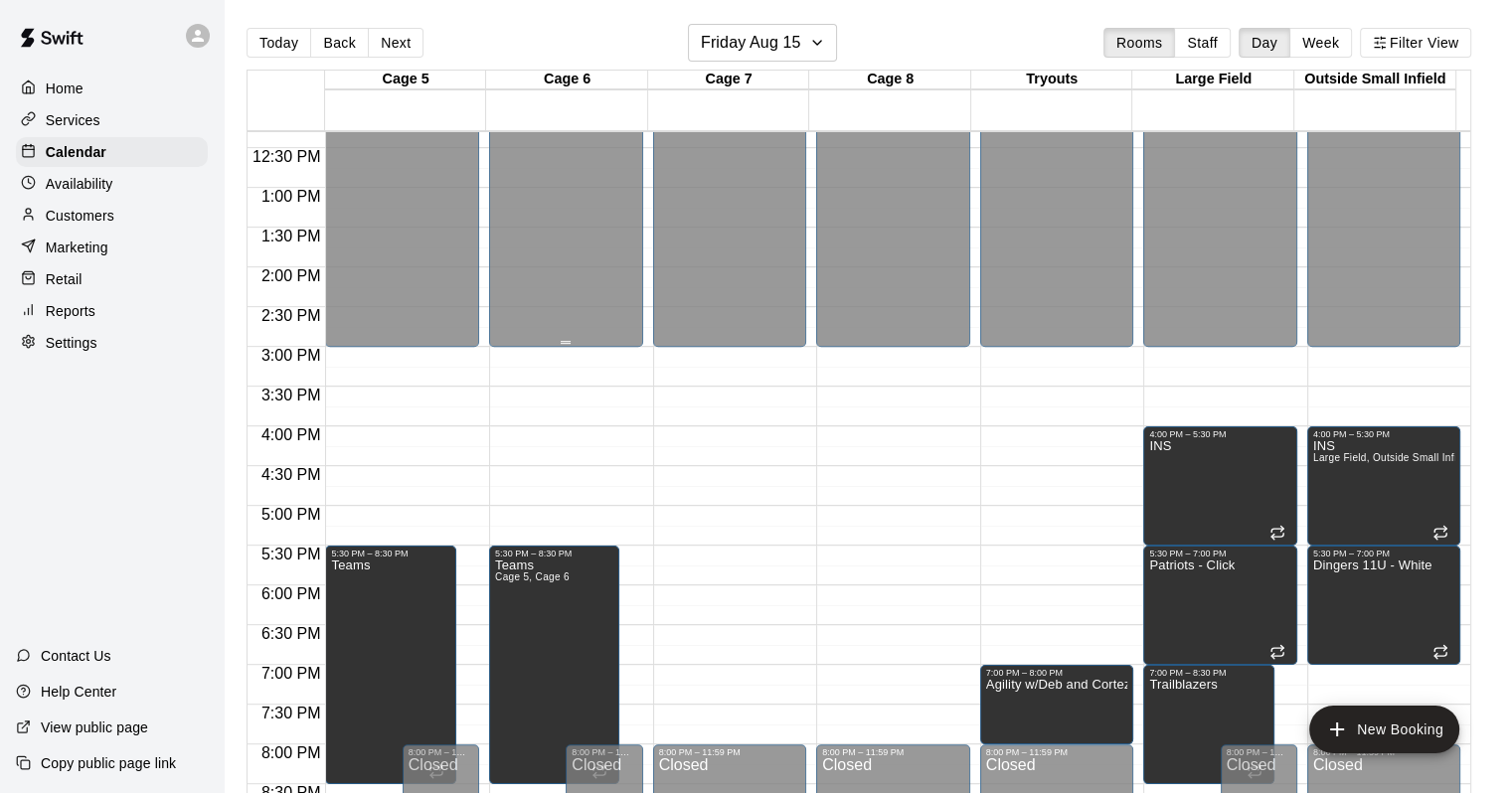 scroll, scrollTop: 1025, scrollLeft: 0, axis: vertical 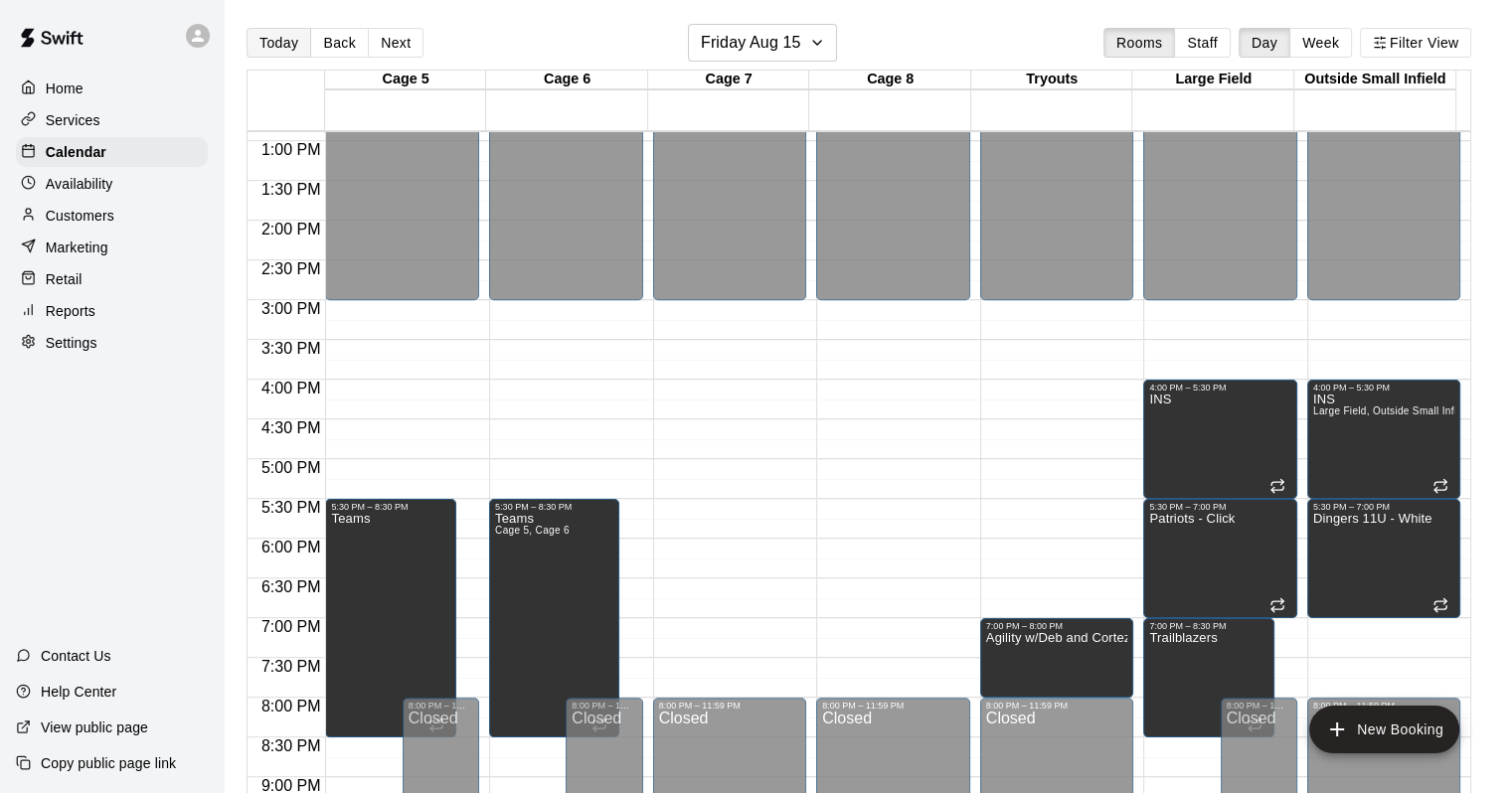 click on "Today" at bounding box center (278, 43) 